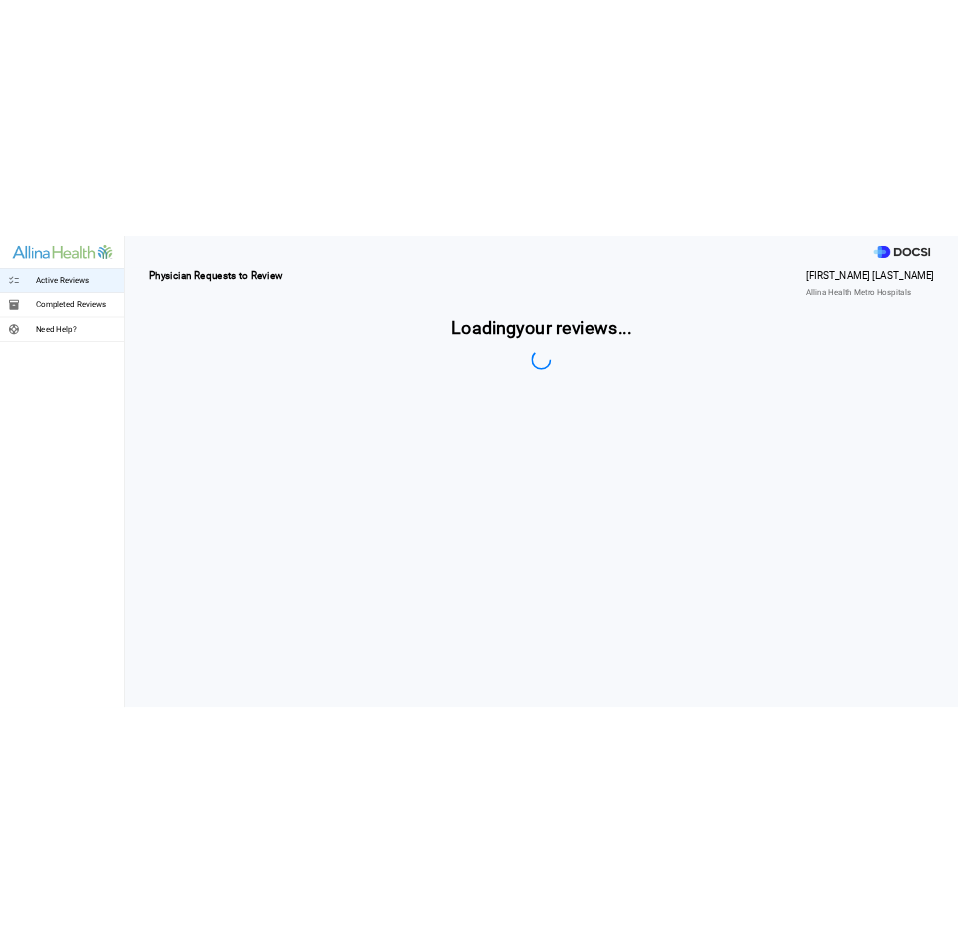 scroll, scrollTop: 0, scrollLeft: 0, axis: both 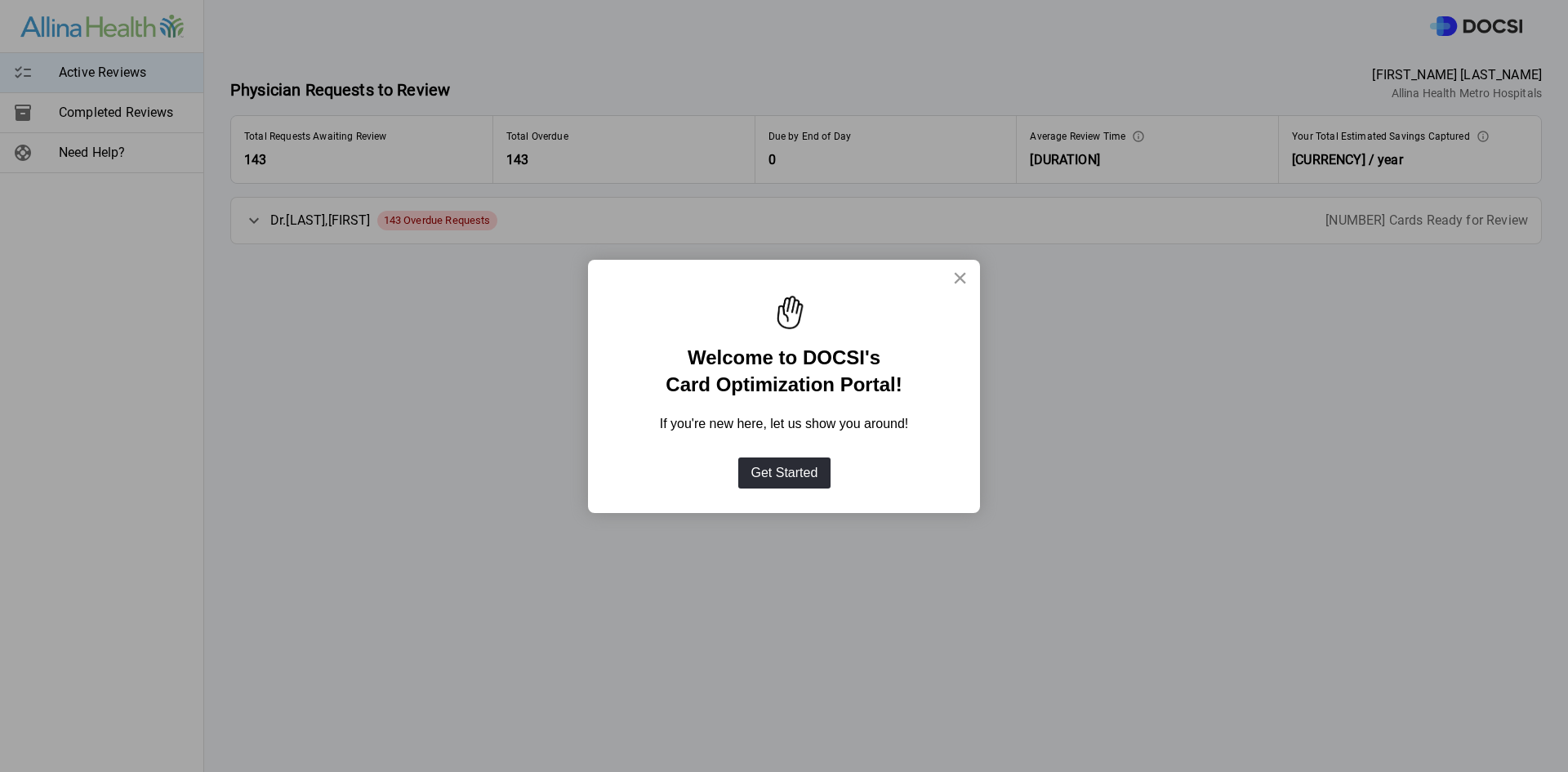 click on "×" at bounding box center (960, 278) 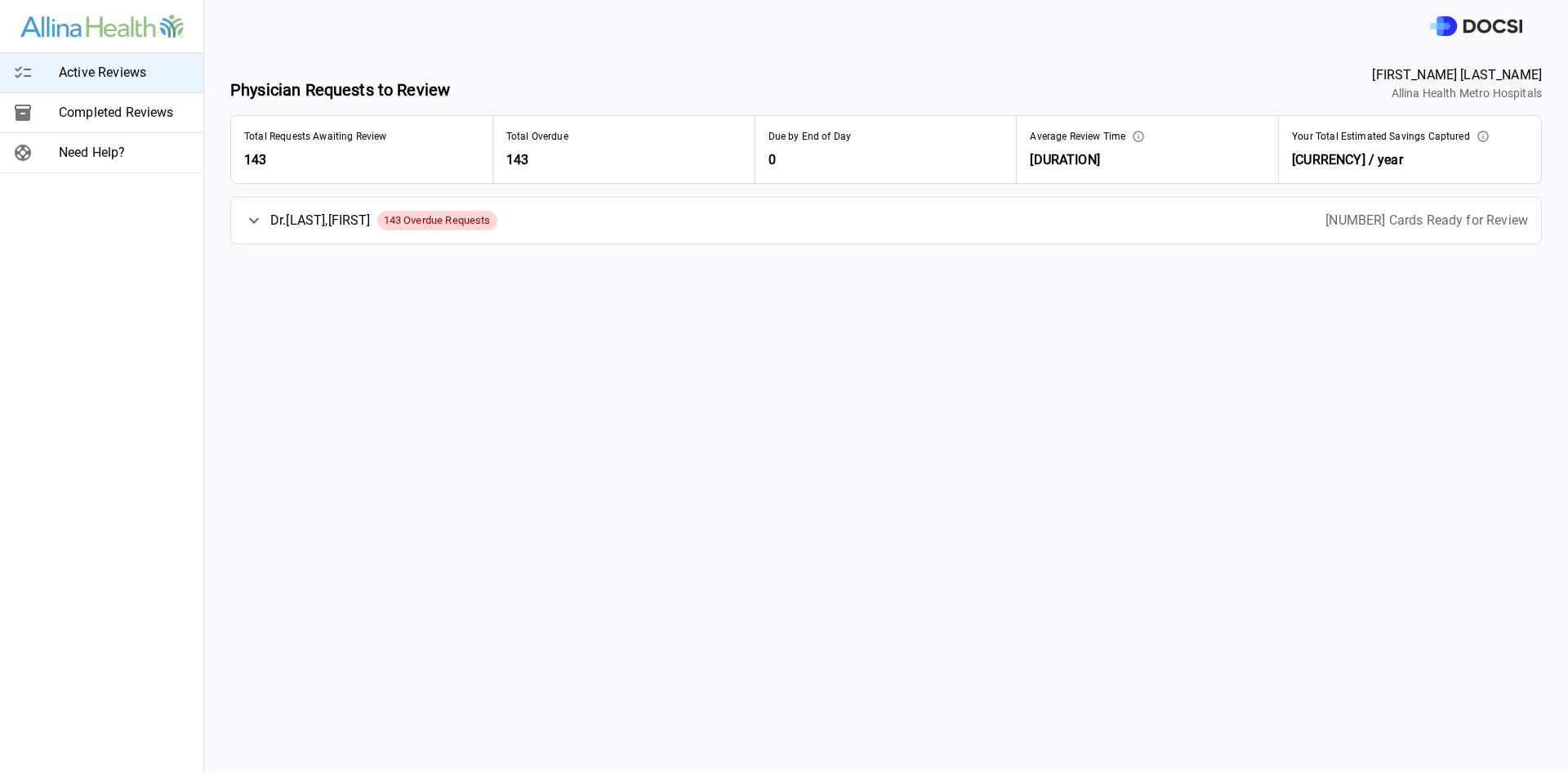 click on "Dr.  [LAST_NAME] ,  [FIRST_NAME]" at bounding box center [320, 221] 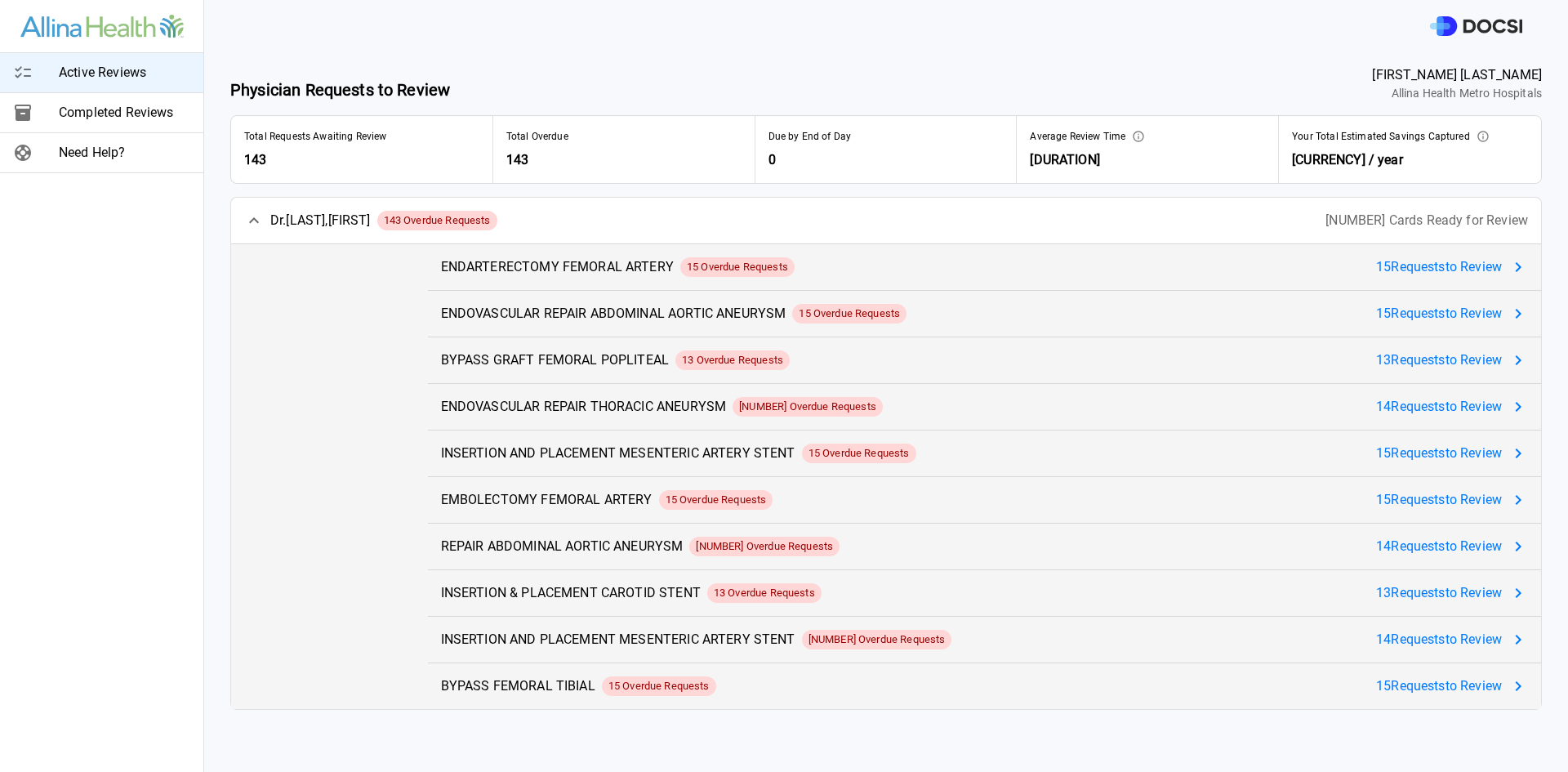 click 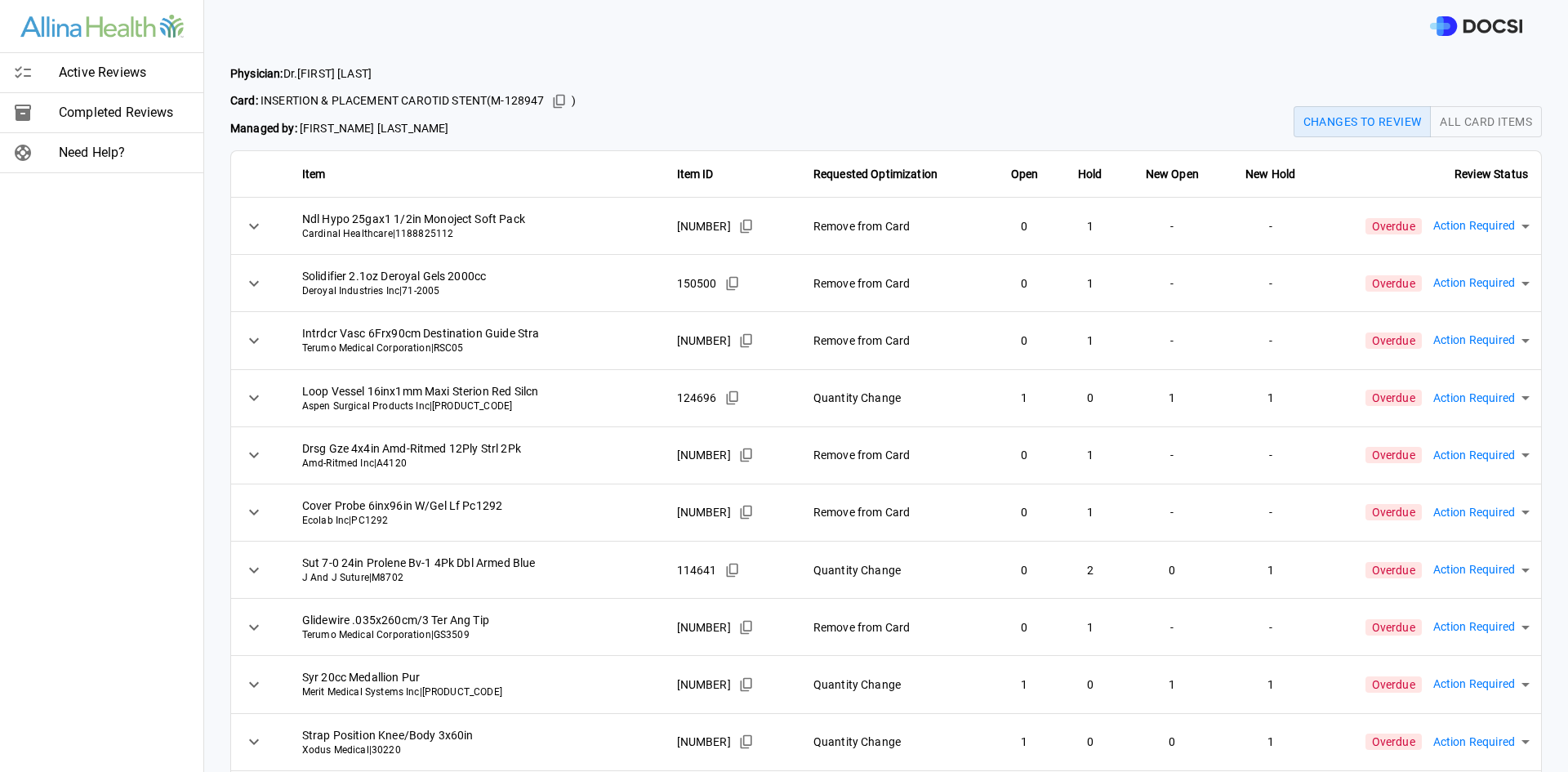 drag, startPoint x: 698, startPoint y: 40, endPoint x: 647, endPoint y: 30, distance: 51.971146 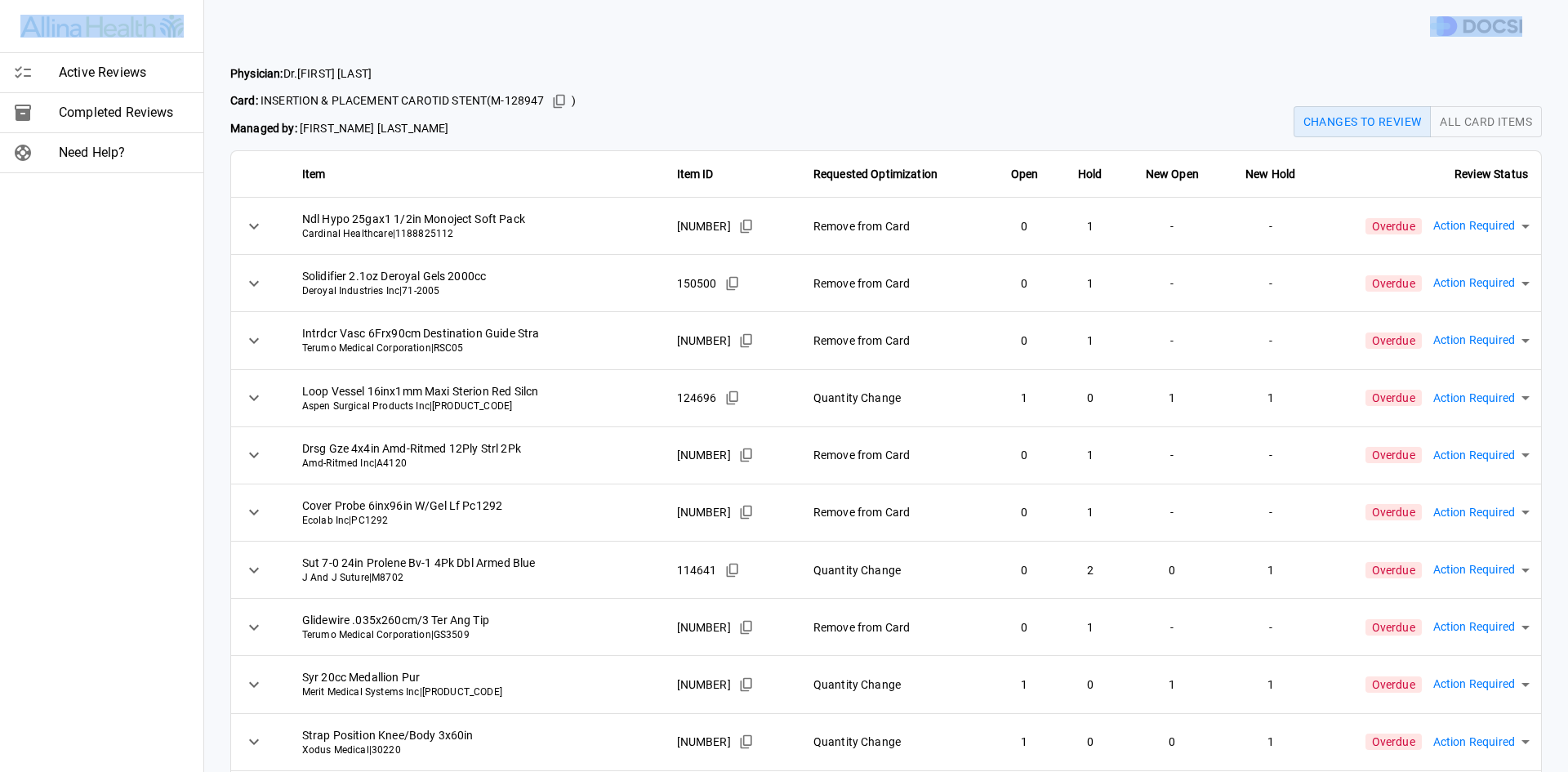 drag, startPoint x: 663, startPoint y: 33, endPoint x: 604, endPoint y: -71, distance: 119.57006 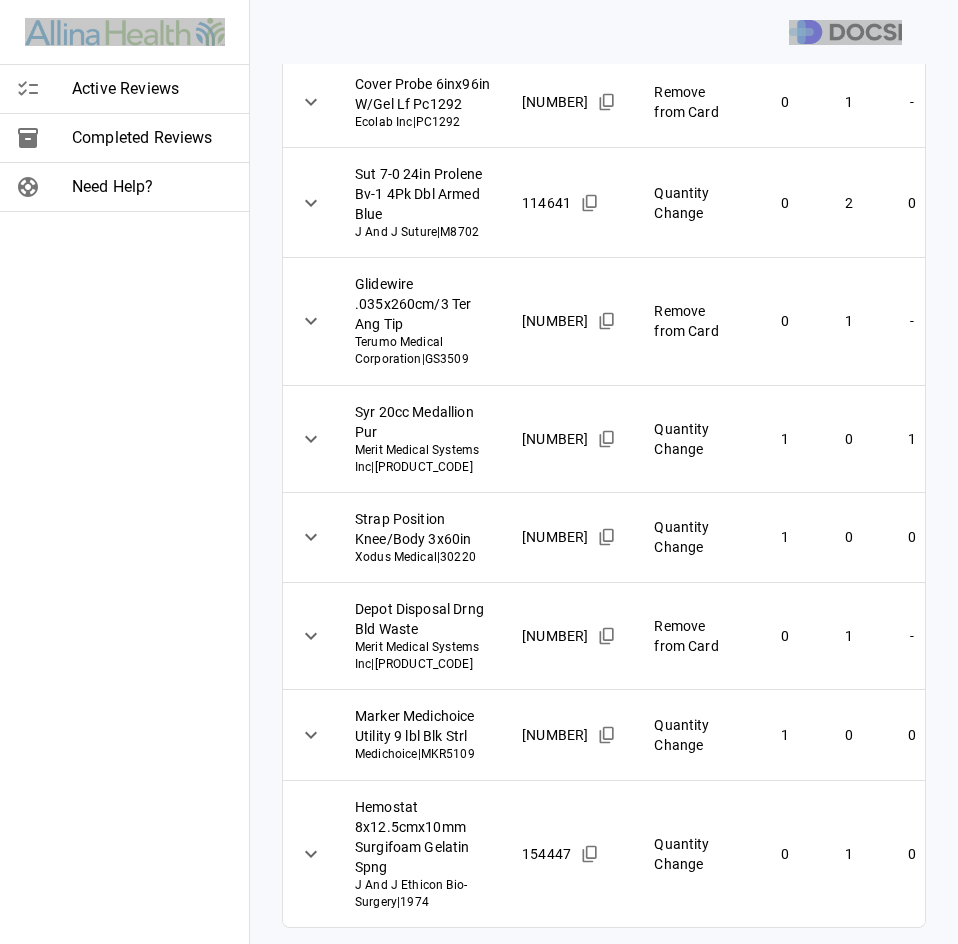 scroll, scrollTop: 1101, scrollLeft: 0, axis: vertical 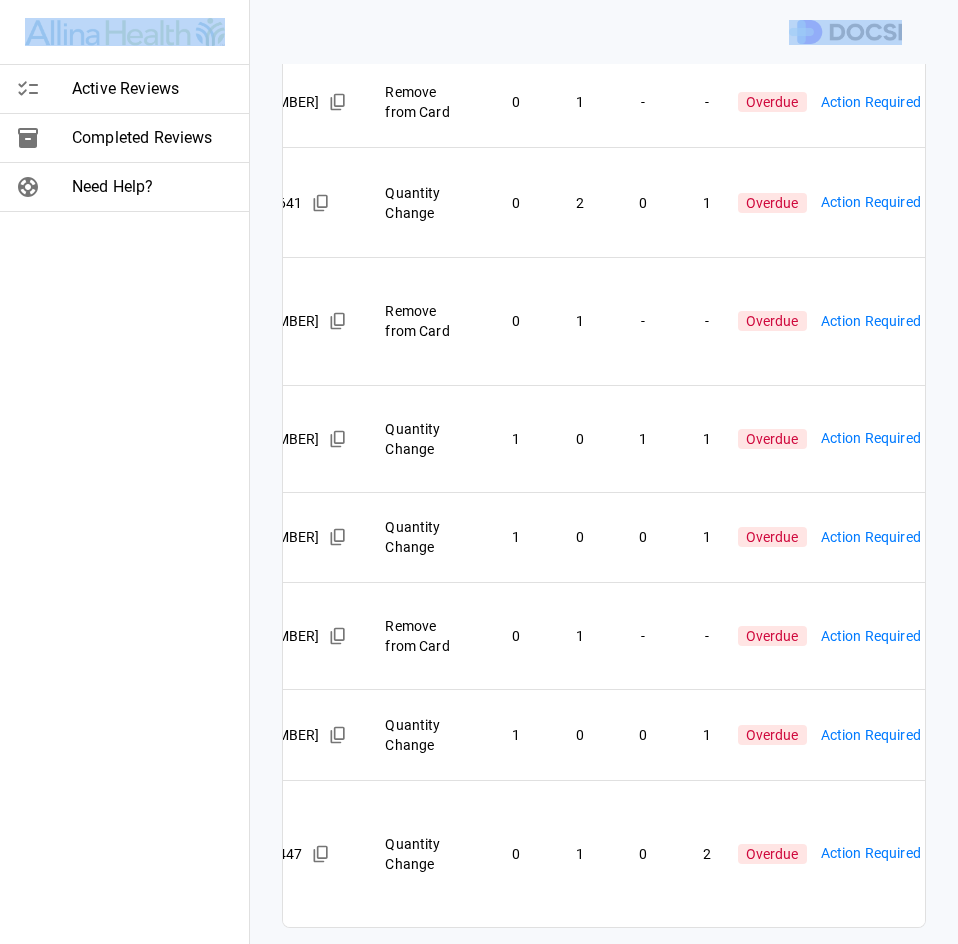 click on "Active Reviews Completed Reviews Need Help? Physician:   Dr.  [FIRST]   [LAST] Card:    INSERTION & PLACEMENT CAROTID STENT  ( M-128947   ) Managed by:    [FIRST] [LAST] ,  [DATE]   Intrdcr Vasc 6Frx90cm Destination Guide Stra Terumo Medical Corporation  |  RSC05 223968 Remove from Card 0 1 - - Overdue Action Required **** ​ Solidifier 2.1oz Deroyal Gels 2000cc Deroyal Industries Inc  |  71-2005 150500 Remove from Card 0 1 - - Overdue Action Required **** ​ Intrdcr Vasc 6Frx90cm Destination Guide Stra Terumo Medical Corporation  |  RSC05 223968 Remove from Card 0 1 - - Overdue Action Required **** ​ Loop Vessel 16inx1mm Maxi Sterion Red Silcn Aspen Surgical Products Inc  |  011011PBX 124696 Quantity Change 1 0 1 1 Overdue Action Required **** ​ Drsg Gze 4x4in Amd-Ritmed 12Ply Strl 2Pk Amd-Ritmed Inc  |  A4120 301678 Remove from Card 0 1 - - Overdue Action Required **** ​ Ecolab Inc  |  PC1292 170204 0 1" at bounding box center [479, 472] 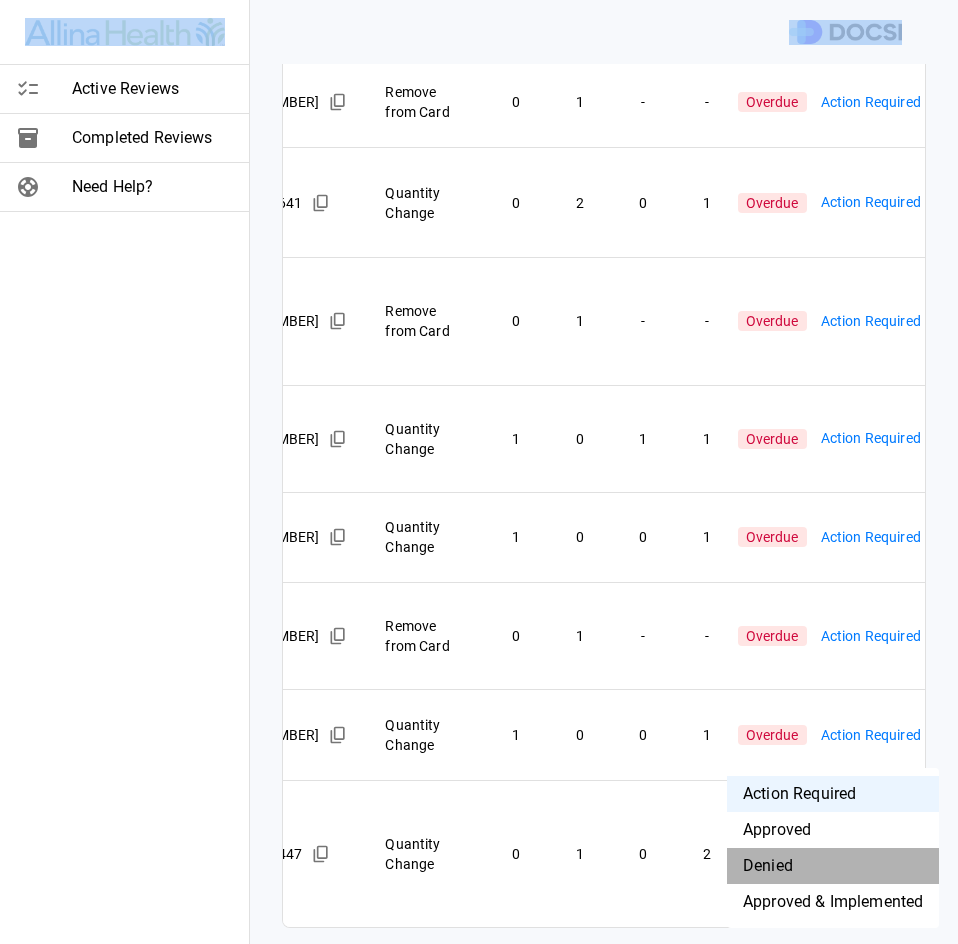 click on "Denied" at bounding box center (833, 866) 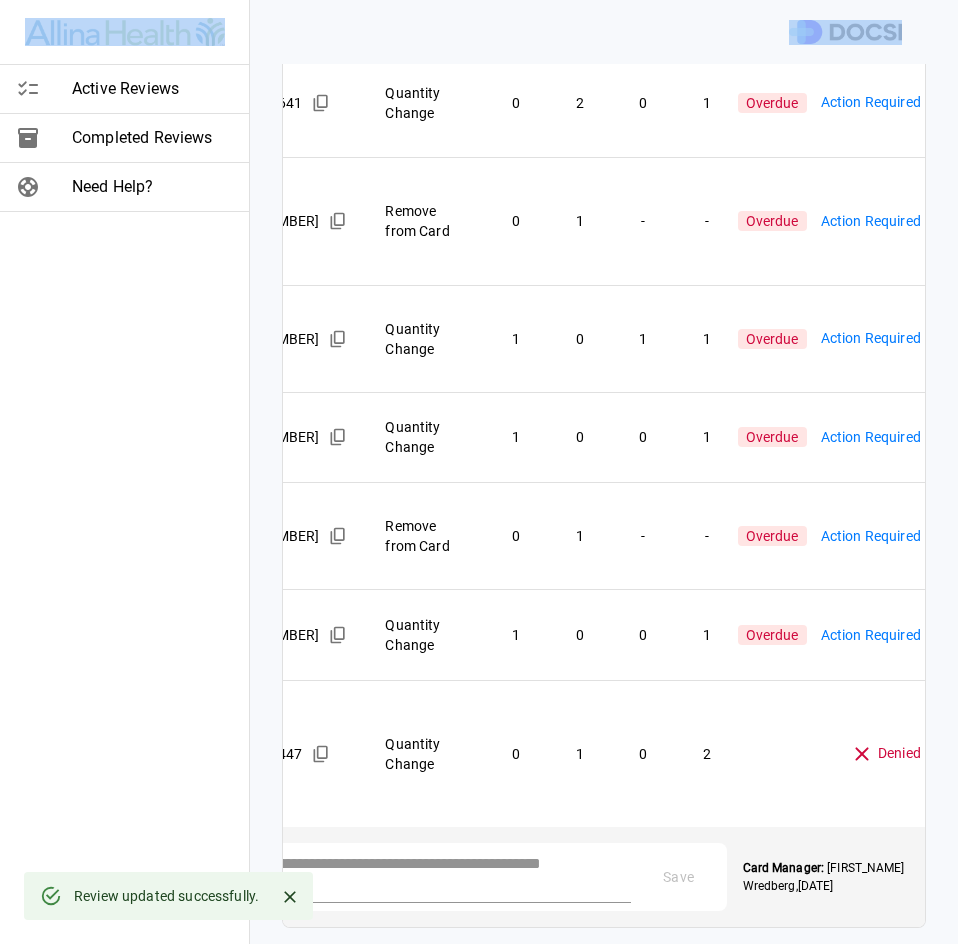 scroll, scrollTop: 1201, scrollLeft: 0, axis: vertical 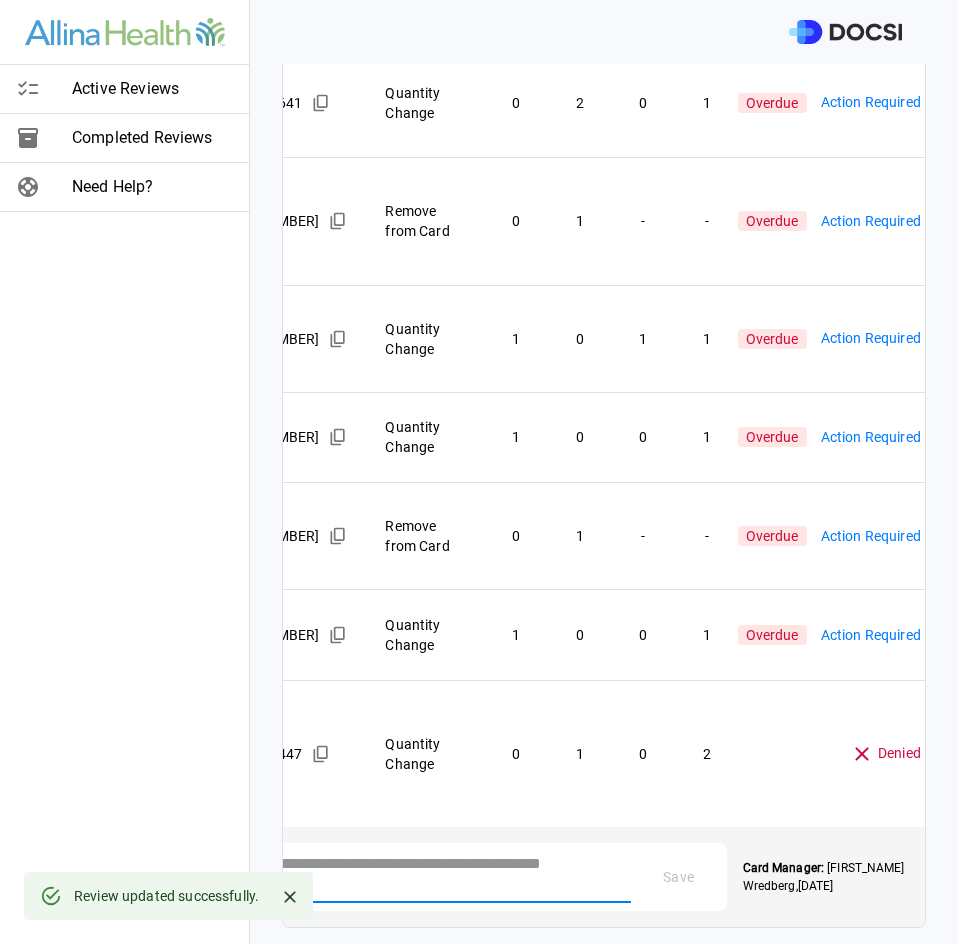 click at bounding box center (399, 875) 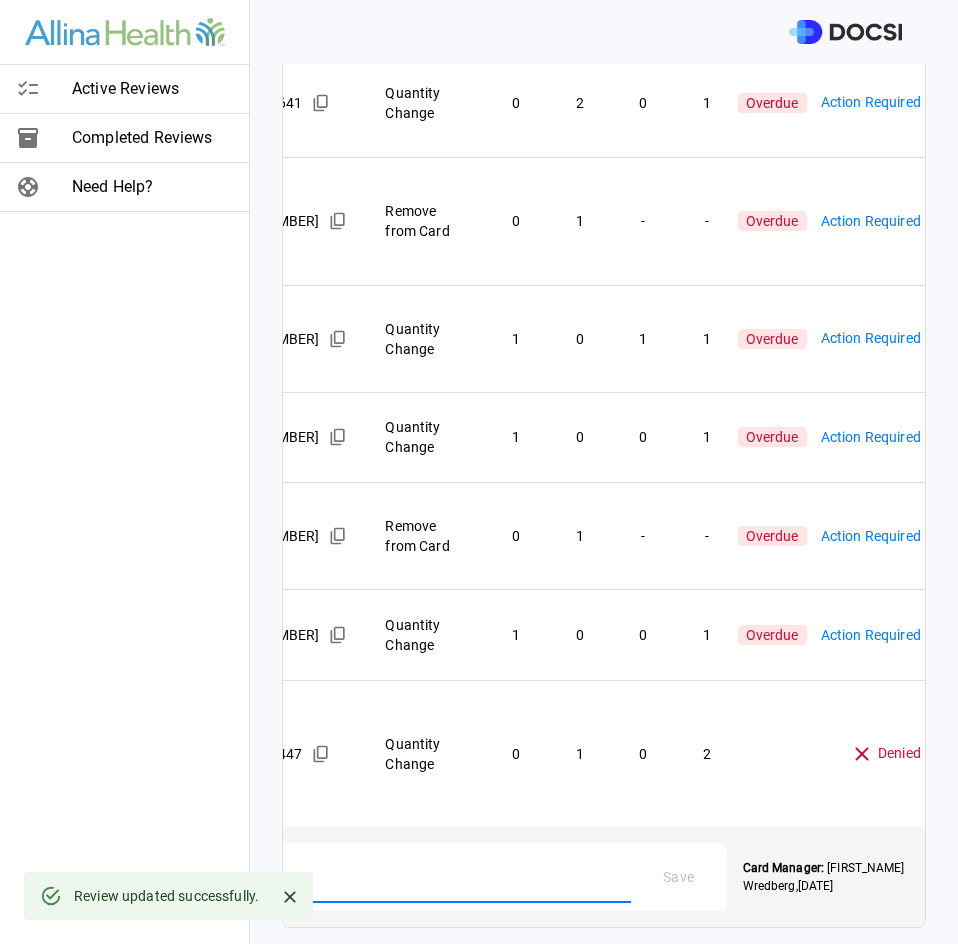 scroll, scrollTop: 0, scrollLeft: 160, axis: horizontal 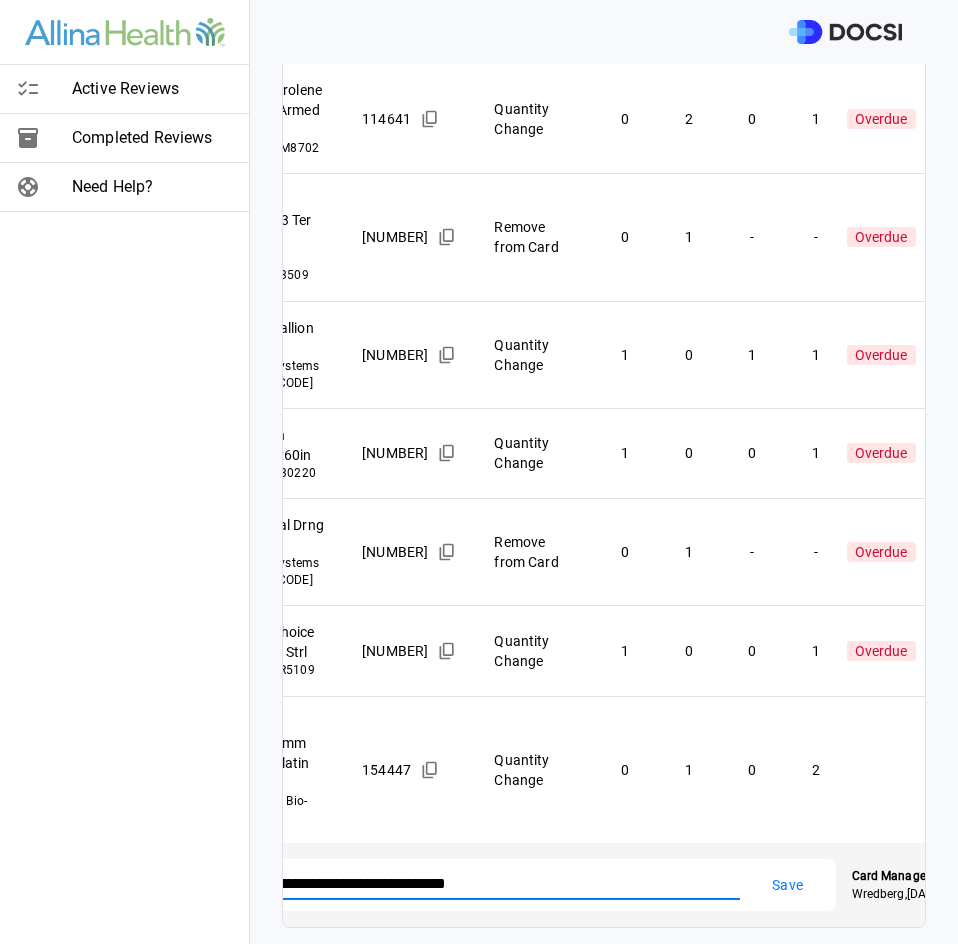 click on "Save" at bounding box center (788, 885) 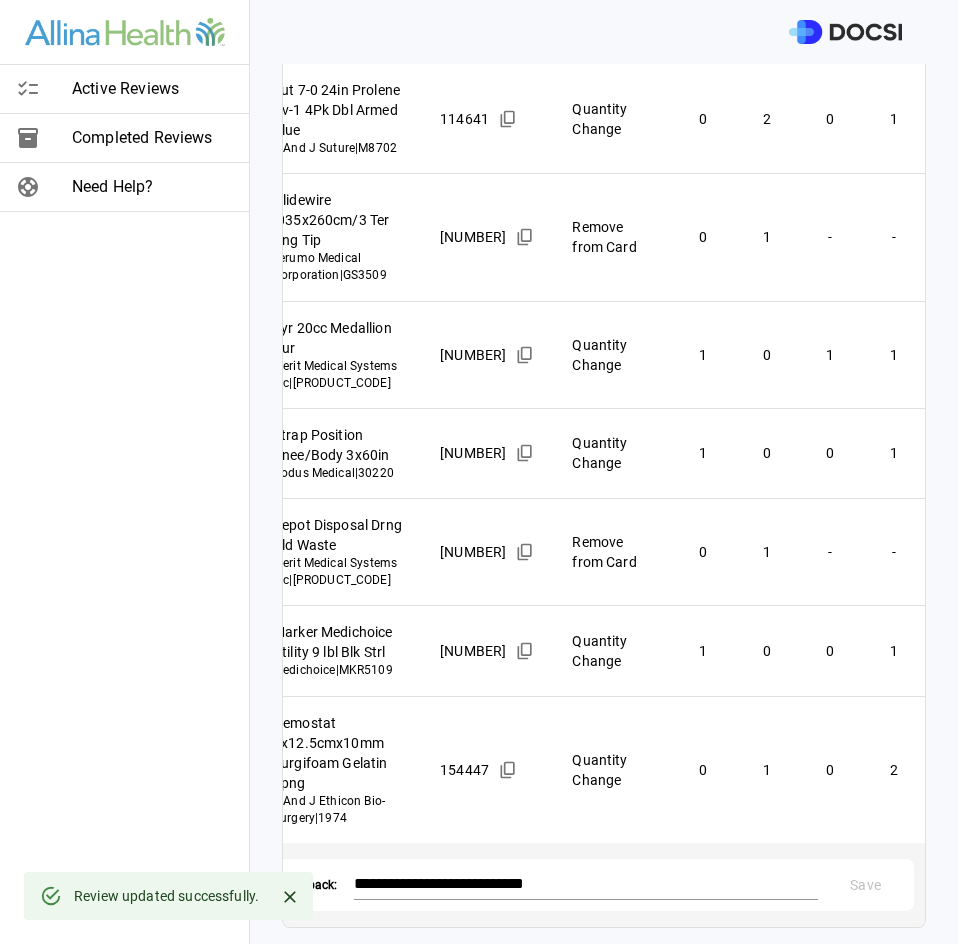 scroll, scrollTop: 0, scrollLeft: 0, axis: both 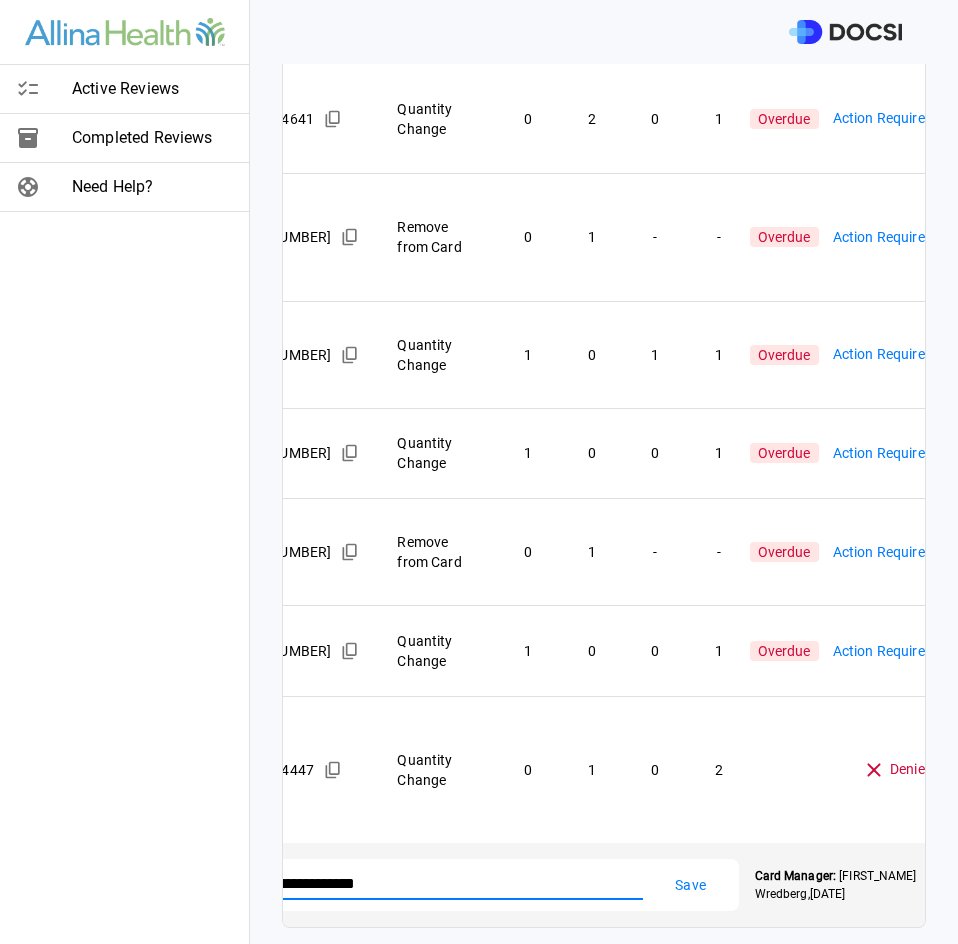 type on "**********" 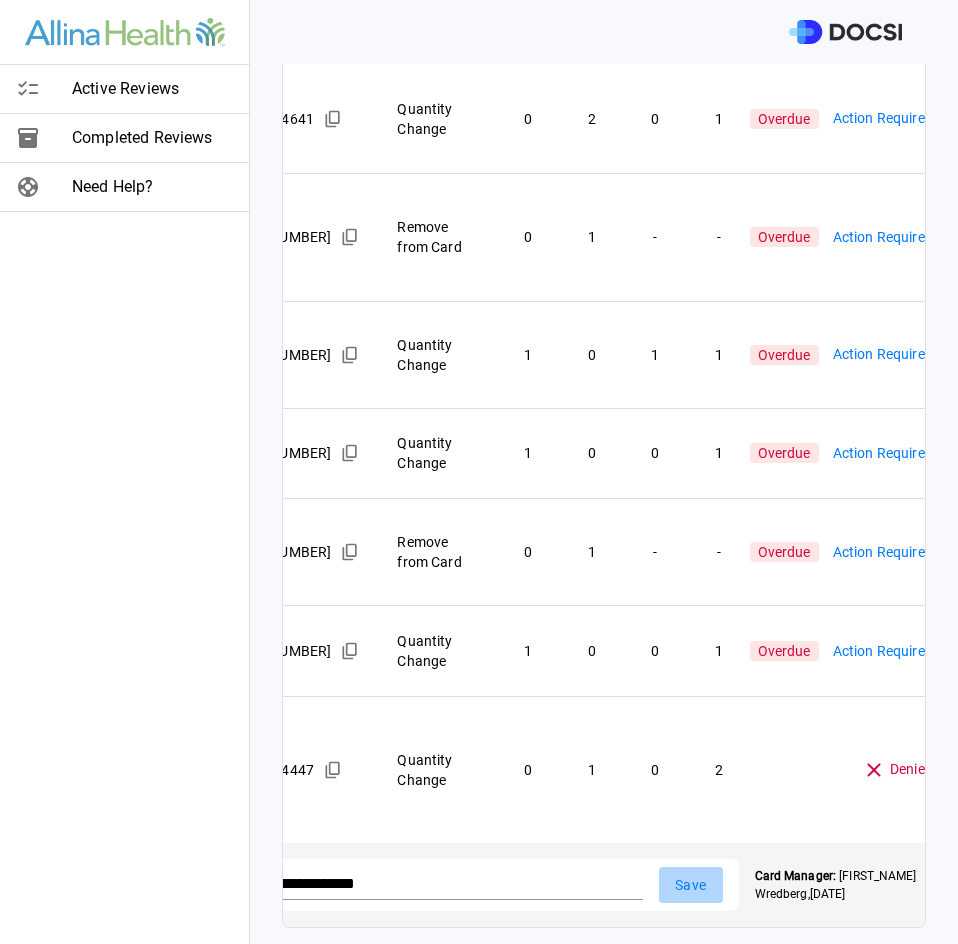 click on "Save" at bounding box center [691, 885] 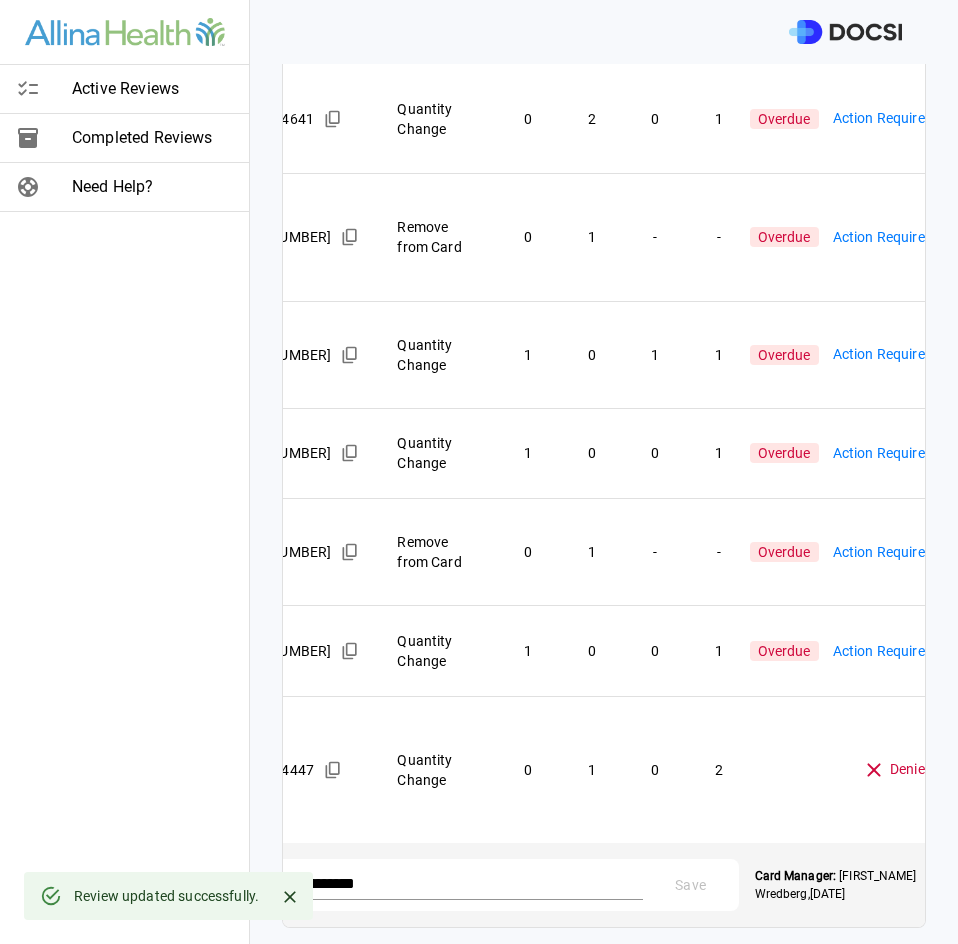 click on "Active Reviews Completed Reviews Need Help? Physician:   Dr.  [FIRST]   [LAST] Card:    INSERTION & PLACEMENT CAROTID STENT  ( M-128947   ) Managed by:    [FIRST] [LAST] ,  [DATE]   Intrdcr Vasc 6Frx90cm Destination Guide Stra Terumo Medical Corporation  |  RSC05 223968 Remove from Card 0 1 - - Overdue Action Required **** ​ Solidifier 2.1oz Deroyal Gels 2000cc Deroyal Industries Inc  |  71-2005 150500 Remove from Card 0 1 - - Overdue Action Required **** ​ Intrdcr Vasc 6Frx90cm Destination Guide Stra Terumo Medical Corporation  |  RSC05 223968 Remove from Card 0 1 - - Overdue Action Required **** ​ Loop Vessel 16inx1mm Maxi Sterion Red Silcn Aspen Surgical Products Inc  |  011011PBX 124696 Quantity Change 1 0 1 1 Overdue Action Required **** ​ Drsg Gze 4x4in Amd-Ritmed 12Ply Strl 2Pk Amd-Ritmed Inc  |  A4120 301678 Remove from Card 0 1 - - Overdue Action Required **** ​ Ecolab Inc  |  PC1292 170204 0 1" at bounding box center [479, 472] 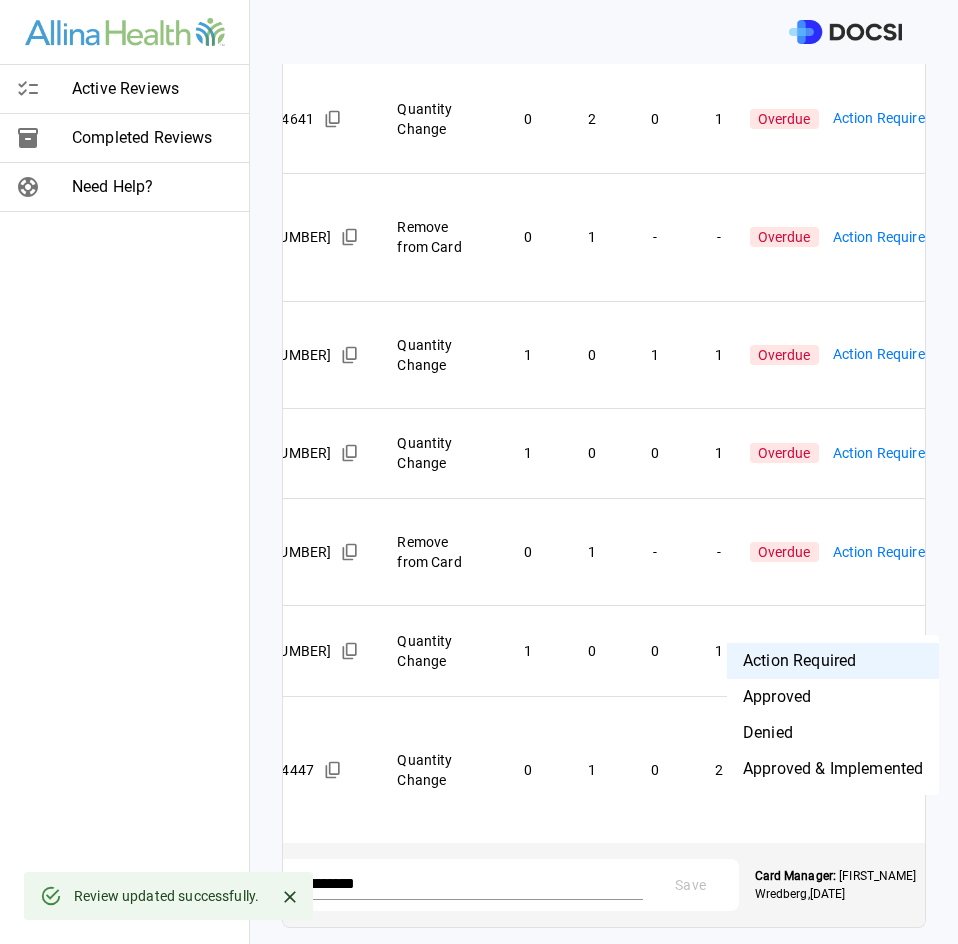 click on "Approved & Implemented" at bounding box center [833, 769] 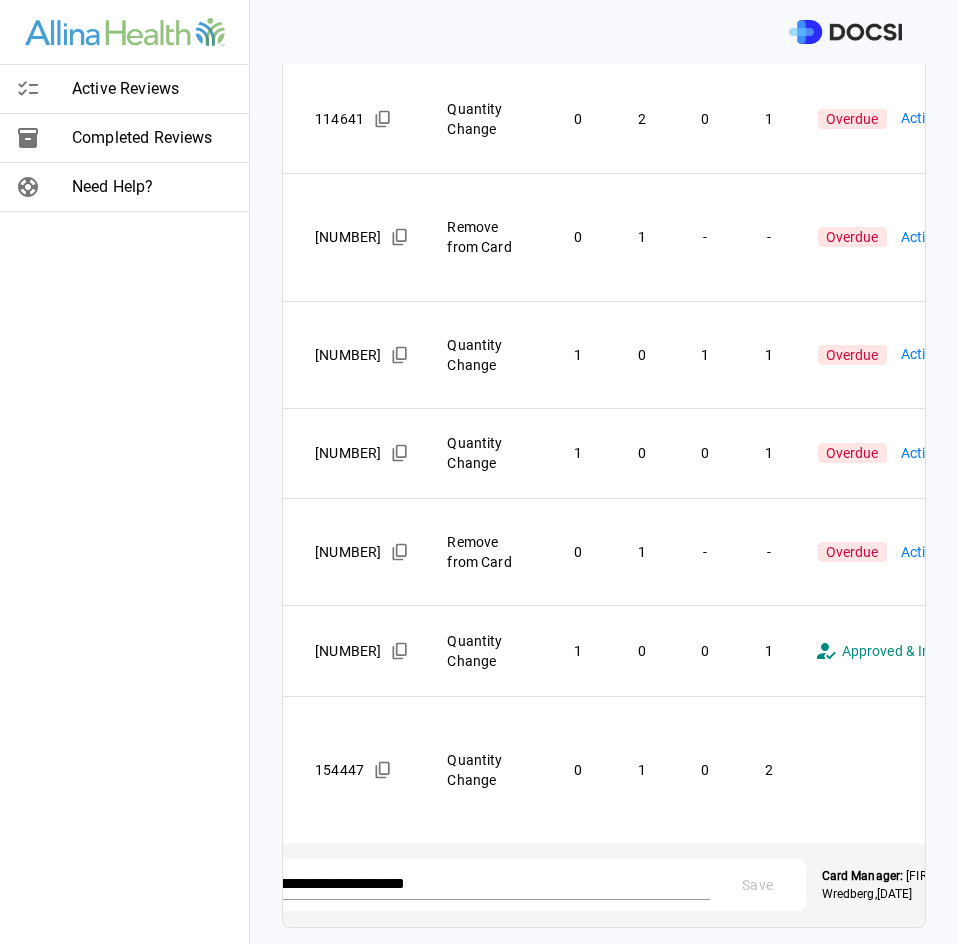 scroll, scrollTop: 0, scrollLeft: 260, axis: horizontal 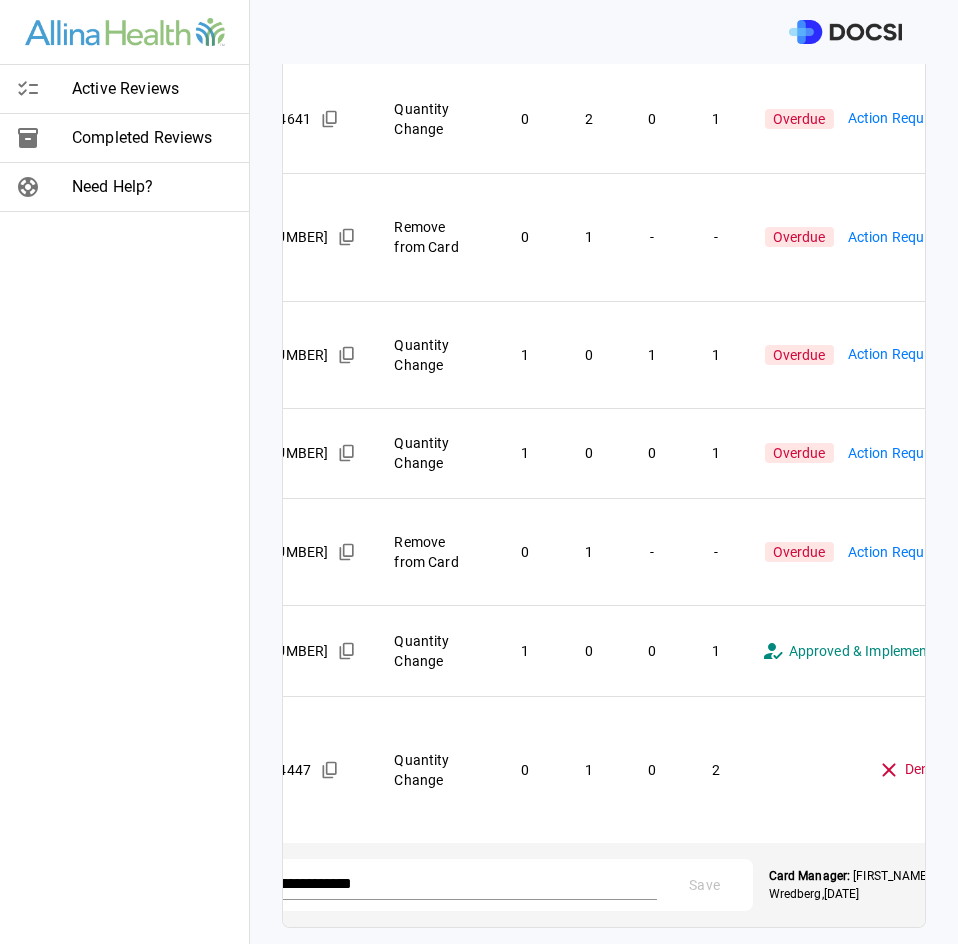 click on "Active Reviews Completed Reviews Need Help? Physician:   Dr.  [FIRST]   [LAST] Card:    INSERTION & PLACEMENT CAROTID STENT  ( M-128947   ) Managed by:    [FIRST] [LAST] ,  [DATE]   Intrdcr Vasc 6Frx90cm Destination Guide Stra Terumo Medical Corporation  |  RSC05 223968 Remove from Card 0 1 - - Overdue Action Required **** ​ Solidifier 2.1oz Deroyal Gels 2000cc Deroyal Industries Inc  |  71-2005 150500 Remove from Card 0 1 - - Overdue Action Required **** ​ Intrdcr Vasc 6Frx90cm Destination Guide Stra Terumo Medical Corporation  |  RSC05 223968 Remove from Card 0 1 - - Overdue Action Required **** ​ Loop Vessel 16inx1mm Maxi Sterion Red Silcn Aspen Surgical Products Inc  |  011011PBX 124696 Quantity Change 1 0 1 1 Overdue Action Required **** ​ Drsg Gze 4x4in Amd-Ritmed 12Ply Strl 2Pk Amd-Ritmed Inc  |  A4120 301678 Remove from Card 0 1 - - Overdue Action Required **** ​ Ecolab Inc  |  PC1292 170204 0 1" at bounding box center [479, 472] 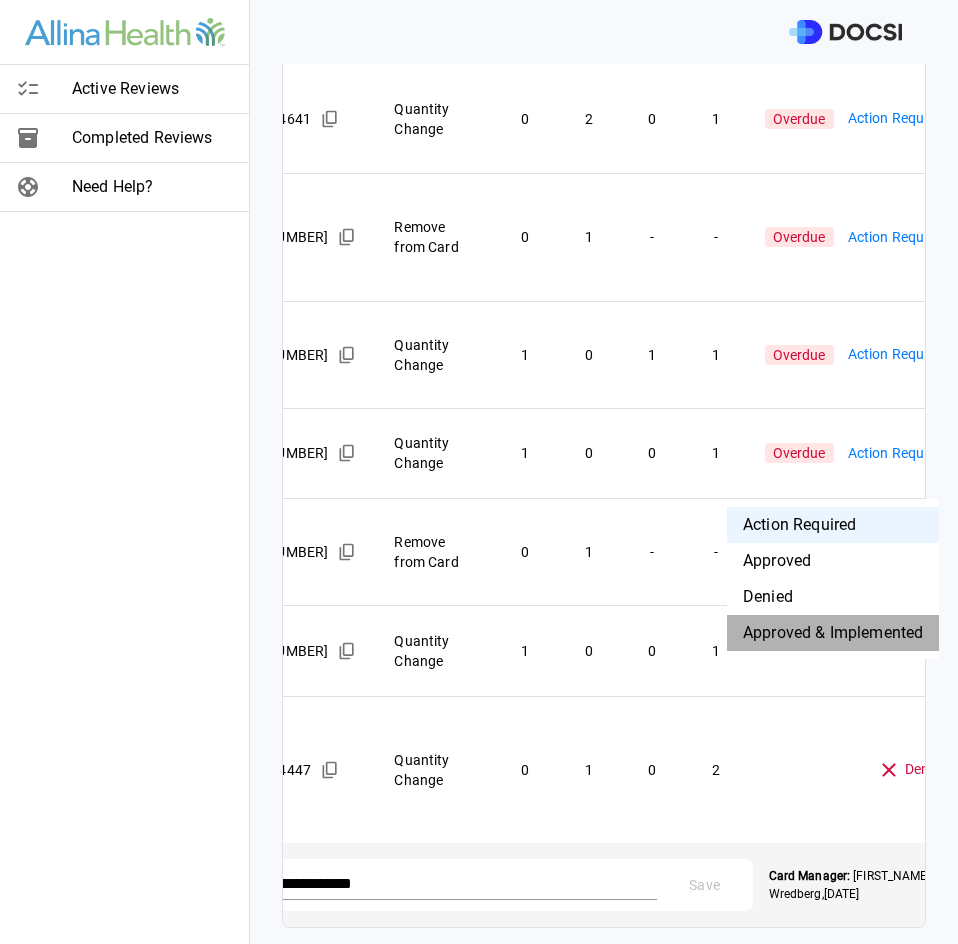 click on "Approved & Implemented" at bounding box center (833, 633) 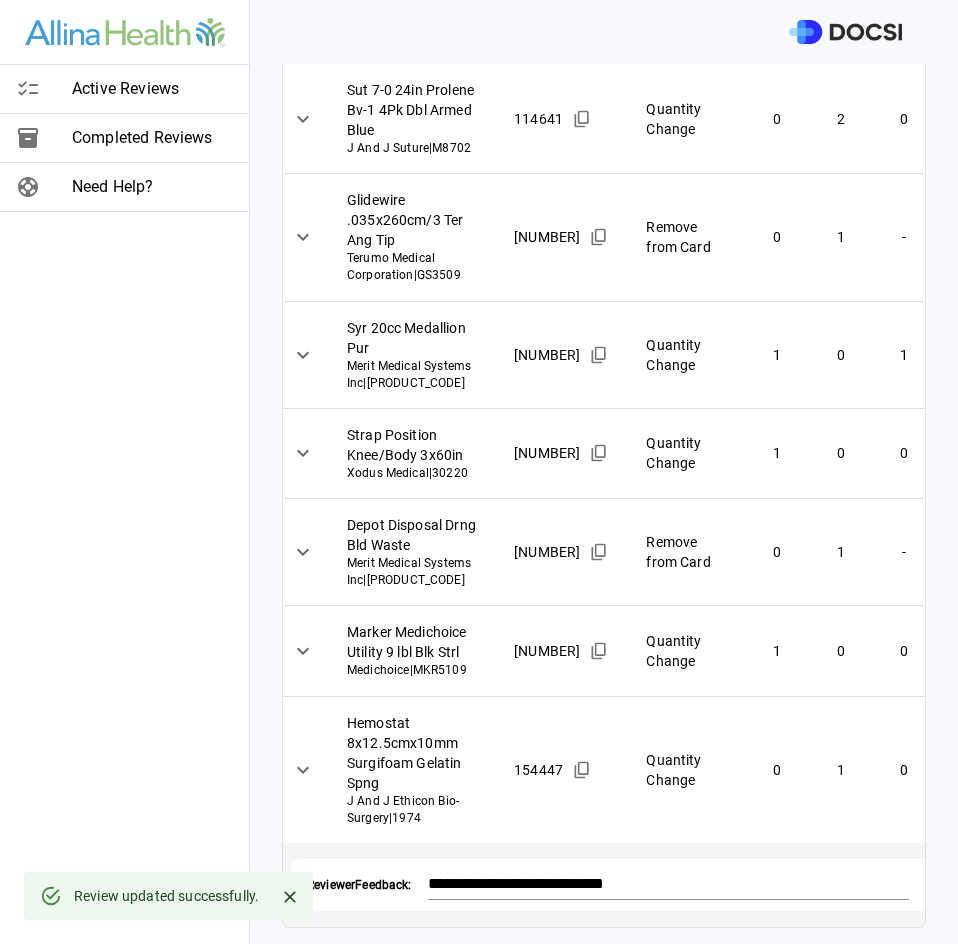 scroll, scrollTop: 0, scrollLeft: 0, axis: both 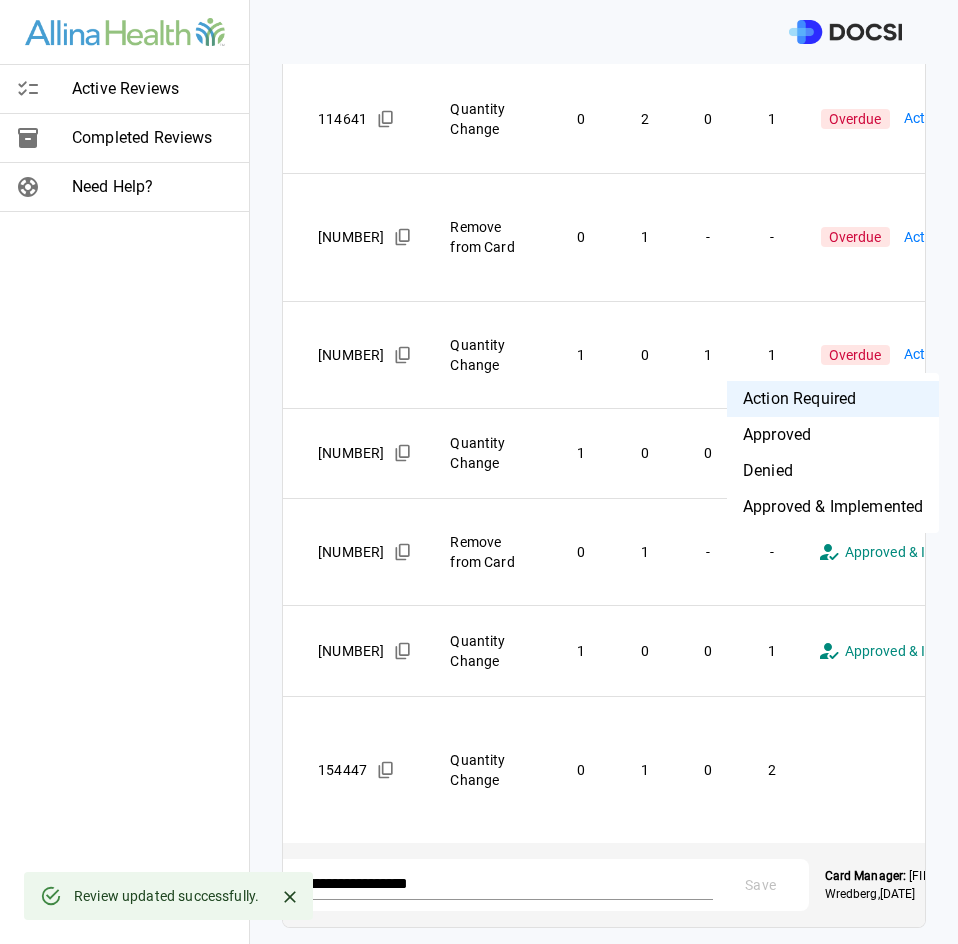 click on "Active Reviews Completed Reviews Need Help? Physician:   Dr.  [FIRST]   [LAST] Card:    INSERTION & PLACEMENT CAROTID STENT  ( M-128947   ) Managed by:    [FIRST] [LAST] ,  [DATE]   Intrdcr Vasc 6Frx90cm Destination Guide Stra Terumo Medical Corporation  |  RSC05 223968 Remove from Card 0 1 - - Overdue Action Required **** ​ Solidifier 2.1oz Deroyal Gels 2000cc Deroyal Industries Inc  |  71-2005 150500 Remove from Card 0 1 - - Overdue Action Required **** ​ Intrdcr Vasc 6Frx90cm Destination Guide Stra Terumo Medical Corporation  |  RSC05 223968 Remove from Card 0 1 - - Overdue Action Required **** ​ Loop Vessel 16inx1mm Maxi Sterion Red Silcn Aspen Surgical Products Inc  |  011011PBX 124696 Quantity Change 1 0 1 1 Overdue Action Required **** ​ Drsg Gze 4x4in Amd-Ritmed 12Ply Strl 2Pk Amd-Ritmed Inc  |  A4120 301678 Remove from Card 0 1 - - Overdue Action Required **** ​ Ecolab Inc  |  PC1292 170204 0 1" at bounding box center (479, 472) 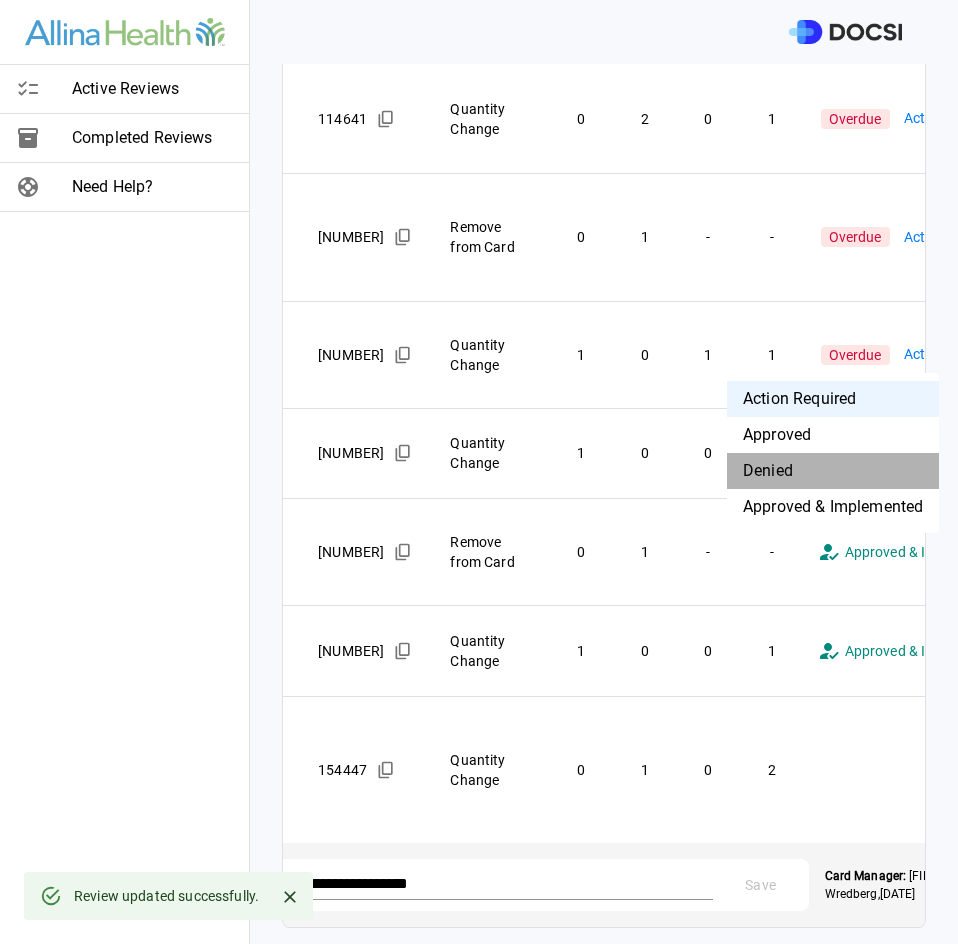 click on "Denied" at bounding box center (833, 471) 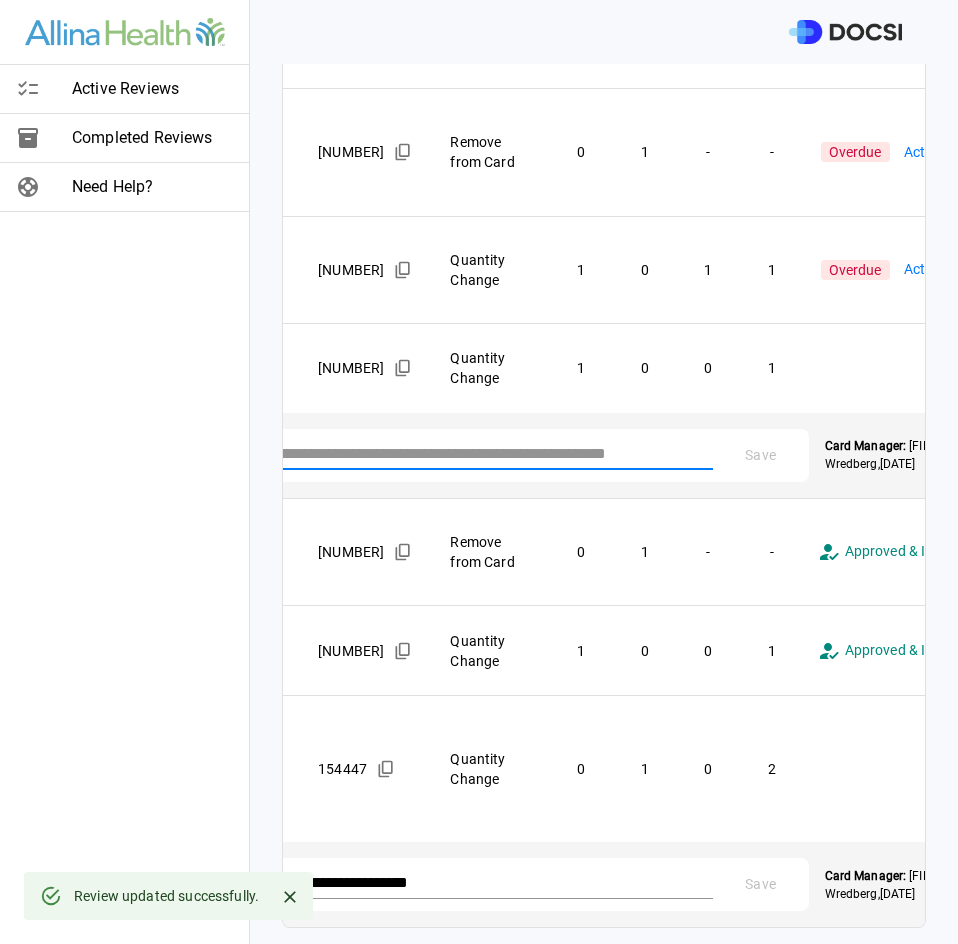 click at bounding box center (472, 453) 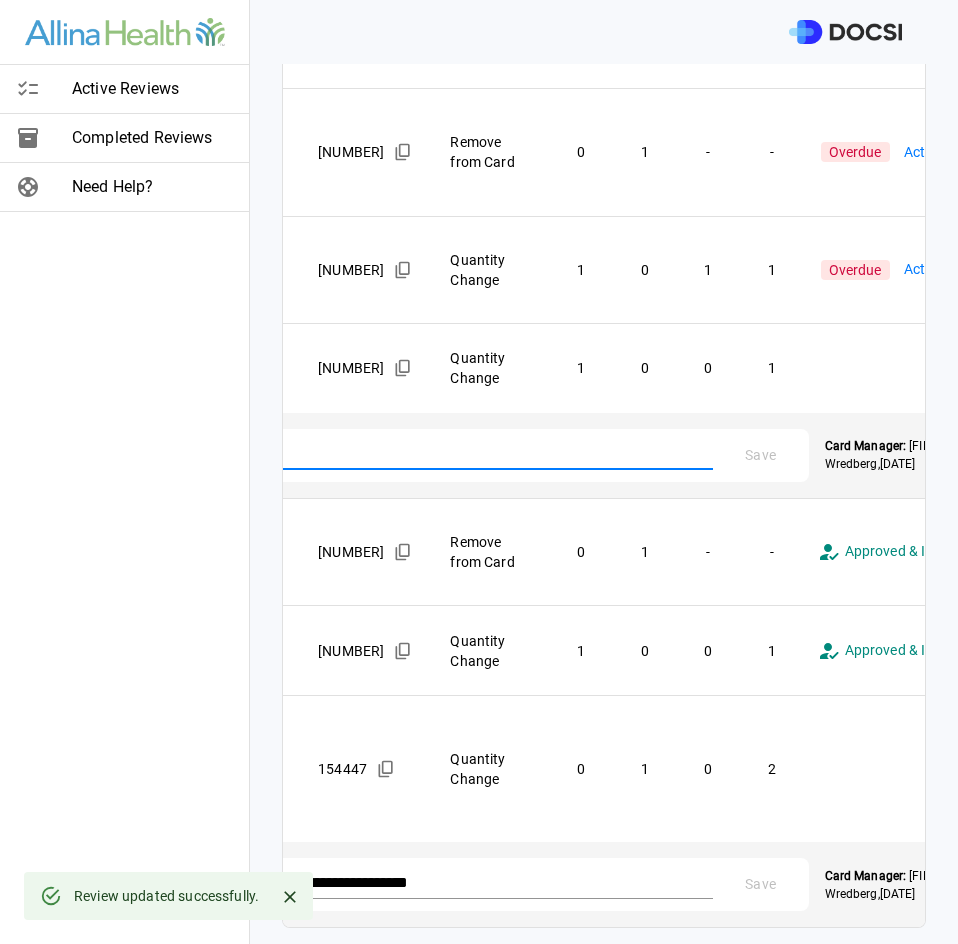 scroll, scrollTop: 0, scrollLeft: 164, axis: horizontal 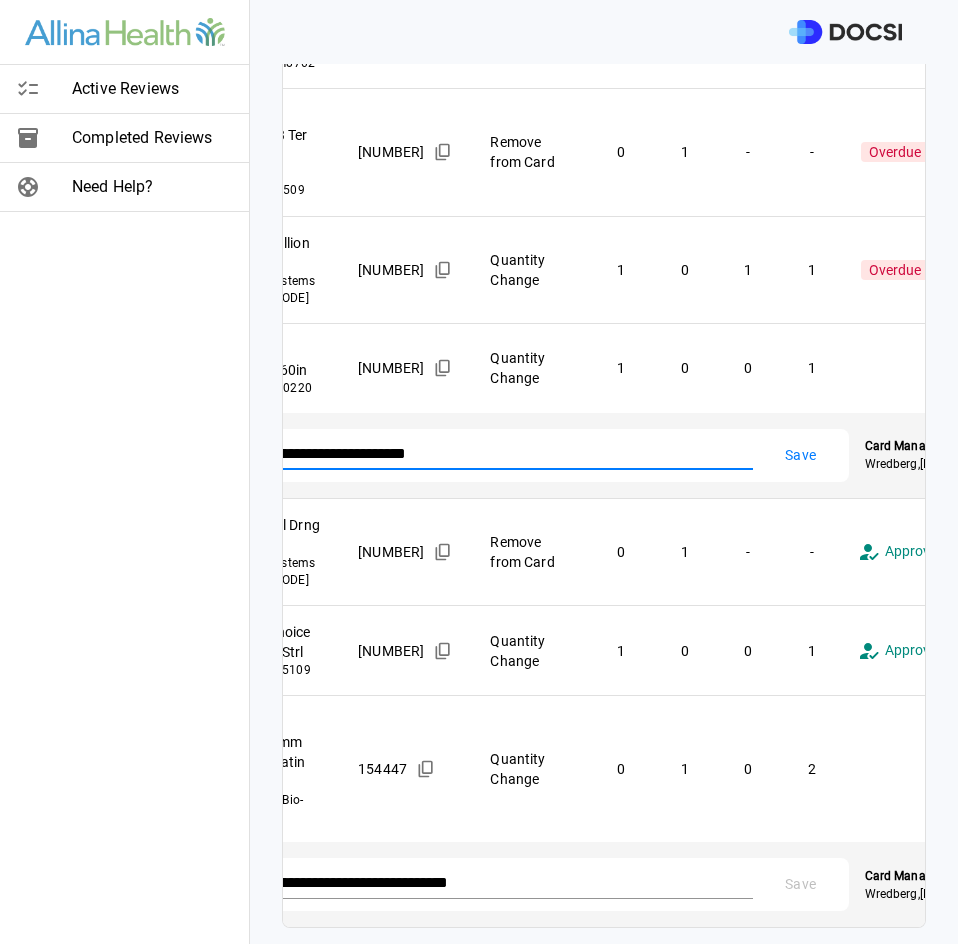type on "**********" 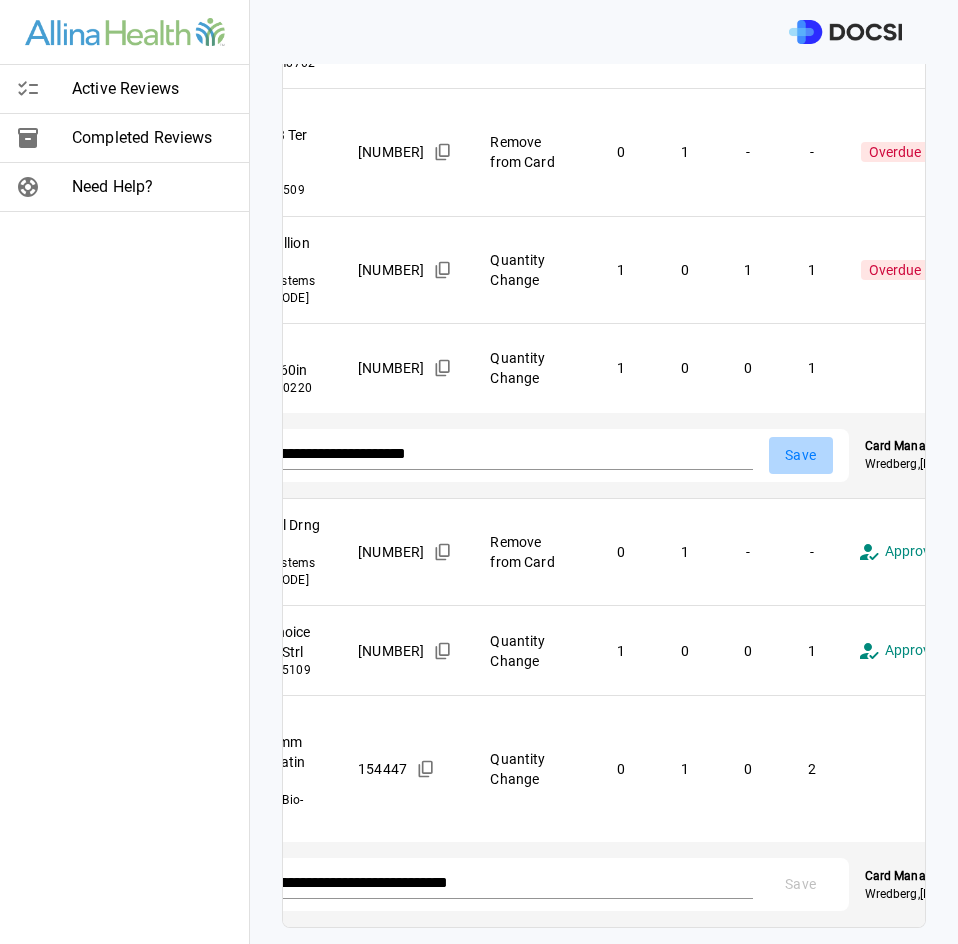 click on "Save" at bounding box center [801, 455] 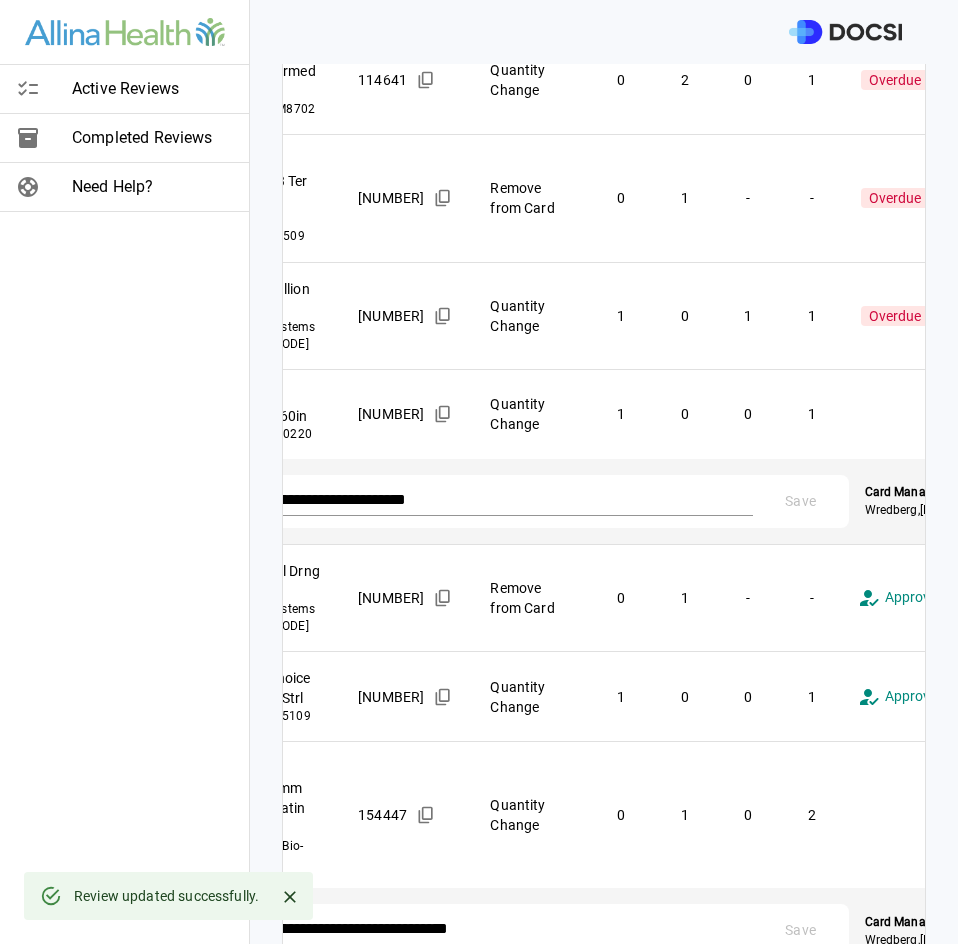 scroll, scrollTop: 986, scrollLeft: 0, axis: vertical 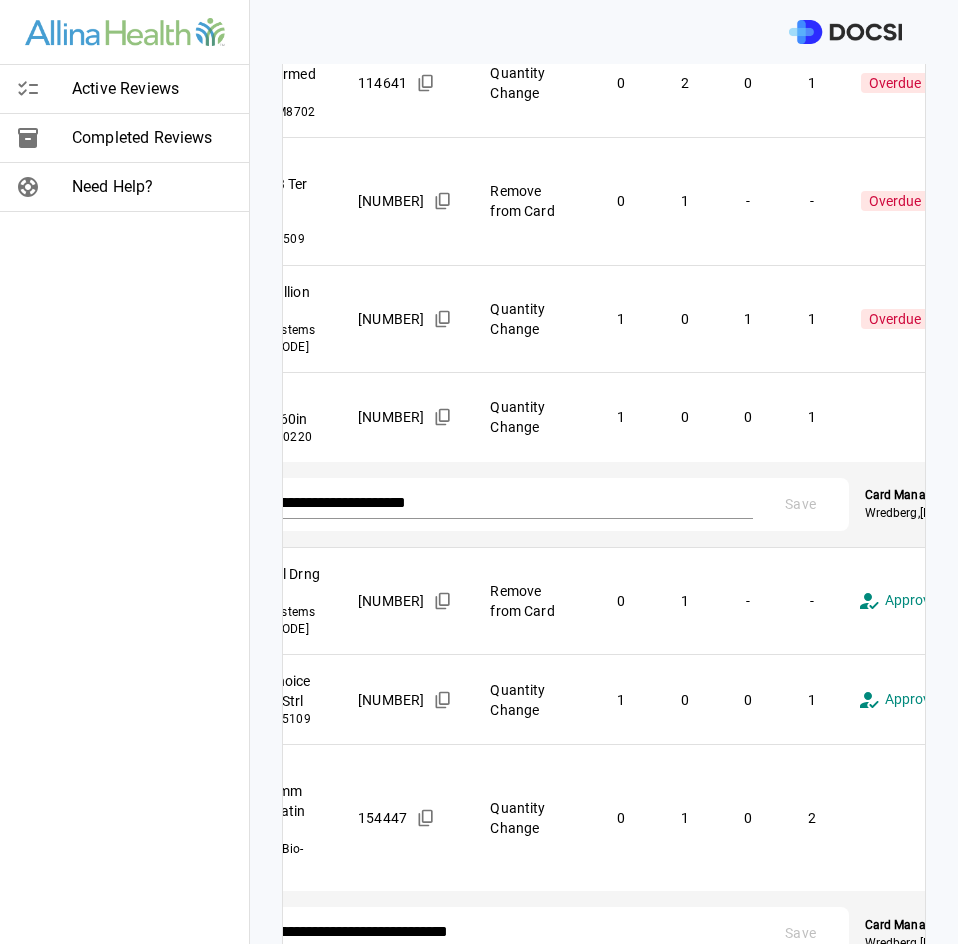 drag, startPoint x: 622, startPoint y: 567, endPoint x: 611, endPoint y: 640, distance: 73.82411 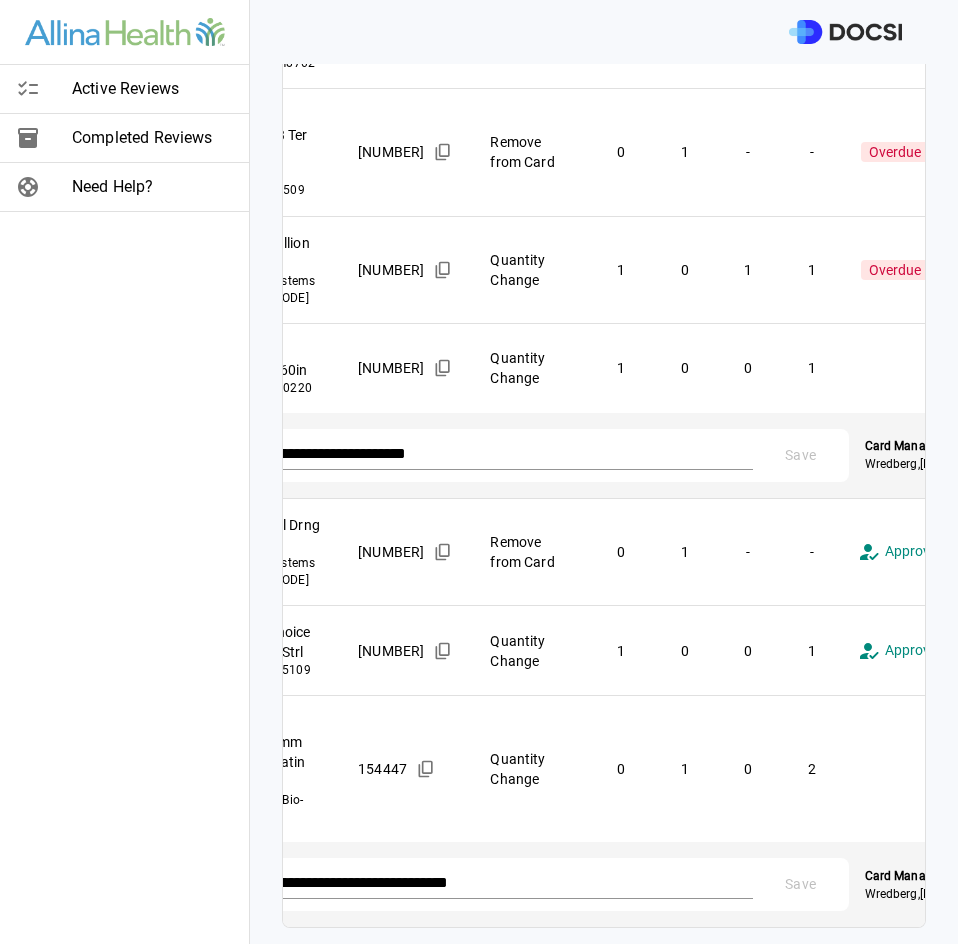 scroll, scrollTop: 1270, scrollLeft: 0, axis: vertical 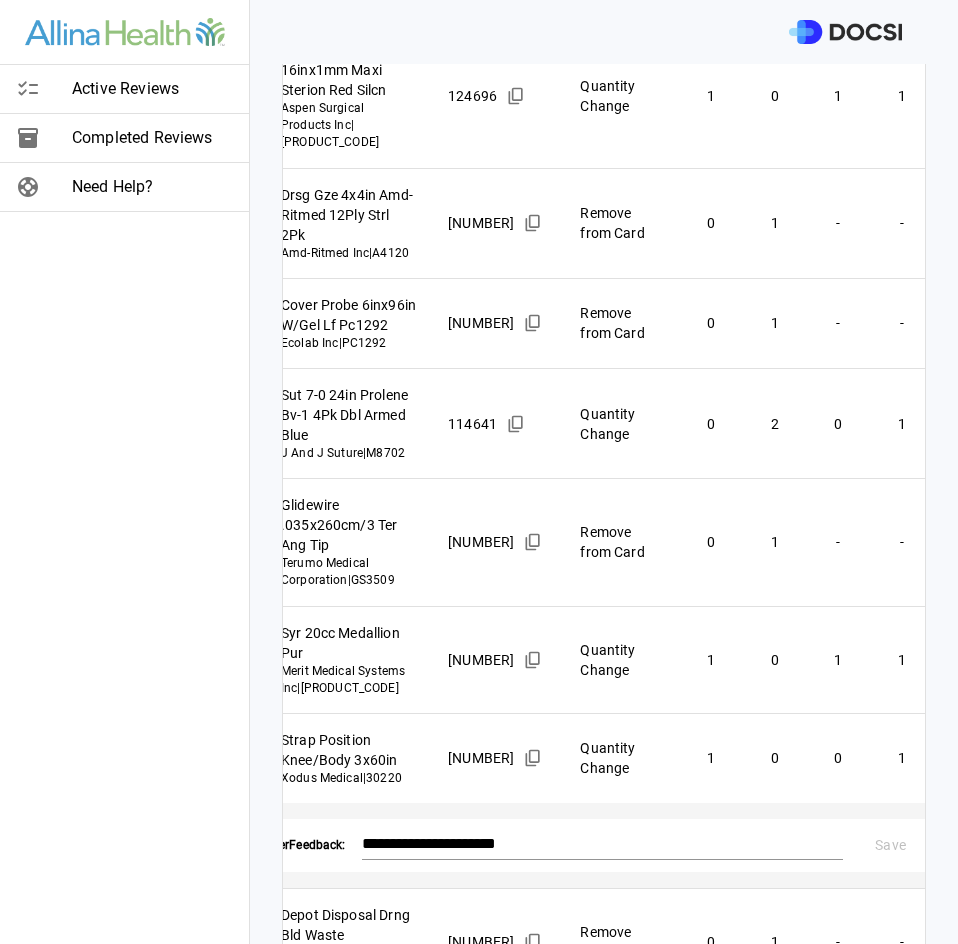 click on "Active Reviews Completed Reviews Need Help?" at bounding box center [125, 472] 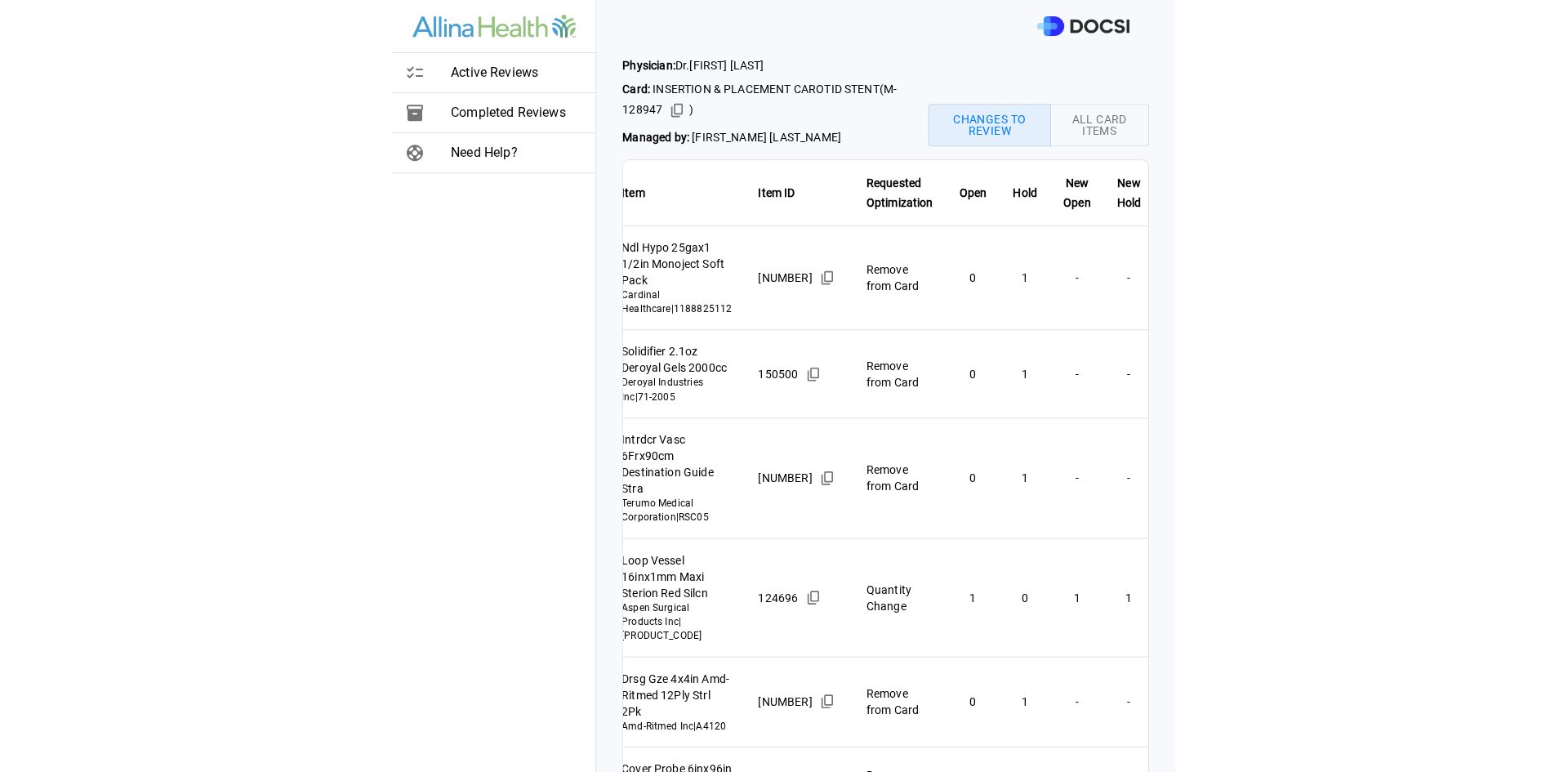 scroll, scrollTop: 0, scrollLeft: 0, axis: both 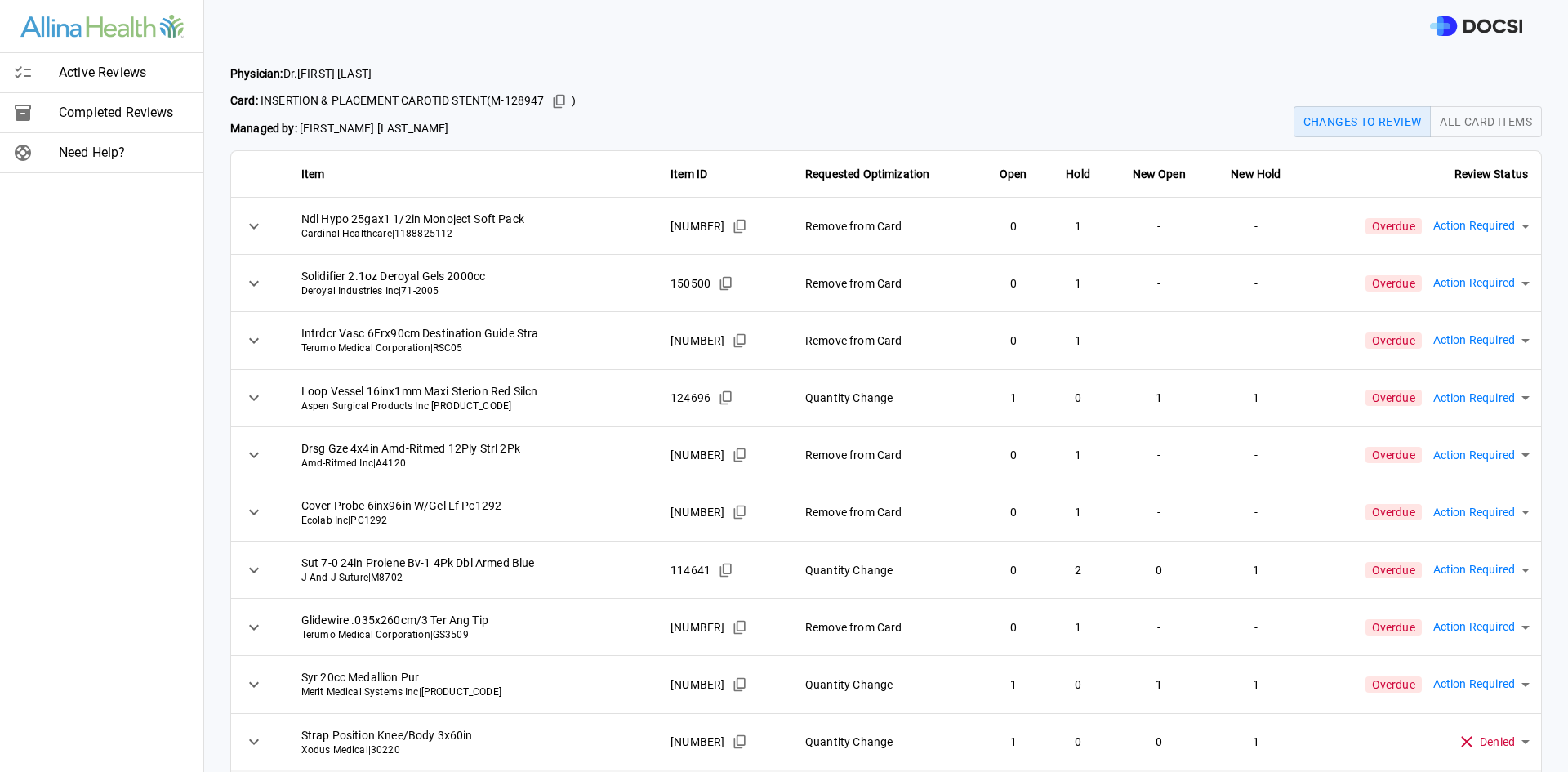 click on "Active Reviews Completed Reviews Need Help? Physician:   Dr.  [FIRST]   [LAST] Card:    INSERTION & PLACEMENT CAROTID STENT  ( M-128947   ) Managed by:    [FIRST] [LAST] ,  [DATE]   Intrdcr Vasc 6Frx90cm Destination Guide Stra Terumo Medical Corporation  |  RSC05 223968 Remove from Card 0 1 - - Overdue Action Required **** ​ Solidifier 2.1oz Deroyal Gels 2000cc Deroyal Industries Inc  |  71-2005 150500 Remove from Card 0 1 - - Overdue Action Required **** ​ Intrdcr Vasc 6Frx90cm Destination Guide Stra Terumo Medical Corporation  |  RSC05 223968 Remove from Card 0 1 - - Overdue Action Required **** ​ Loop Vessel 16inx1mm Maxi Sterion Red Silcn Aspen Surgical Products Inc  |  011011PBX 124696 Quantity Change 1 0 1 1 Overdue Action Required **** ​ Drsg Gze 4x4in Amd-Ritmed 12Ply Strl 2Pk Amd-Ritmed Inc  |  A4120 301678 Remove from Card 0 1 - - Overdue Action Required **** ​ Ecolab Inc  |  PC1292 170204 0 1" at bounding box center (784, 386) 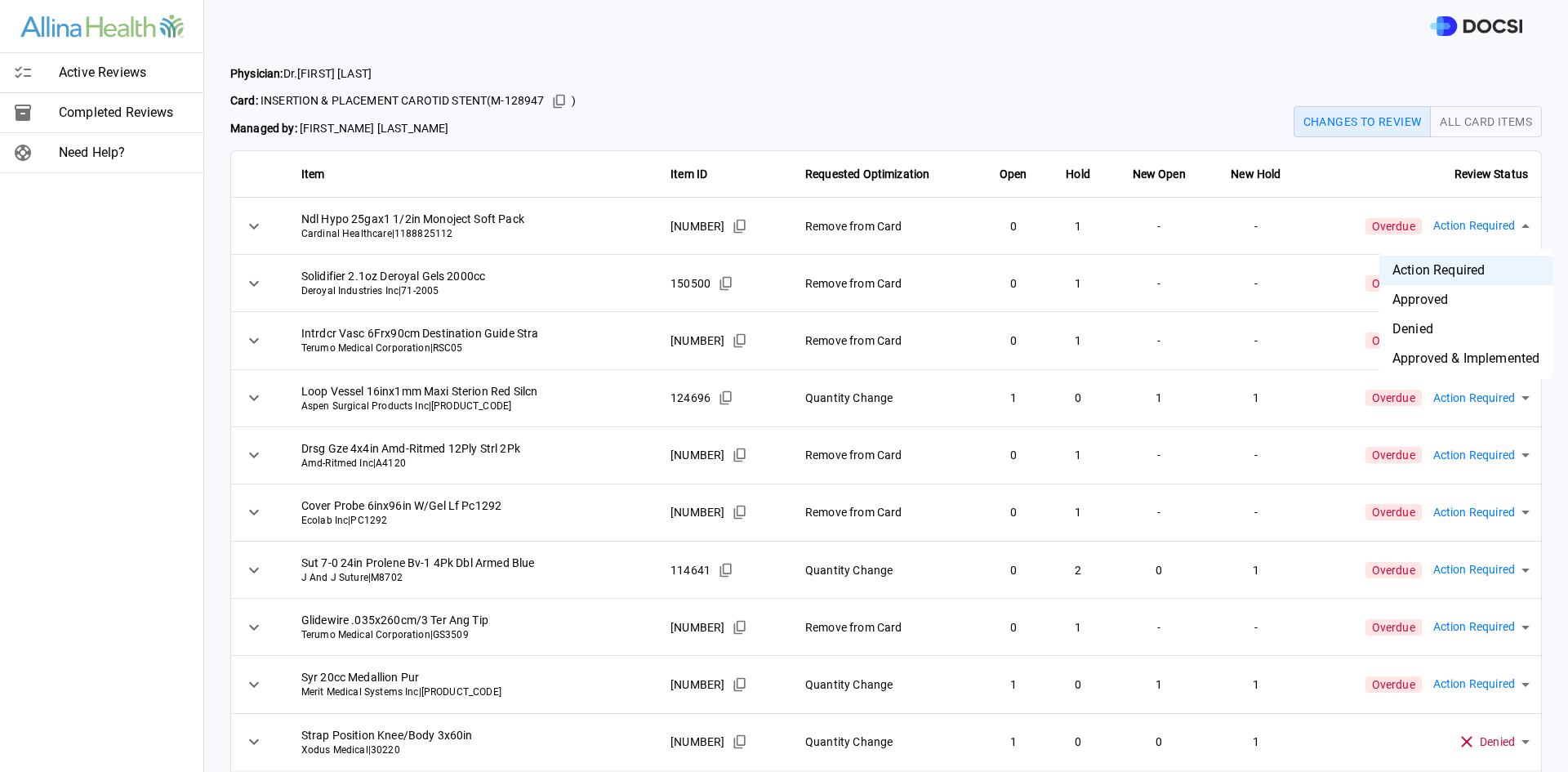 click on "Approved & Implemented" at bounding box center (1466, 359) 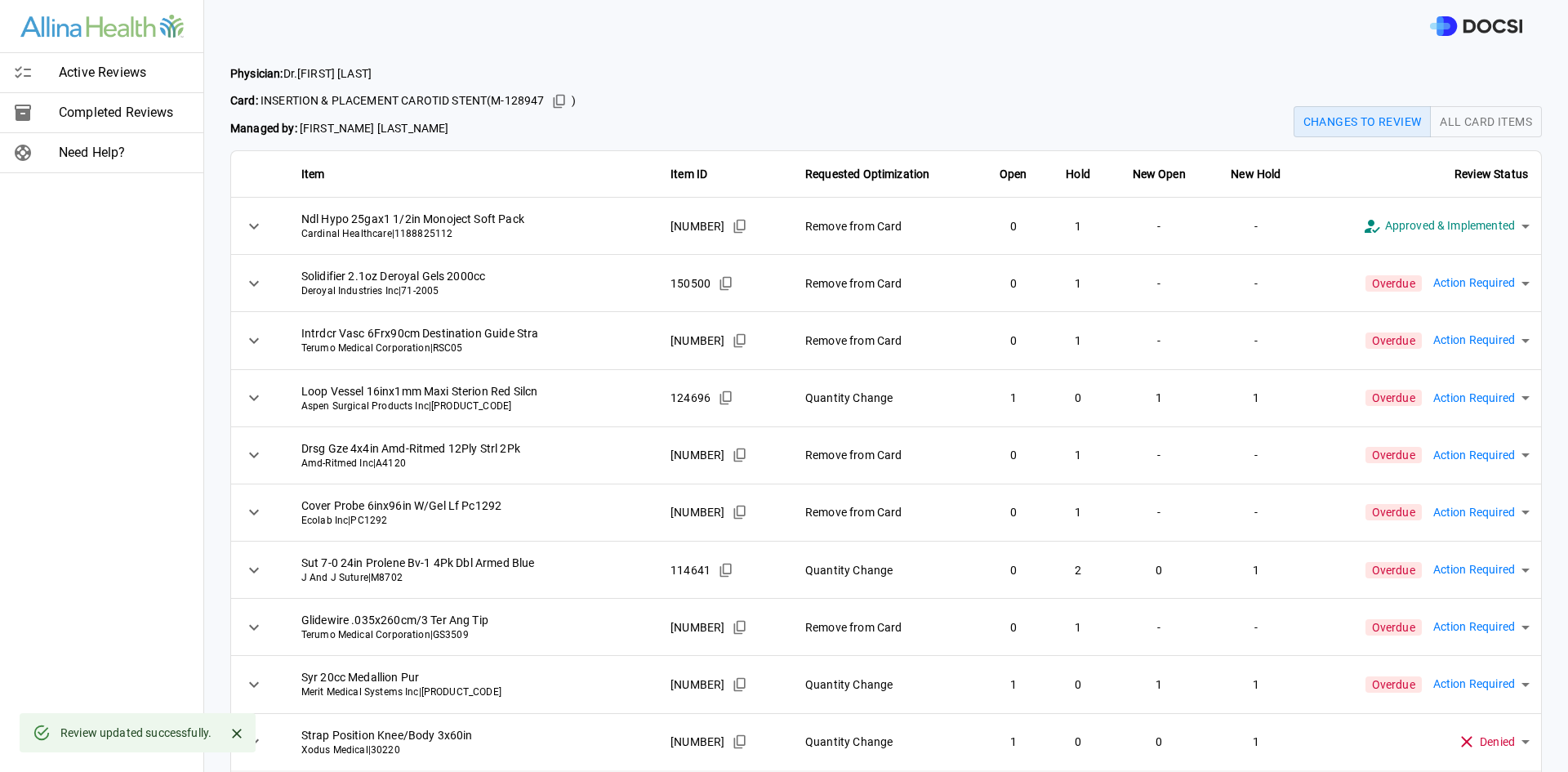 click on "**********" at bounding box center (784, 386) 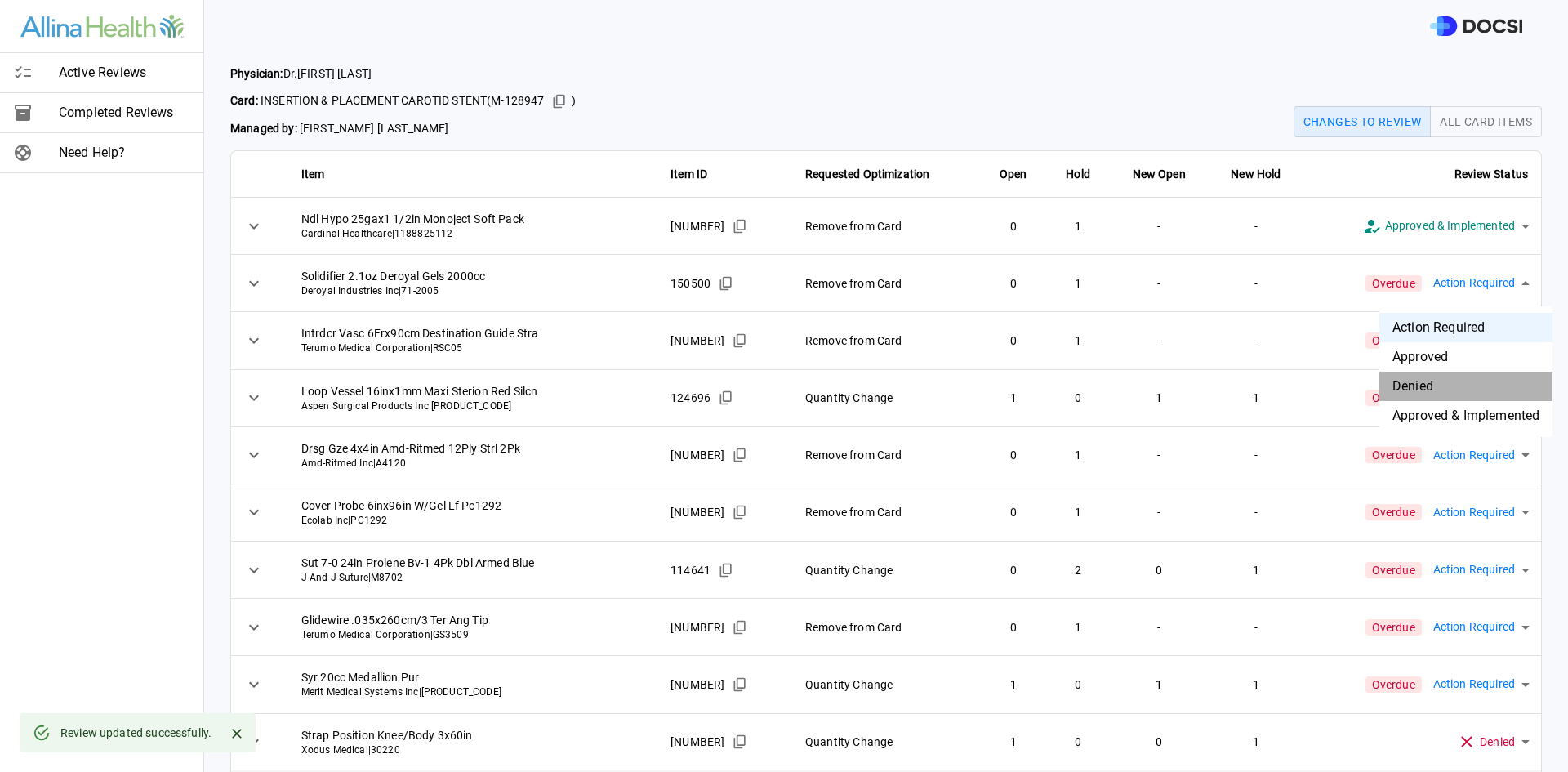 click on "Denied" at bounding box center (1466, 386) 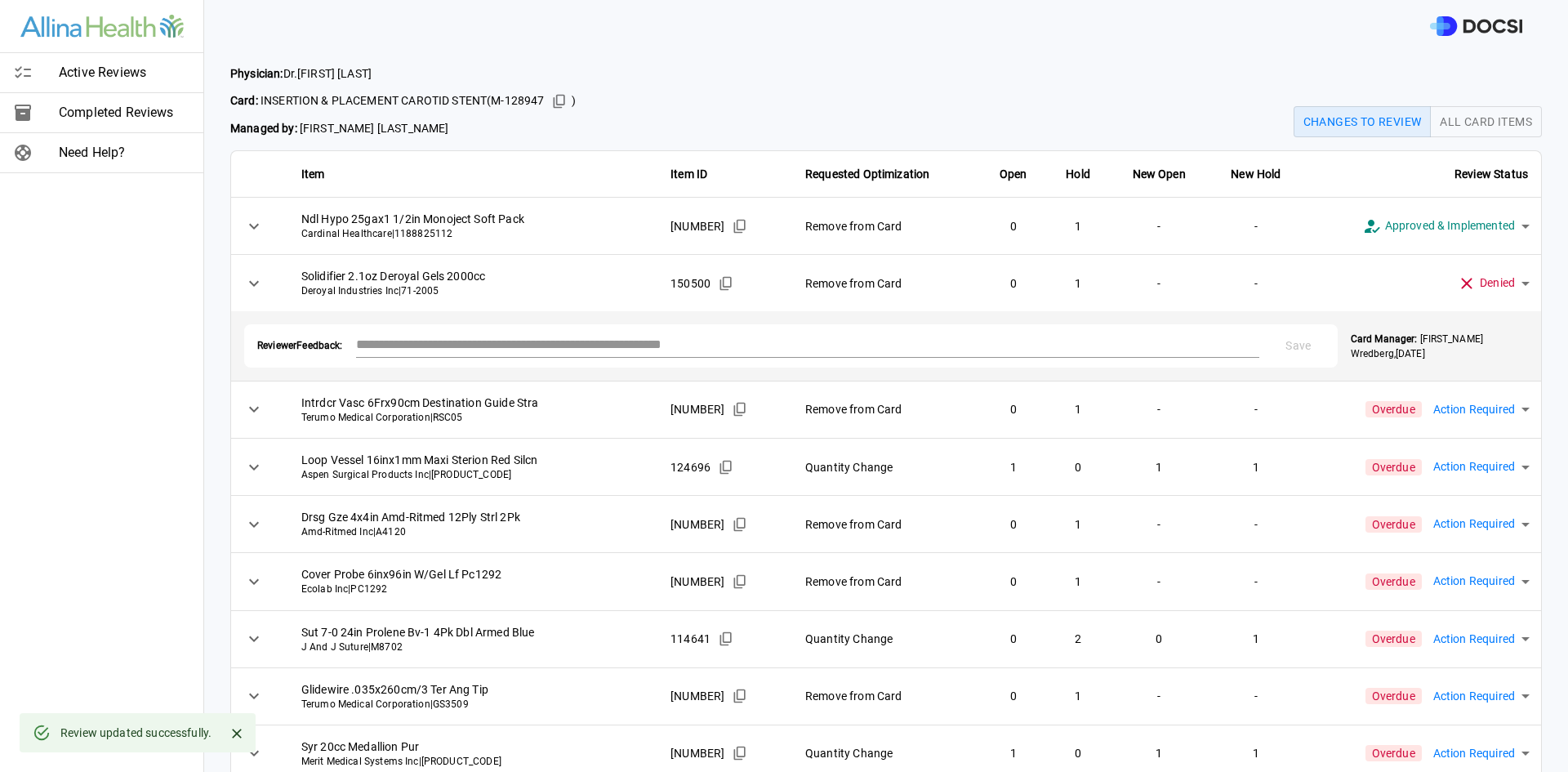 click at bounding box center [808, 344] 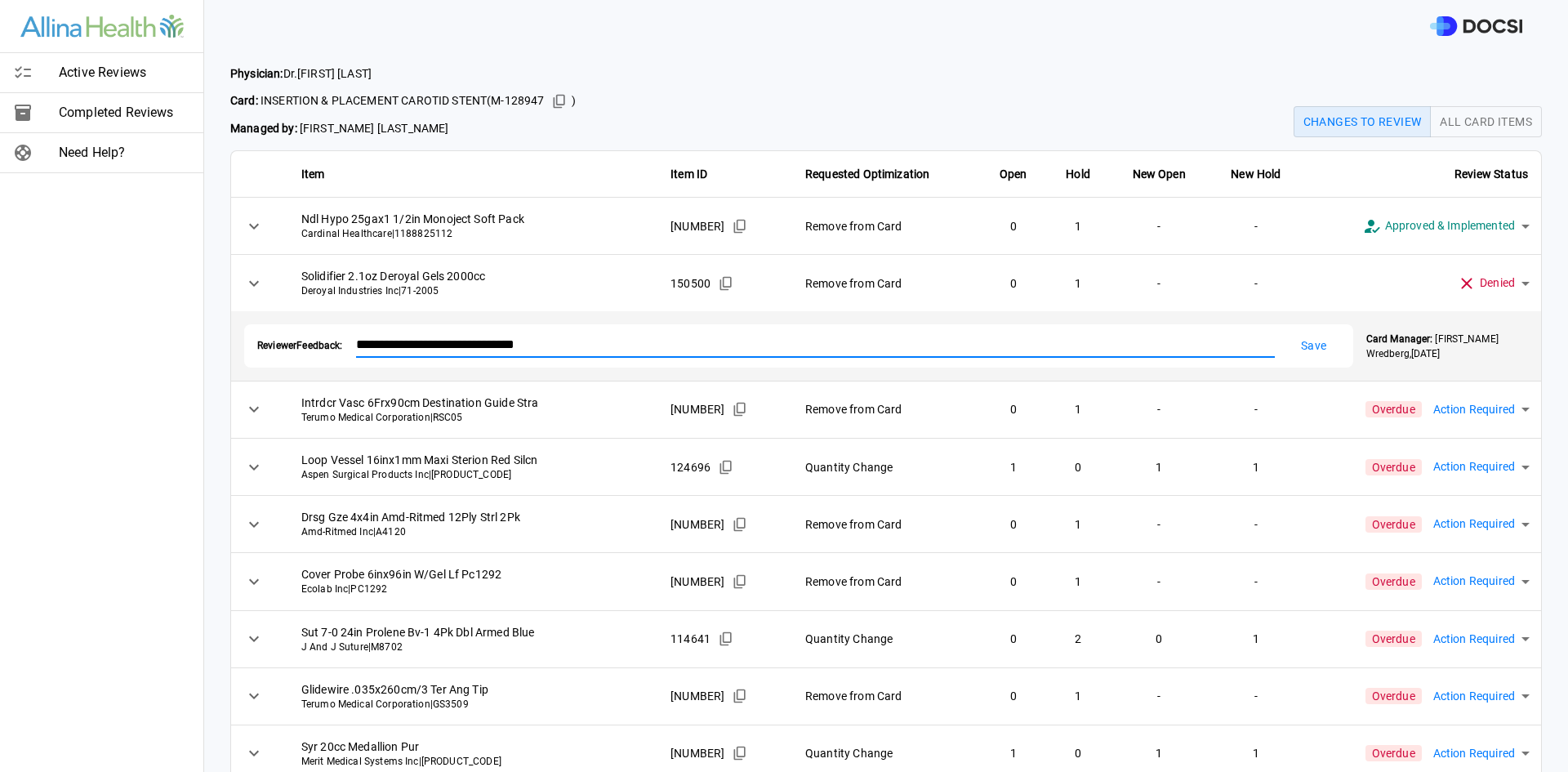 type on "**********" 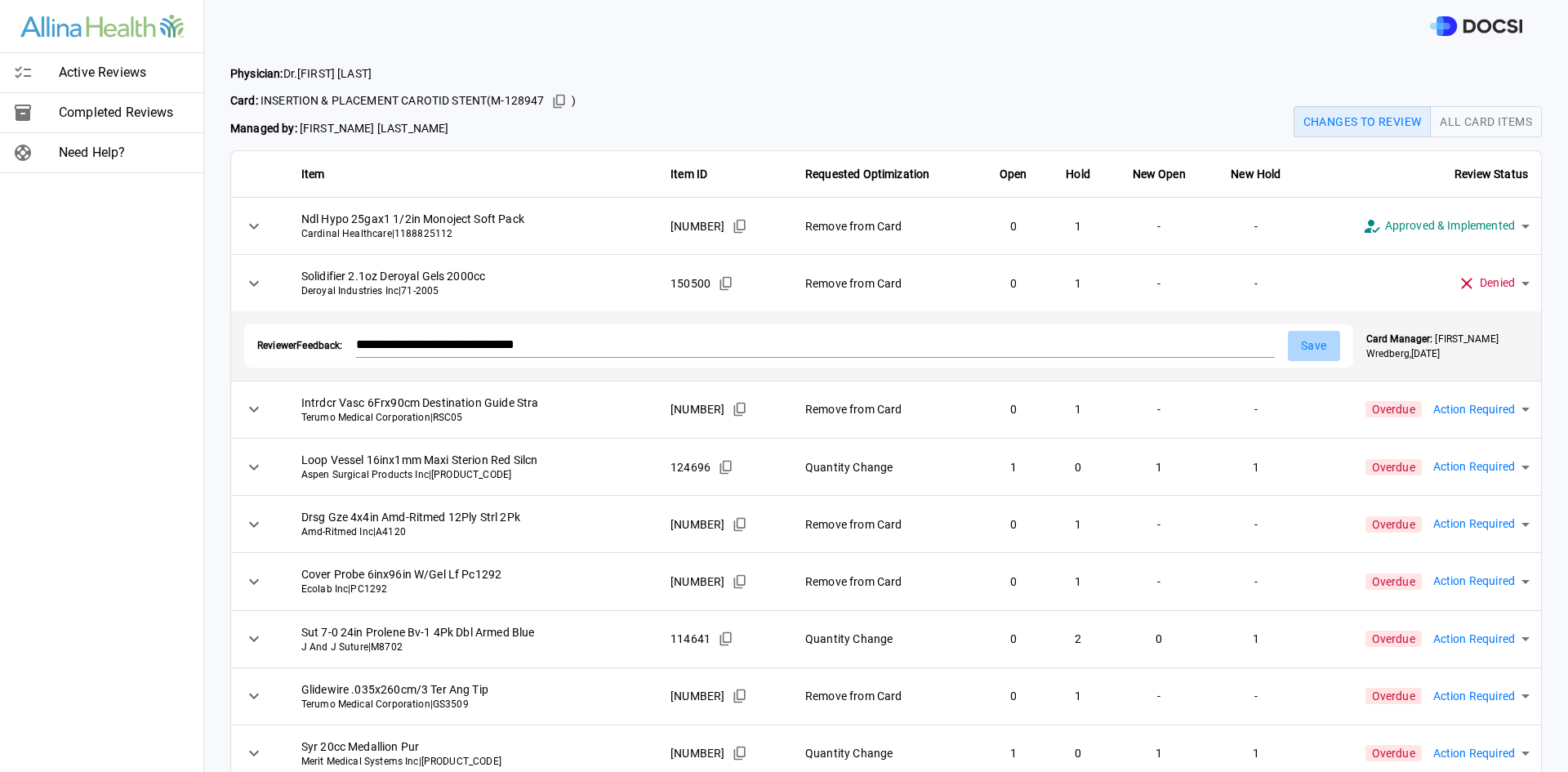 click on "Save" at bounding box center (1314, 346) 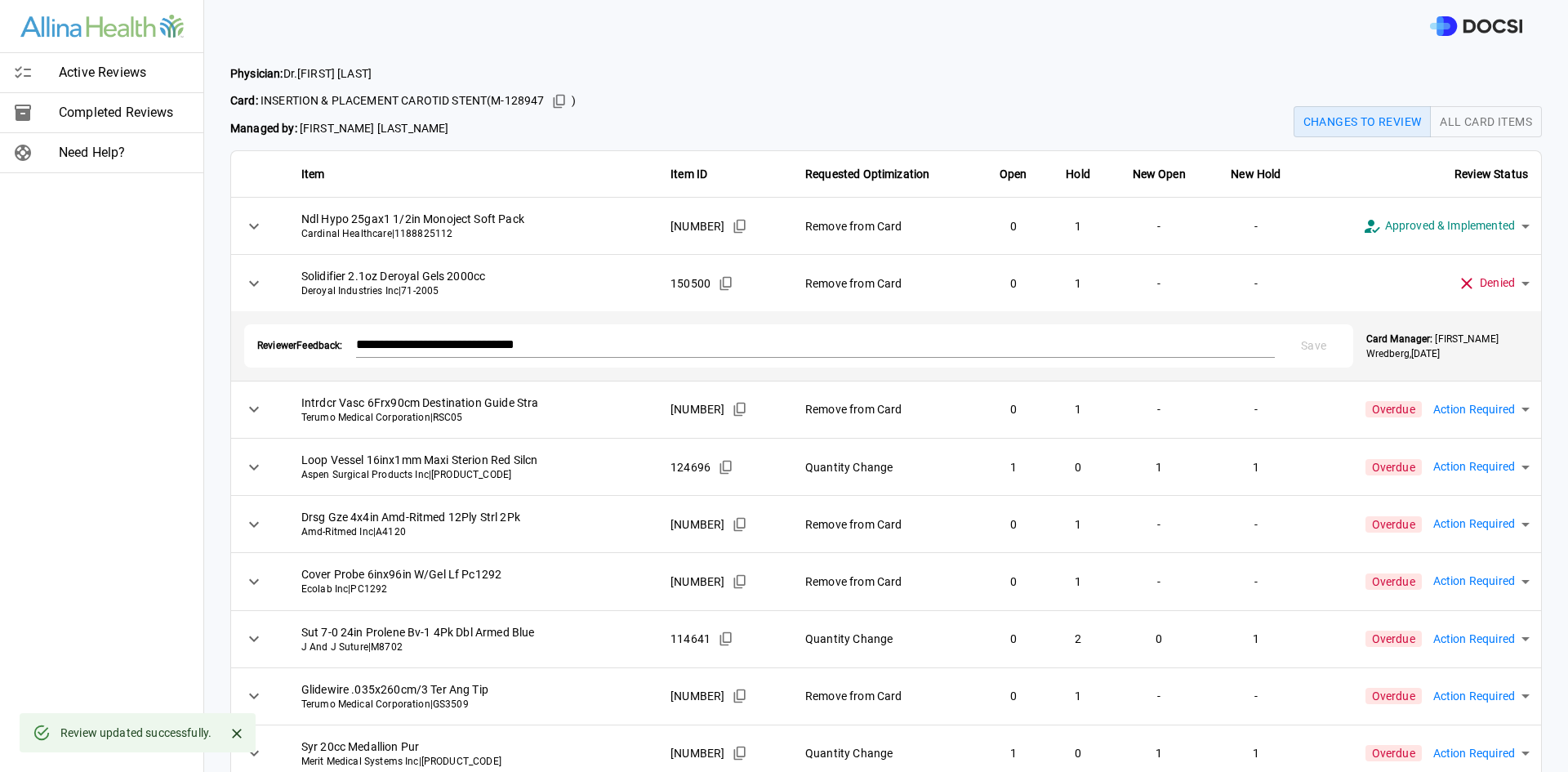 click on "**********" at bounding box center [784, 386] 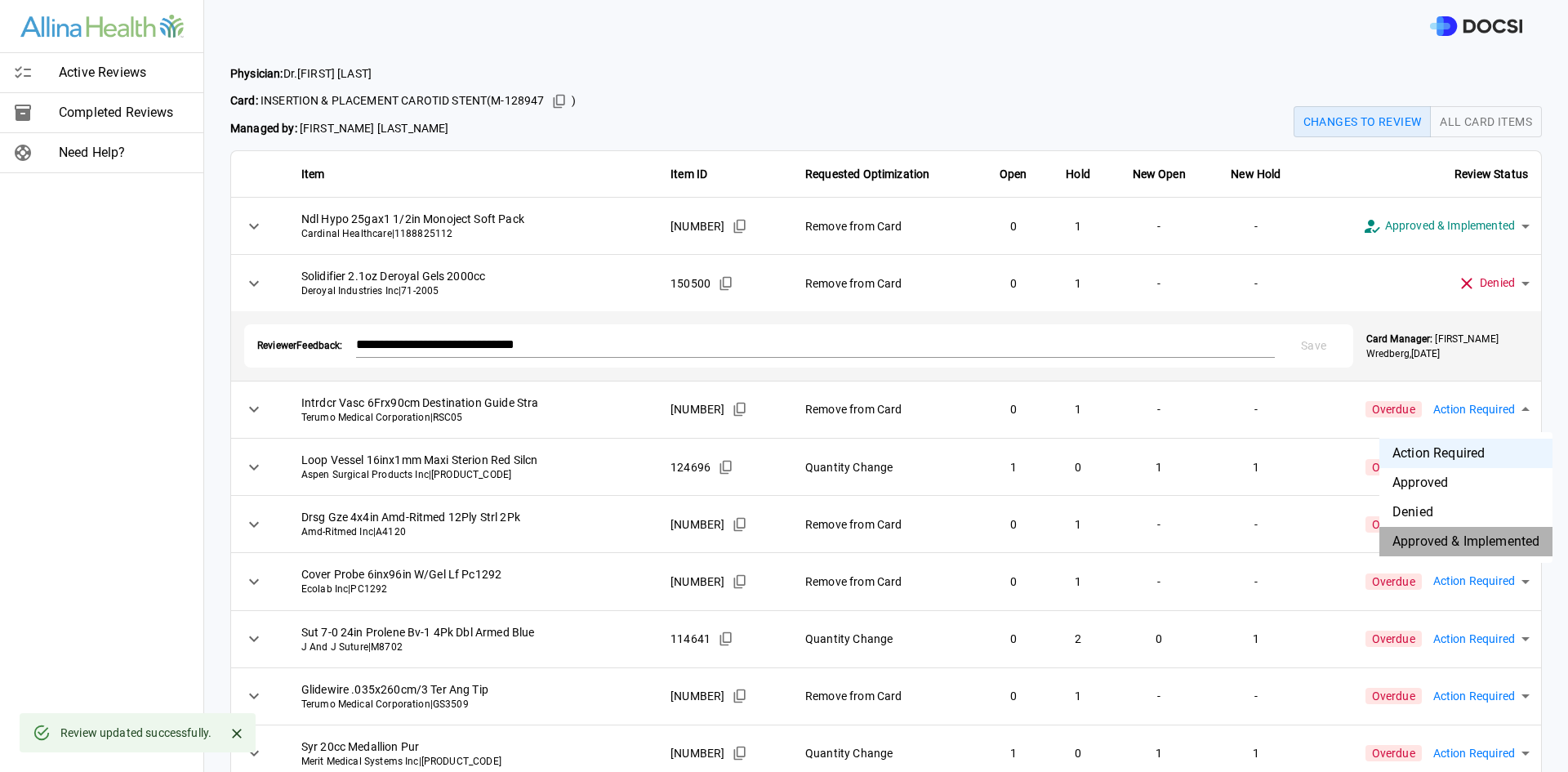 click on "Approved & Implemented" at bounding box center [1466, 542] 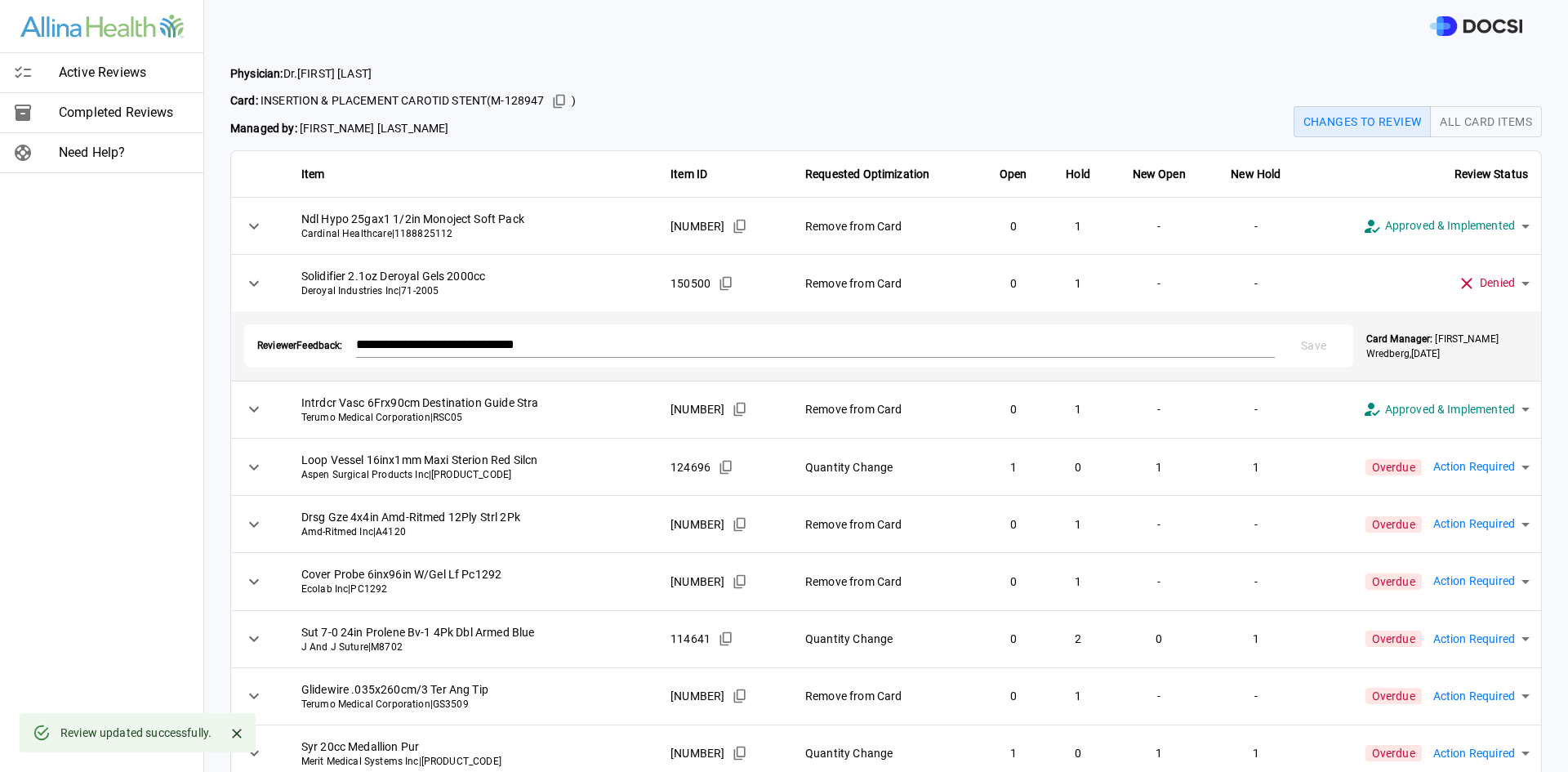 click on "**********" at bounding box center [784, 386] 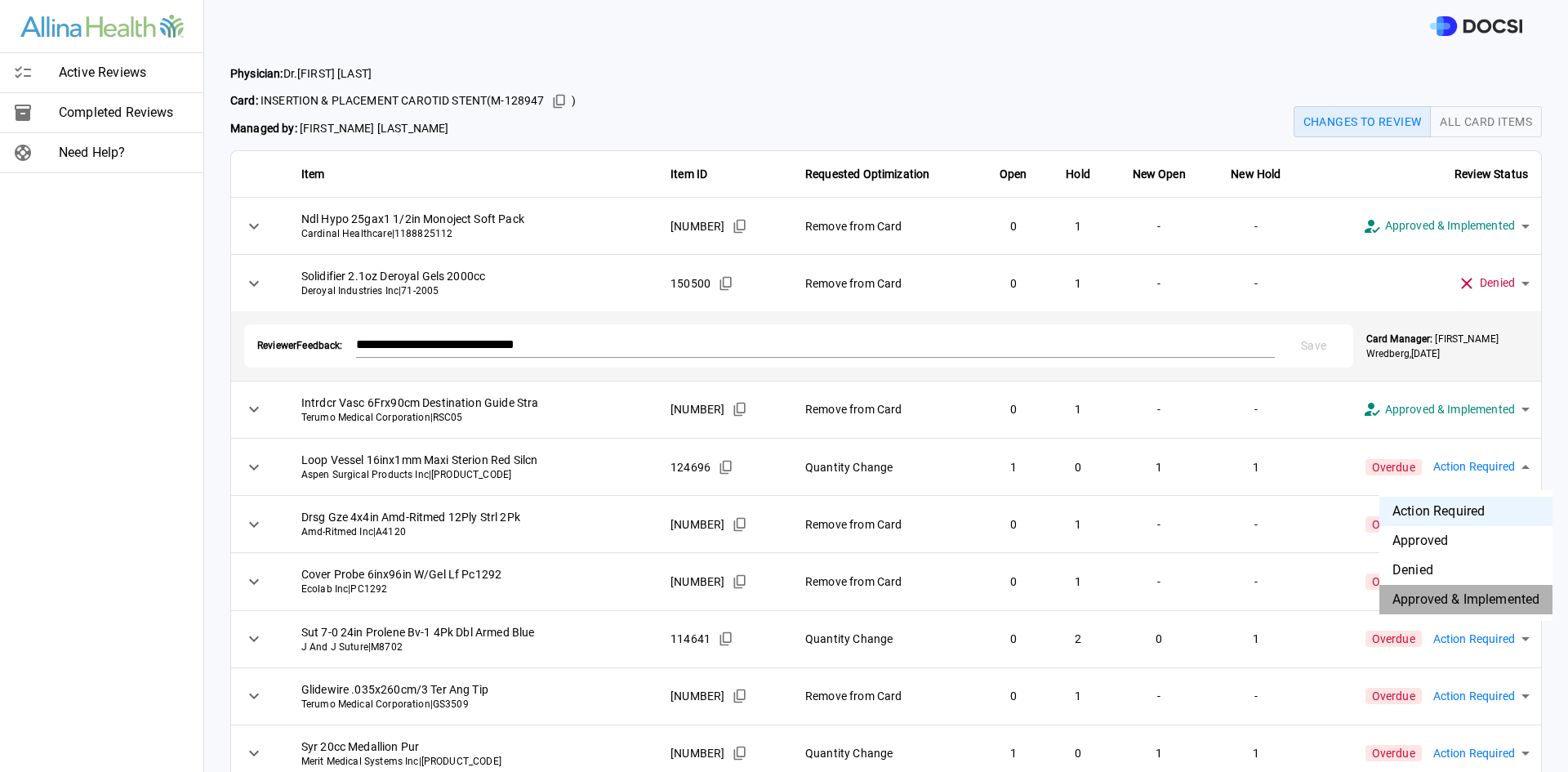 click on "Approved & Implemented" at bounding box center (1466, 600) 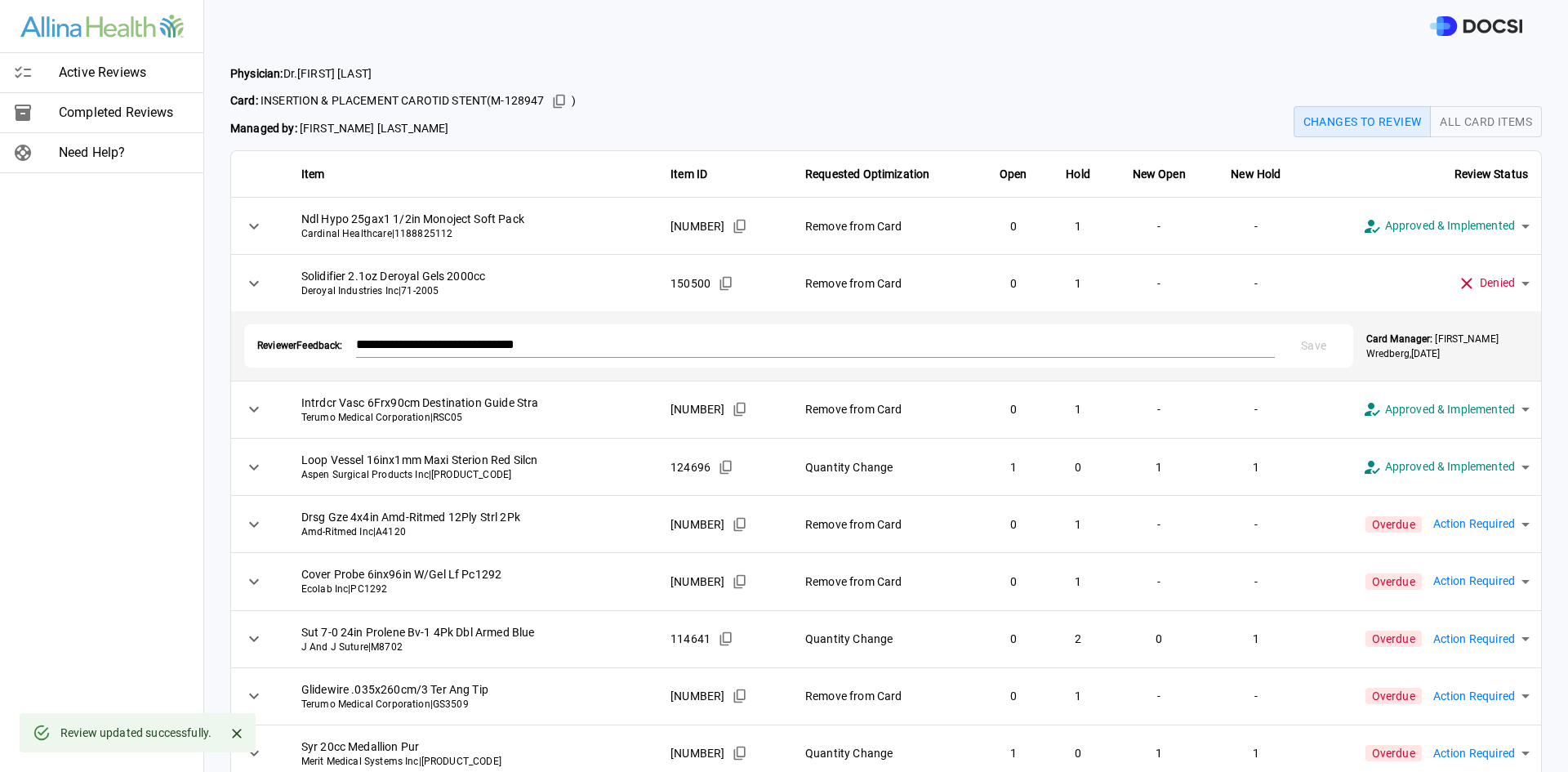 click on "**********" at bounding box center [784, 386] 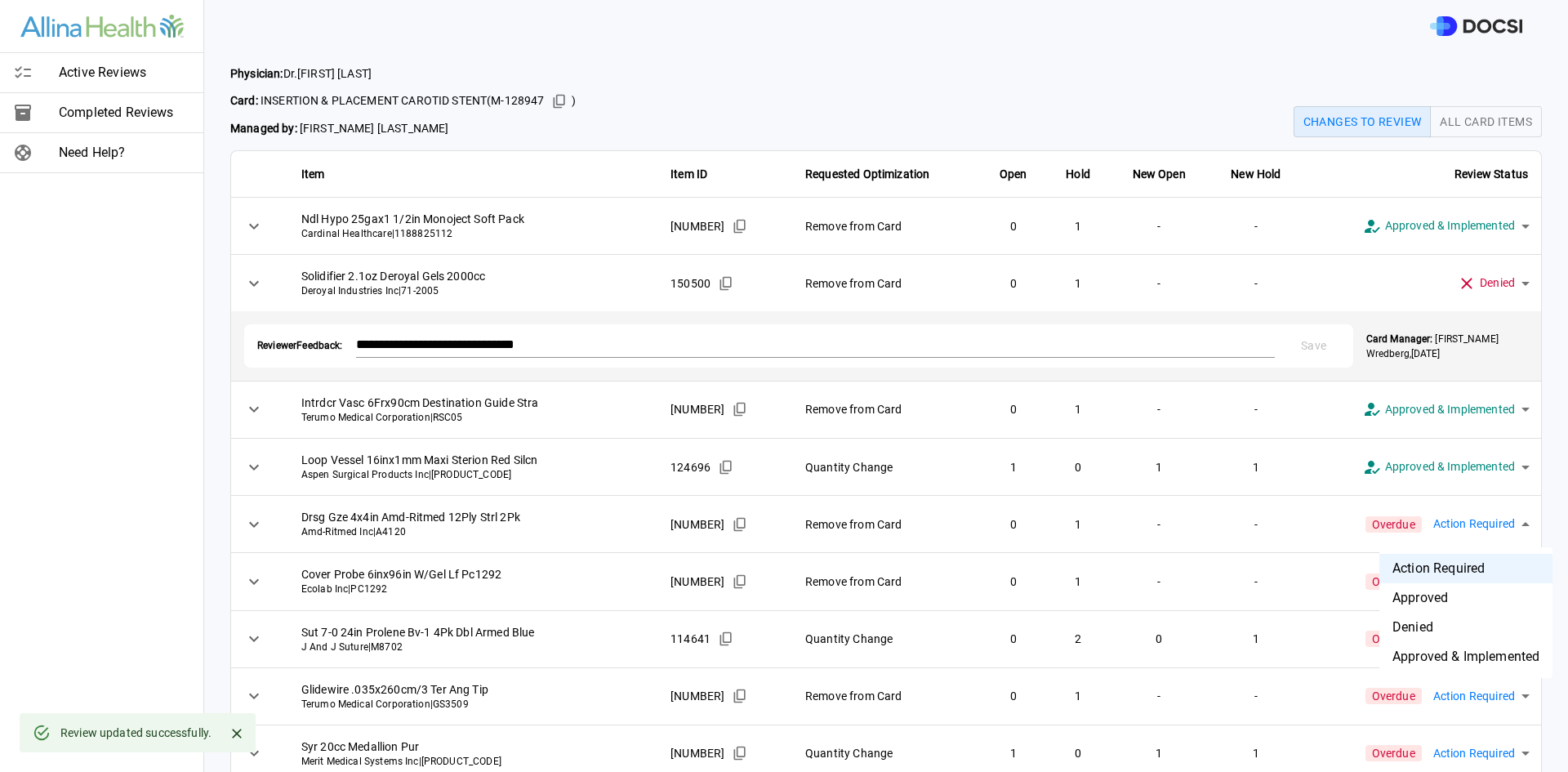 click on "Approved & Implemented" at bounding box center (1466, 657) 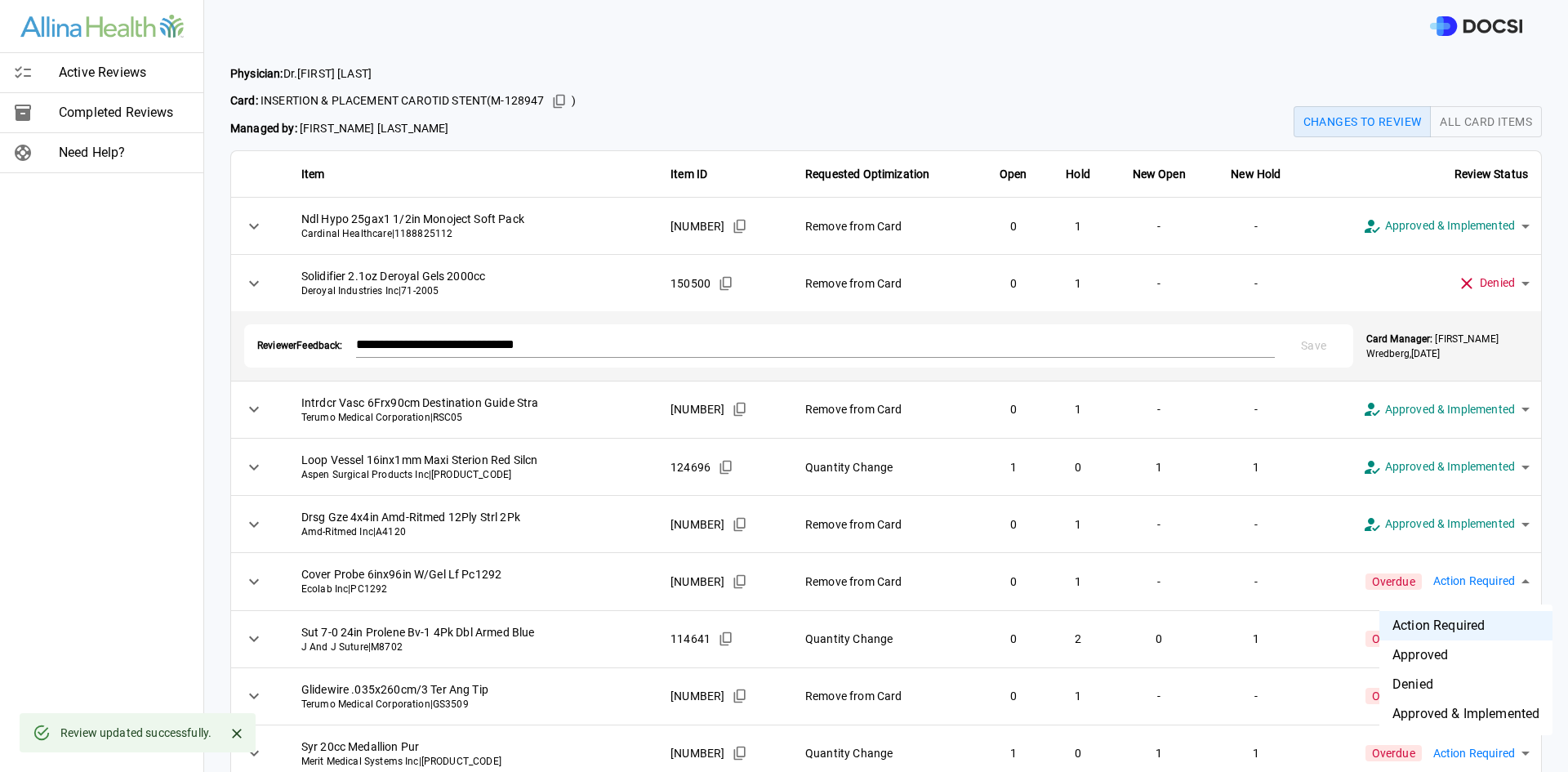 click on "**********" at bounding box center (784, 386) 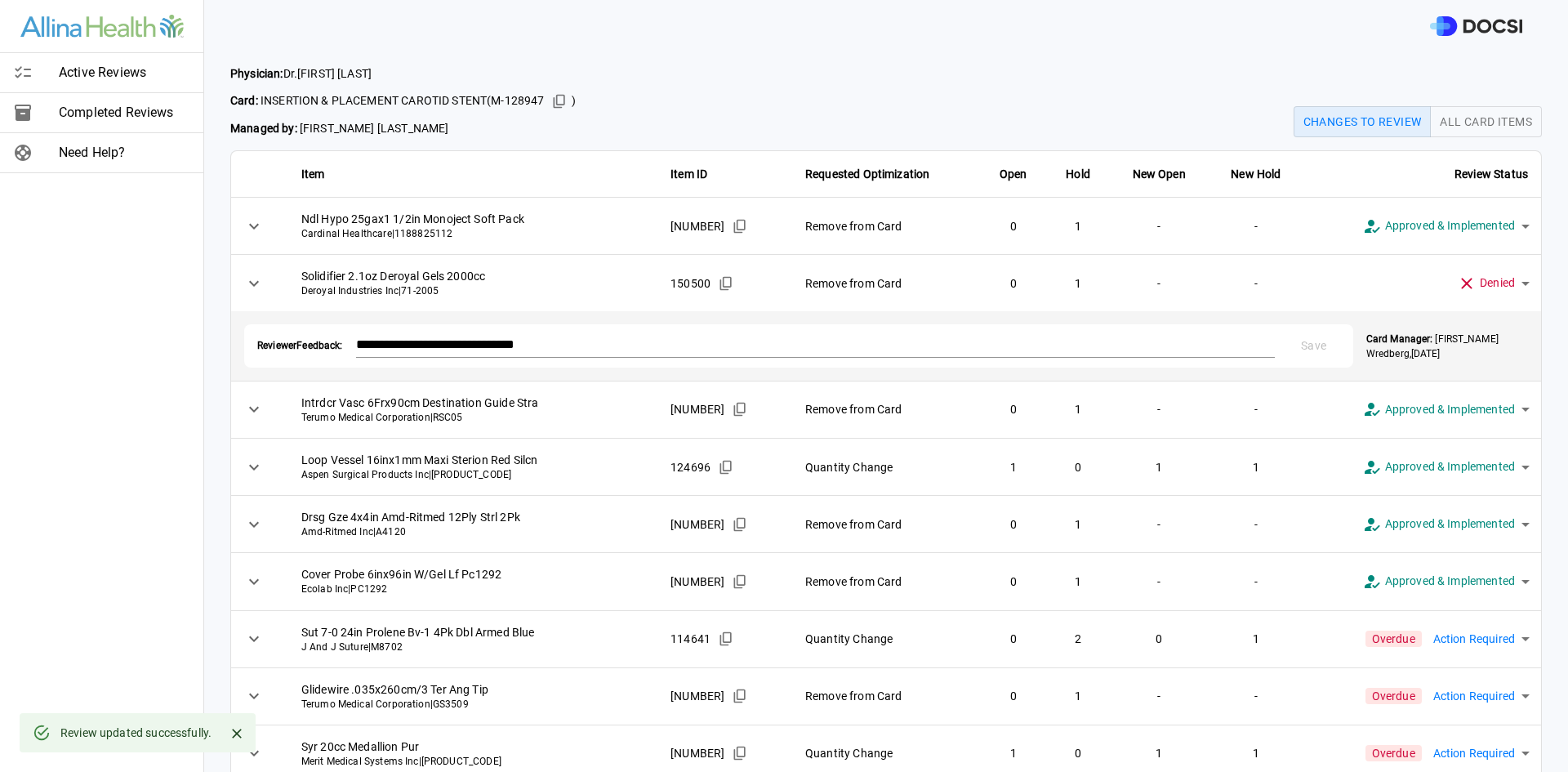 click on "**********" at bounding box center (784, 386) 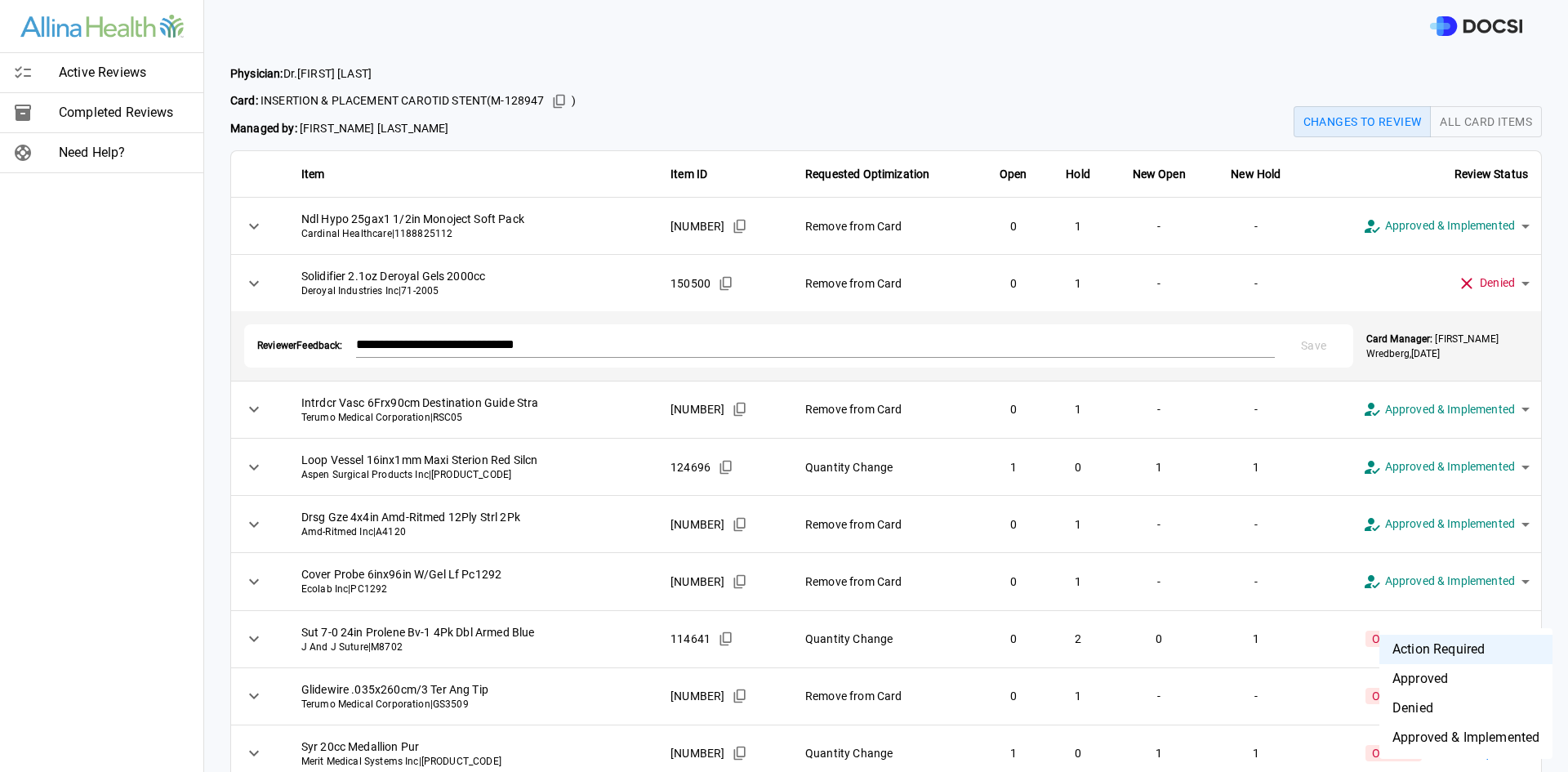 click on "Approved & Implemented" at bounding box center (1466, 738) 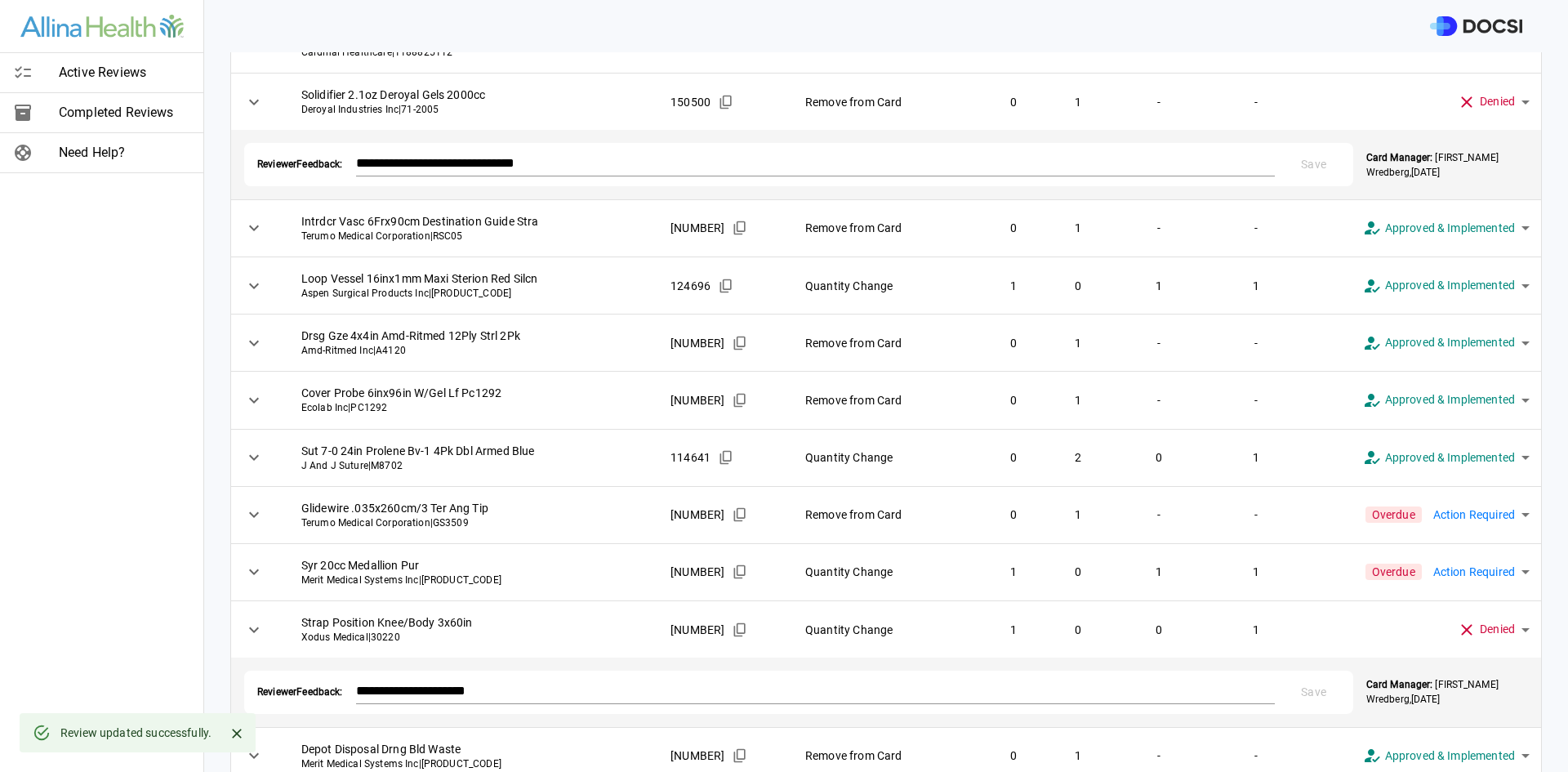 scroll, scrollTop: 184, scrollLeft: 0, axis: vertical 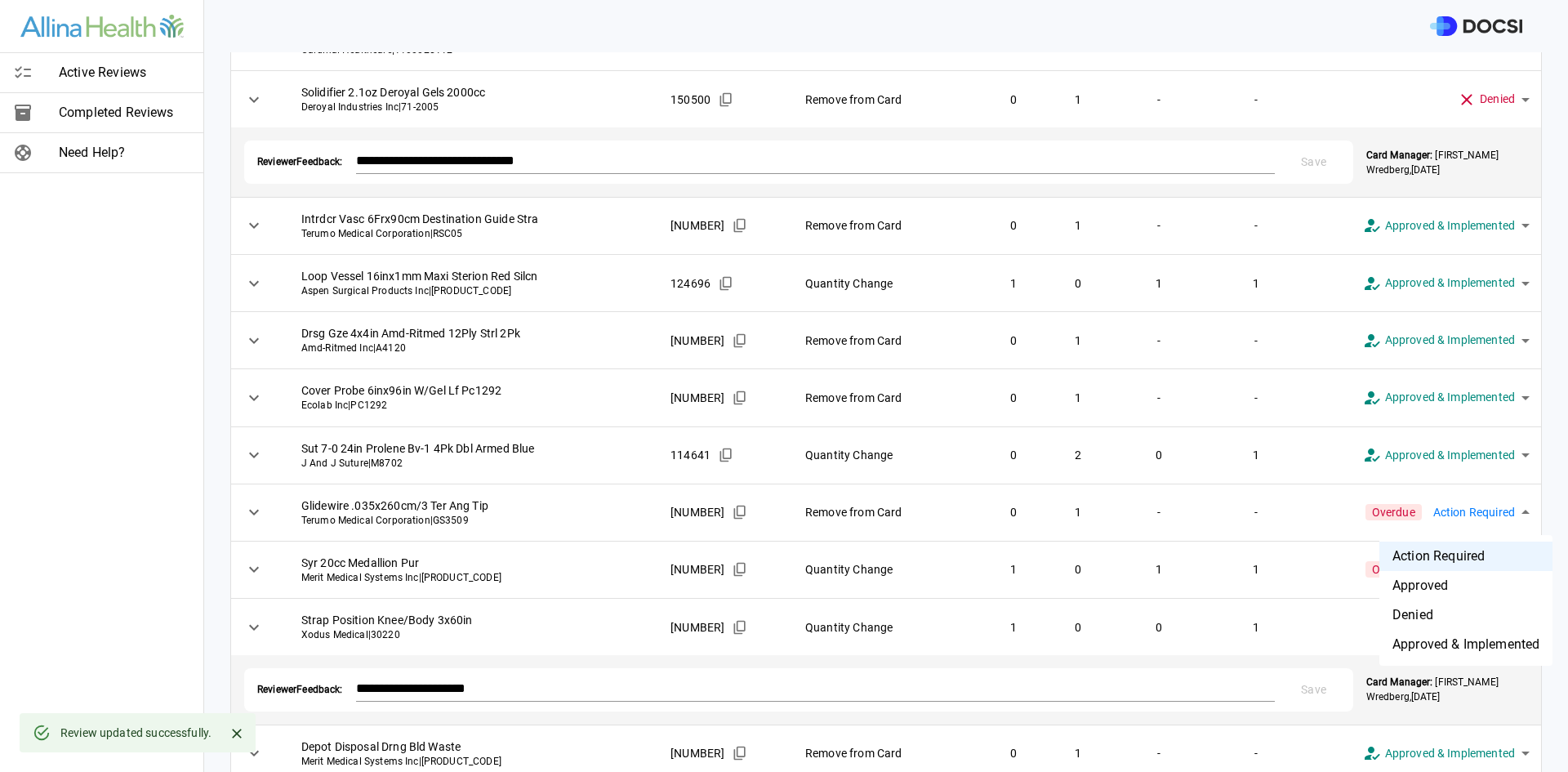 click on "**********" at bounding box center [784, 386] 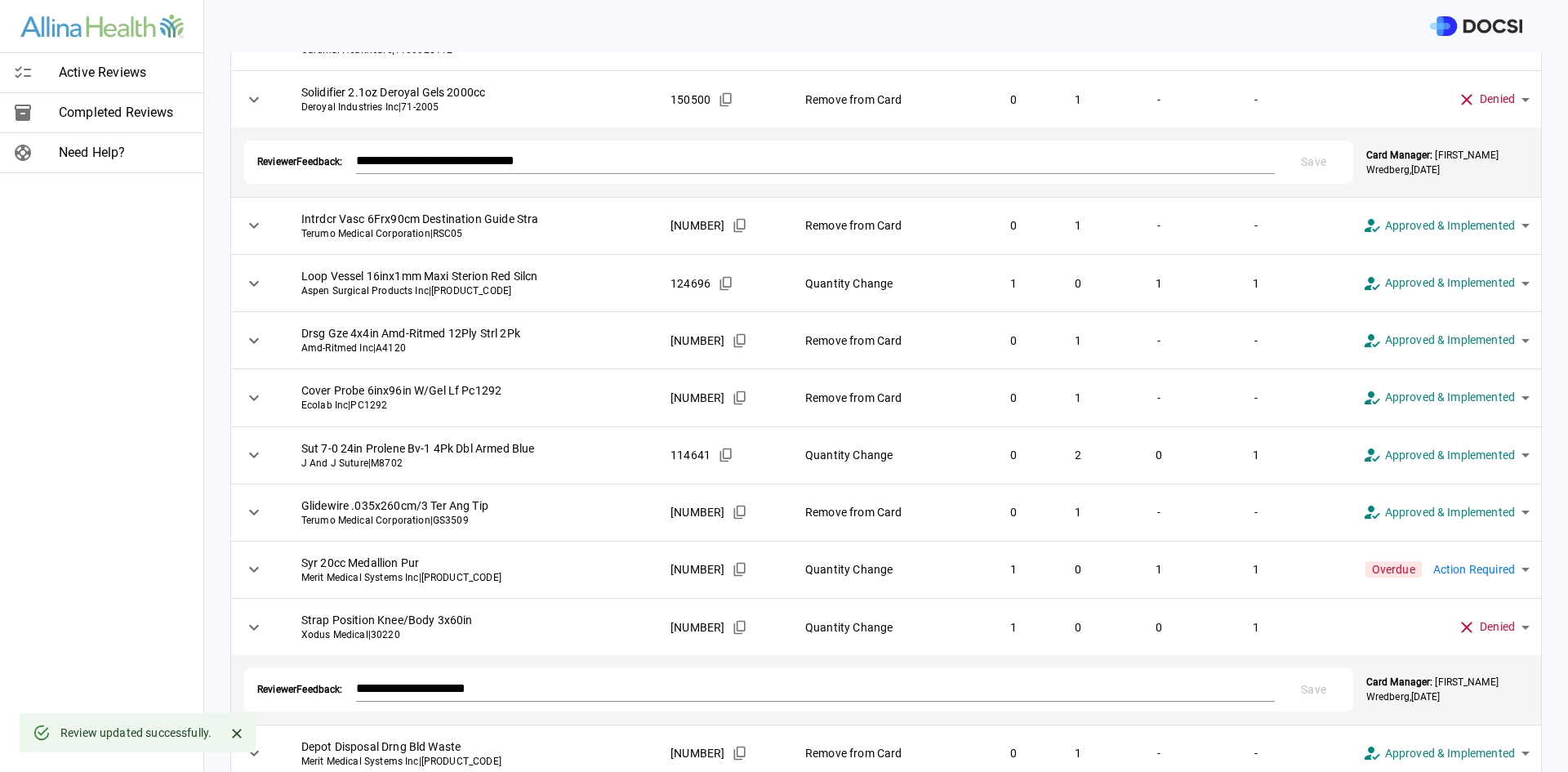 click on "**********" at bounding box center [784, 386] 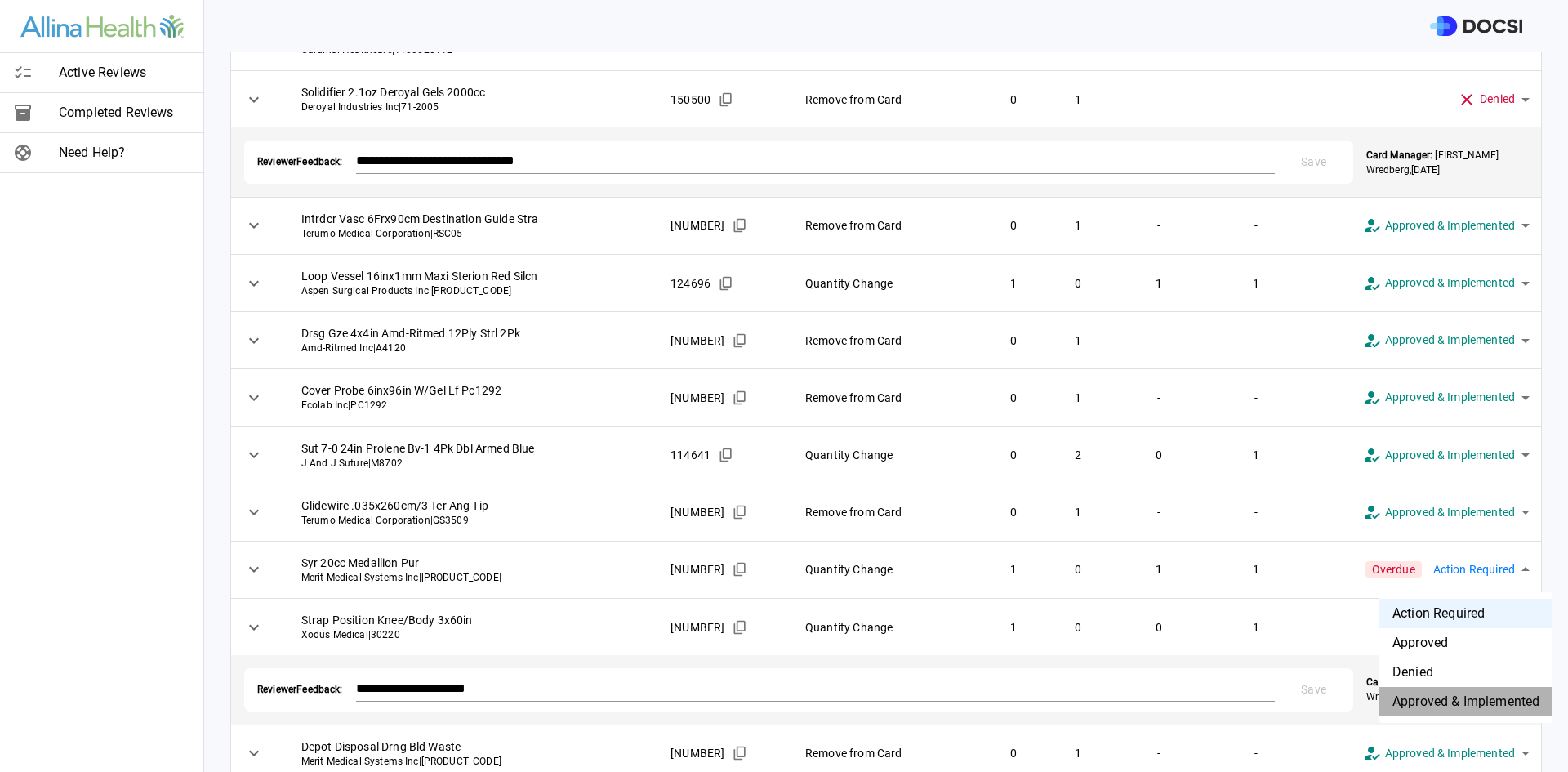 click on "Approved & Implemented" at bounding box center (1466, 702) 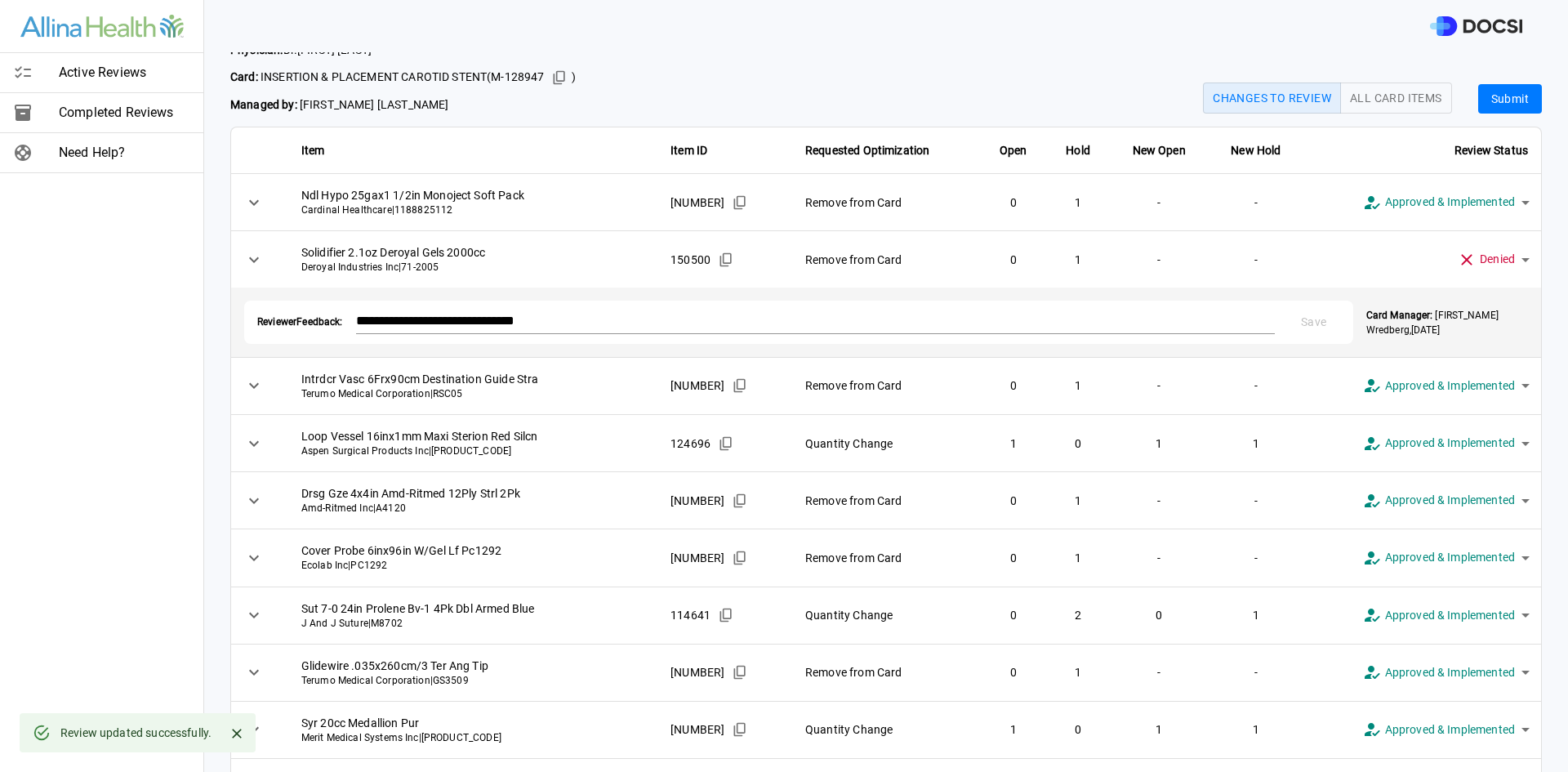scroll, scrollTop: 0, scrollLeft: 0, axis: both 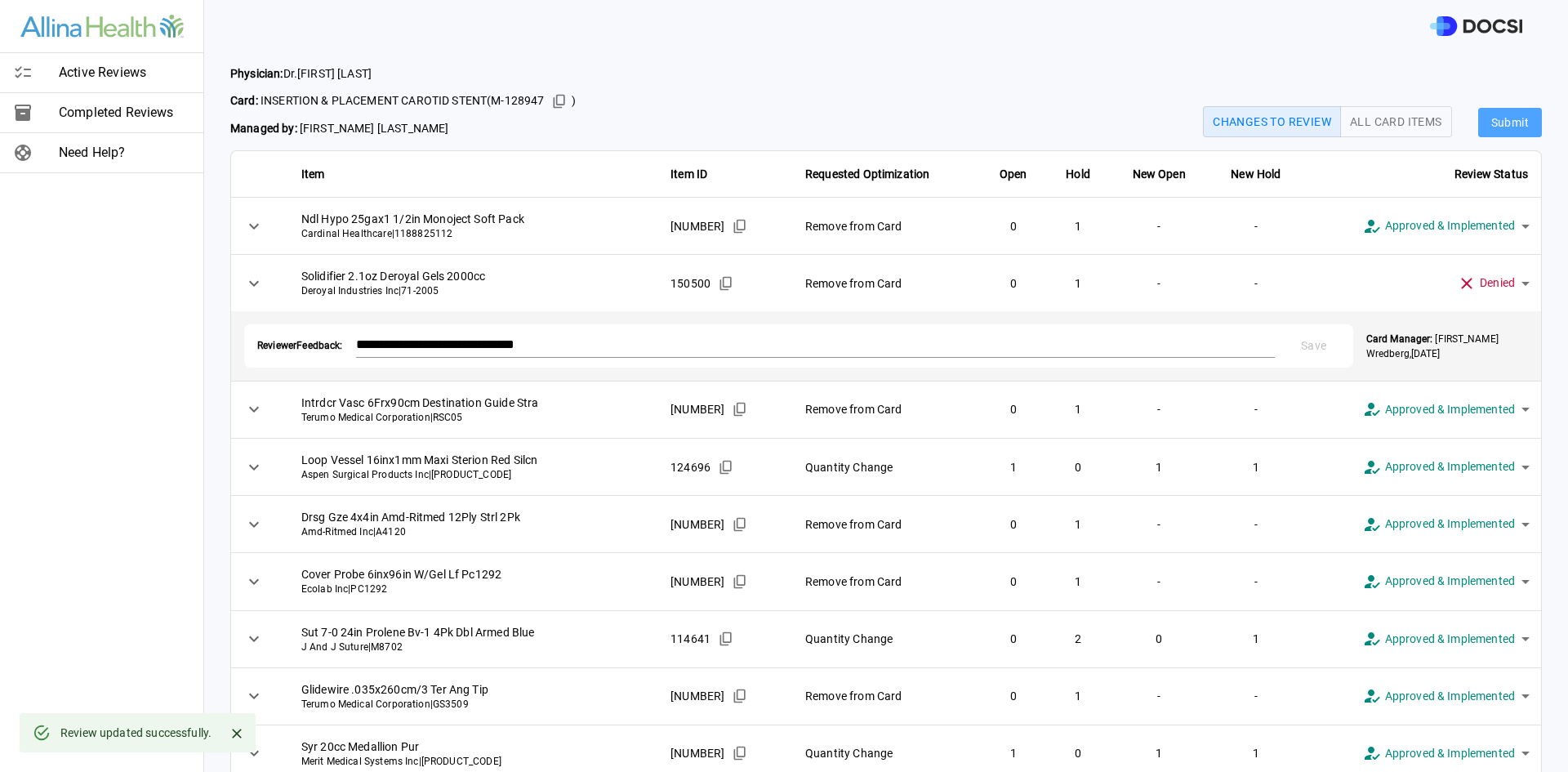 click on "Submit" at bounding box center [1510, 123] 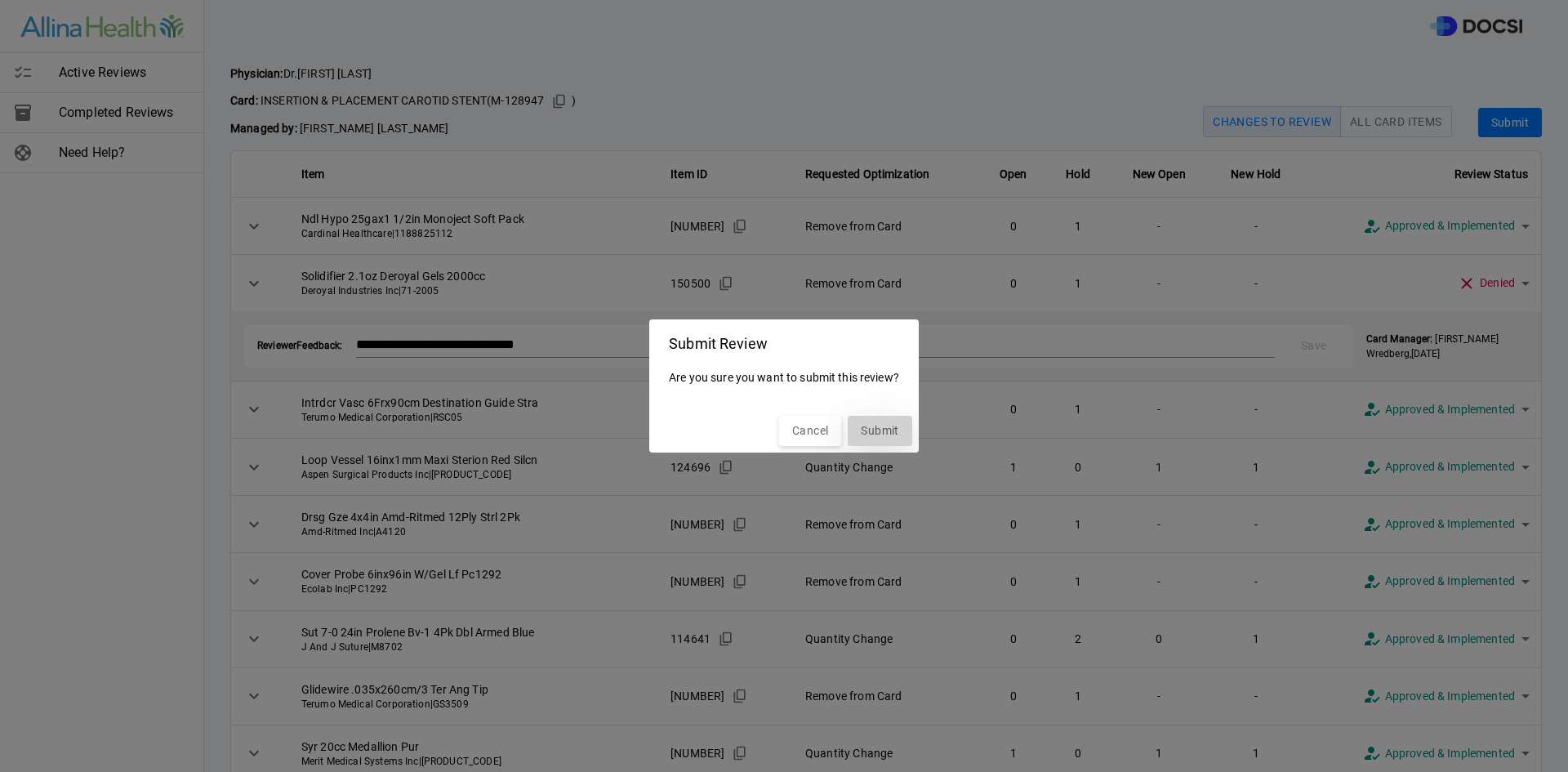 click on "Submit" at bounding box center [880, 431] 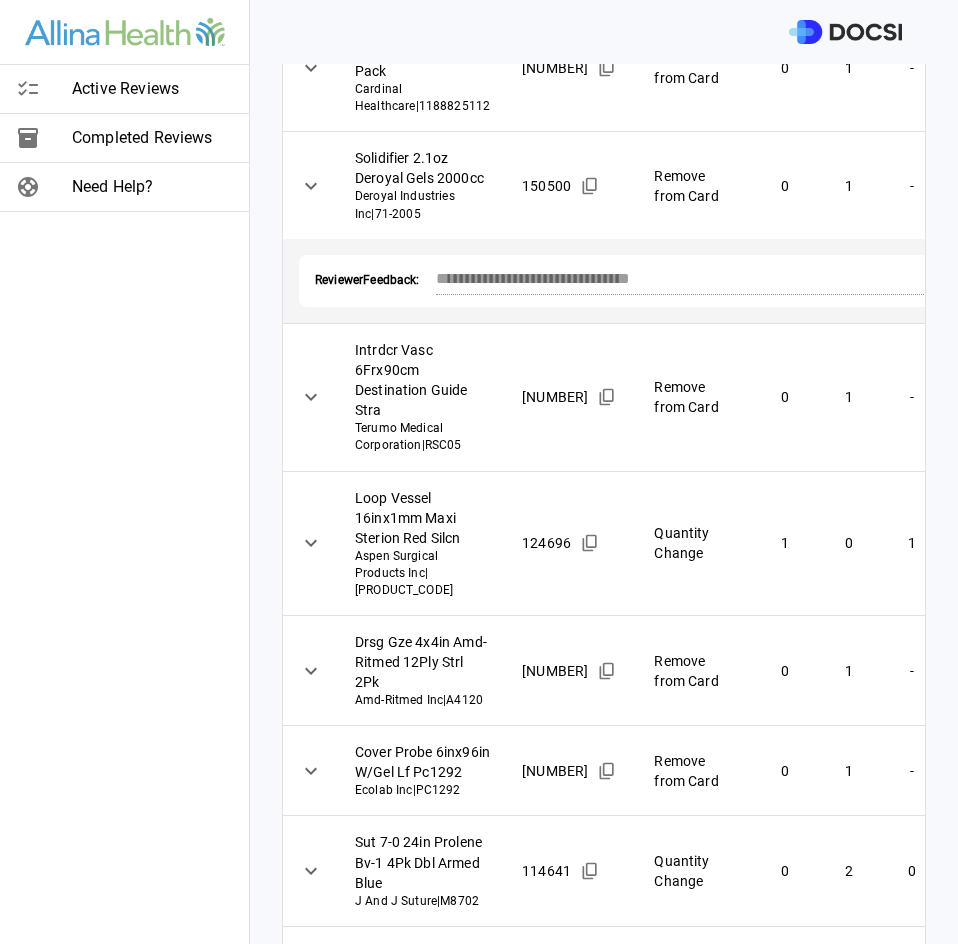 scroll, scrollTop: 280, scrollLeft: 0, axis: vertical 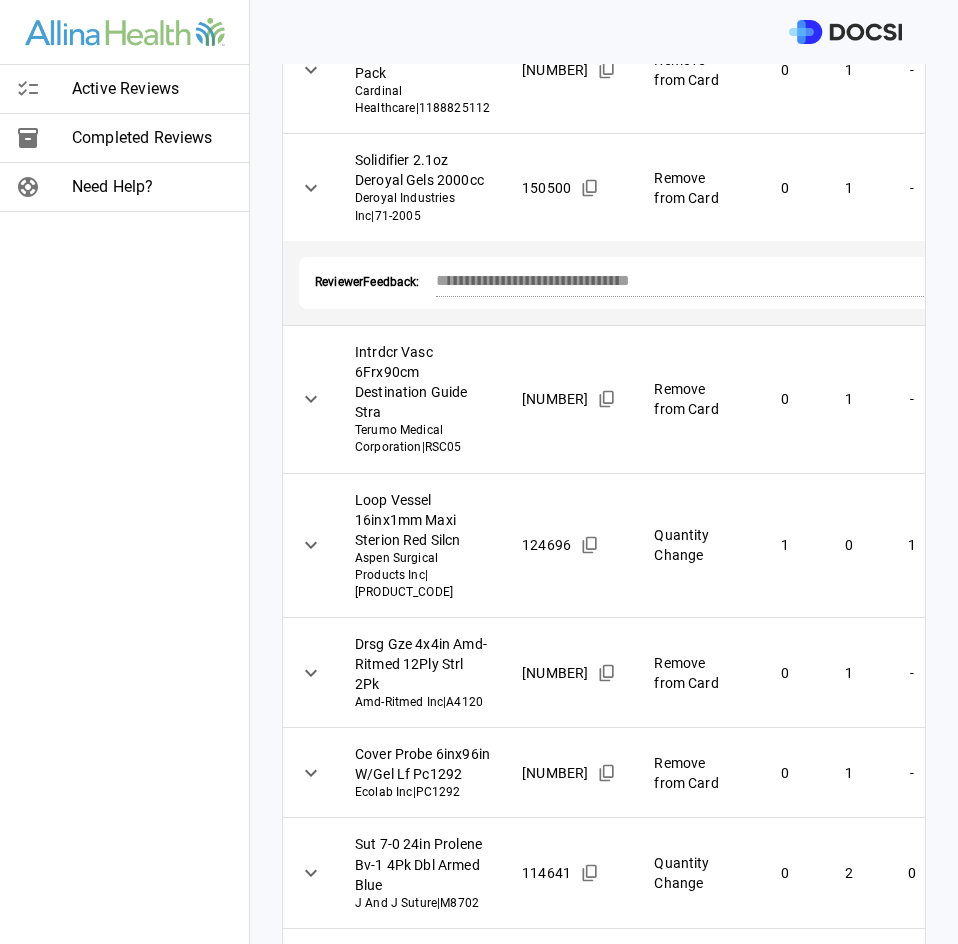 click on "Active Reviews" at bounding box center [152, 89] 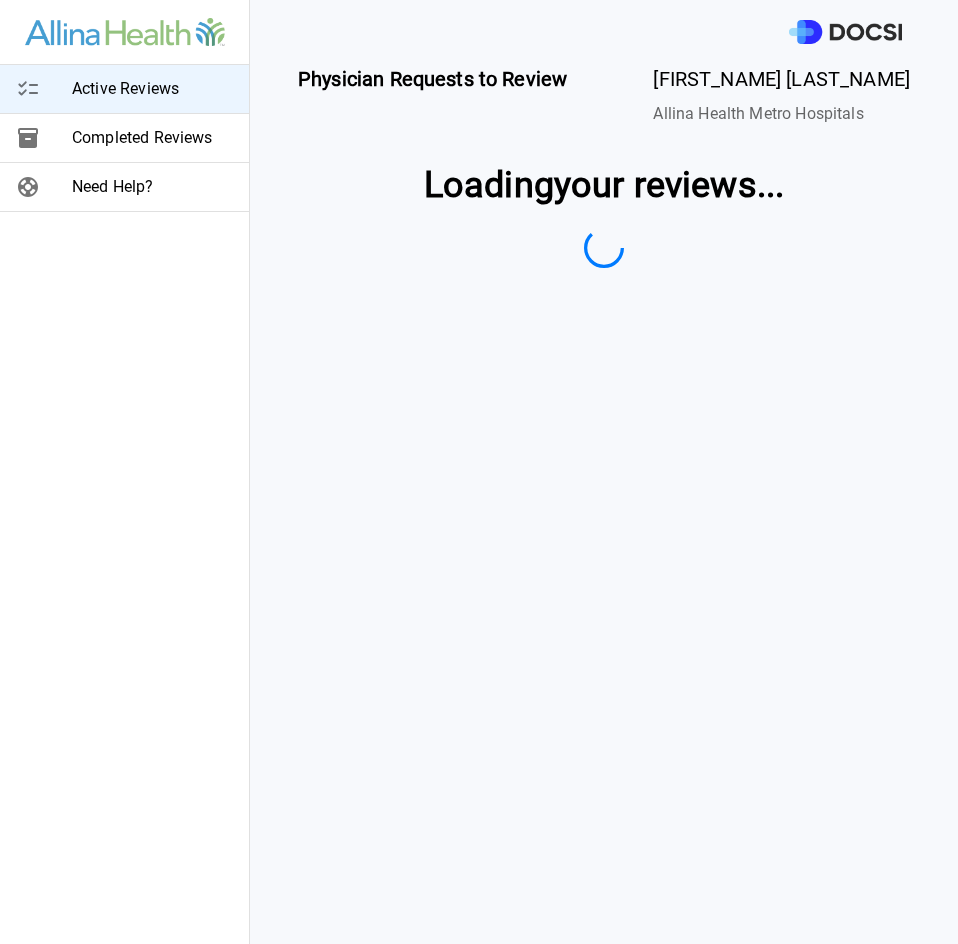 scroll, scrollTop: 0, scrollLeft: 0, axis: both 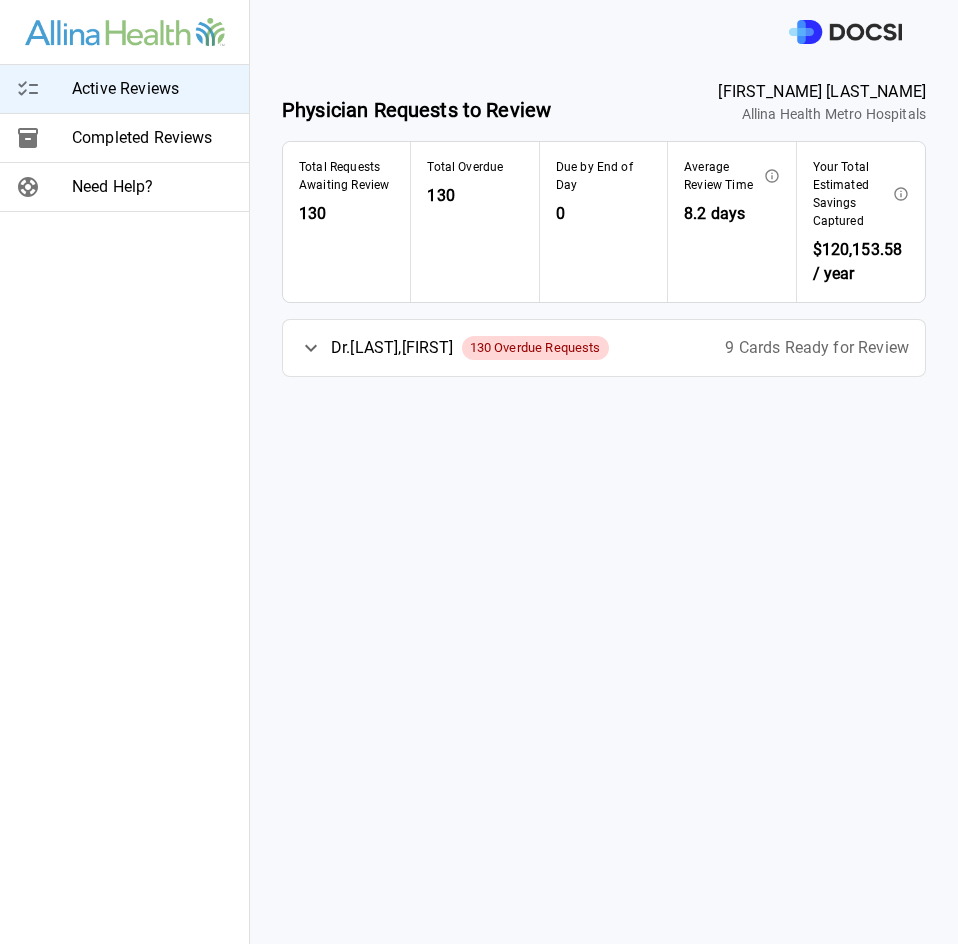 click on "Dr. [LAST] , [FIRST] 130 Overdue Requests" at bounding box center [454, 348] 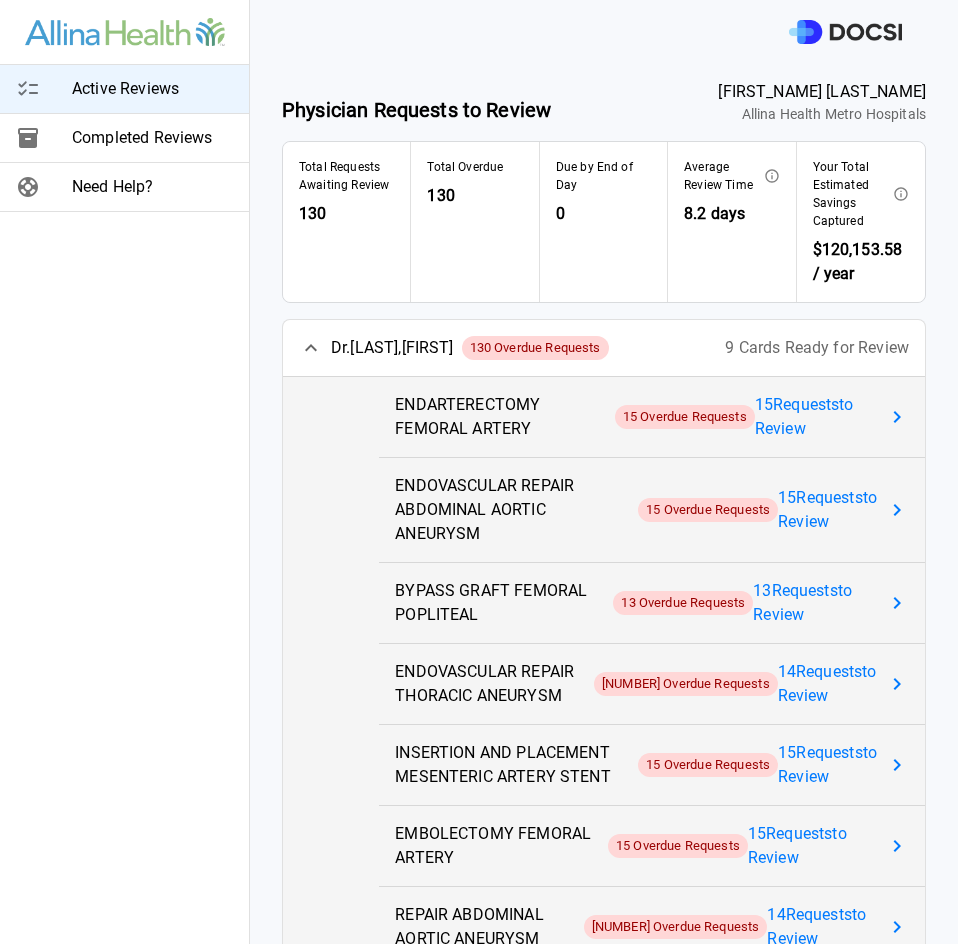 click 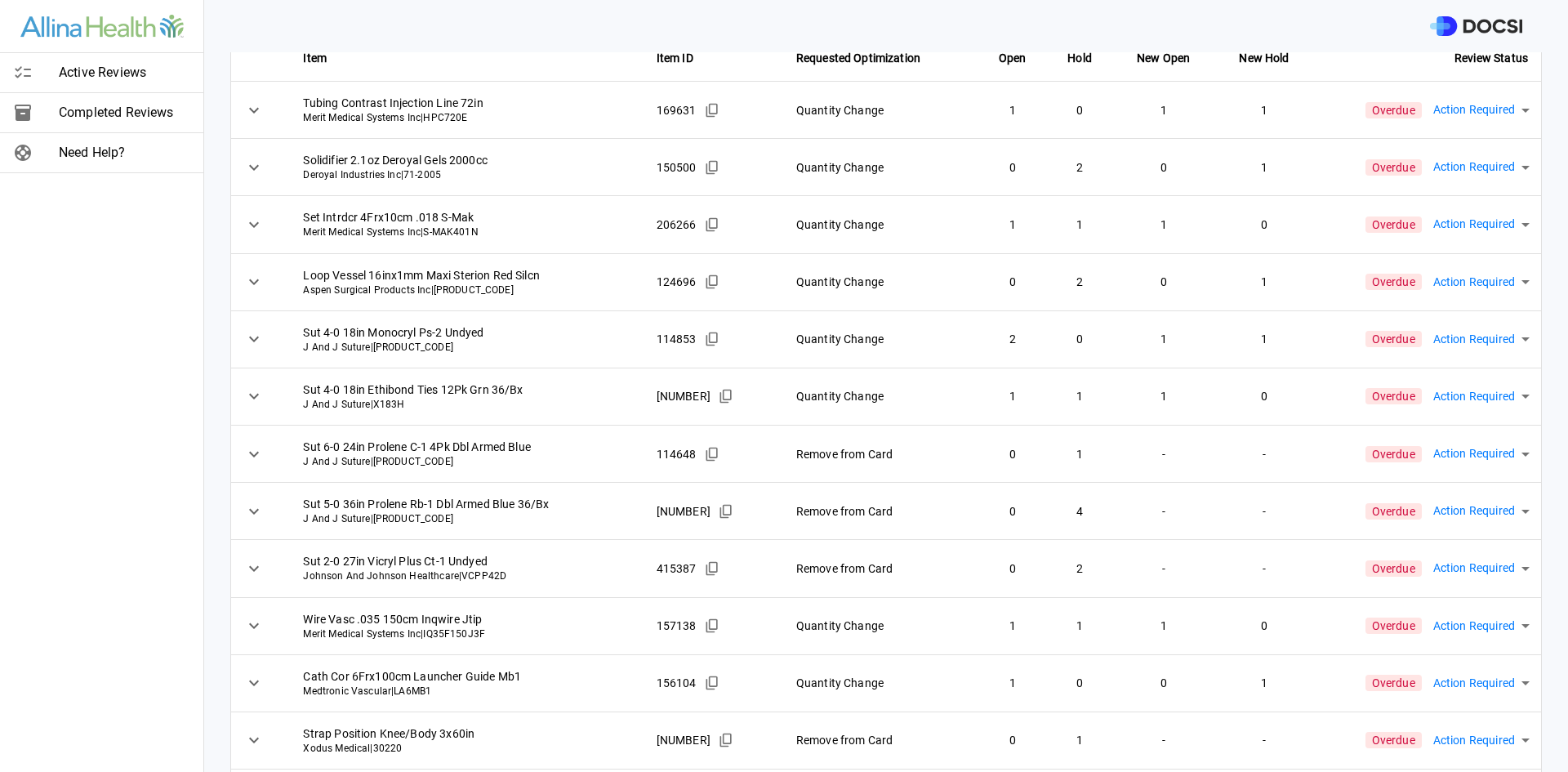 scroll, scrollTop: 0, scrollLeft: 0, axis: both 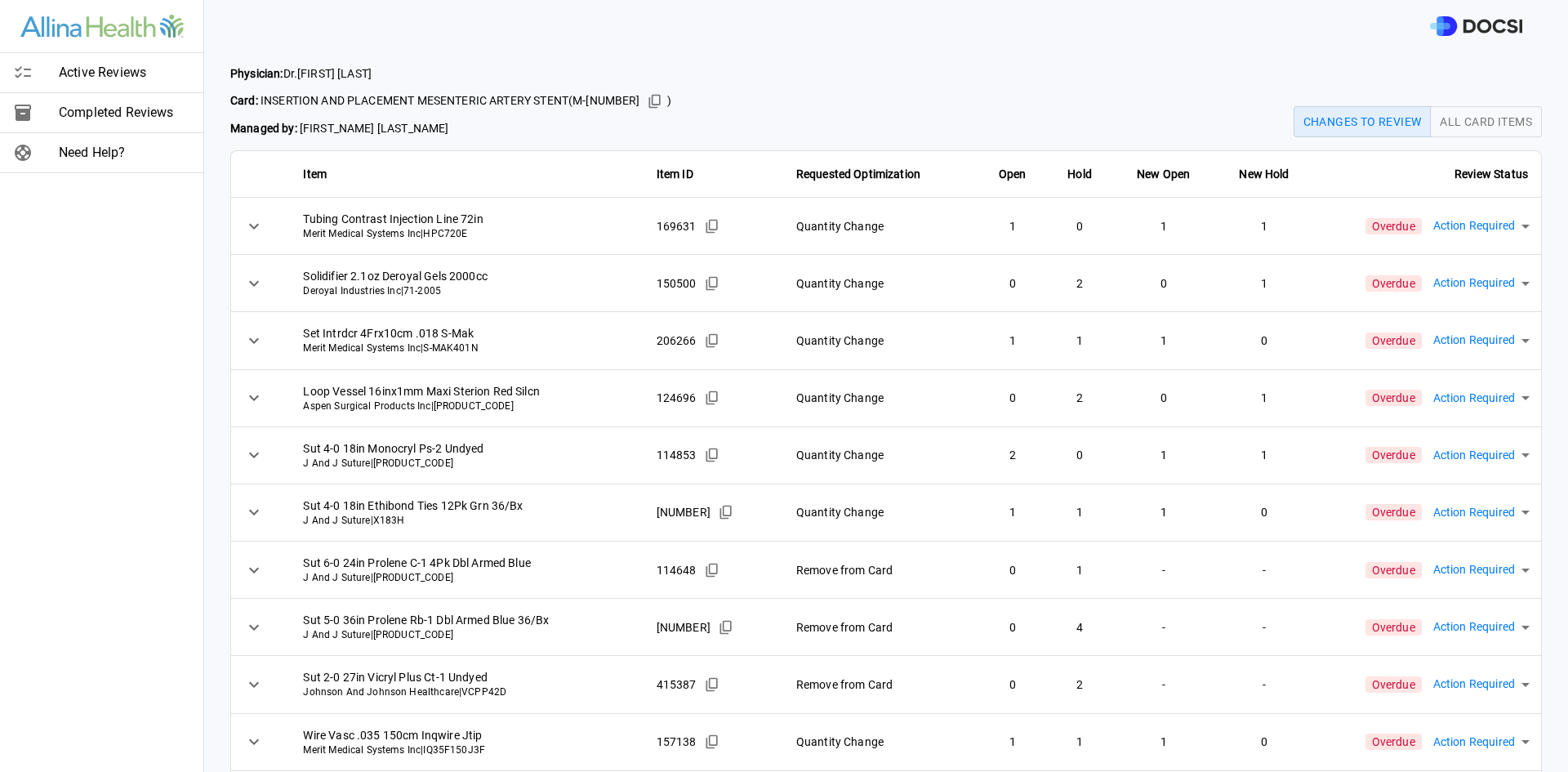 click on "Active Reviews Completed Reviews Need Help? Physician:   Dr.  [FIRST]   [LAST] Card:    INSERTION AND PLACEMENT MESENTERIC  ARTERY STENT  ( M-125937   ) Managed by:    [FIRST] [LAST] Changes to Review All Card Items Item Item ID Requested Optimization Open Hold New Open New Hold Review Status Tubing Contrast Injection Line 72in Merit Medical Systems Inc  |  HPC720E 169631 Quantity Change 1 0 1 1 Overdue Action Required **** ​ Solidifier 2.1oz Deroyal Gels 2000cc Deroyal Industries Inc  |  71-2005 150500 Quantity Change 0 2 0 1 Overdue Action Required **** ​ Set Intrdcr 4Frx10cm .018 S-Mak Merit Medical Systems Inc  |  S-MAK401N 206266 Quantity Change 1 1 1 0 Overdue Action Required **** ​ Loop Vessel 16inx1mm Maxi Sterion Red Silcn Aspen Surgical Products Inc  |  011011PBX 124696 Quantity Change 0 2 0 1 Overdue Action Required **** ​ Sut 4-0 18in Monocryl Ps-2 Undyed J And J Suture  |  Y496G 114853 Quantity Change 2 0 1 1 Overdue Action Required **** ​ Sut 4-0 18in Ethibond Ties 12Pk Grn 36/Bx 1" at bounding box center (784, 386) 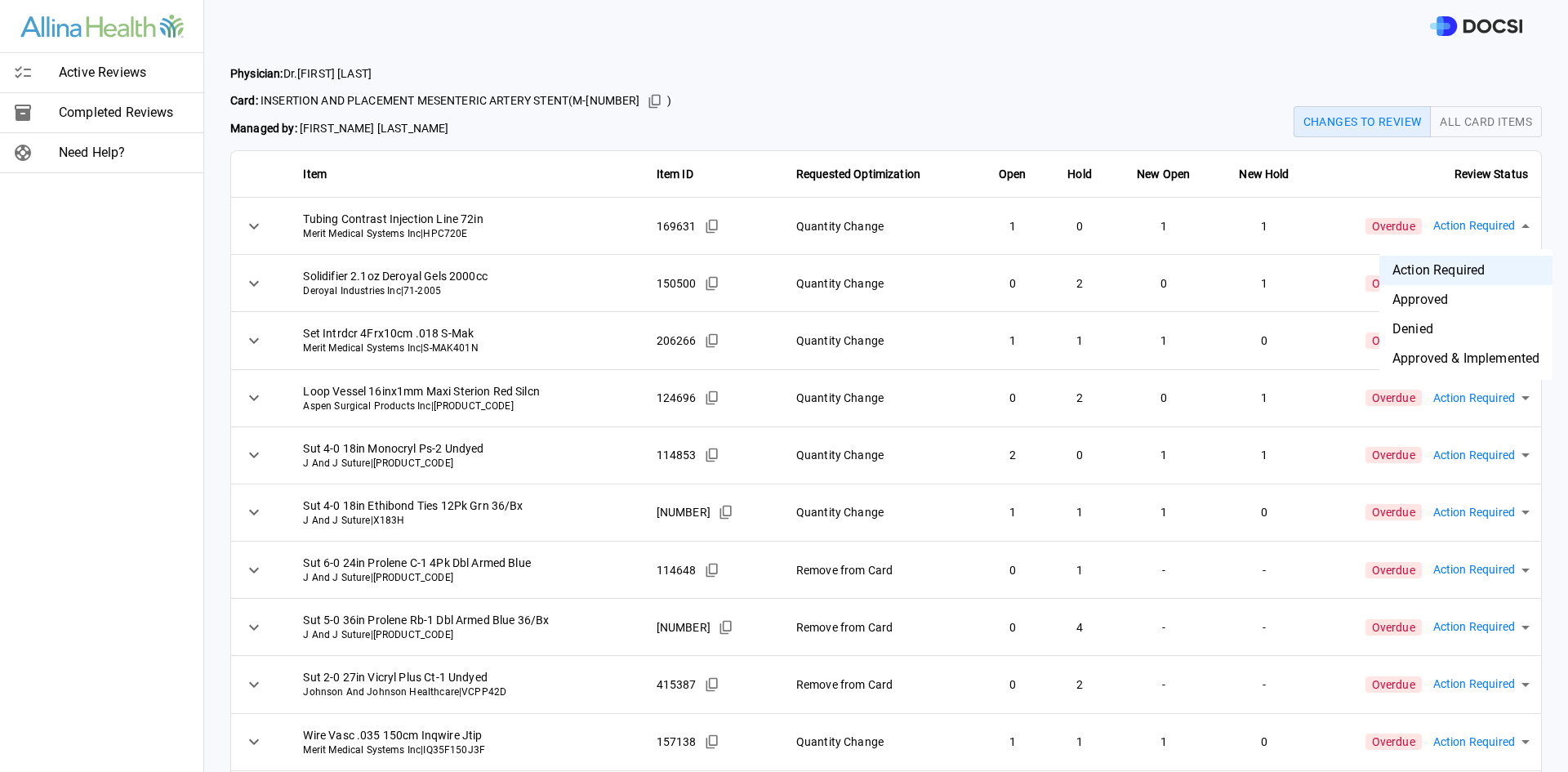 click on "Approved & Implemented" at bounding box center (1466, 359) 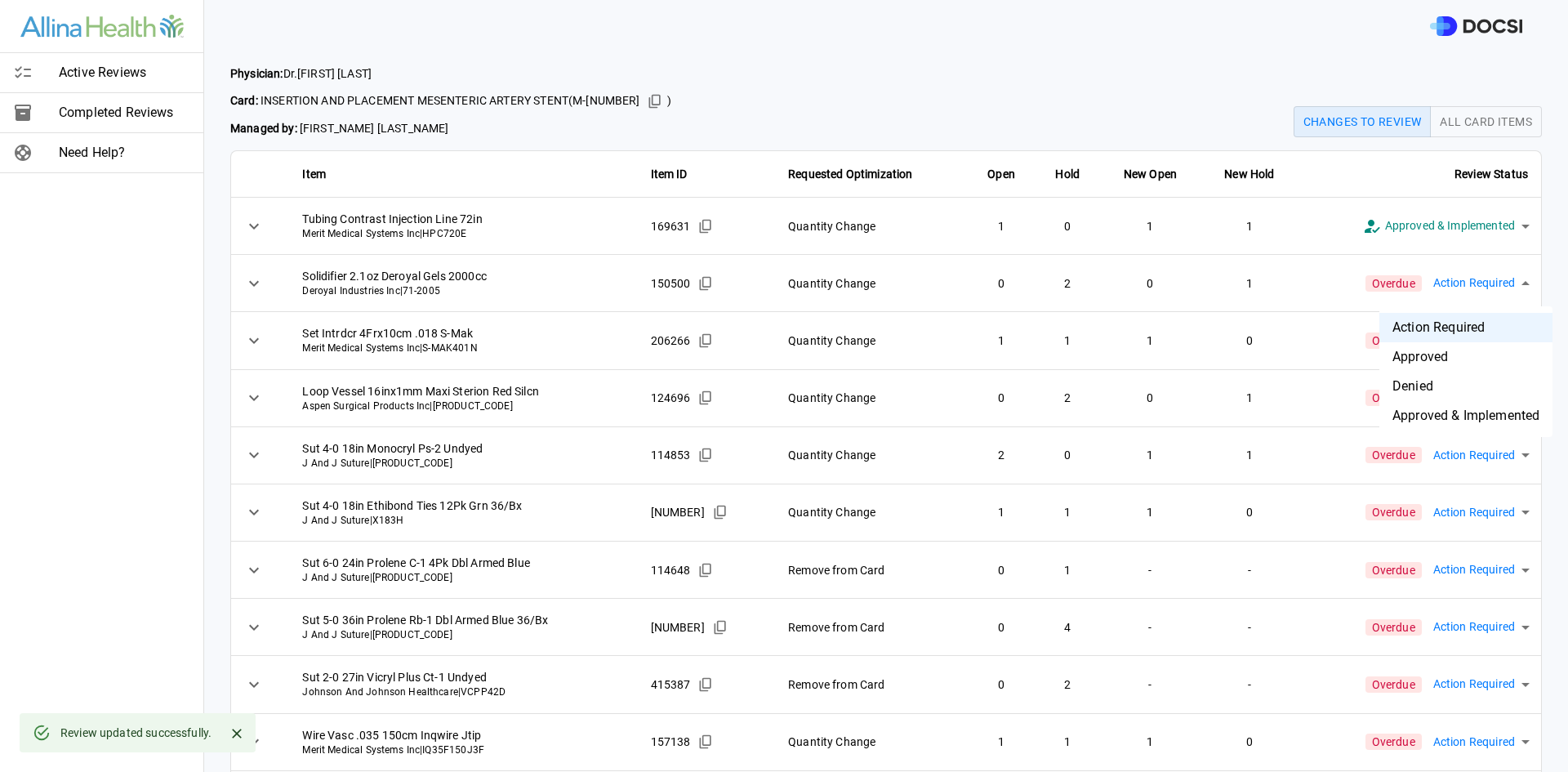 click on "**********" at bounding box center [784, 386] 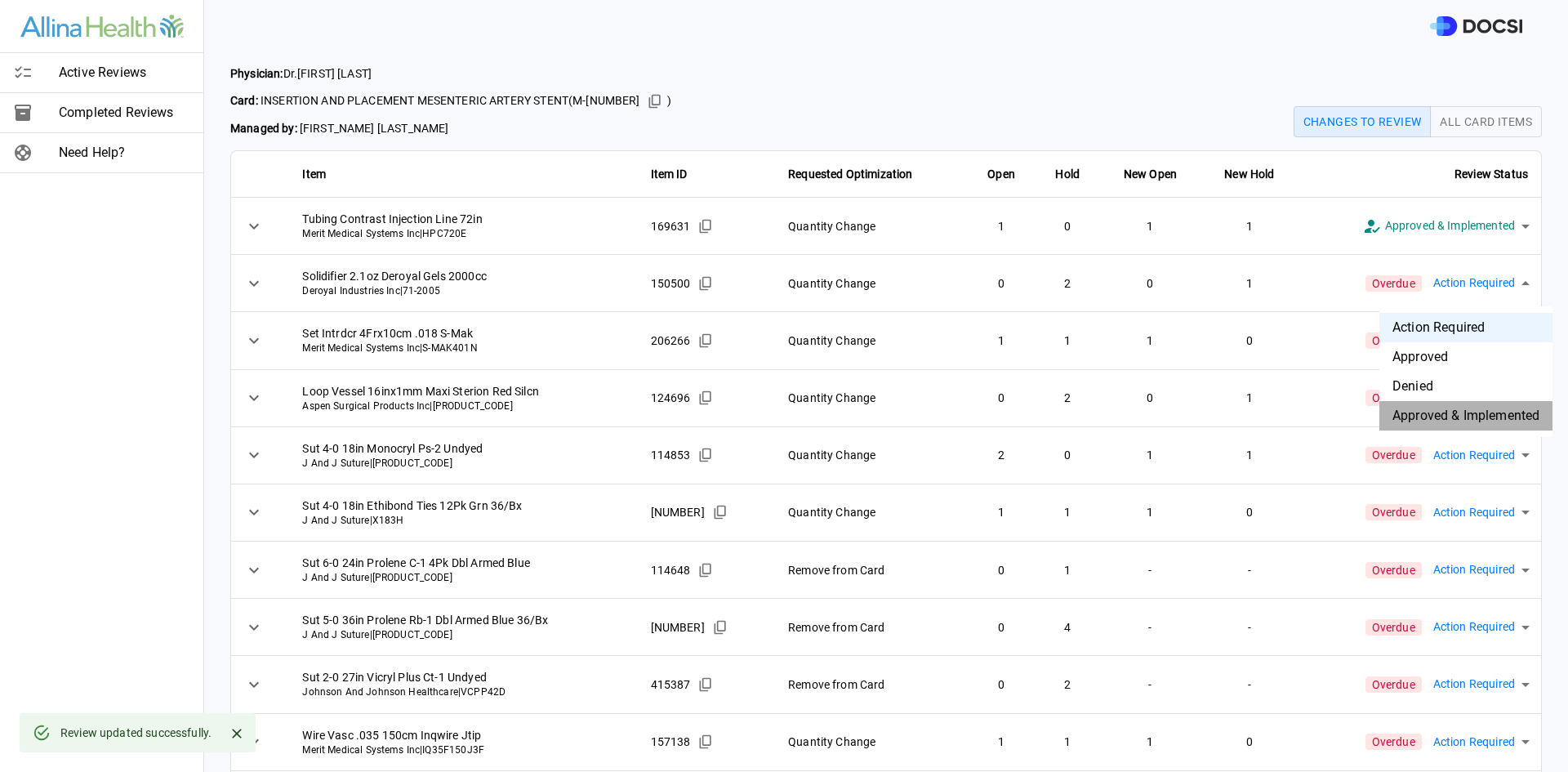 click on "Approved & Implemented" at bounding box center [1466, 416] 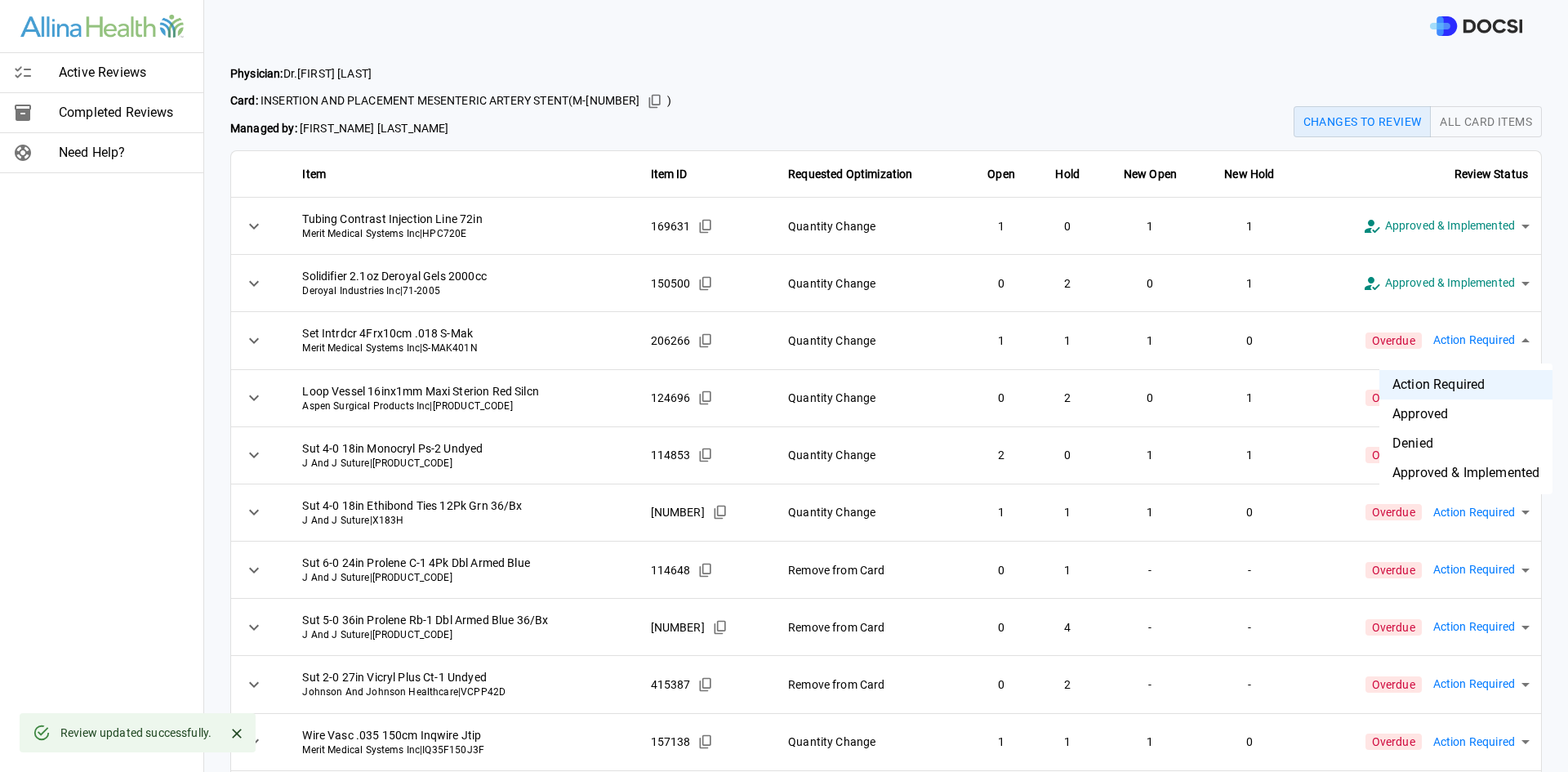 click on "**********" at bounding box center (784, 386) 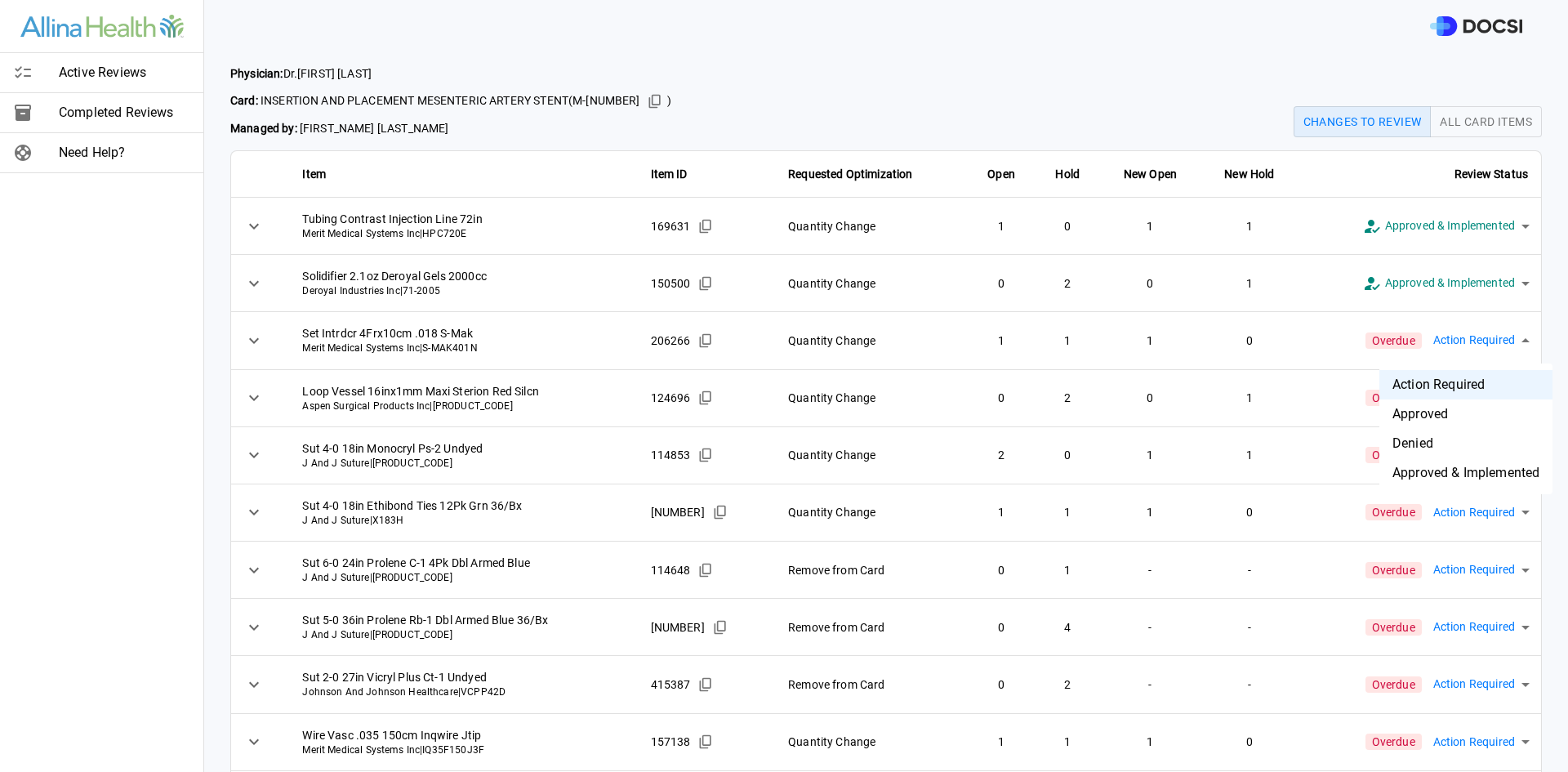 click on "Approved & Implemented" at bounding box center (1466, 473) 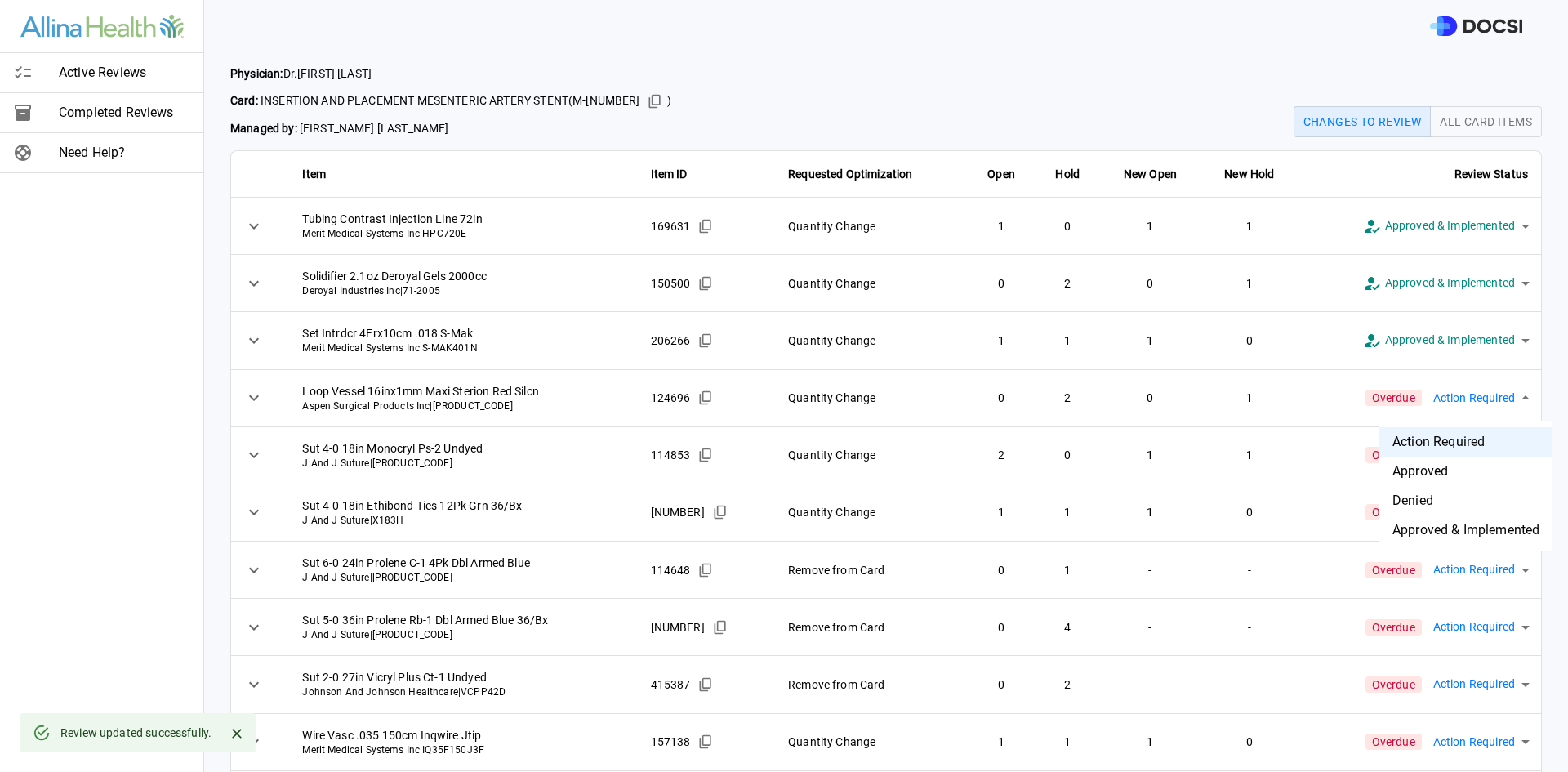 click on "**********" at bounding box center [784, 386] 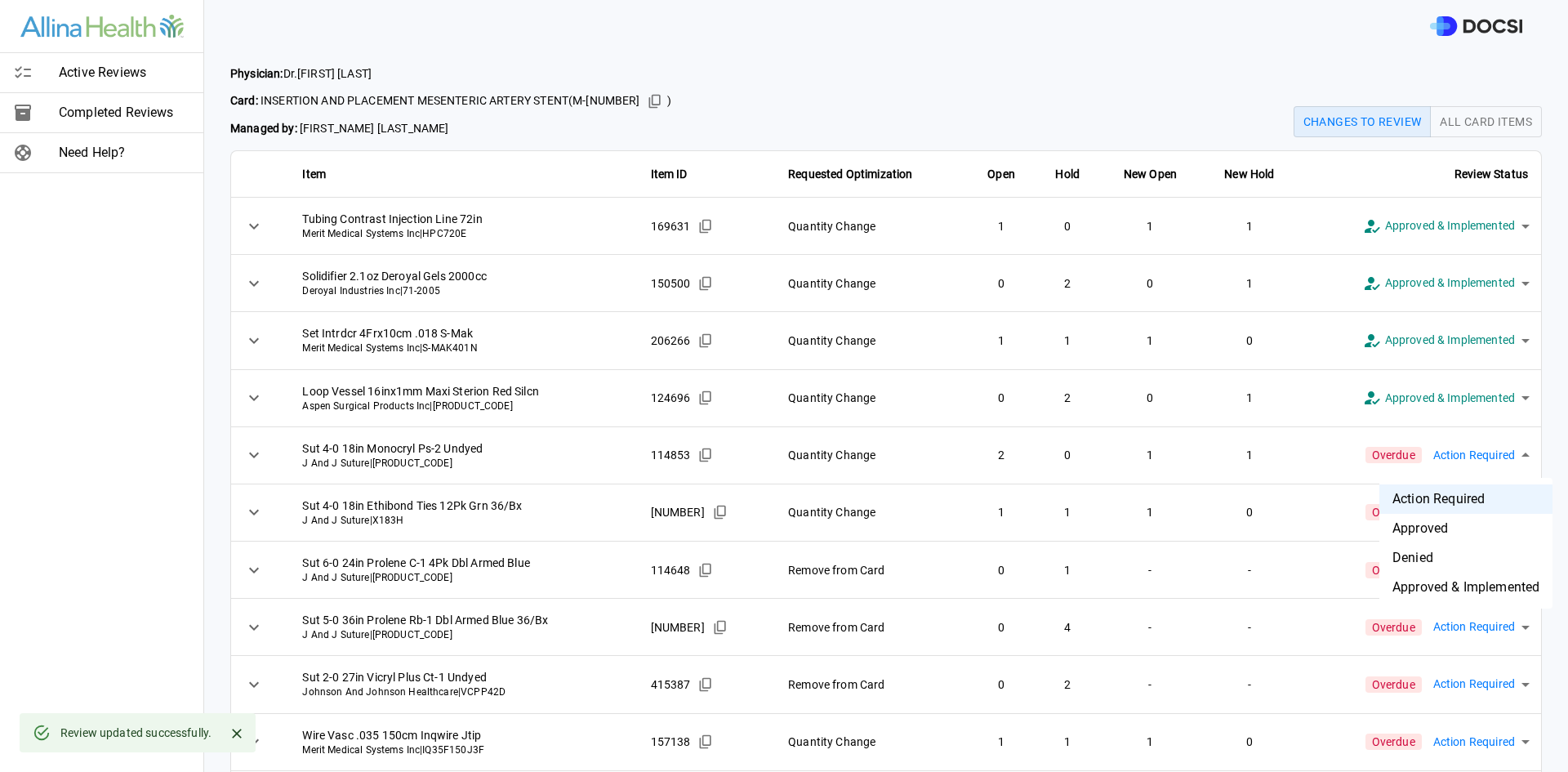 click on "**********" at bounding box center [784, 386] 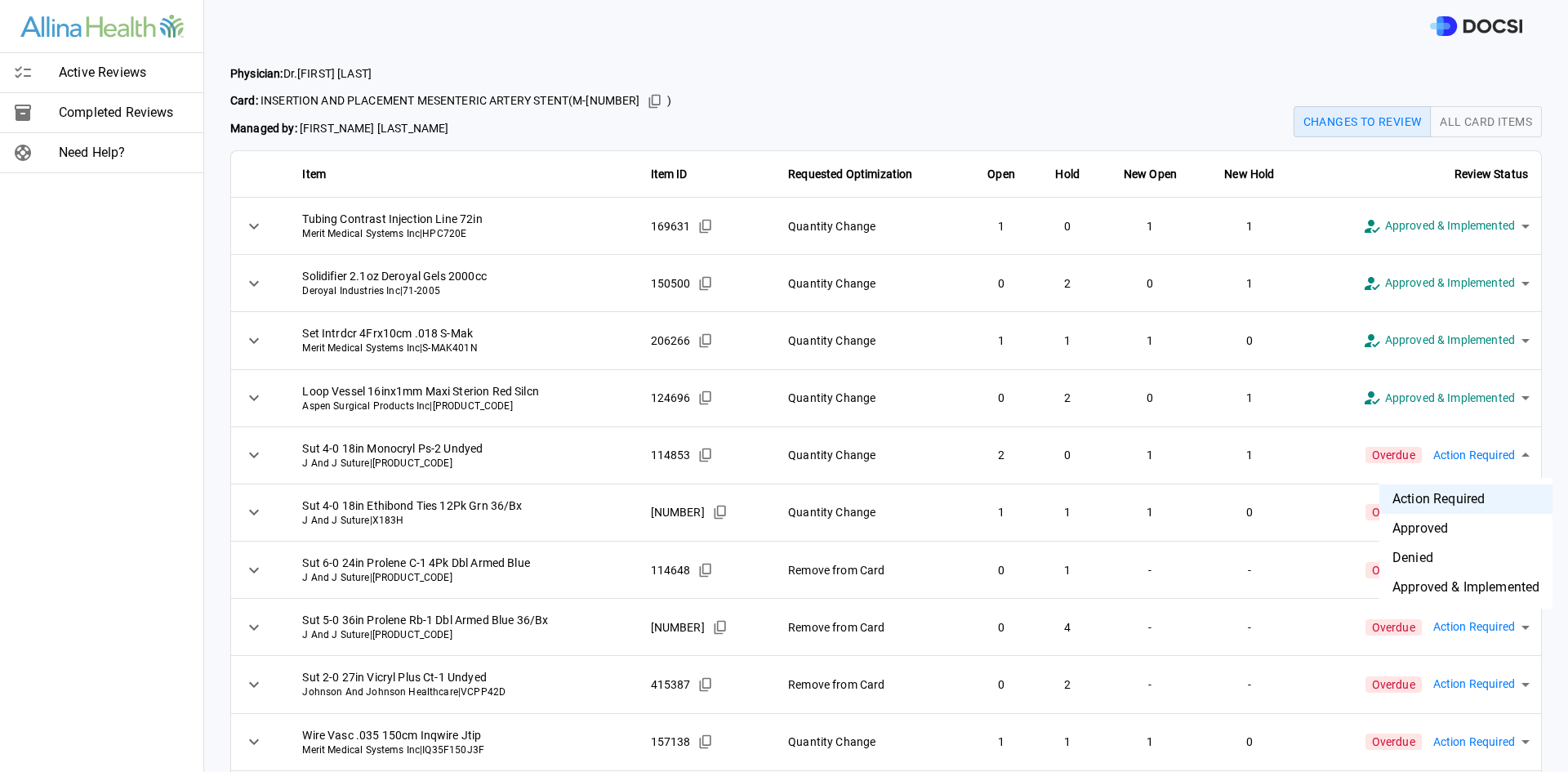 click on "Approved & Implemented" at bounding box center (1466, 587) 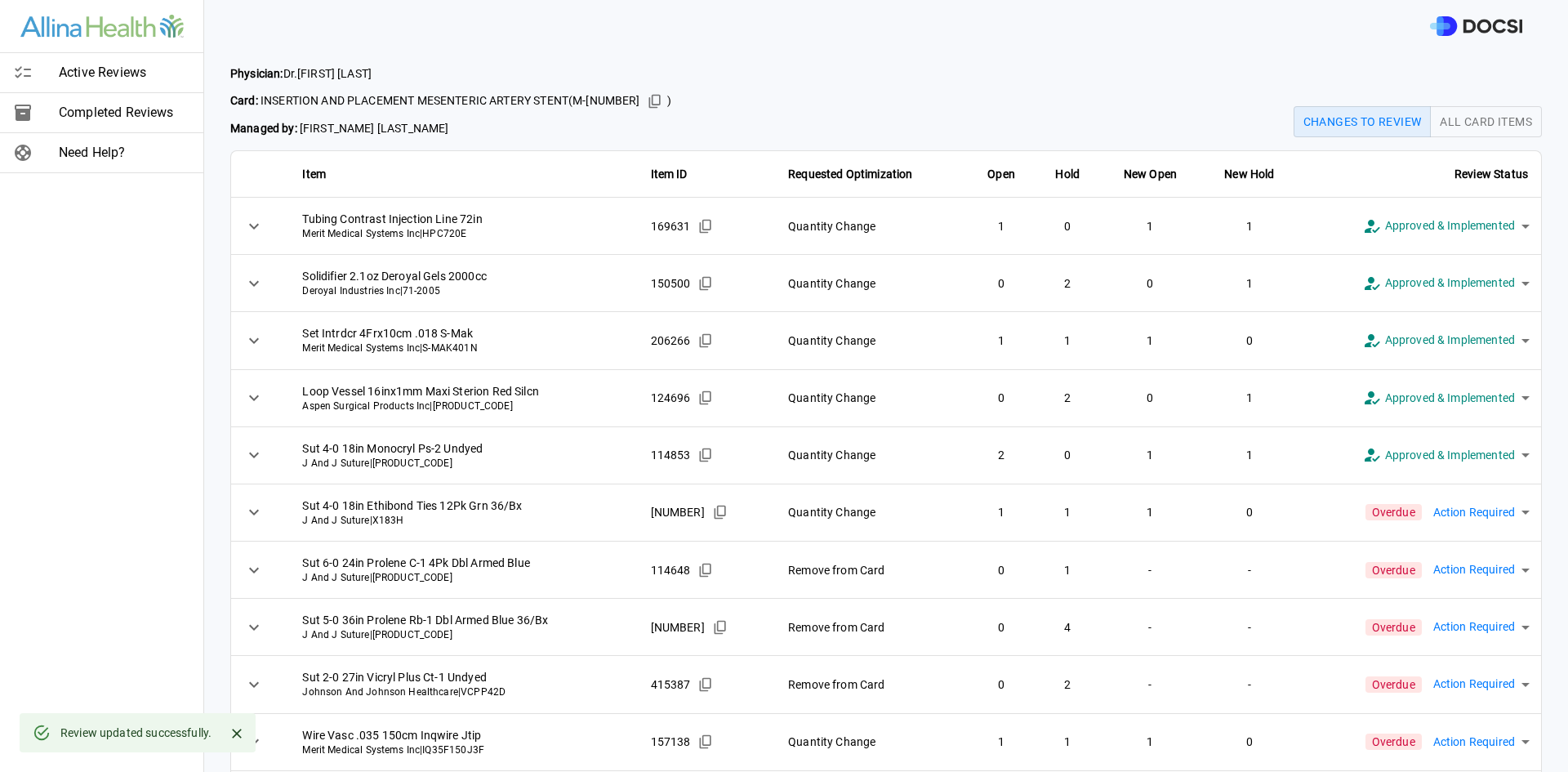 click on "**********" at bounding box center [784, 386] 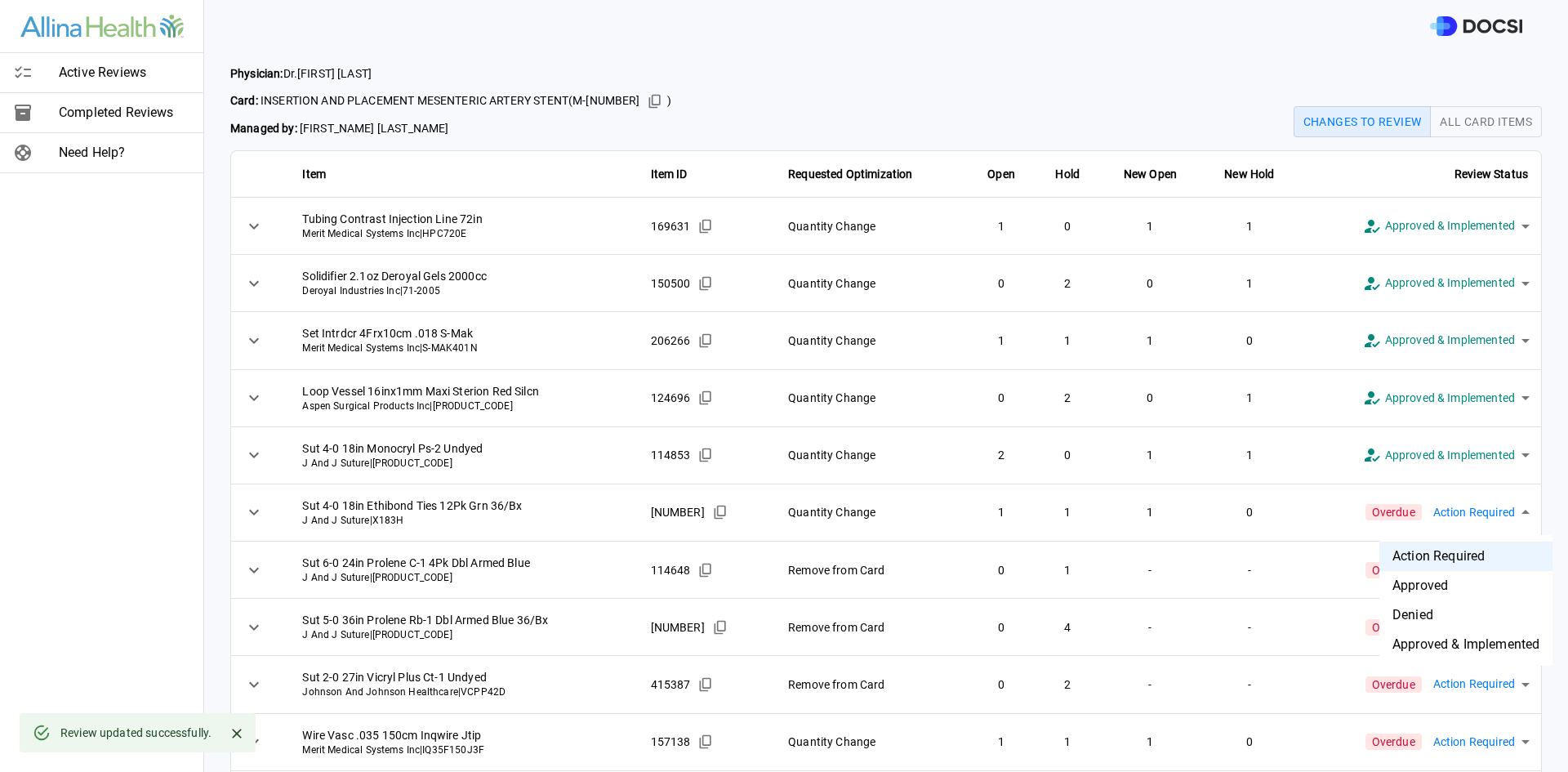 click on "Approved & Implemented" at bounding box center [1466, 645] 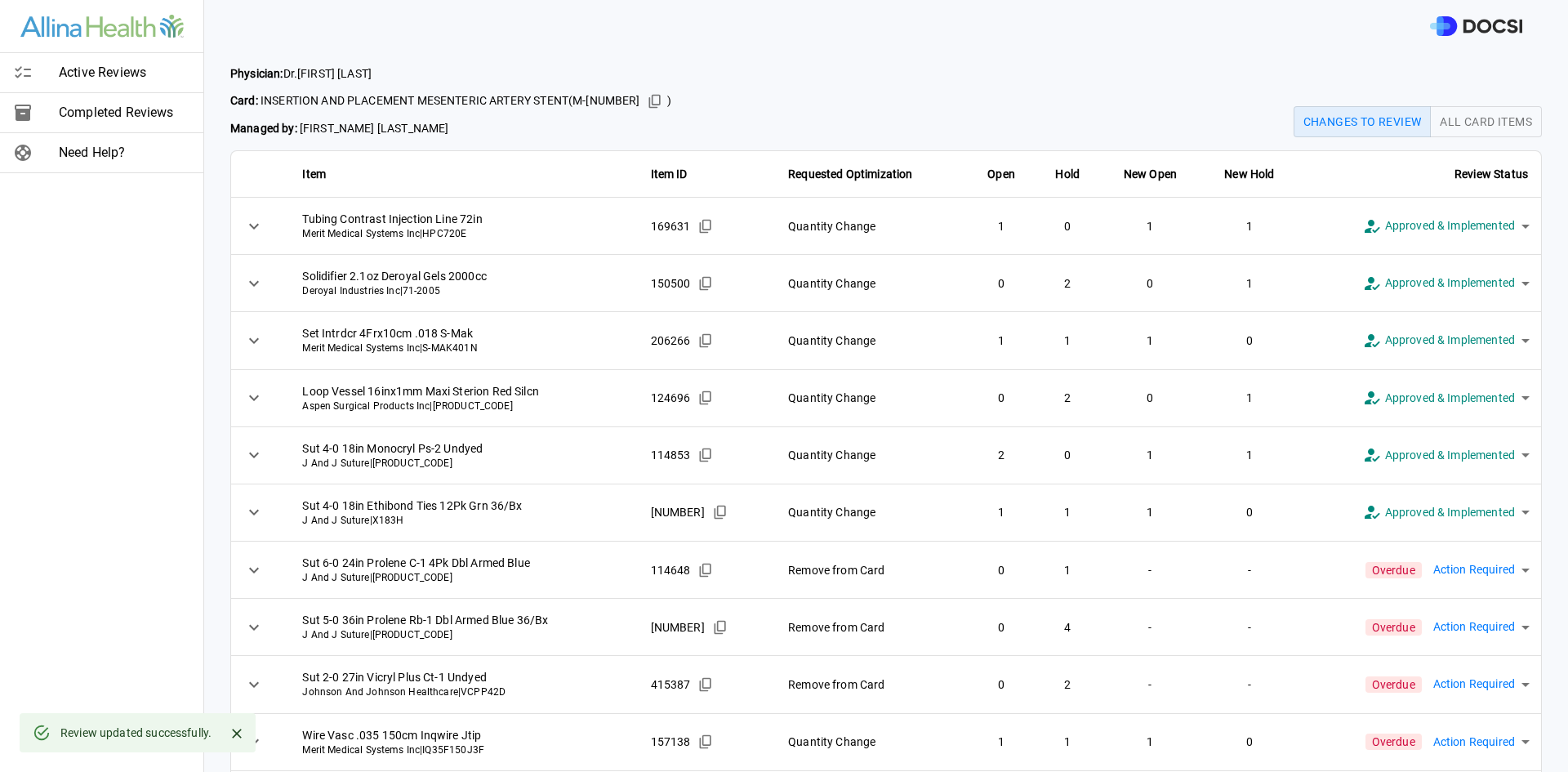 click on "**********" at bounding box center [784, 386] 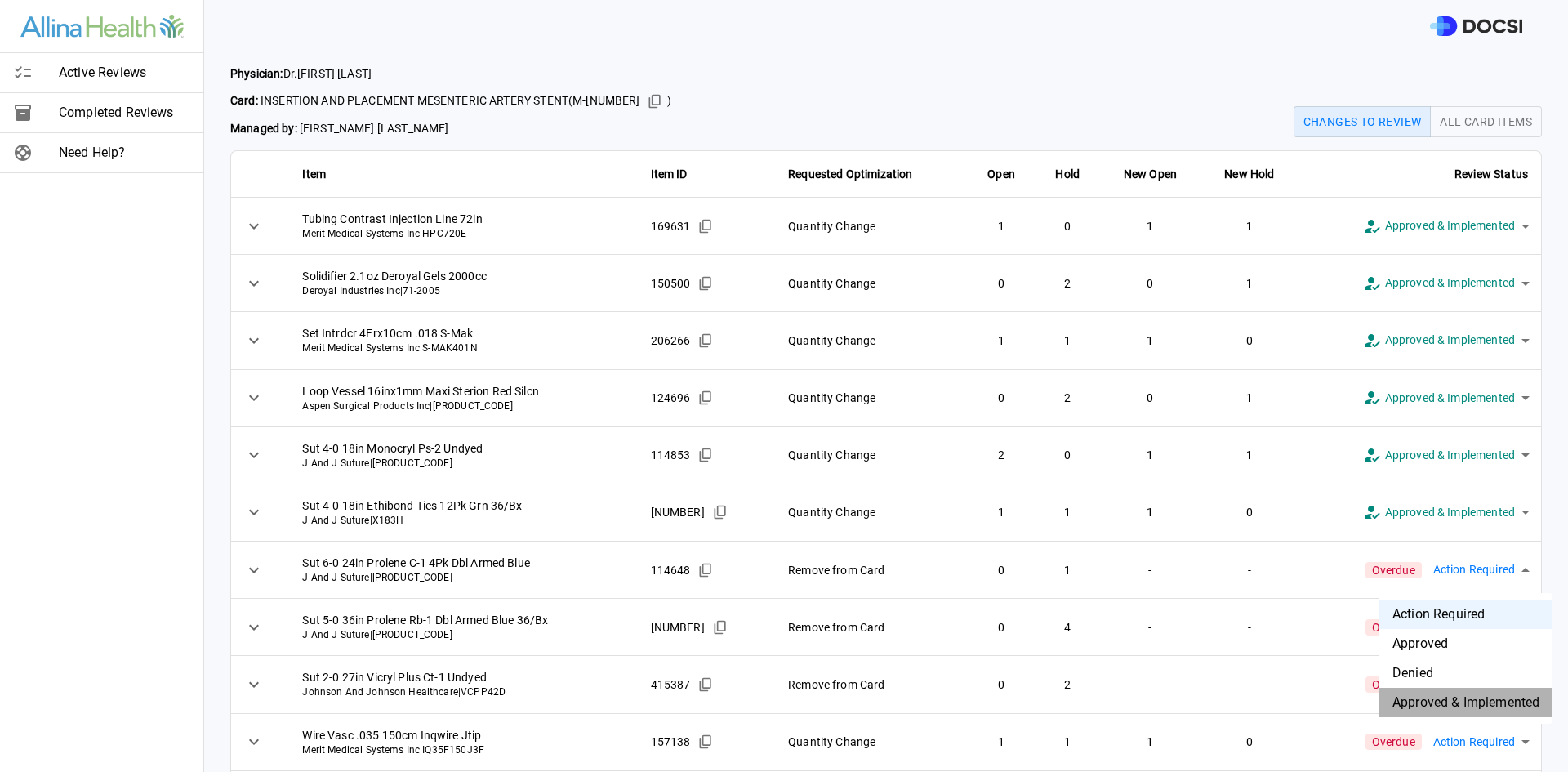 click on "Approved & Implemented" at bounding box center [1466, 703] 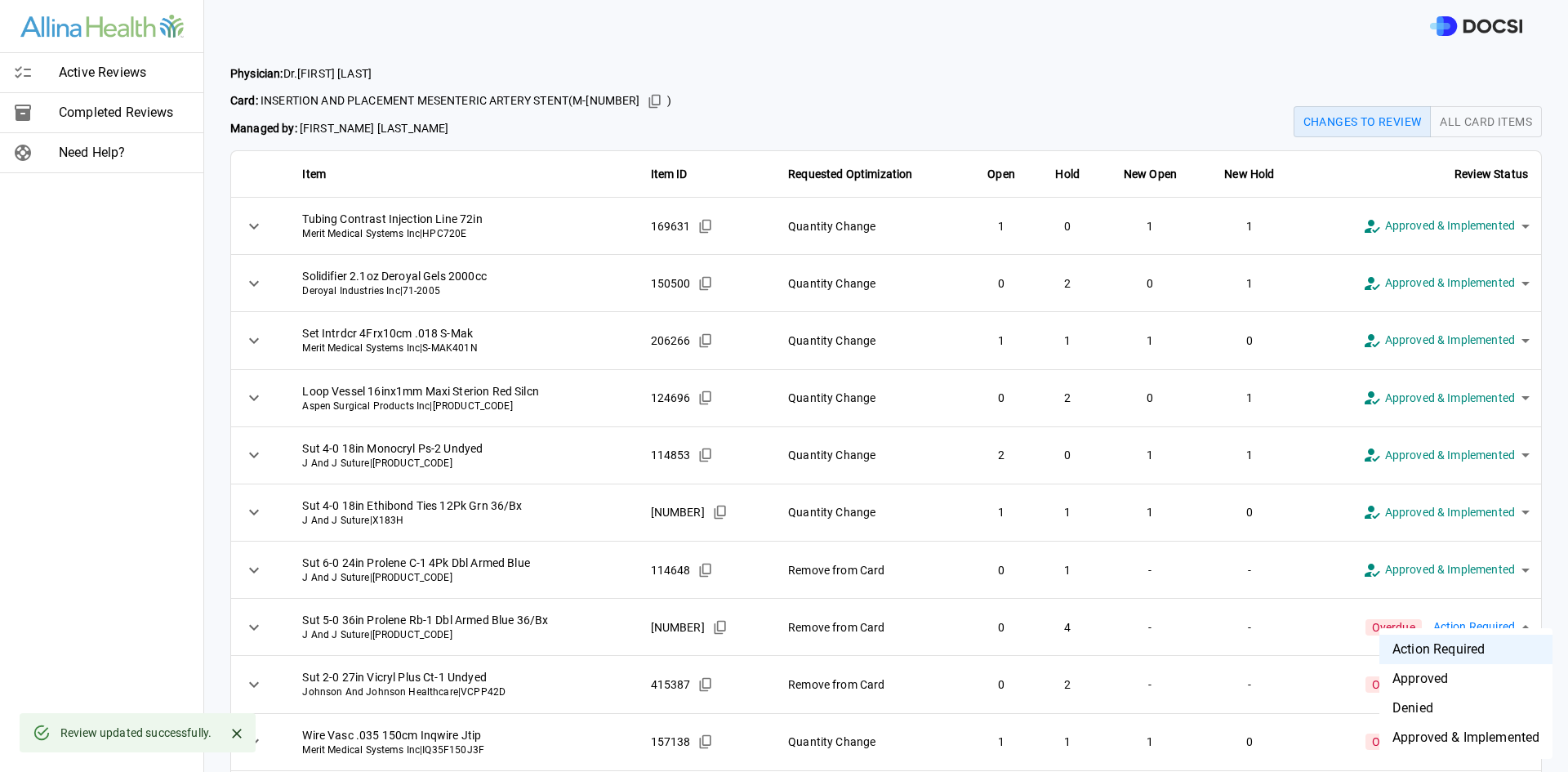 click on "**********" at bounding box center (784, 386) 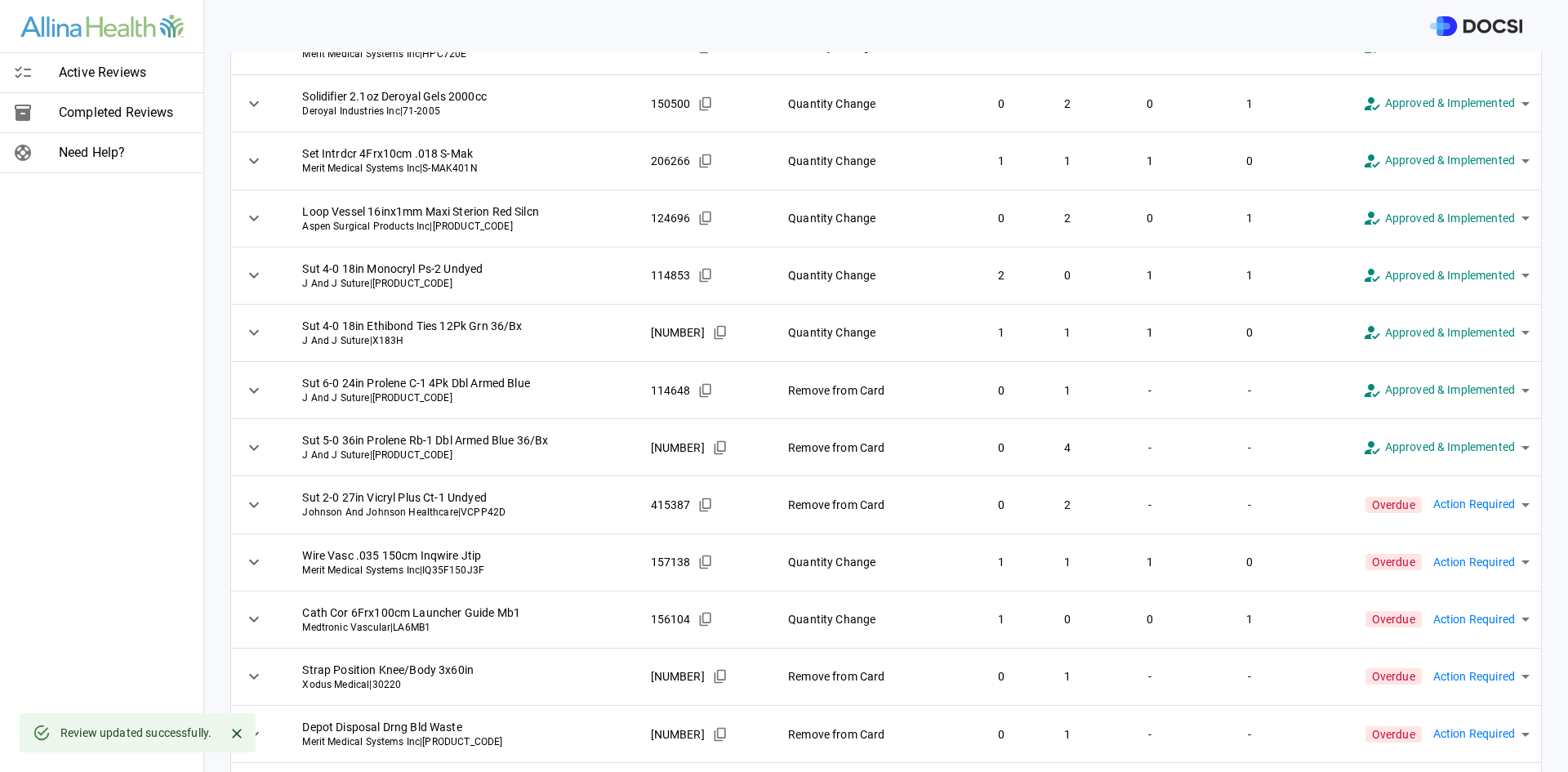scroll, scrollTop: 299, scrollLeft: 0, axis: vertical 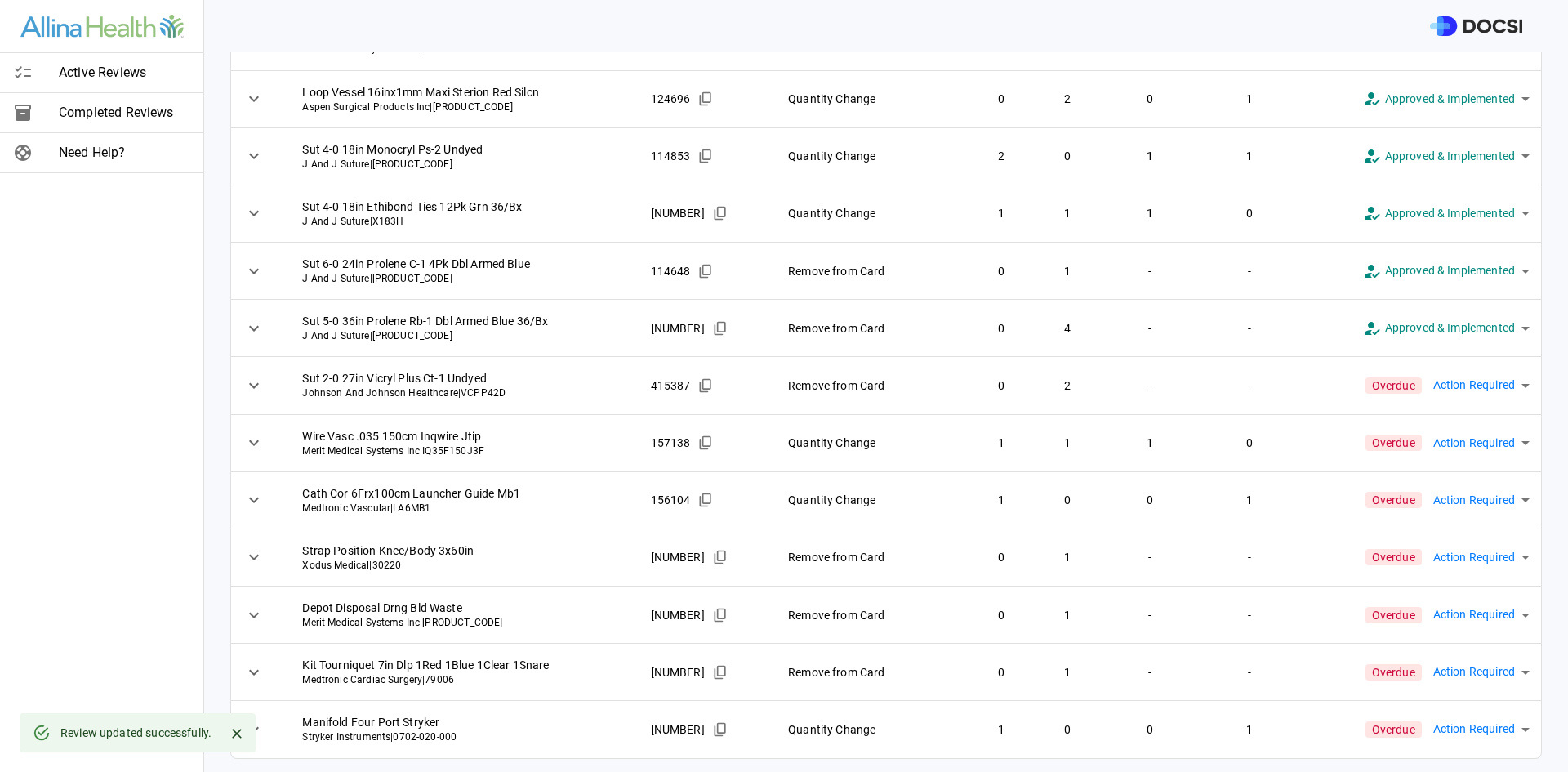 click on "**********" at bounding box center (784, 386) 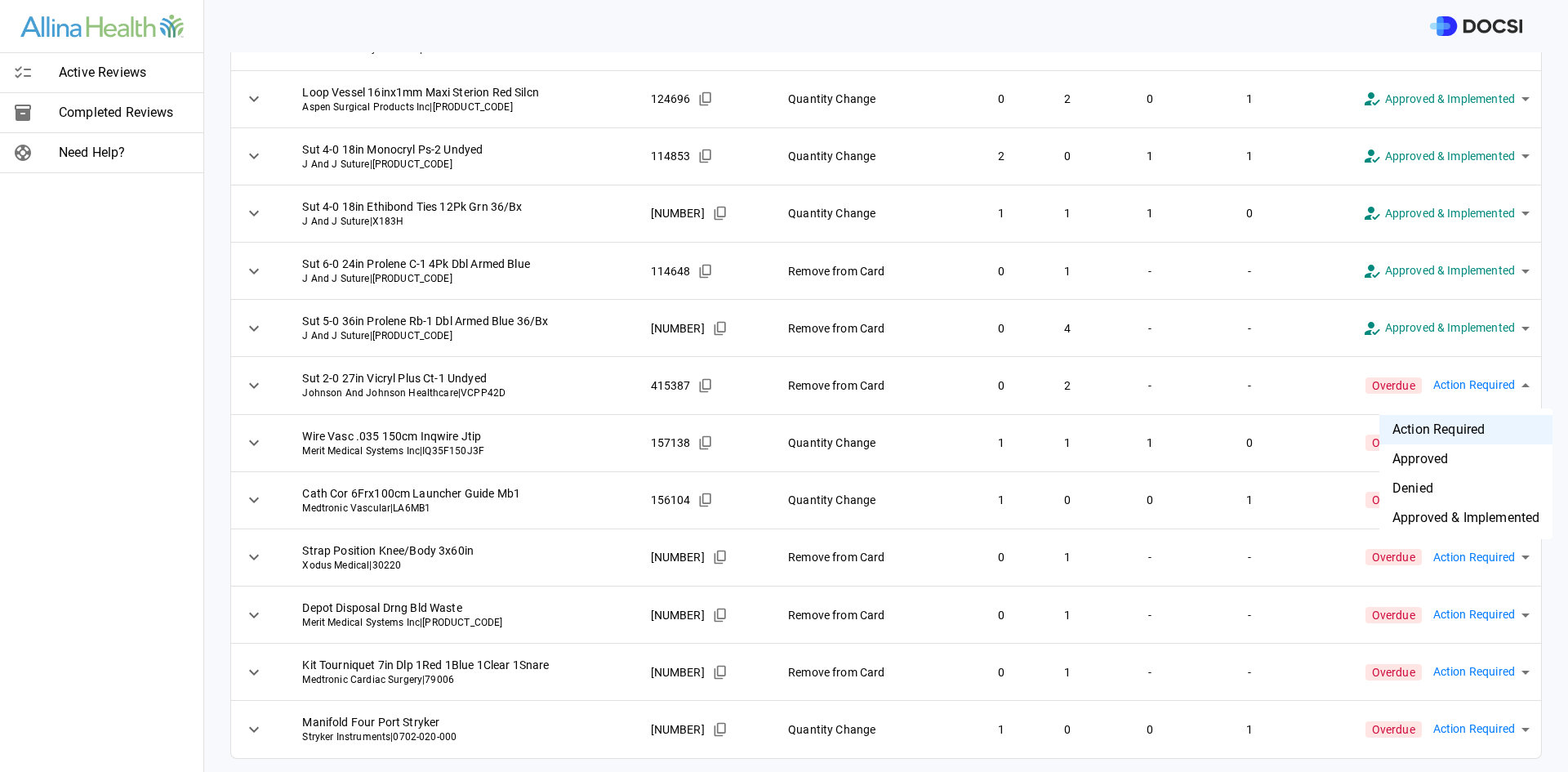 click on "Approved & Implemented" at bounding box center (1466, 518) 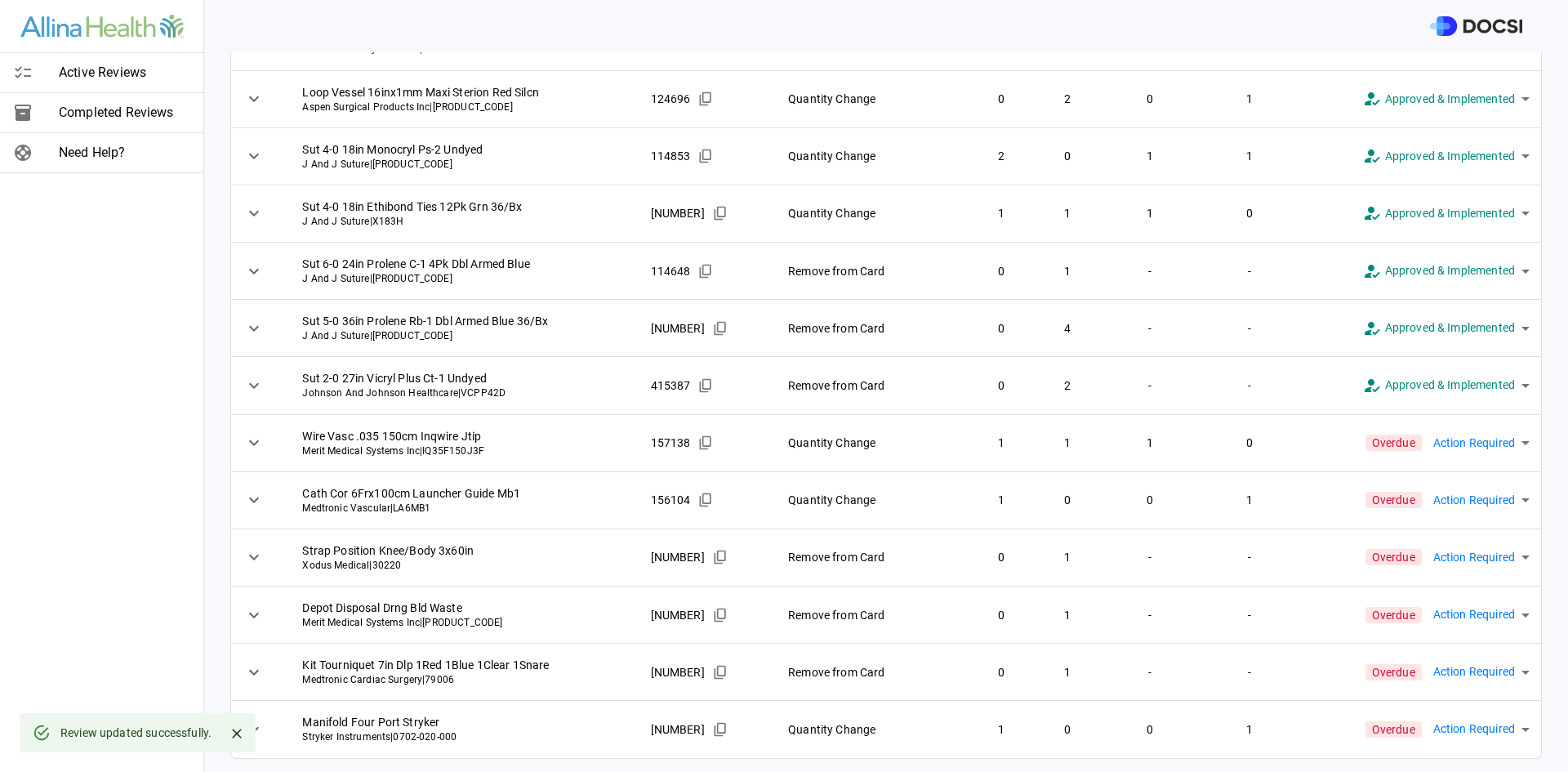 click on "**********" at bounding box center [784, 386] 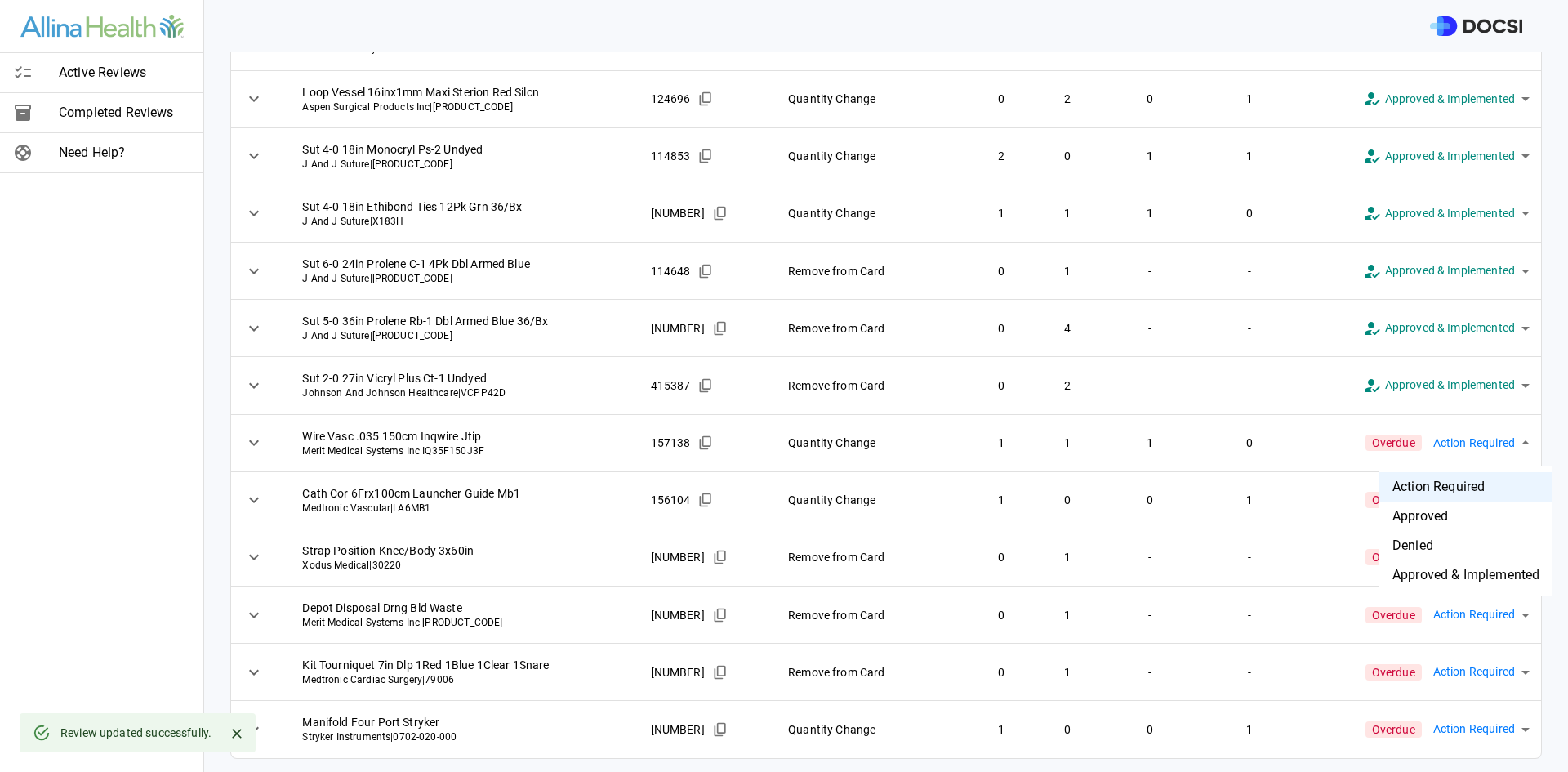 click on "Approved & Implemented" at bounding box center (1466, 575) 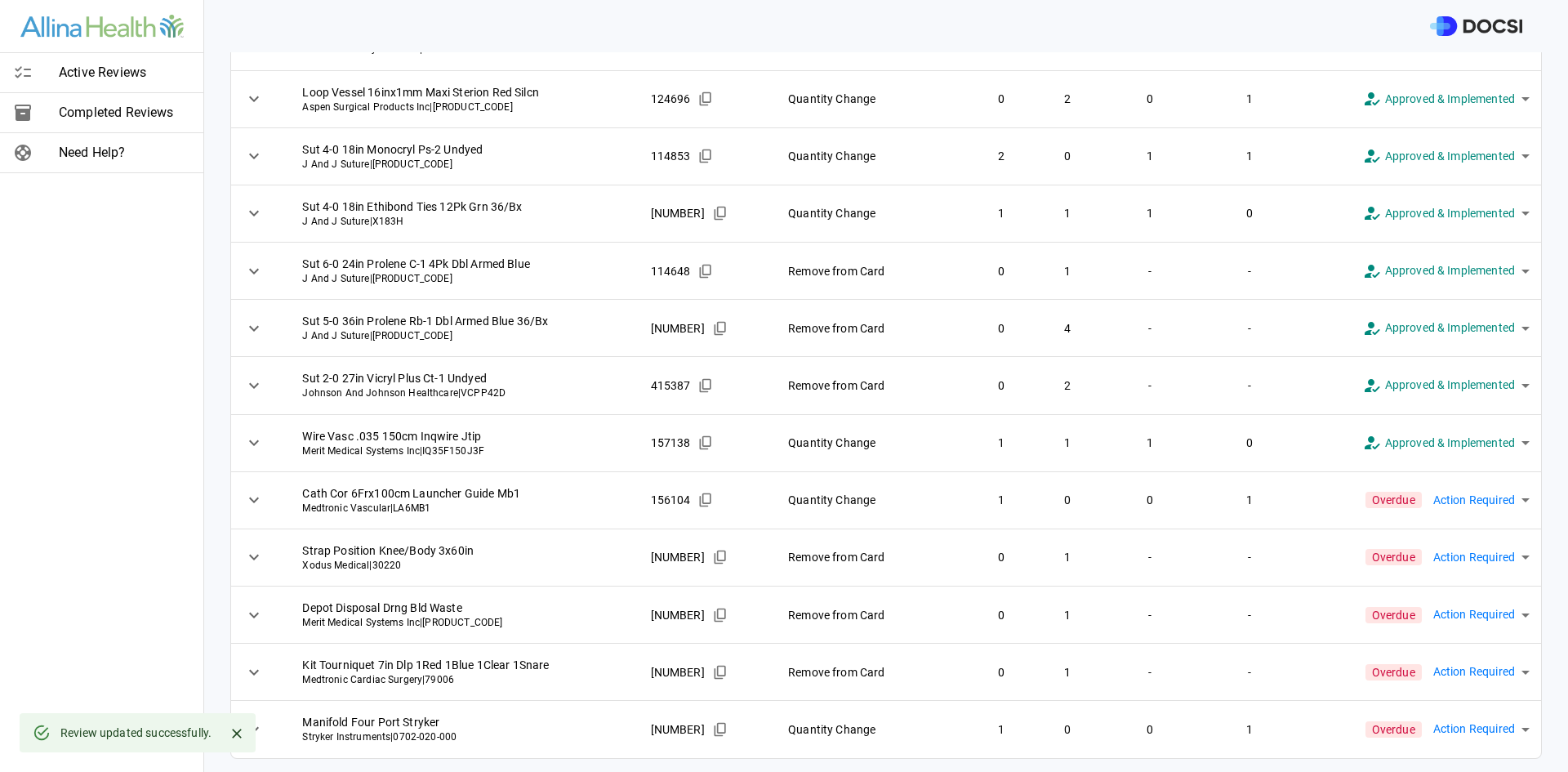 click on "**********" at bounding box center [784, 386] 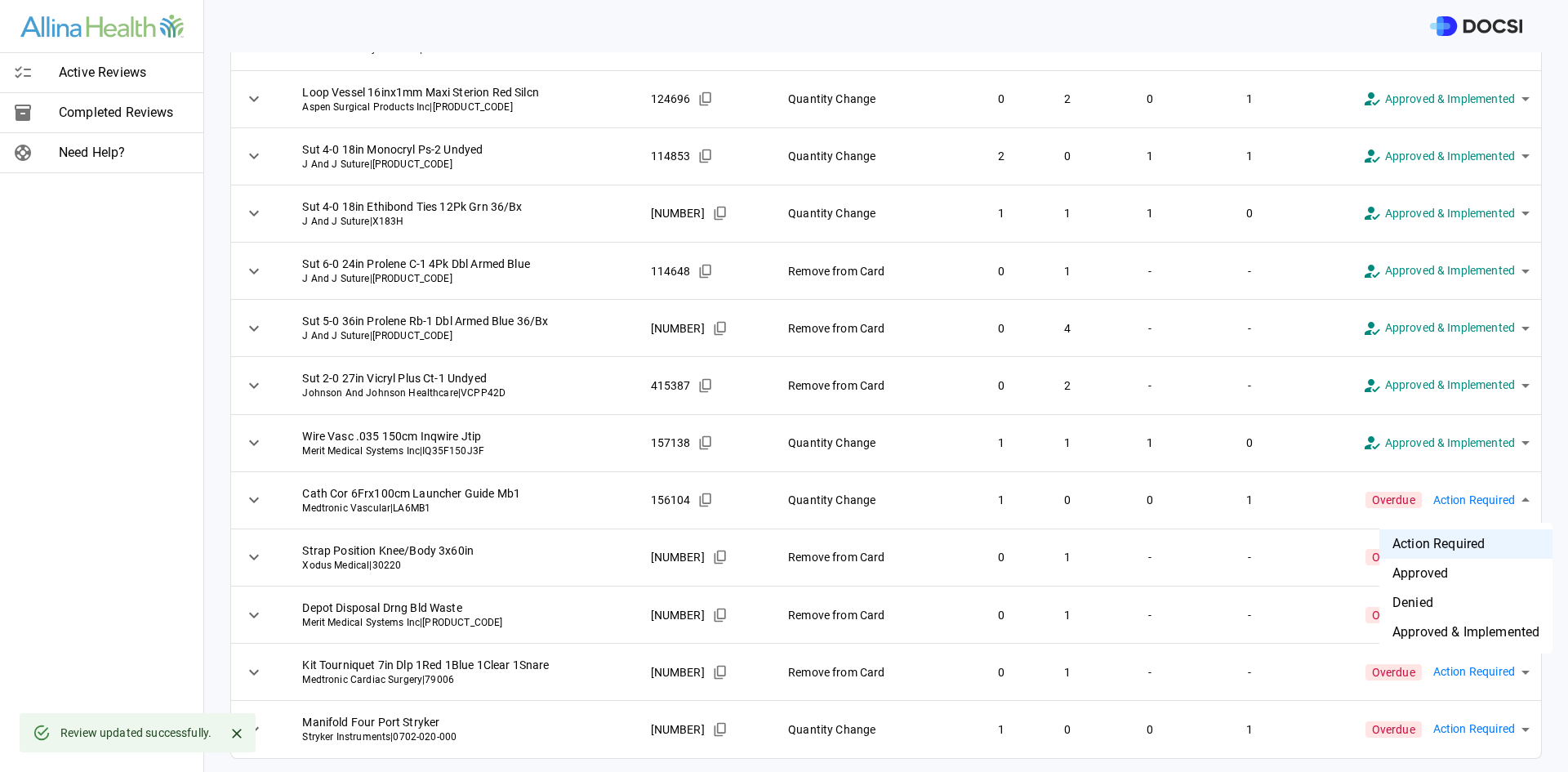 click on "Approved & Implemented" at bounding box center (1466, 632) 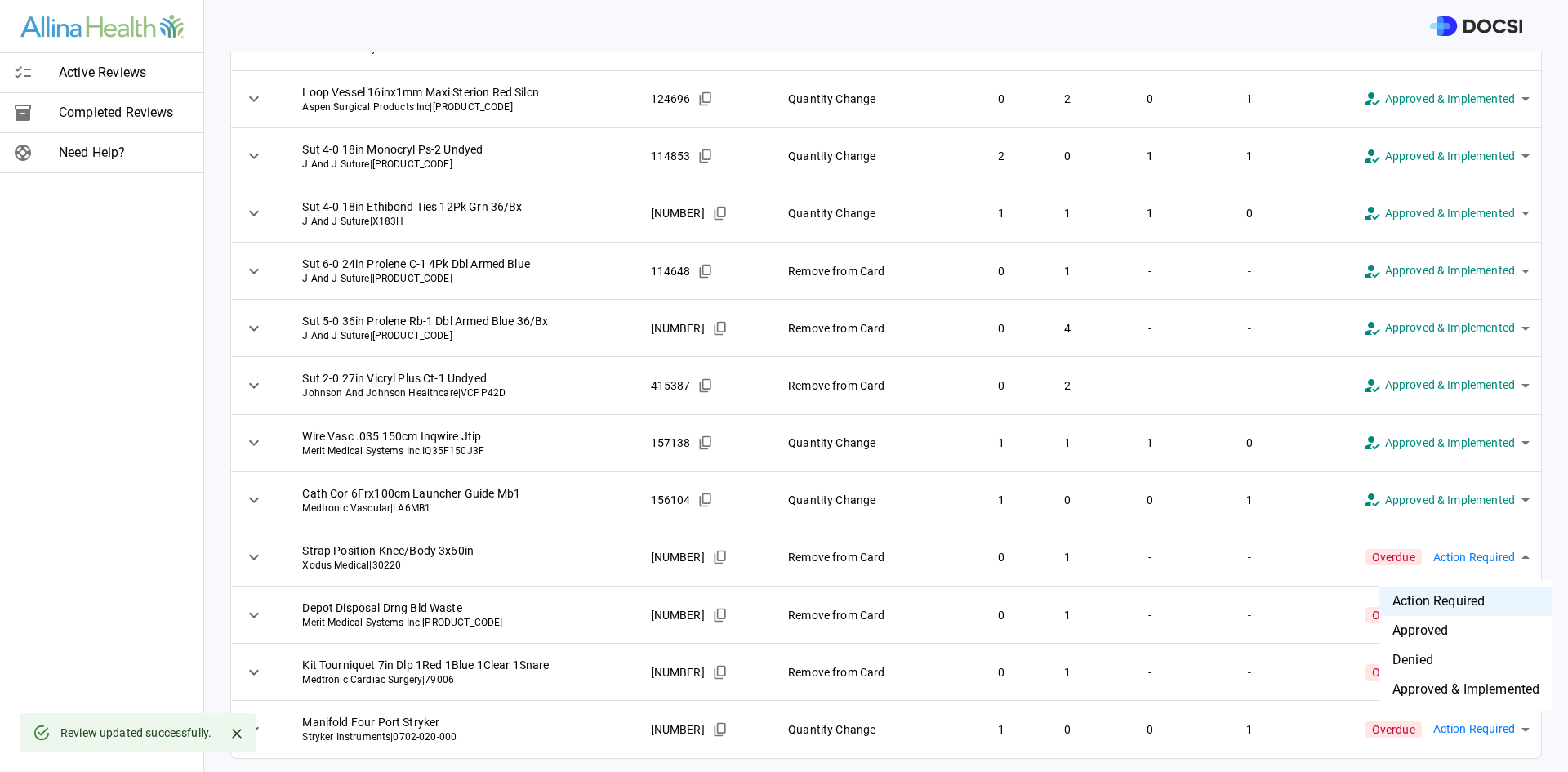 click on "**********" at bounding box center (784, 386) 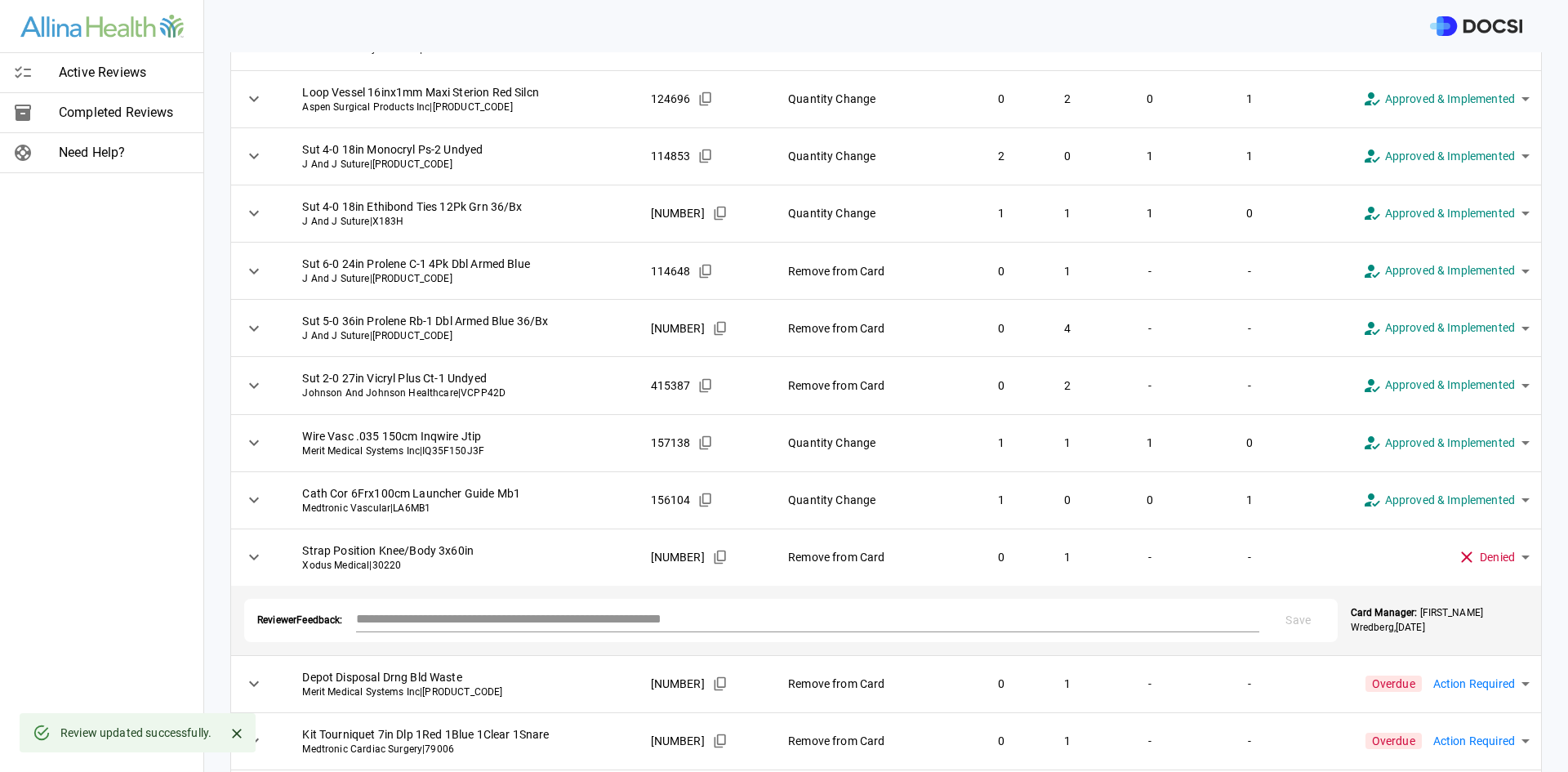click on "*" at bounding box center [808, 620] 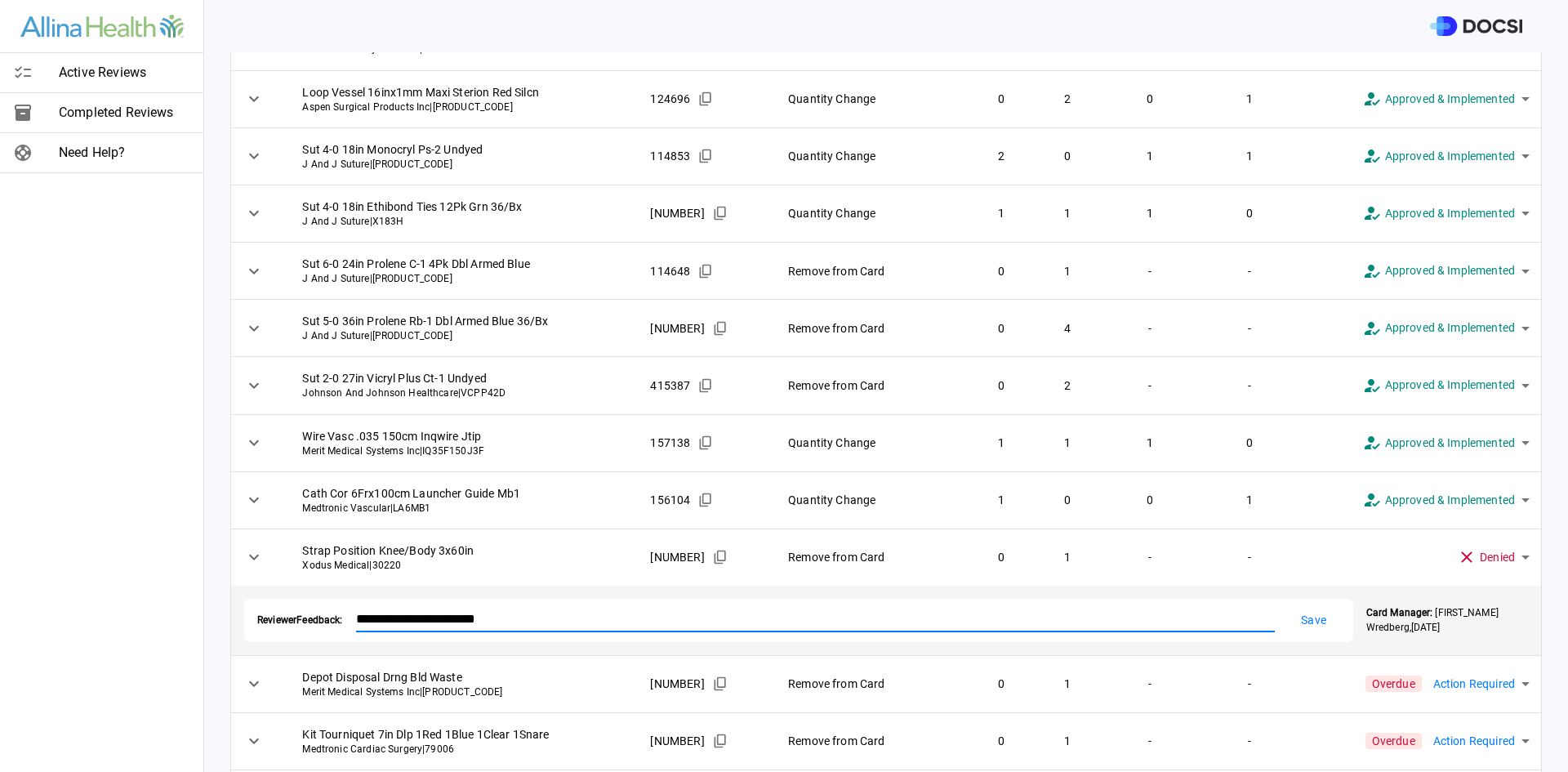 type on "**********" 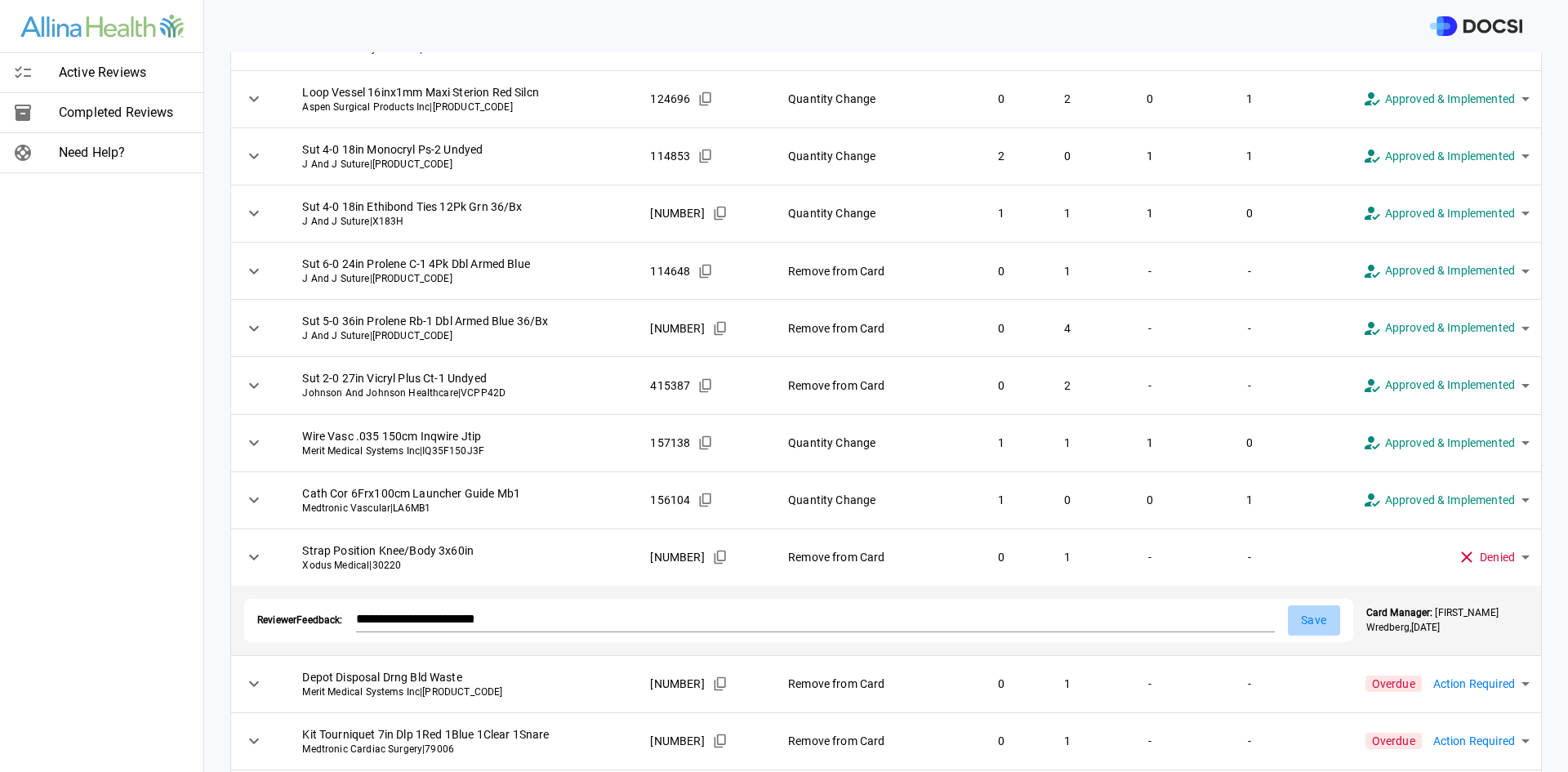 click on "Save" at bounding box center [1314, 620] 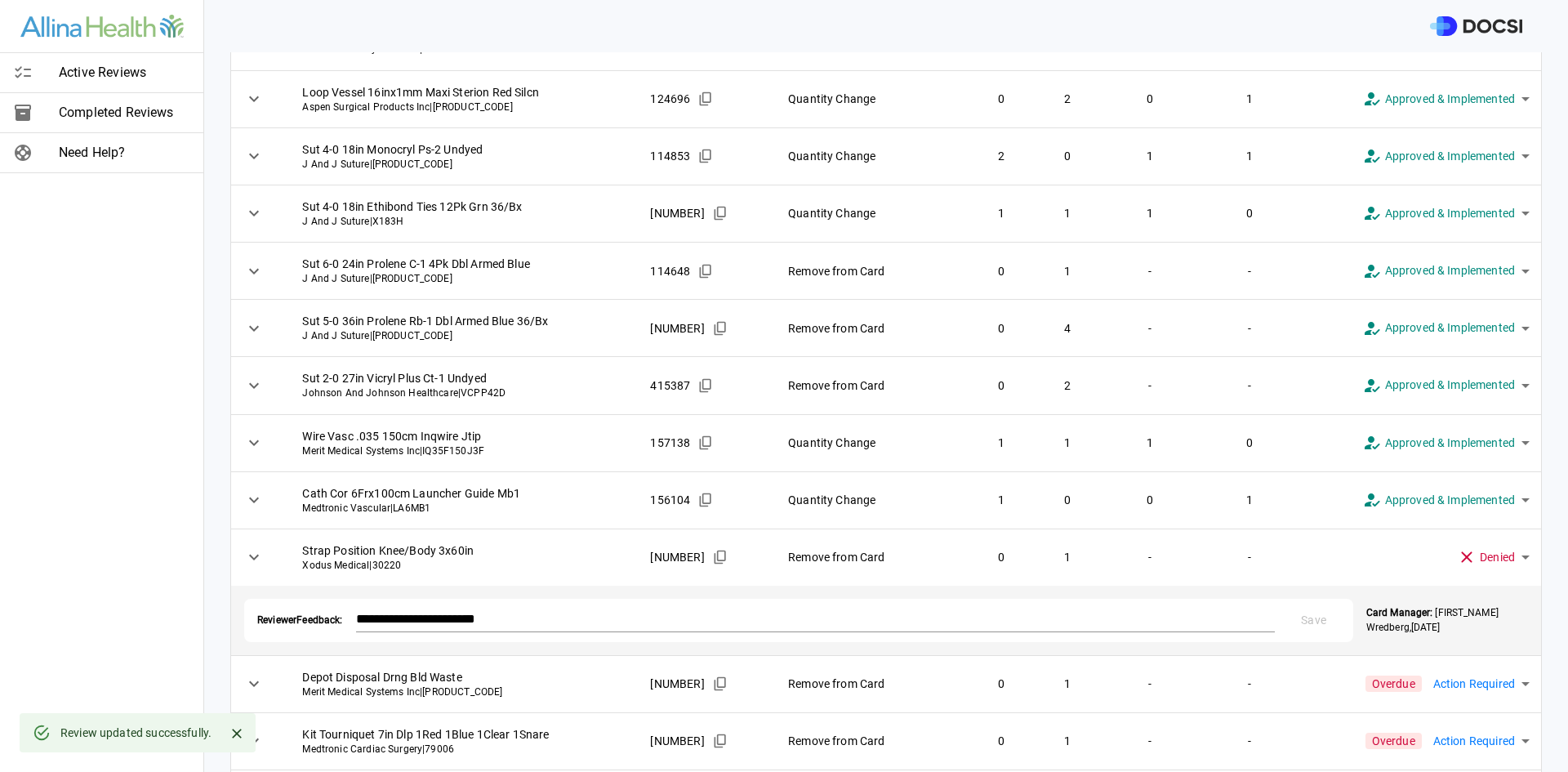 click on "**********" at bounding box center [784, 386] 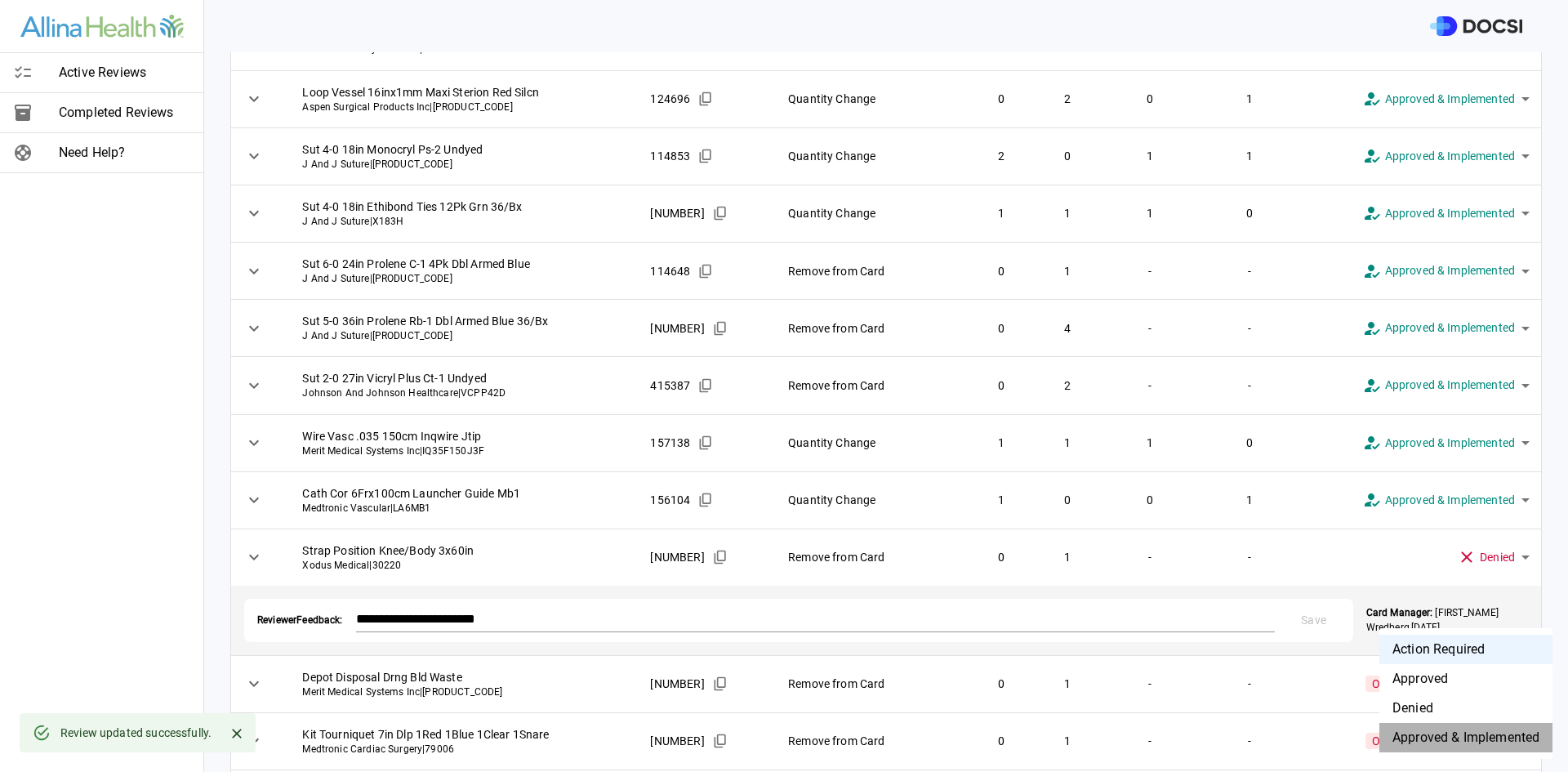 click on "Approved & Implemented" at bounding box center [1466, 738] 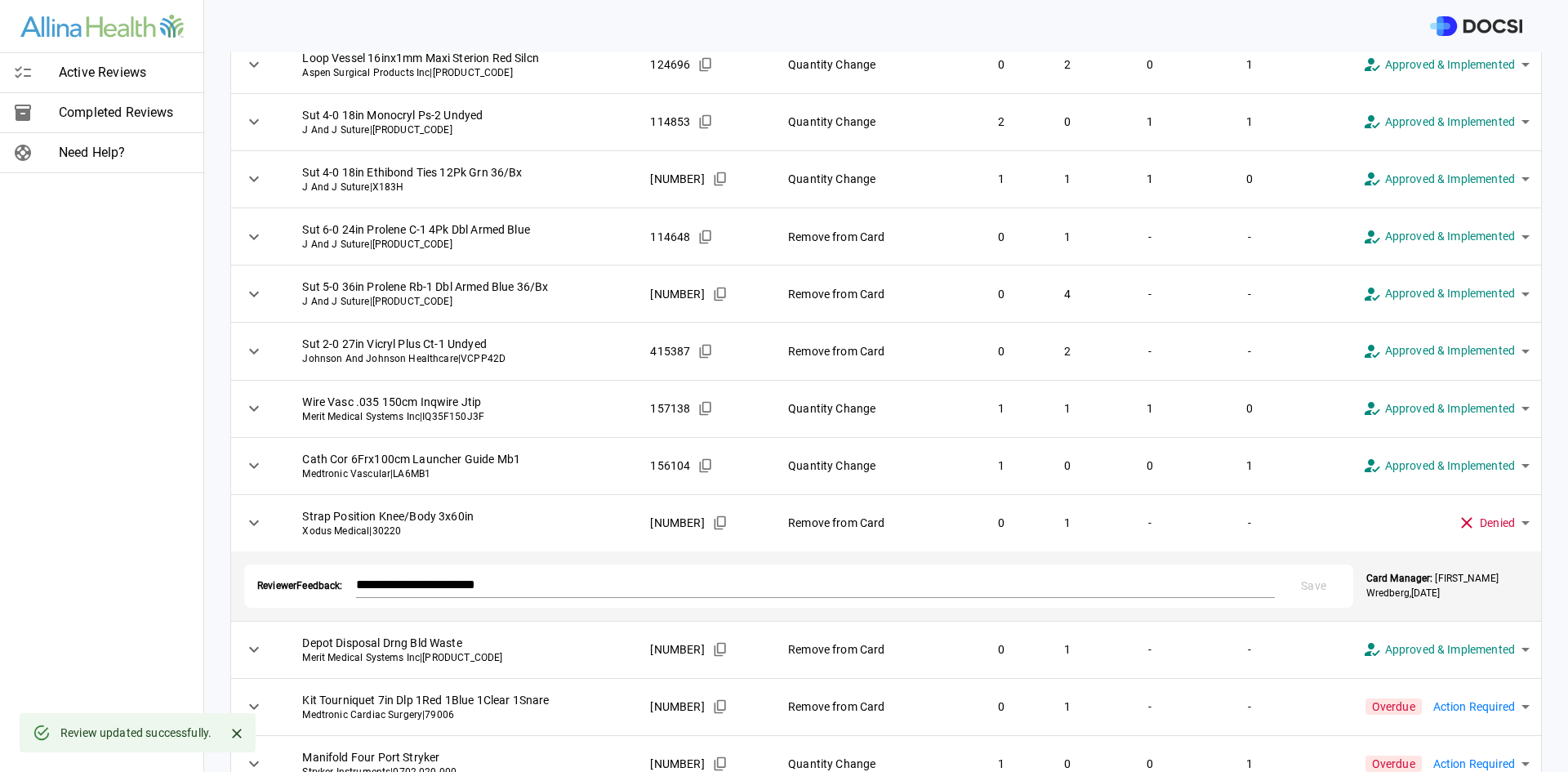 scroll, scrollTop: 368, scrollLeft: 0, axis: vertical 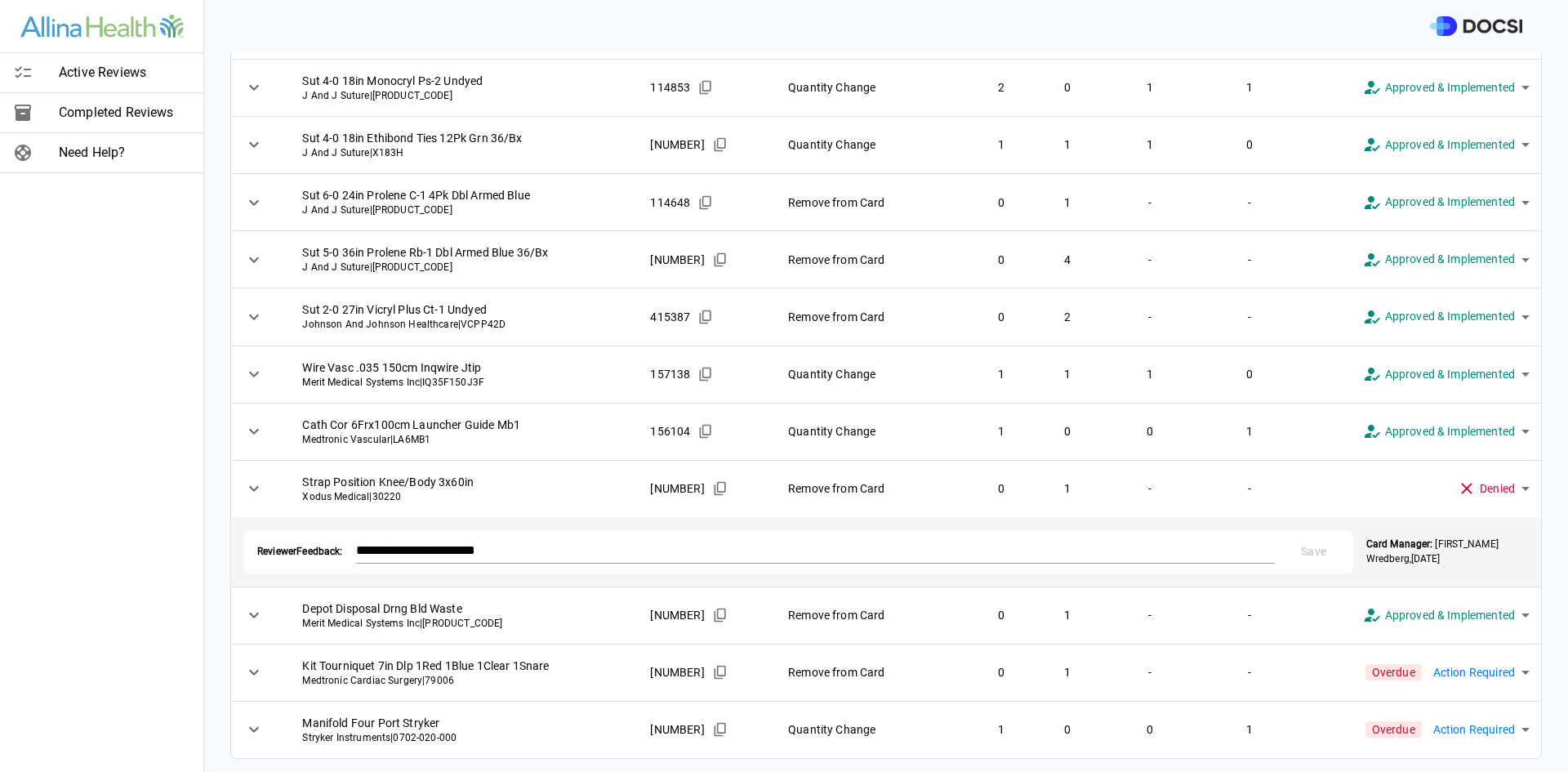 click on "**********" at bounding box center (784, 386) 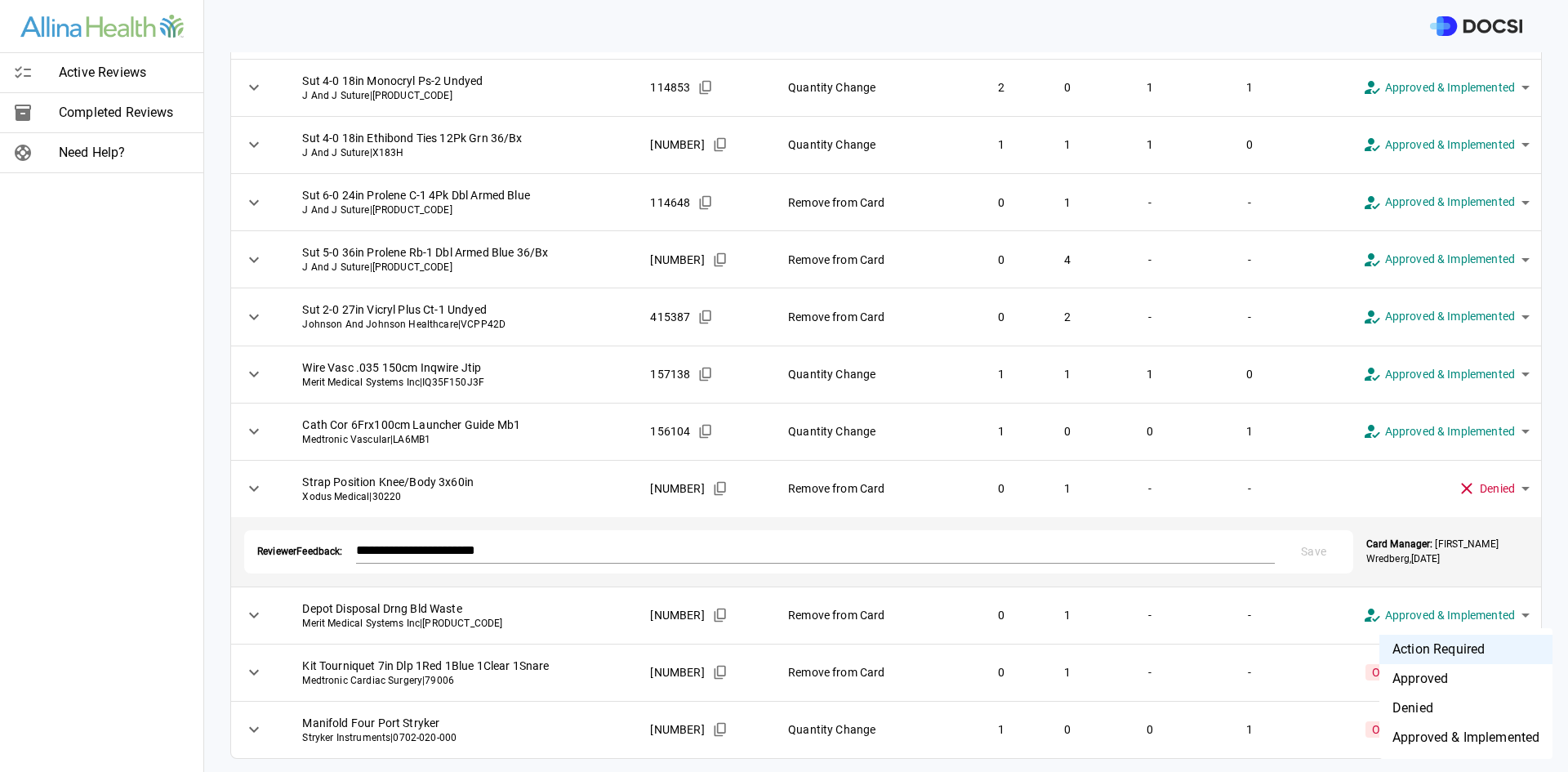 click on "Approved & Implemented" at bounding box center (1466, 738) 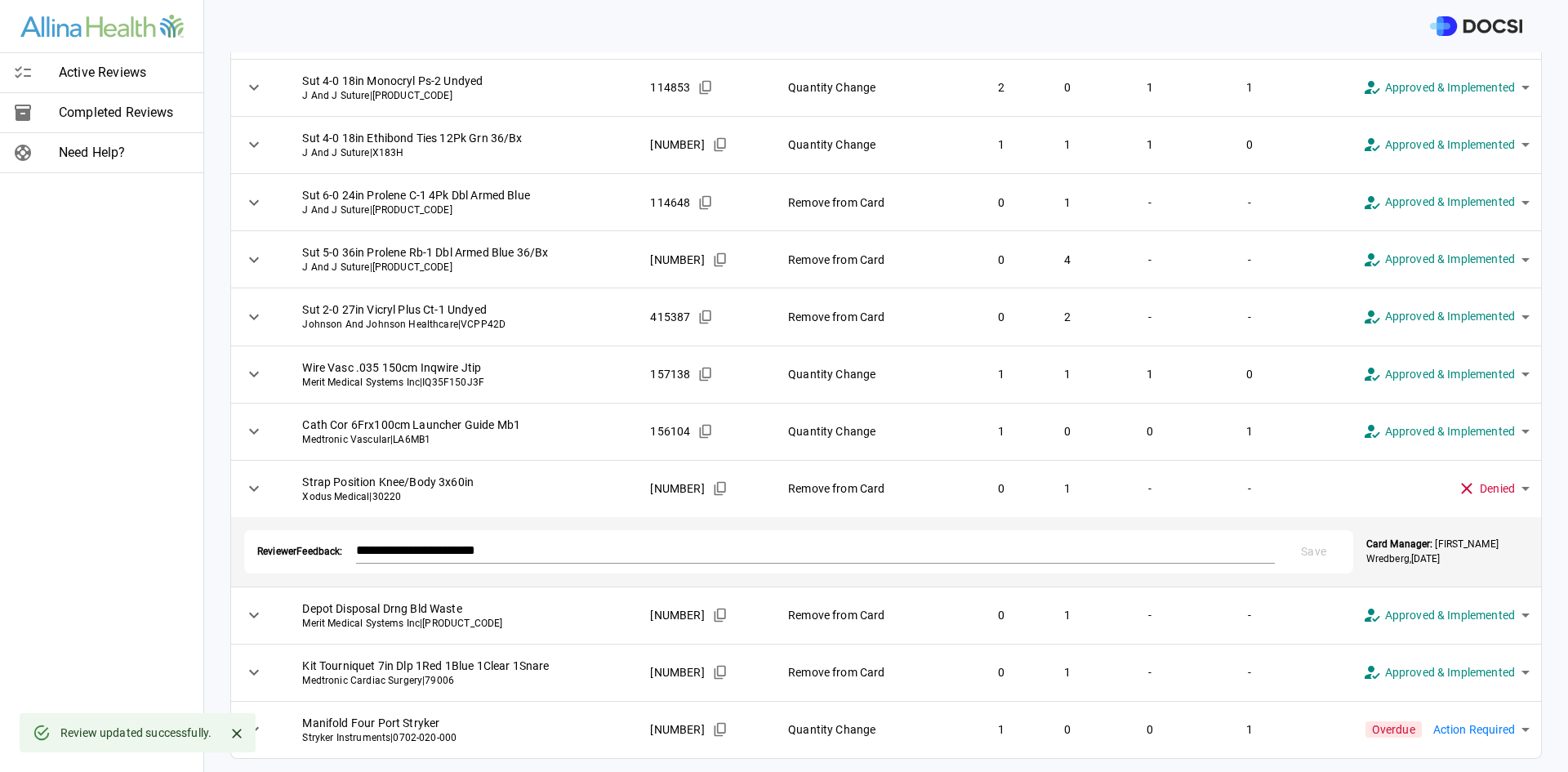 click on "**********" at bounding box center [784, 386] 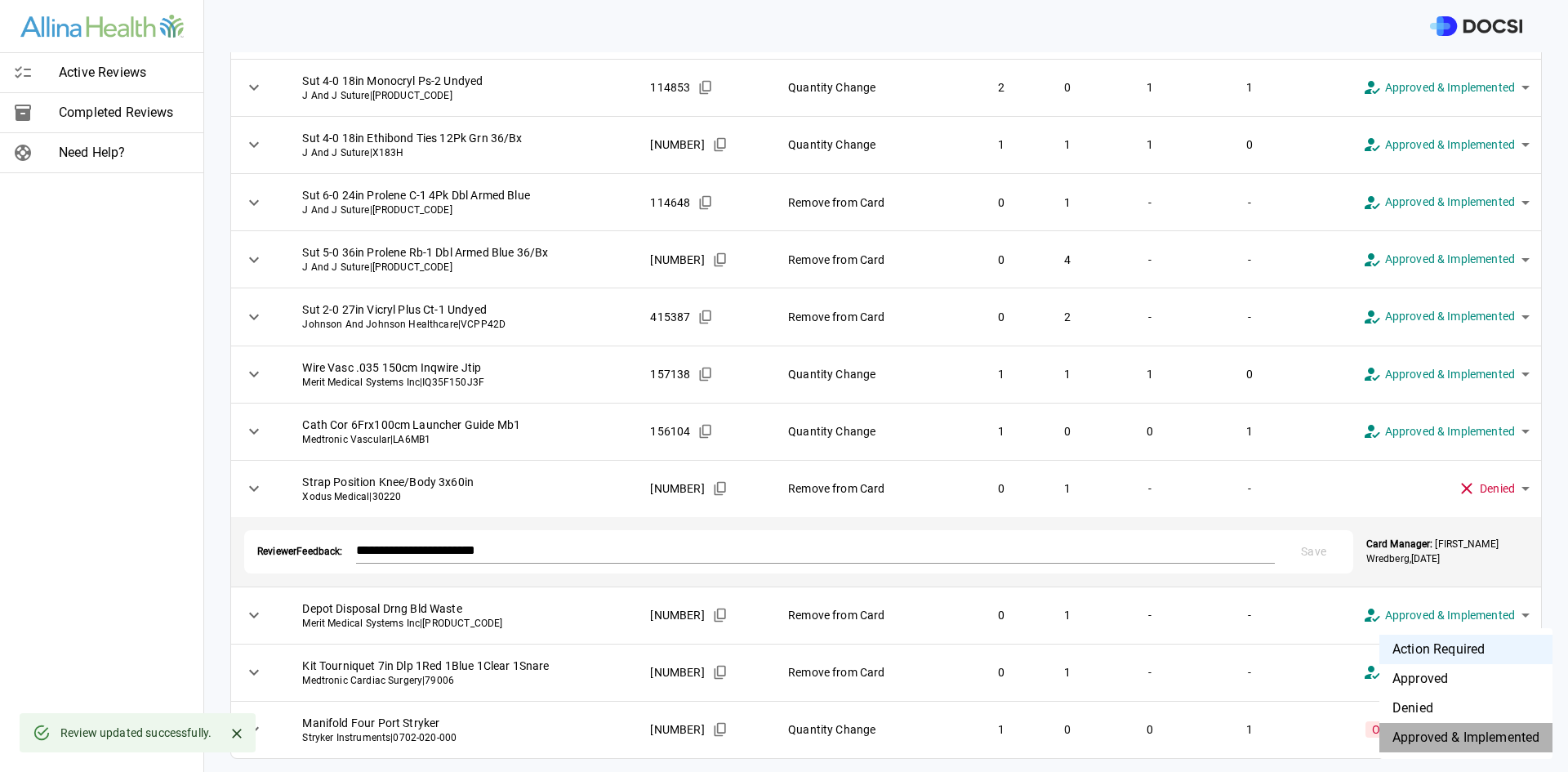 click on "Approved & Implemented" at bounding box center (1466, 738) 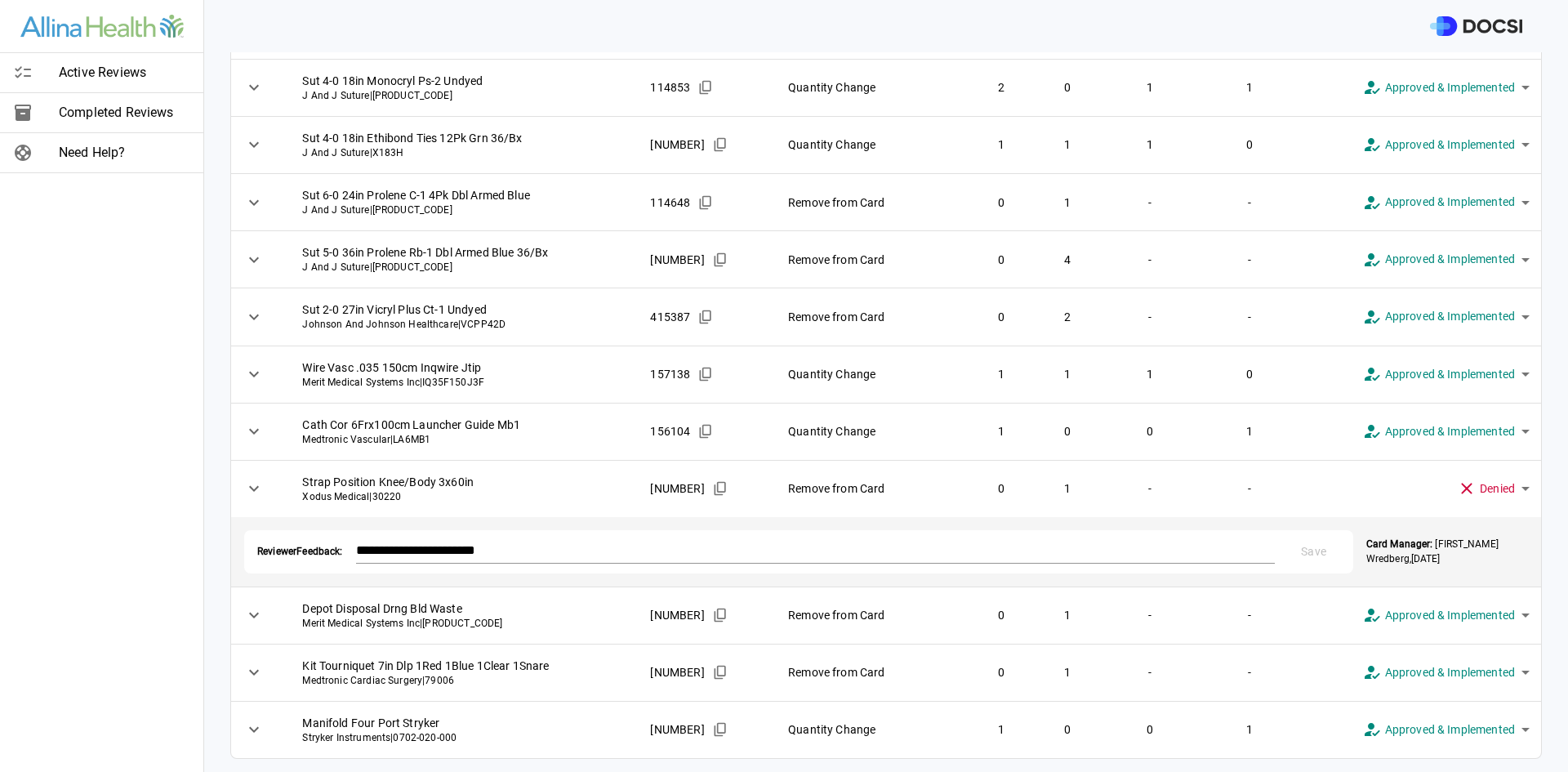 scroll, scrollTop: 0, scrollLeft: 0, axis: both 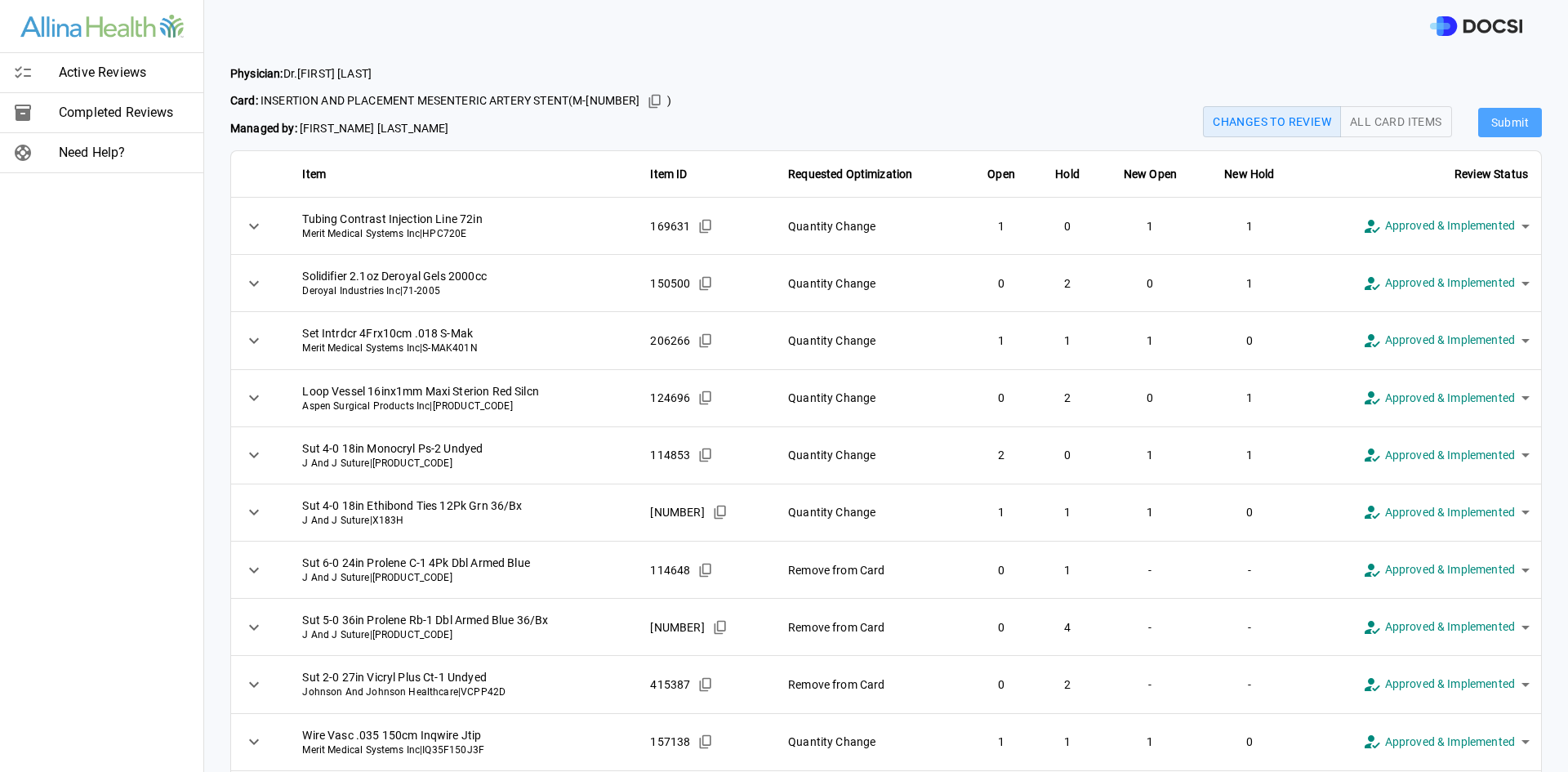 click on "Submit" at bounding box center (1510, 123) 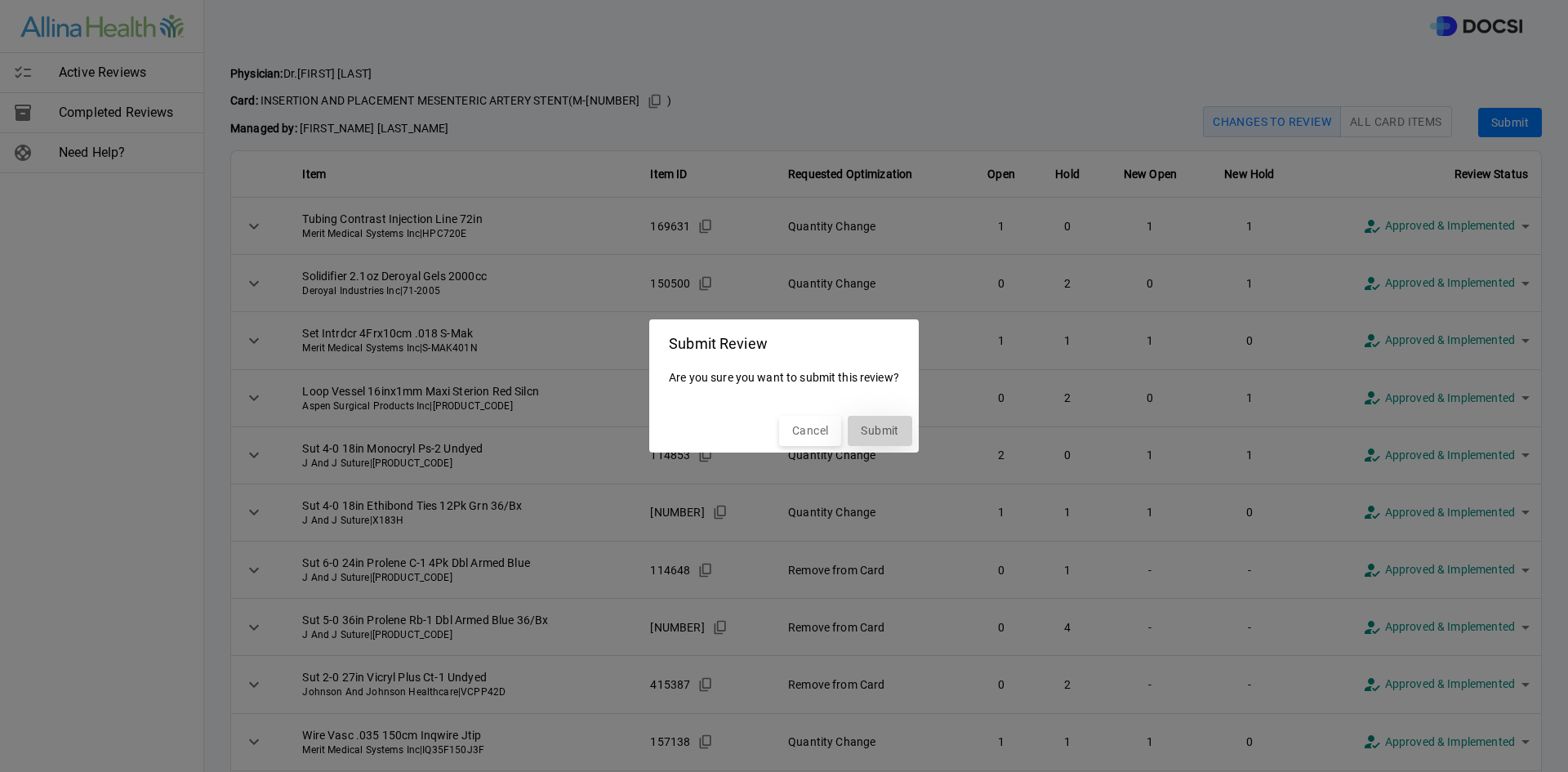 click on "Submit" at bounding box center [880, 431] 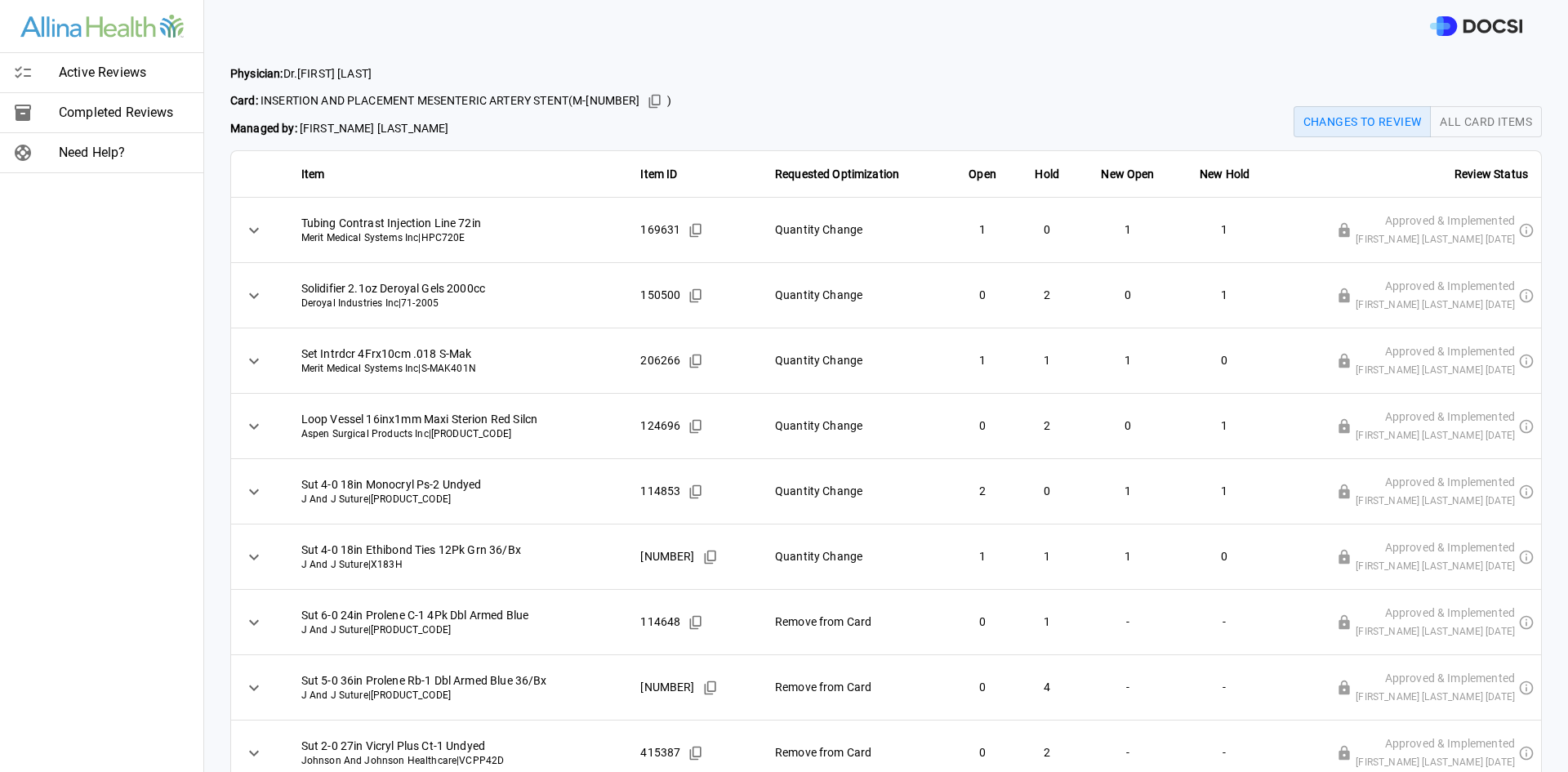 click on "Active Reviews" at bounding box center [124, 73] 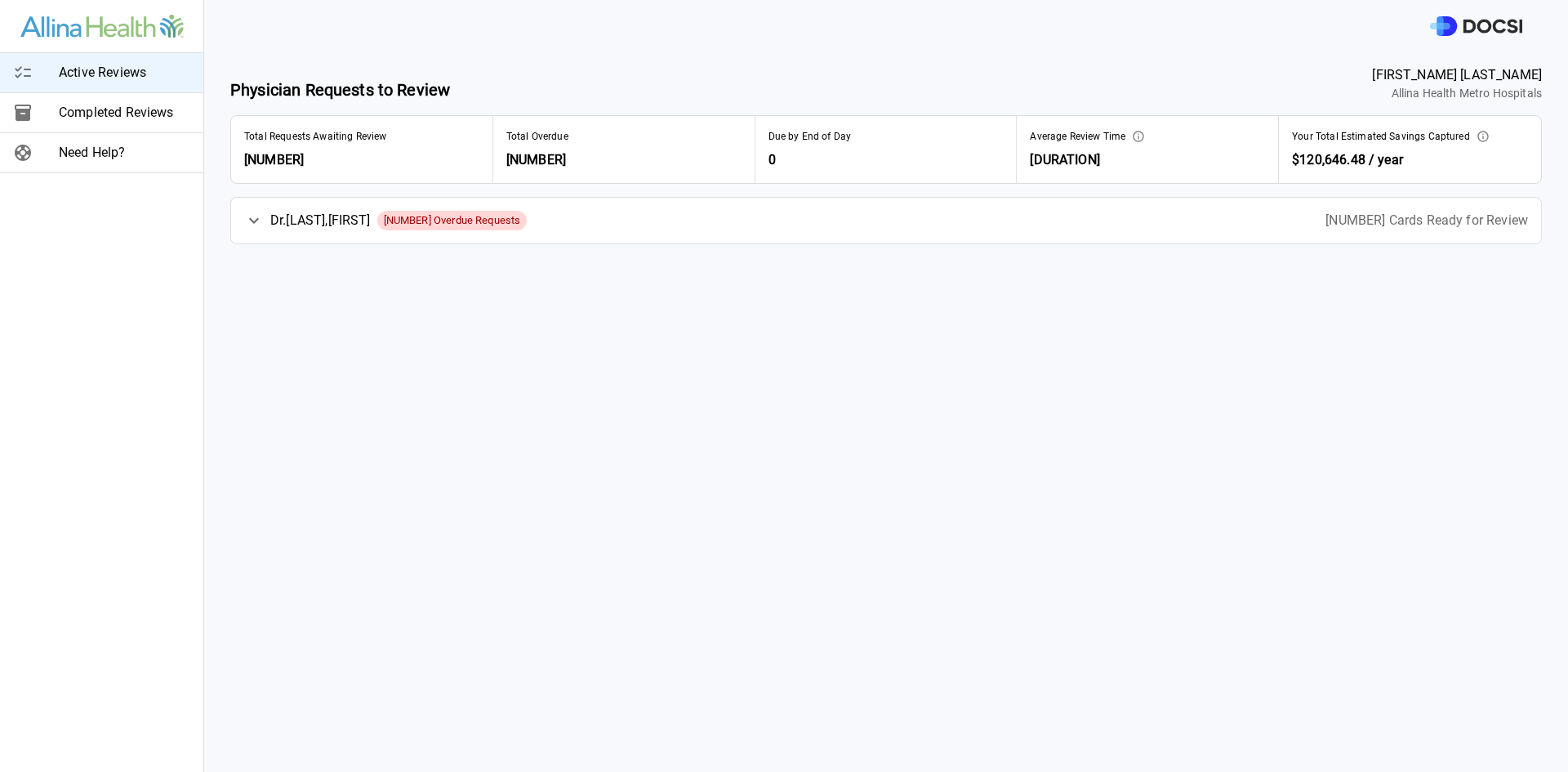 click 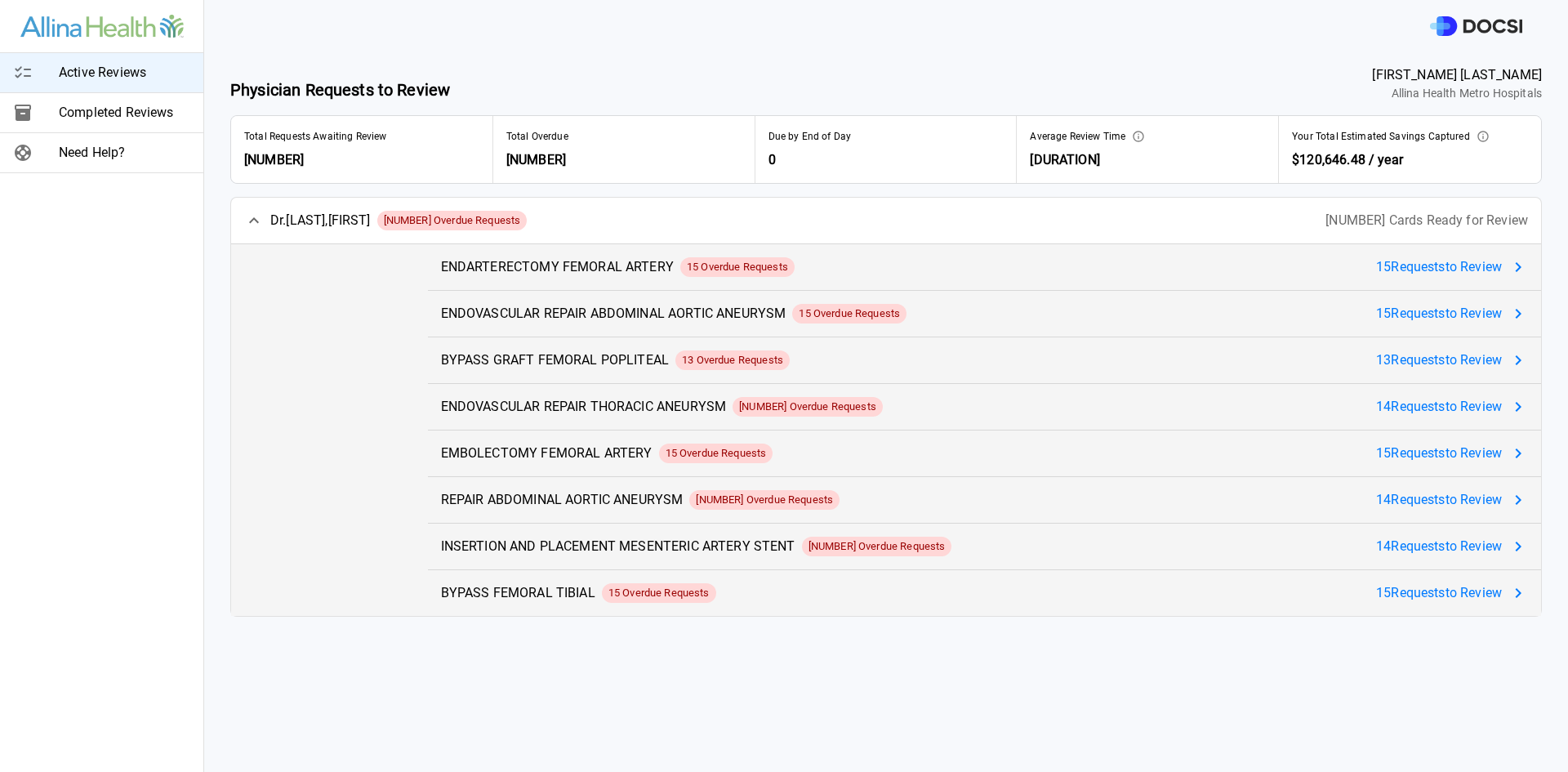 click on "14  Request s  to Review" at bounding box center (1439, 500) 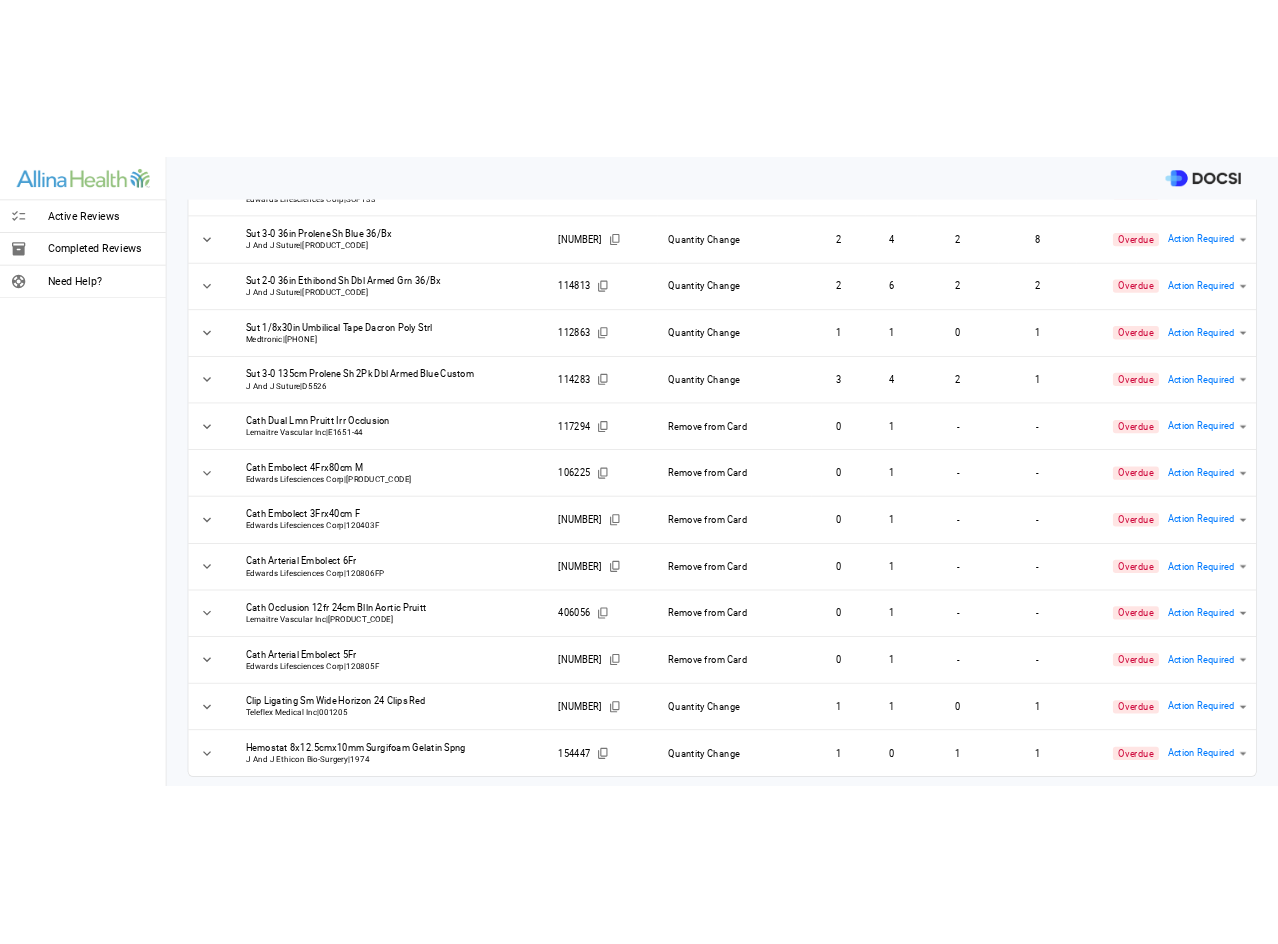 scroll, scrollTop: 295, scrollLeft: 0, axis: vertical 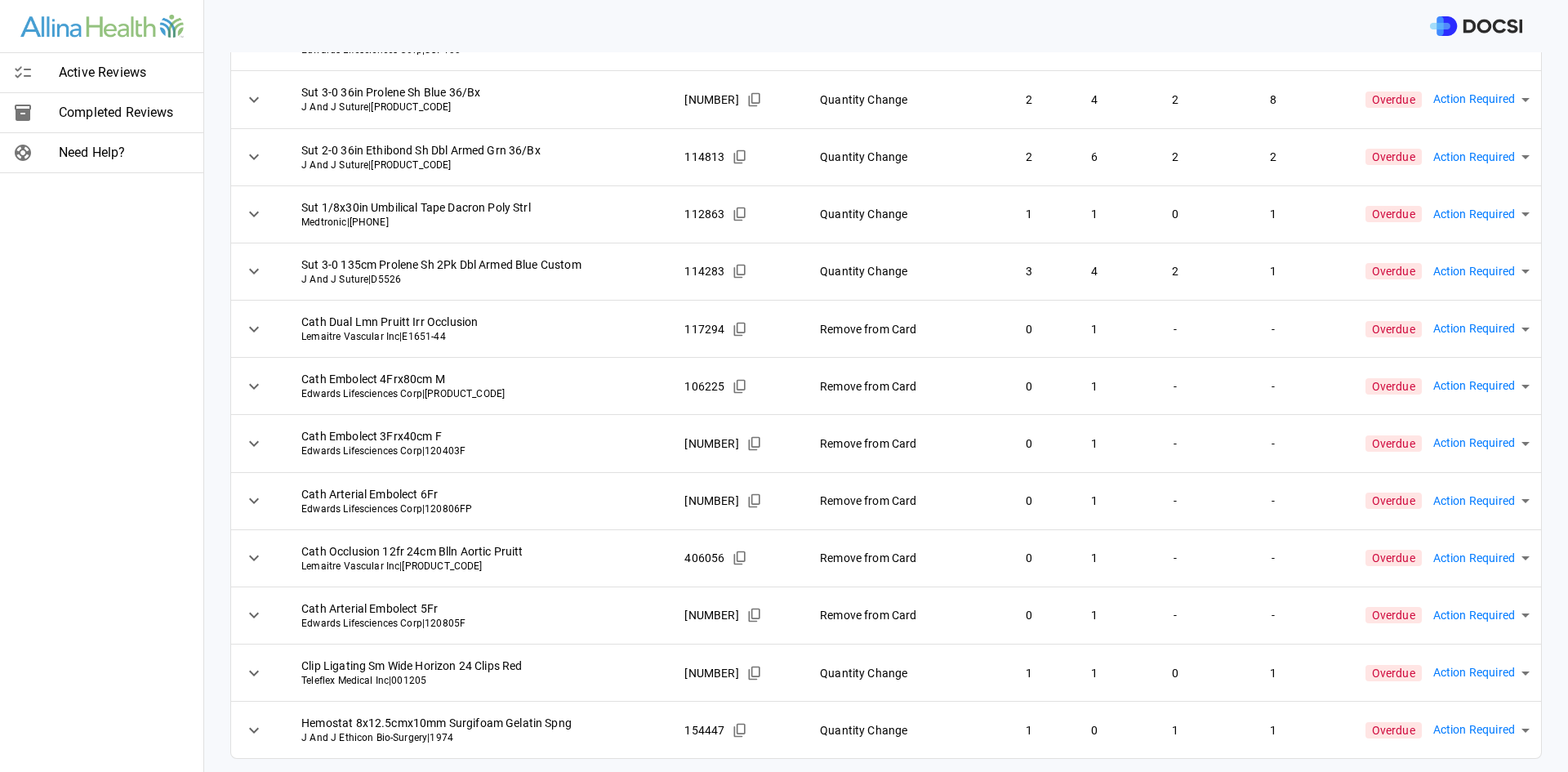 click on "Active Reviews Completed Reviews Need Help? Physician:   Dr.  [LAST_NAME]   [FIRST_NAME] Card:    REPAIR ABDOMINAL AORTIC ANEURYSM  ( M-[NUMBER]   ) Managed by:    [FIRST_NAME] [LAST_NAME] Changes to Review All Card Items Item Item ID Requested Optimization Open Hold New Open New Hold Review Status Set Fogarty Insert 86mm Softjaw Edwards Lifesciences Corp  |  SOFT86 107241 Quantity Change 1 0 1 1 Overdue Action Required **** ​ Set Fogarty Insert 33mm Softjaw Edwards Lifesciences Corp  |  SOFT33 107239 Remove from Card 0 2 - - Overdue Action Required **** ​ Sut 3-0 36in Prolene Sh Blue 36/Bx J And J Suture  |  8522H 115166 Quantity Change 2 4 2 8 Overdue Action Required **** ​ Sut 2-0 36in Ethibond Sh Dbl Armed Grn 36/Bx J And J Suture  |  X523H 114813 Quantity Change 2 6 2 2 Overdue Action Required **** ​ Sut 1/8x30in Umbilical Tape Dacron Poly Strl Medtronic  |  8886861800 112863 Quantity Change 1 1 0 1 Overdue Action Required **** ​ Sut 3-0 135cm Prolene Sh 2Pk Dbl Armed Blue Custom J And J Suture  |  D5526 114283 Quantity Change 3 4 2 1 Overdue Action Required **** 0" at bounding box center [886, 292] 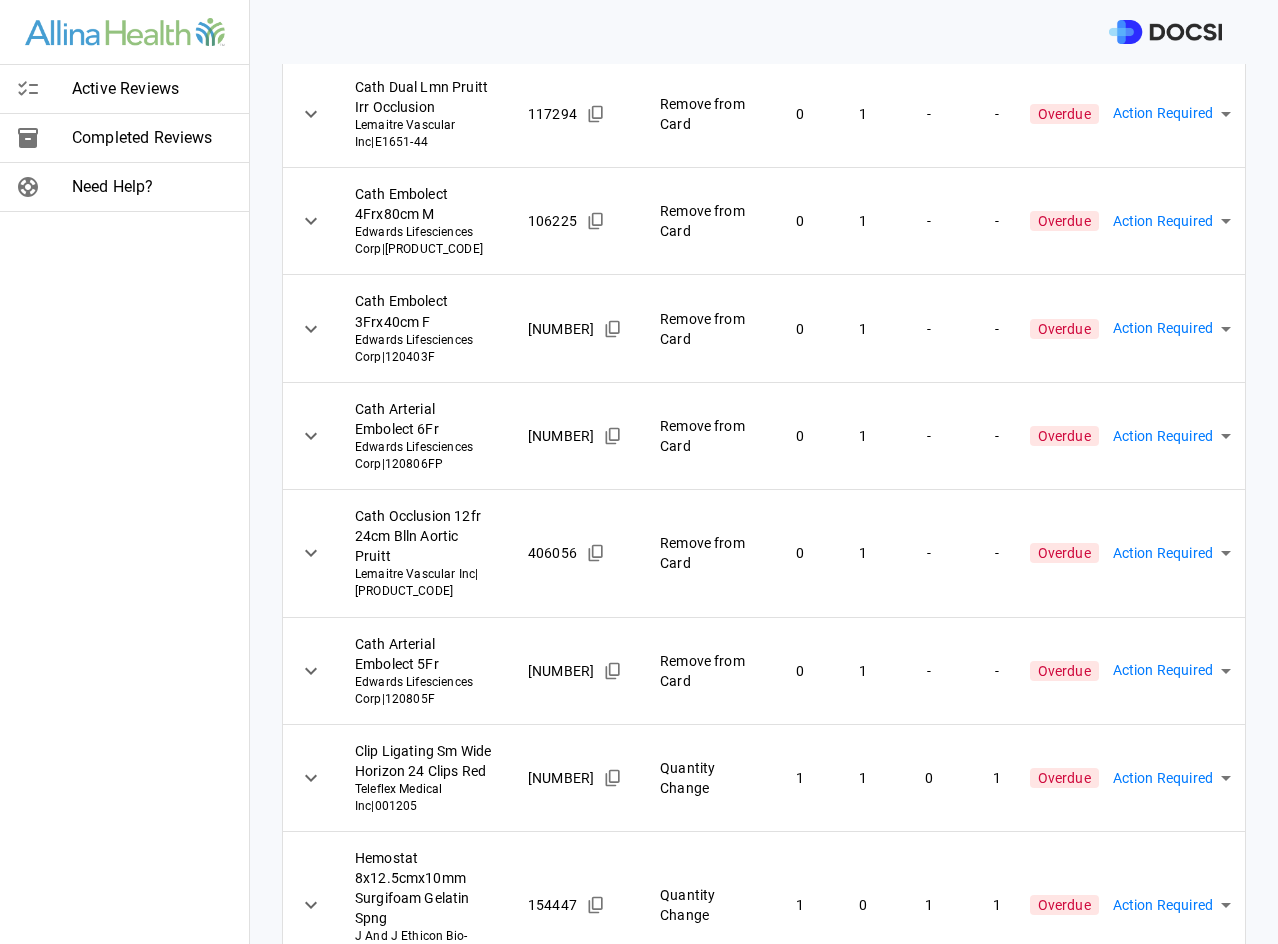 scroll, scrollTop: 892, scrollLeft: 0, axis: vertical 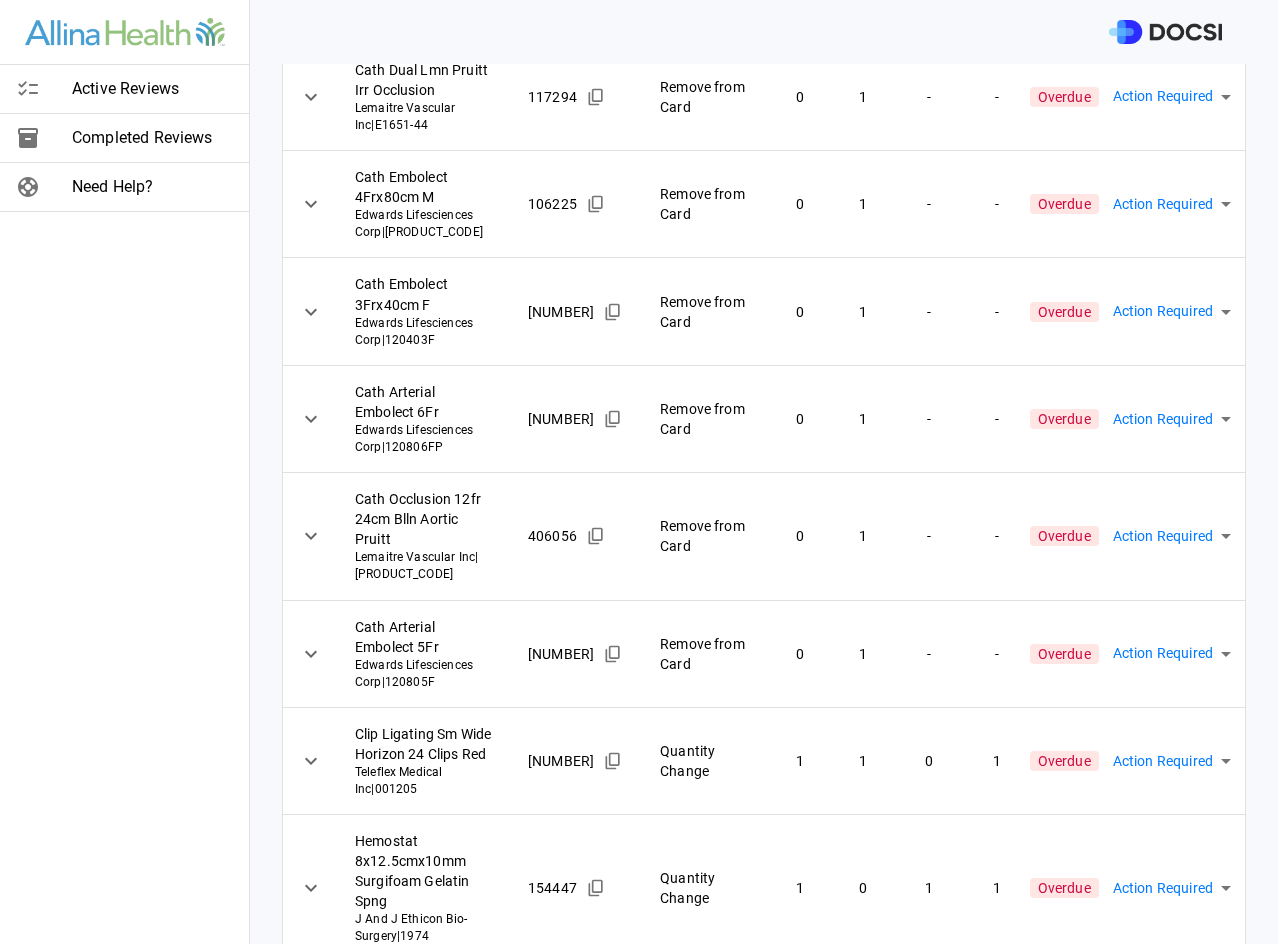 click on "Active Reviews Completed Reviews Need Help?" at bounding box center [125, 472] 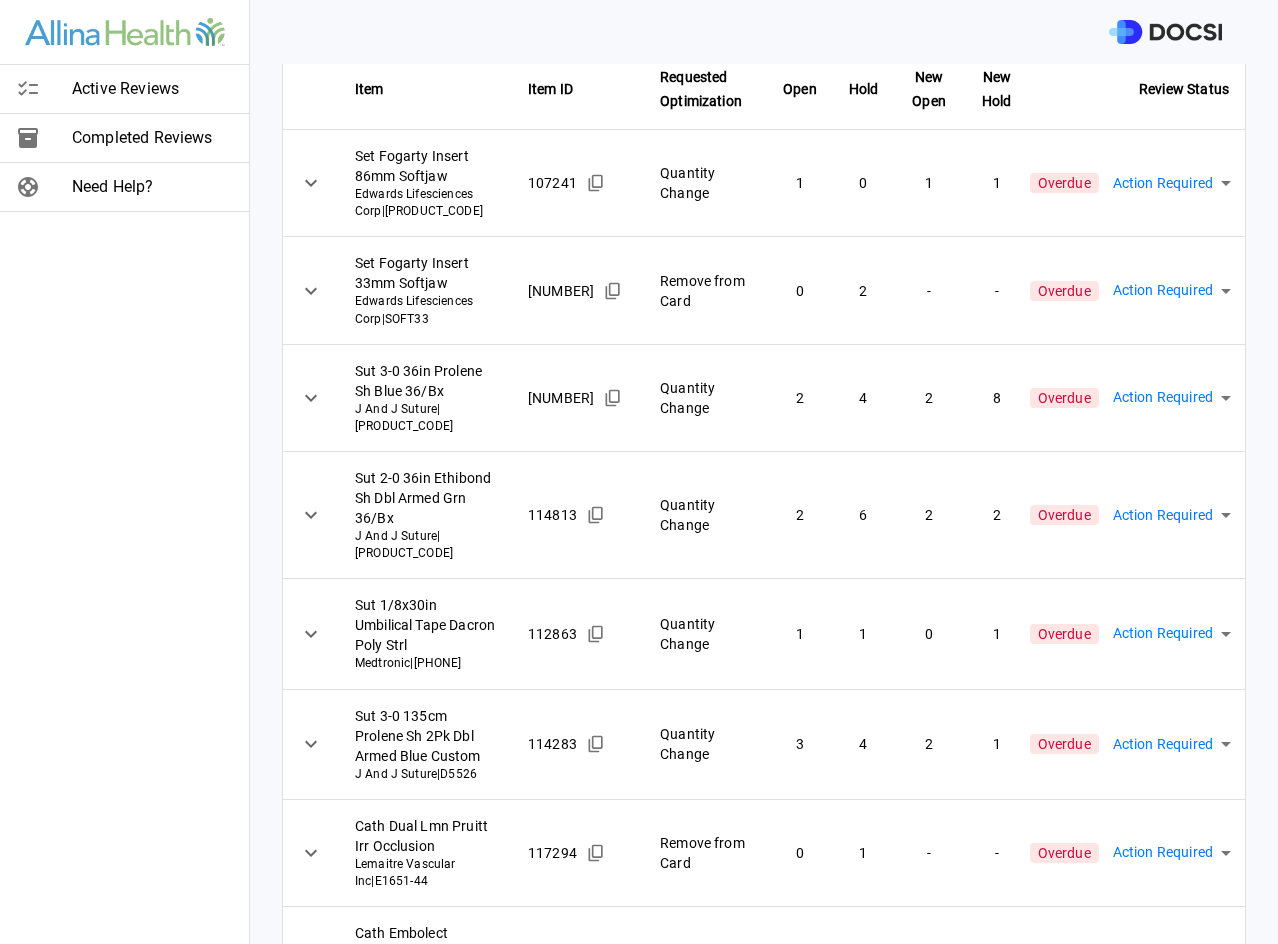 scroll, scrollTop: 0, scrollLeft: 0, axis: both 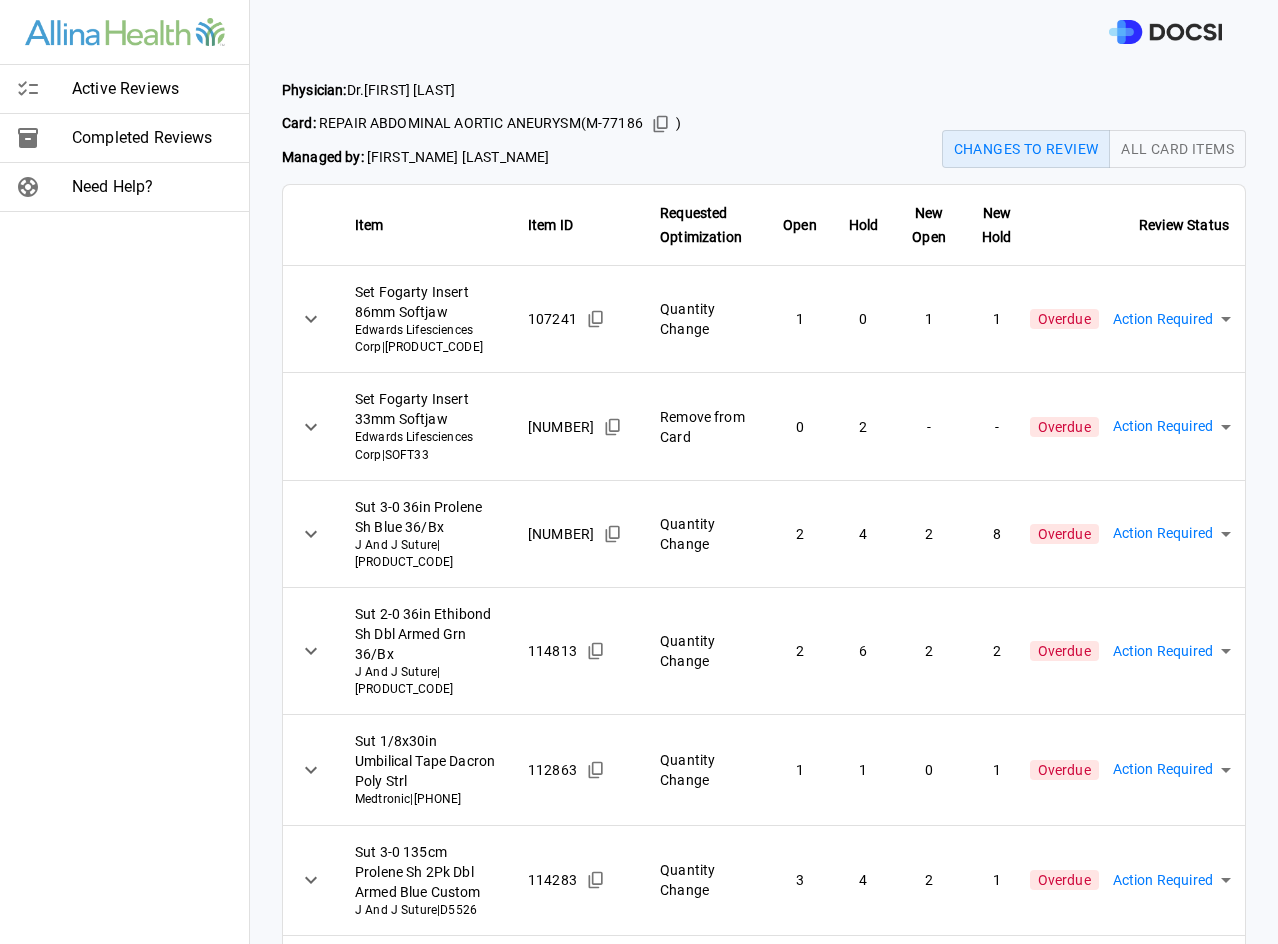 click on "Active Reviews Completed Reviews Need Help? Physician:   Dr.  [FIRST]   [LAST] Card:    REPAIR ABDOMINAL AORTIC ANEURYSM  ( M-77186   ) Managed by:    [FIRST] [LAST] Changes to Review All Card Items Item Item ID Requested Optimization Open Hold New Open New Hold Review Status Set Fogarty Insert 86mm Softjaw Edwards Lifesciences Corp  |  SOFT86 107241 Quantity Change 1 0 1 1 Overdue Action Required **** ​ Set Fogarty Insert 33mm Softjaw Edwards Lifesciences Corp  |  SOFT33 107239 Remove from Card 0 2 - - Overdue Action Required **** ​ Sut 3-0 36in Prolene Sh Blue 36/Bx J And J Suture  |  8522H 115166 Quantity Change 2 4 2 8 Overdue Action Required **** ​ Sut 2-0 36in Ethibond Sh Dbl Armed Grn 36/Bx J And J Suture  |  X523H 114813 Quantity Change 2 6 2 2 Overdue Action Required **** ​ Sut 1/8x30in Umbilical Tape Dacron Poly Strl Medtronic  |  8886861800 112863 Quantity Change 1 1 0 1 Overdue Action Required **** ​ Sut 3-0 135cm Prolene Sh 2Pk Dbl Armed Blue Custom J And J Suture  |  D5526 114283 3" at bounding box center (639, 472) 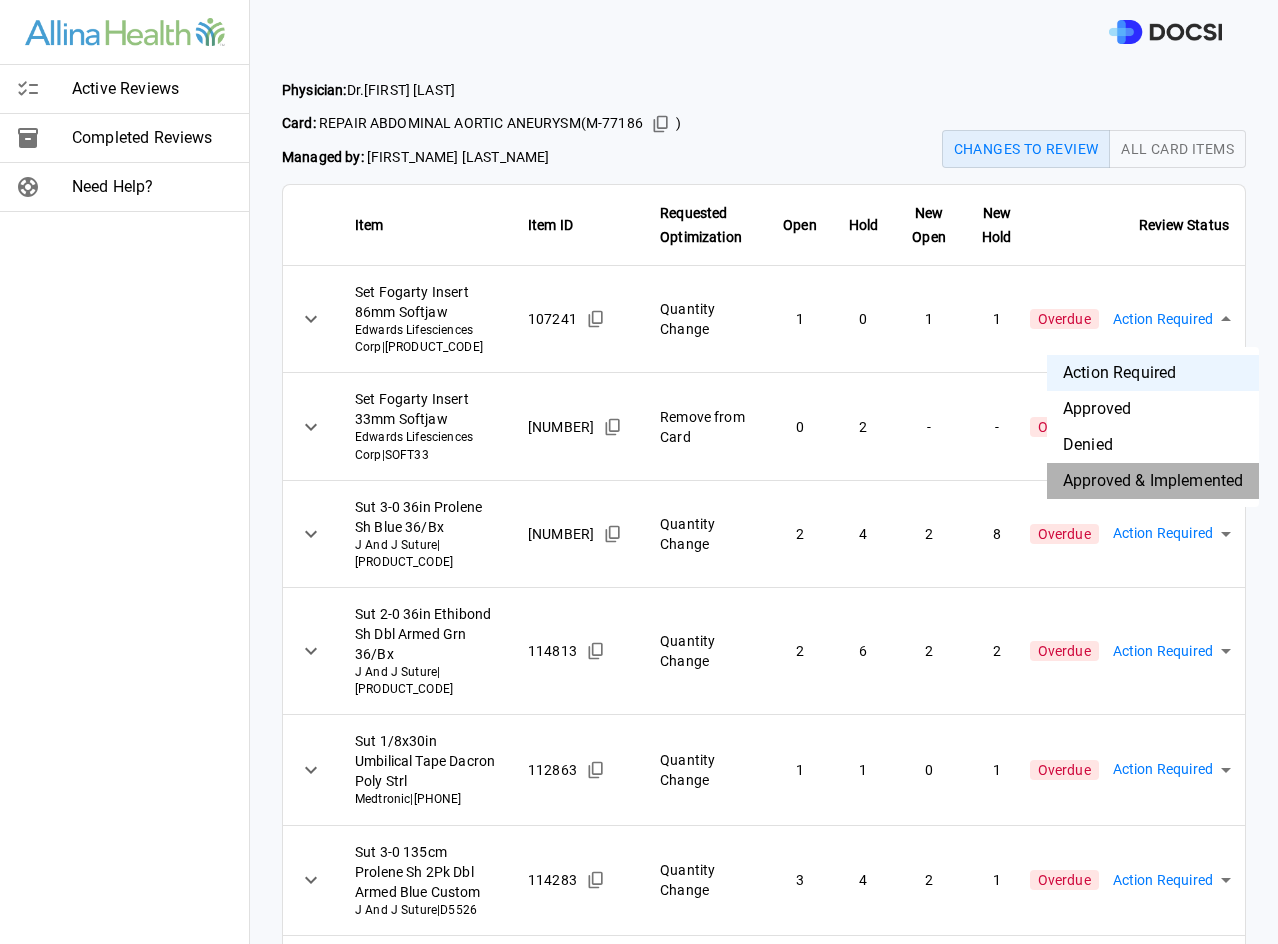 click on "Approved & Implemented" at bounding box center (1153, 481) 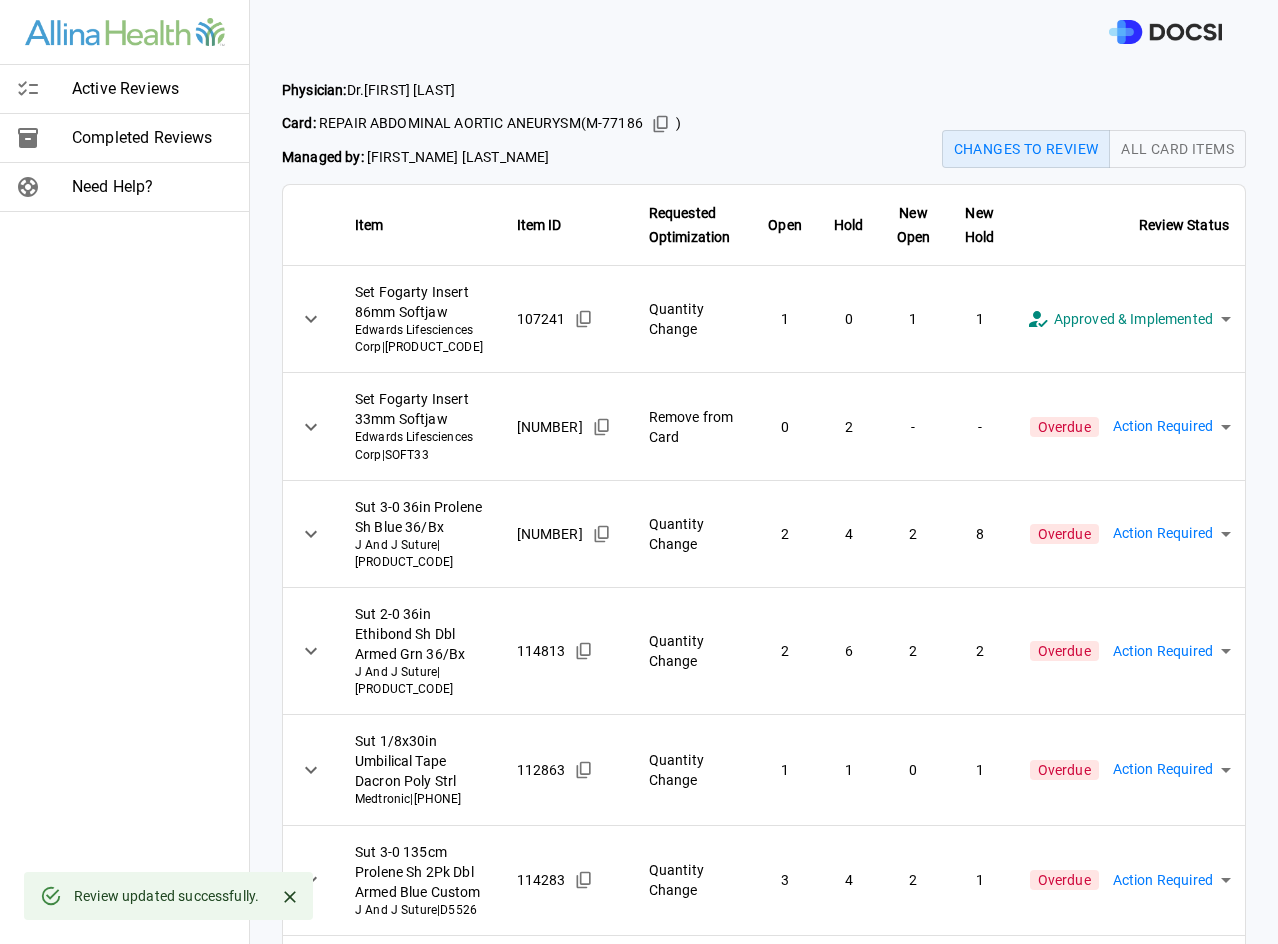 click on "**********" at bounding box center [639, 472] 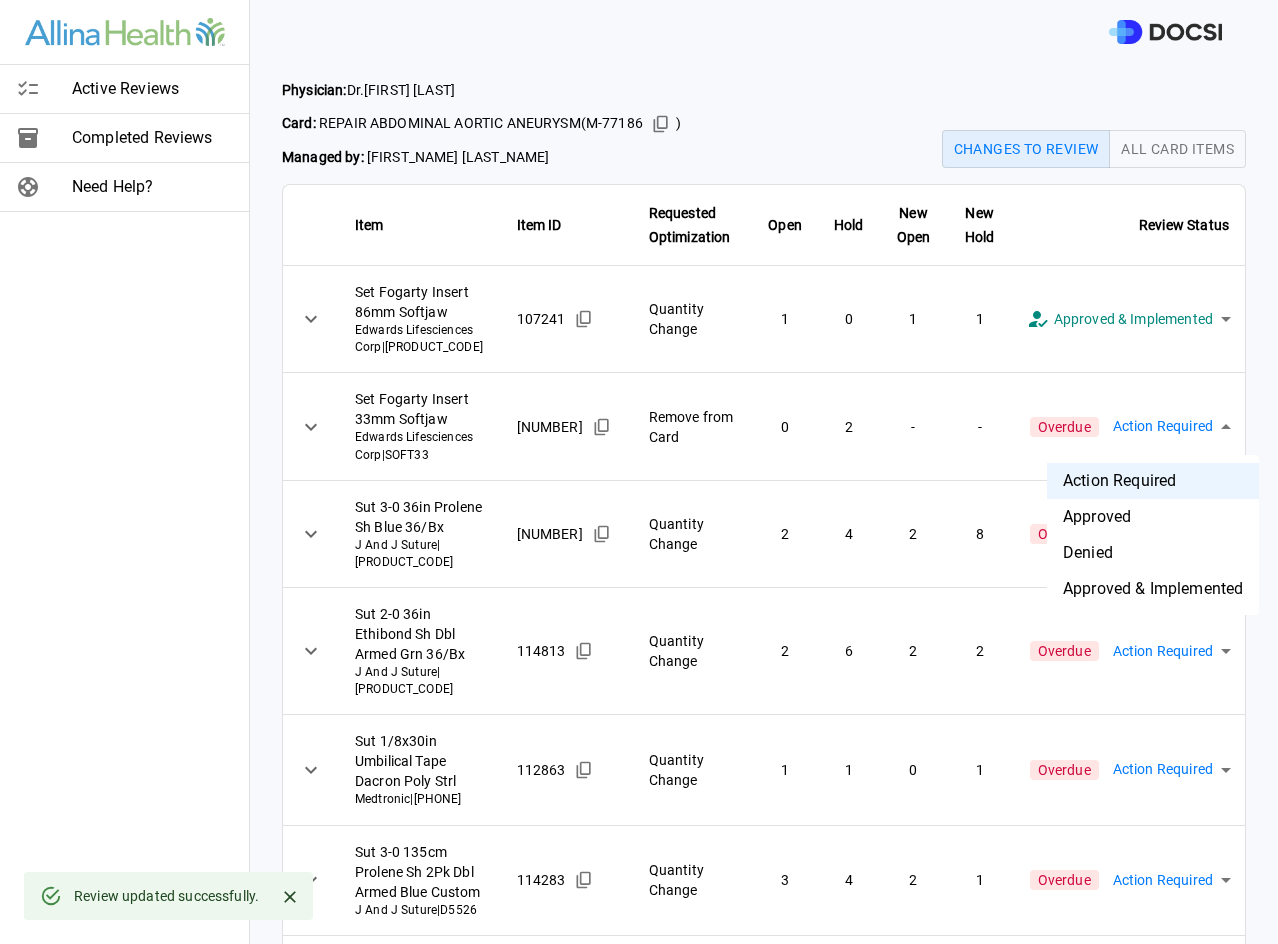 click on "Approved & Implemented" at bounding box center [1153, 589] 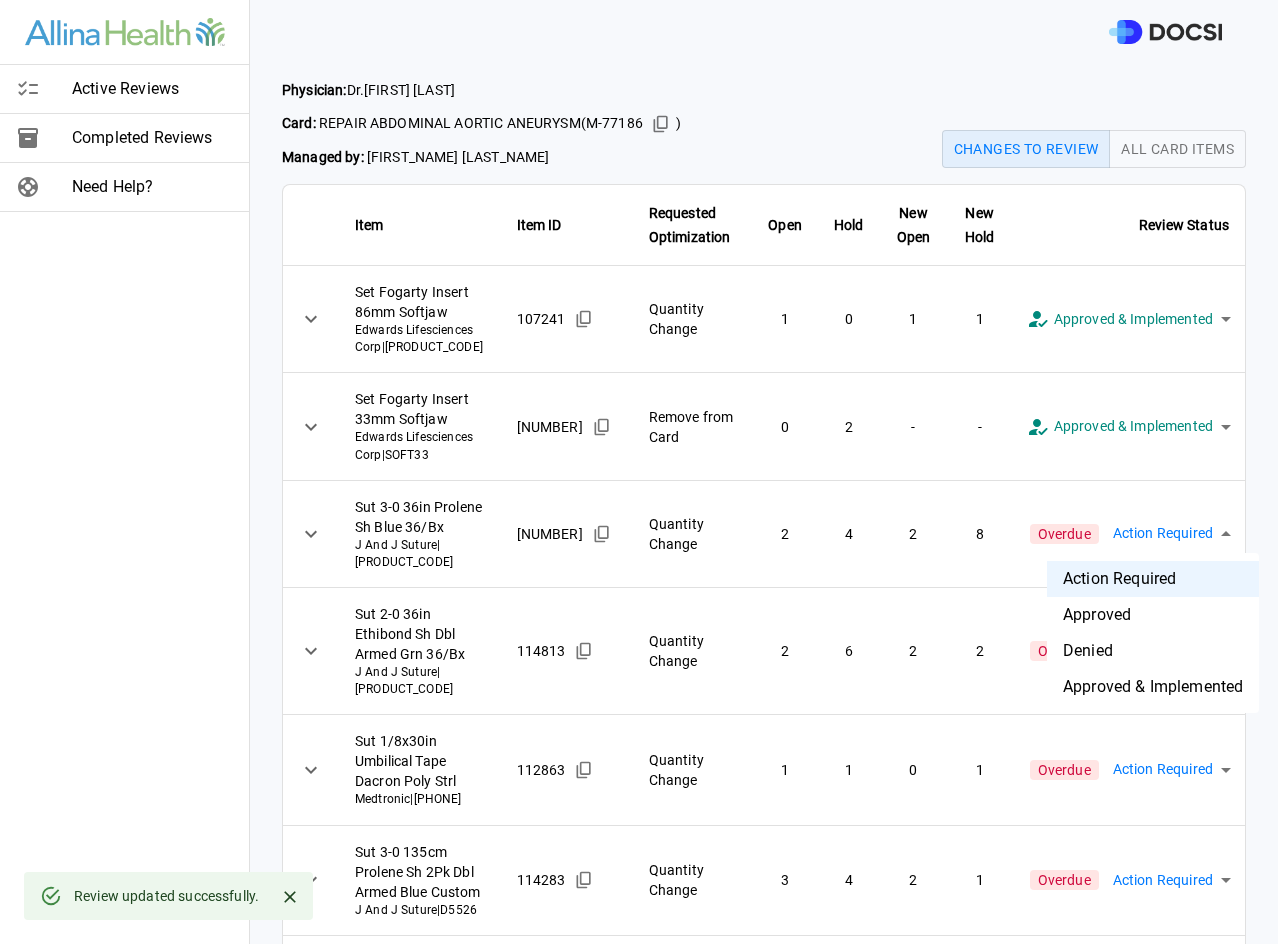click on "**********" at bounding box center (639, 472) 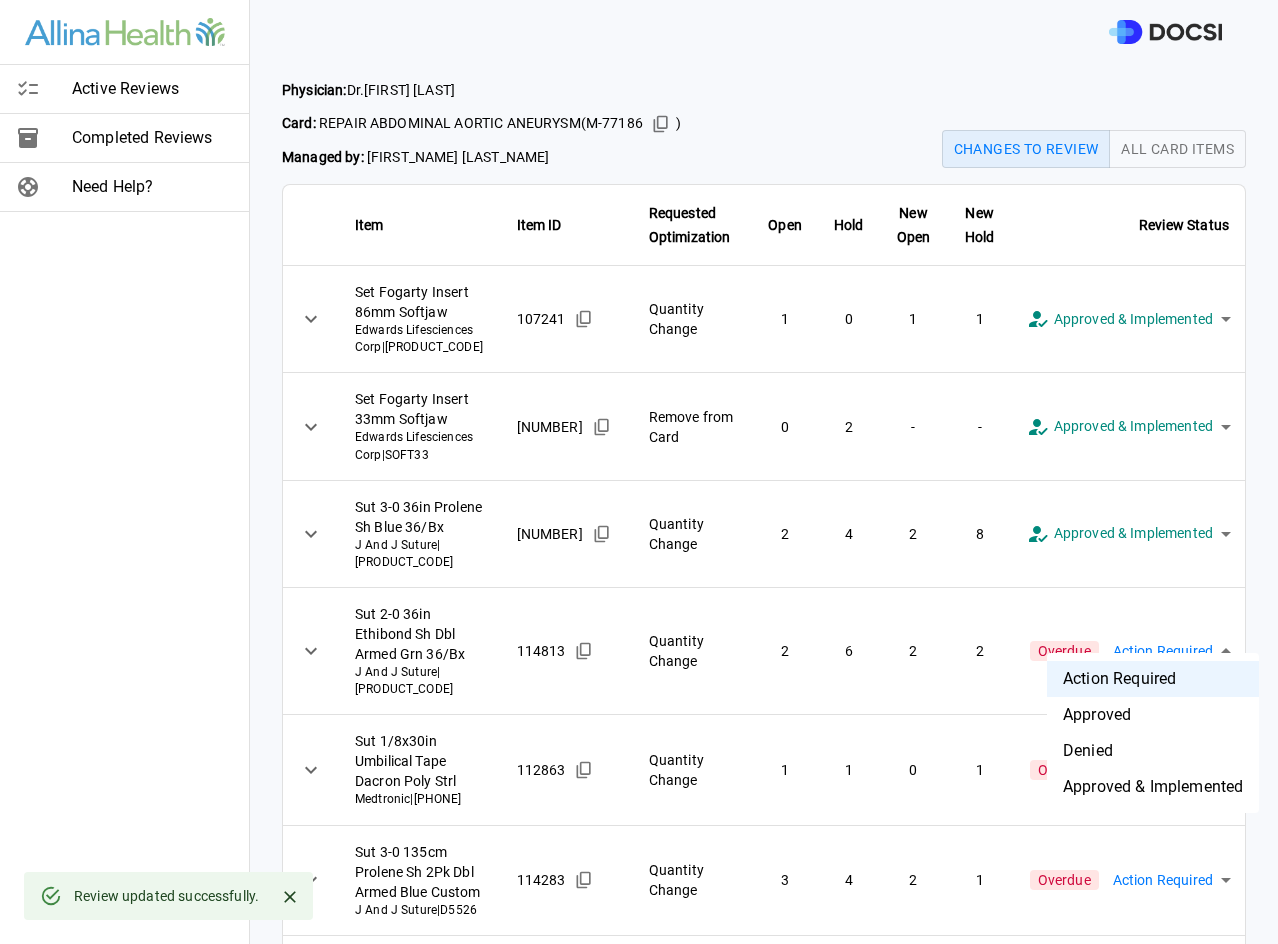 drag, startPoint x: 1186, startPoint y: 622, endPoint x: 1184, endPoint y: 687, distance: 65.03076 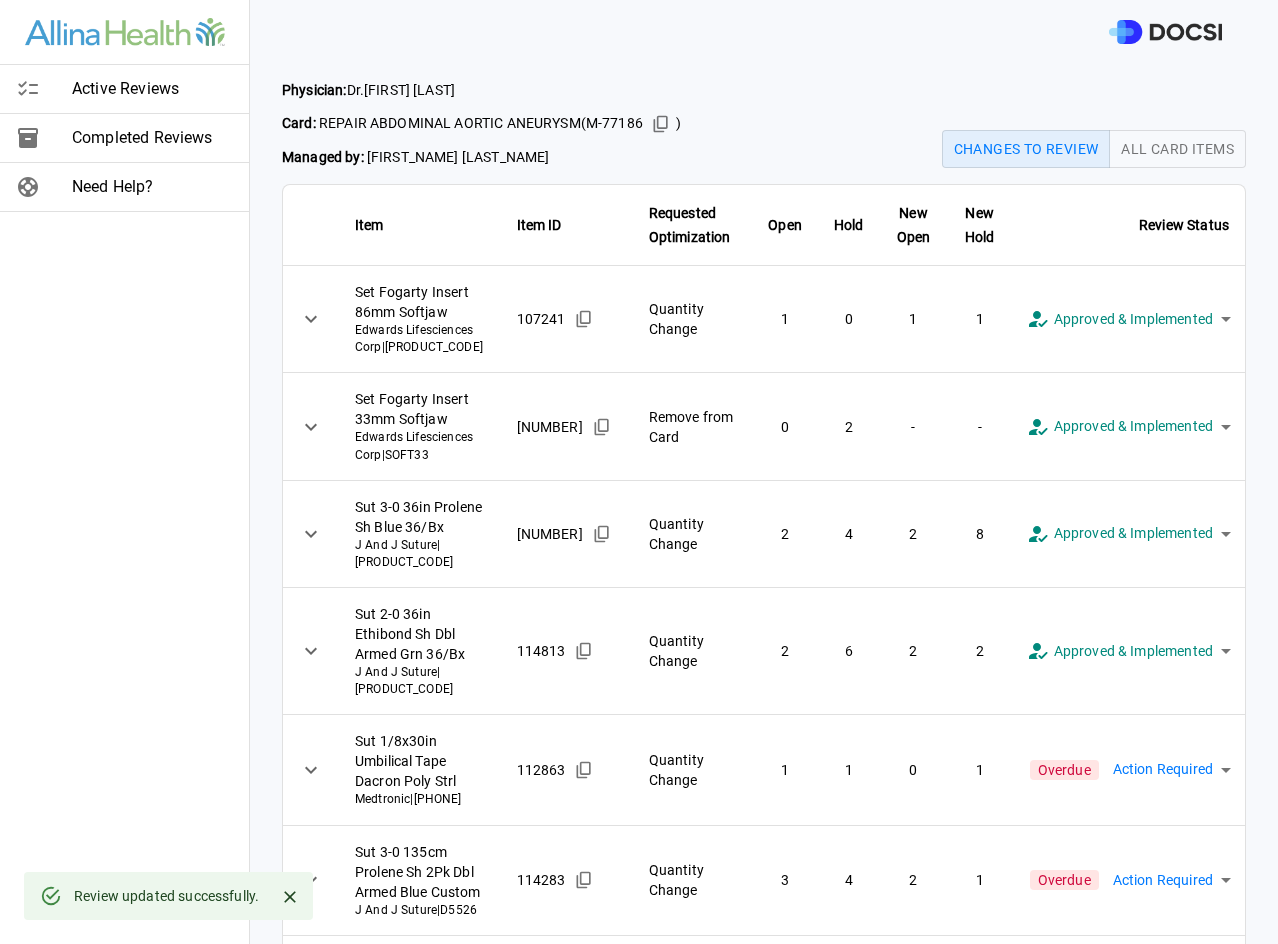 click on "**********" at bounding box center [639, 472] 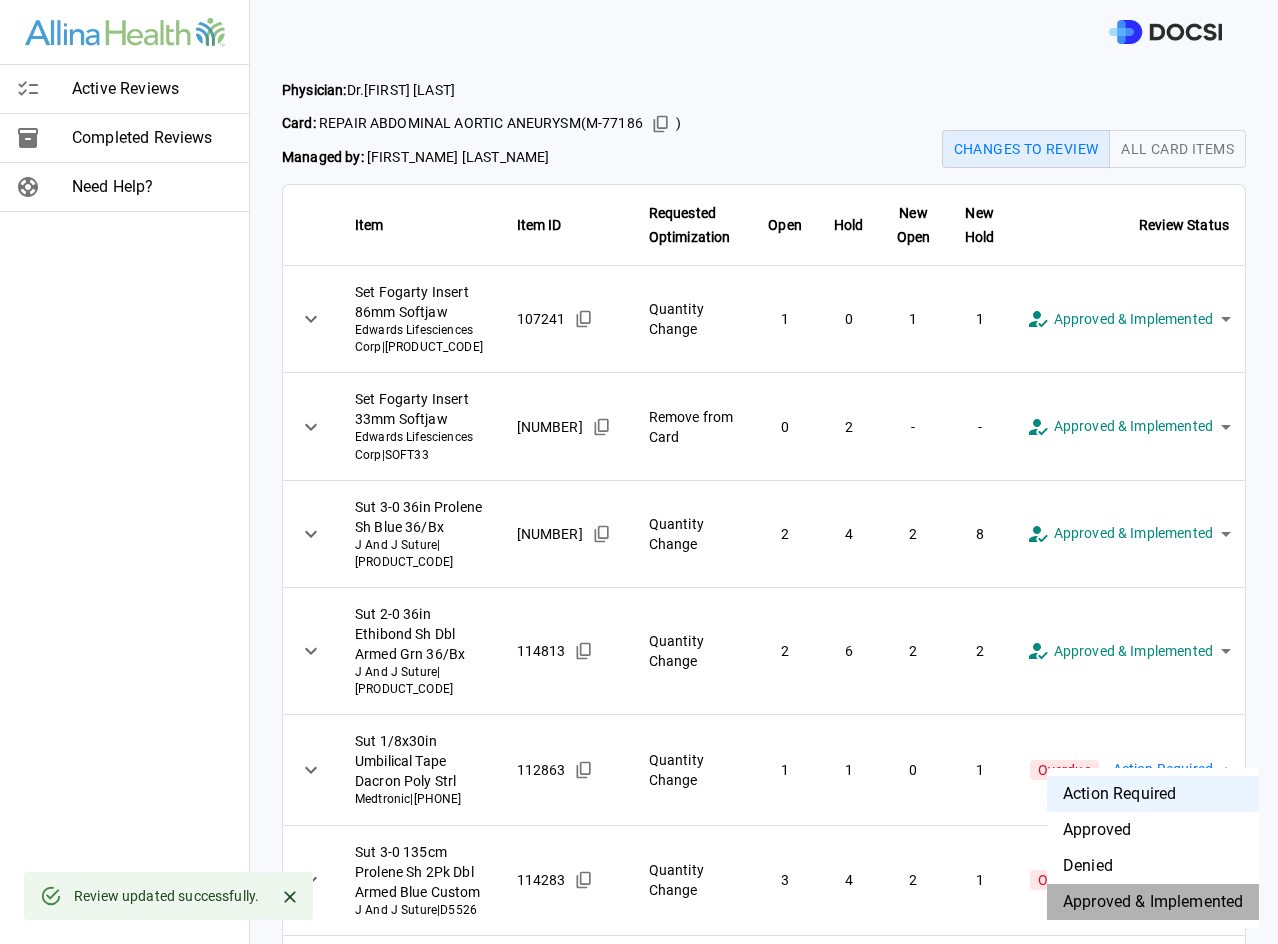 click on "Approved & Implemented" at bounding box center (1153, 902) 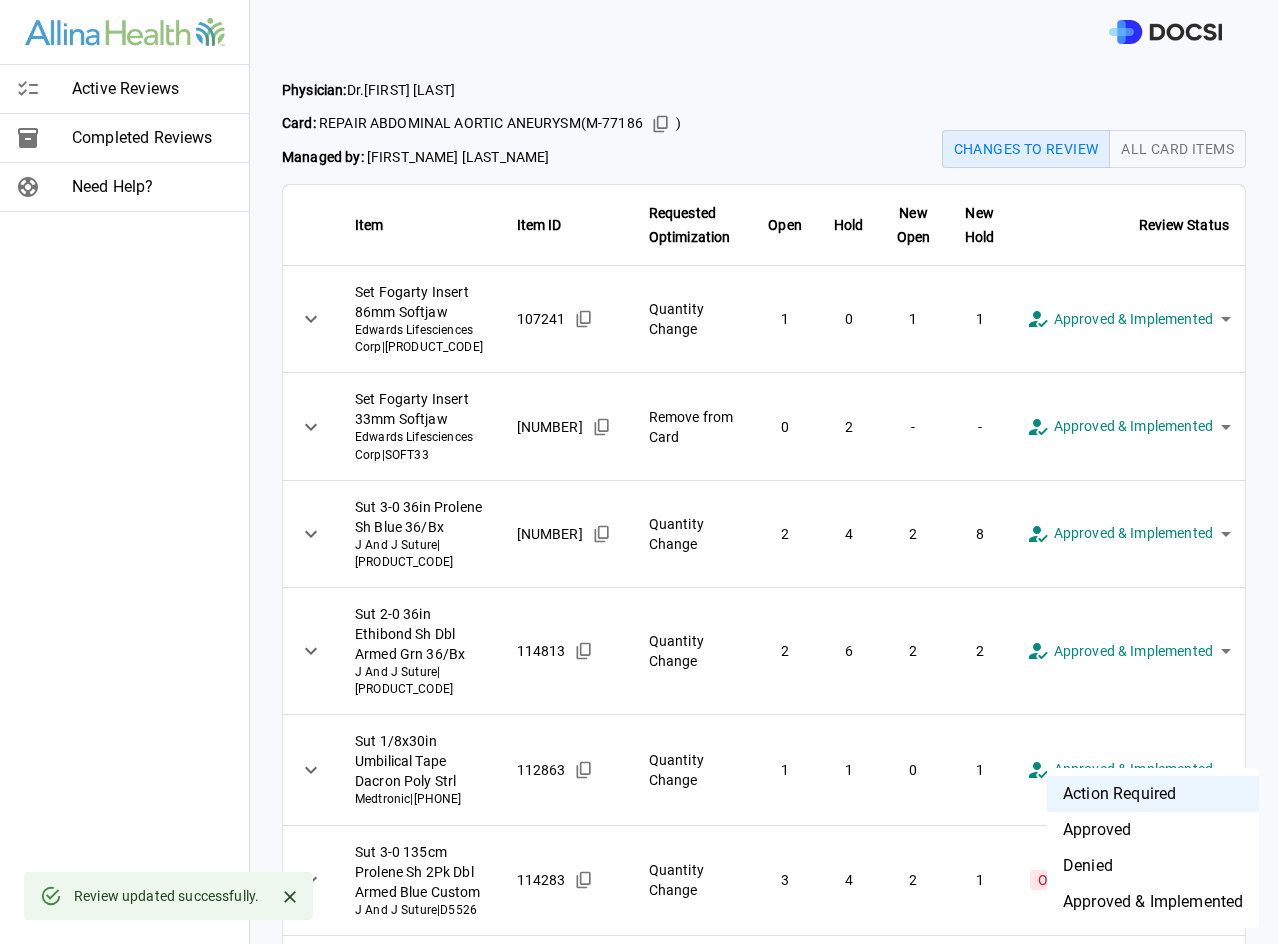 click on "**********" at bounding box center (639, 472) 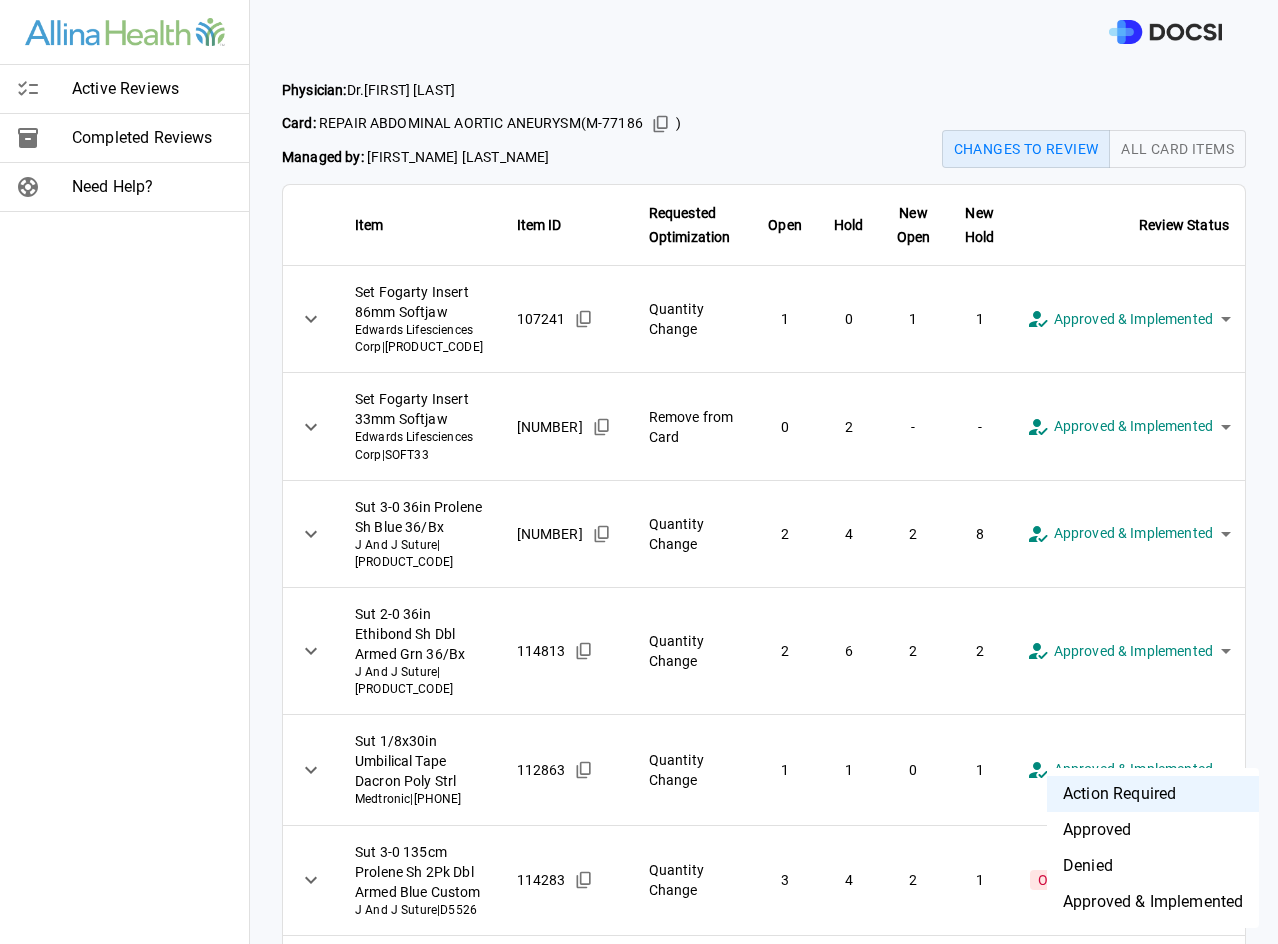 click on "Approved & Implemented" at bounding box center (1153, 902) 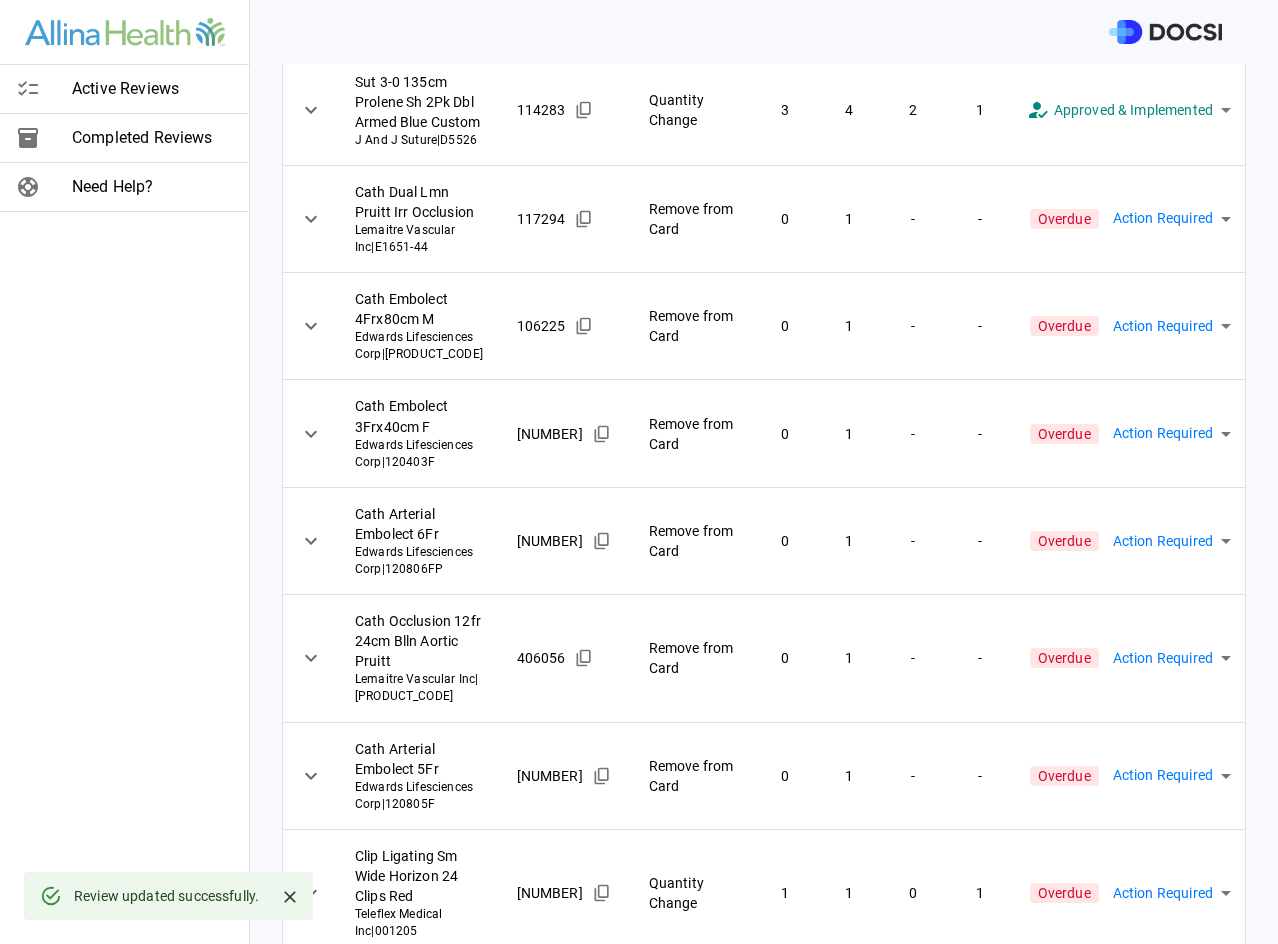 scroll, scrollTop: 704, scrollLeft: 0, axis: vertical 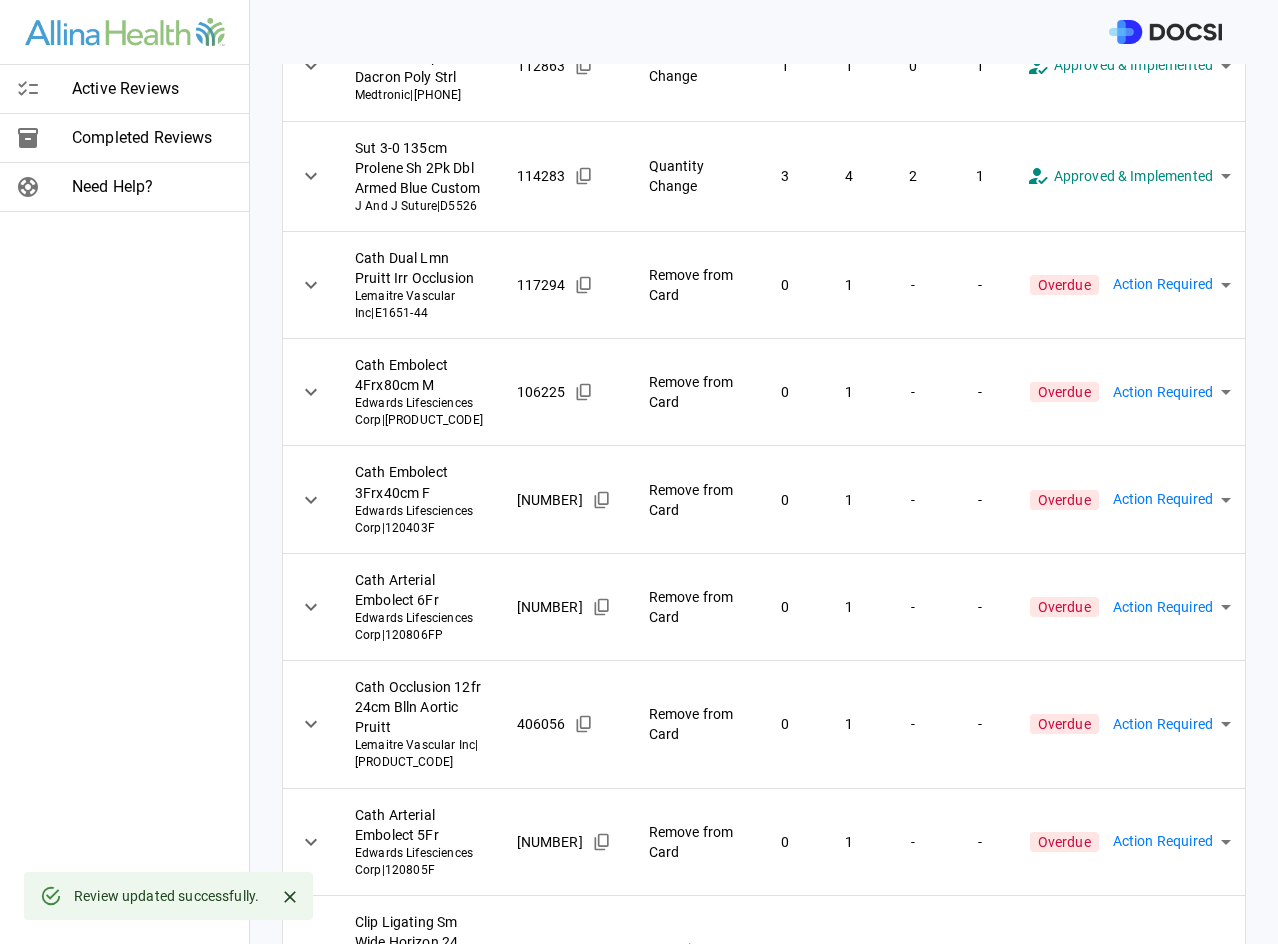 click on "**********" at bounding box center [639, 472] 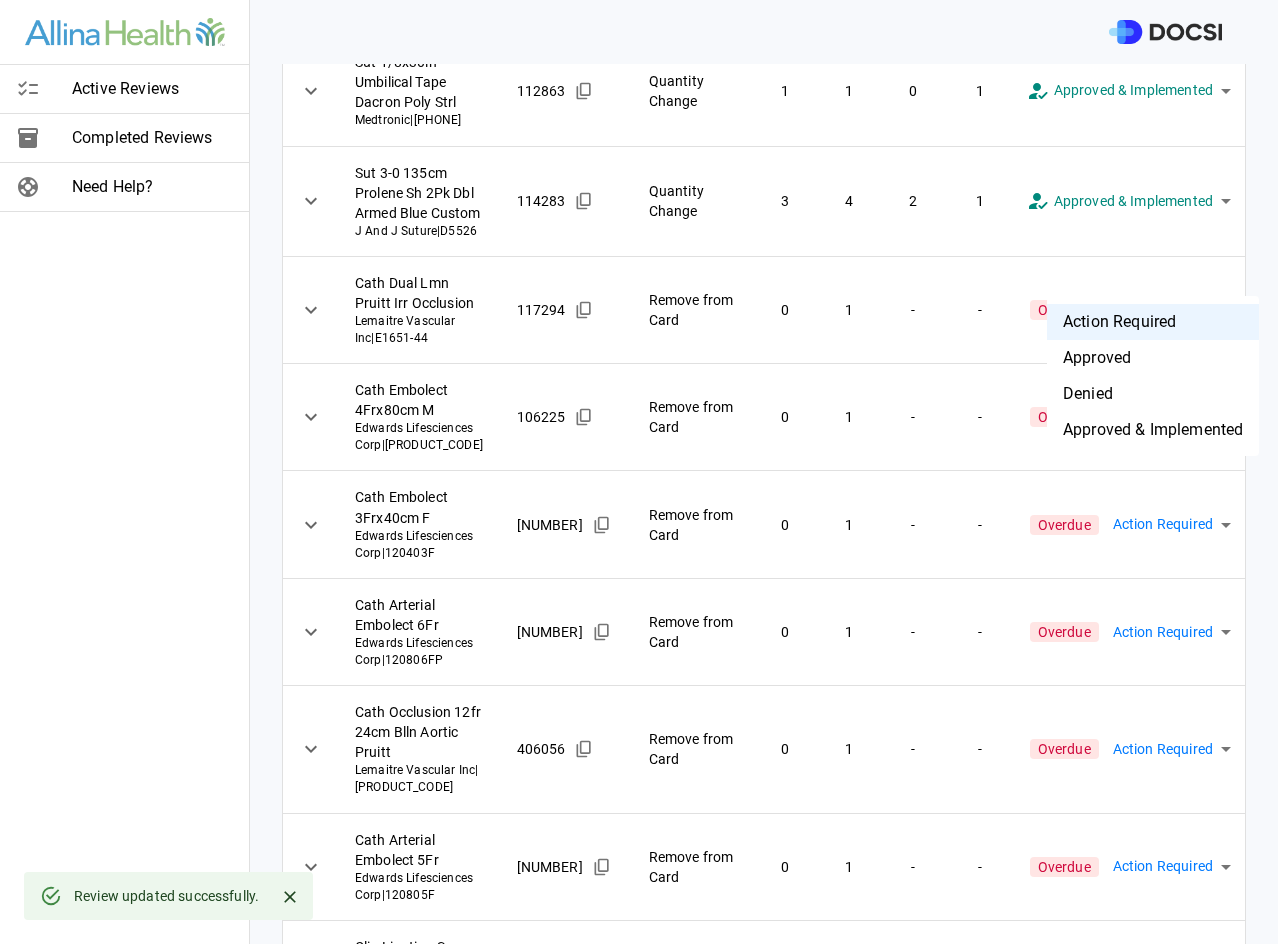 click on "Approved & Implemented" at bounding box center (1153, 430) 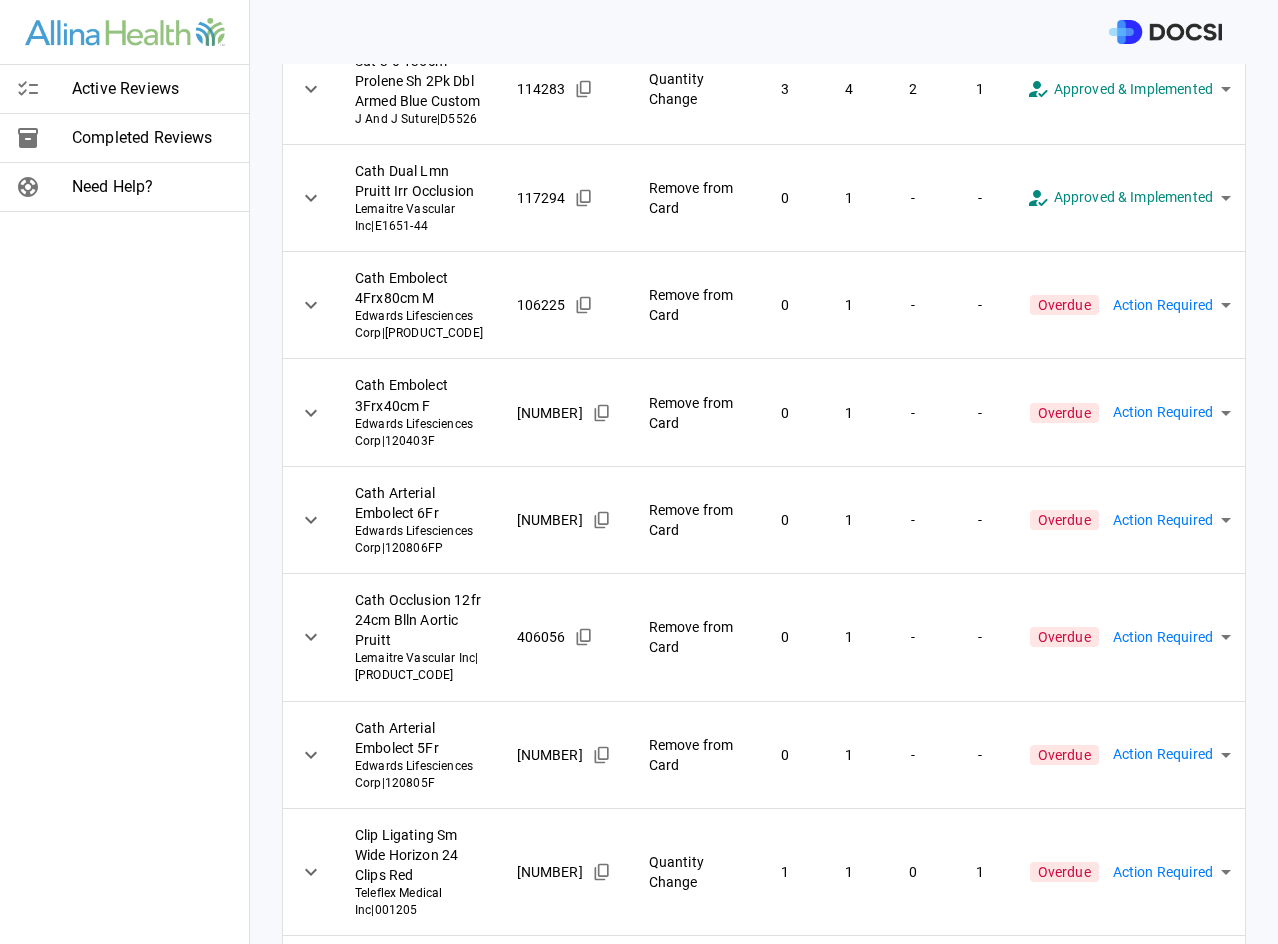 scroll, scrollTop: 679, scrollLeft: 0, axis: vertical 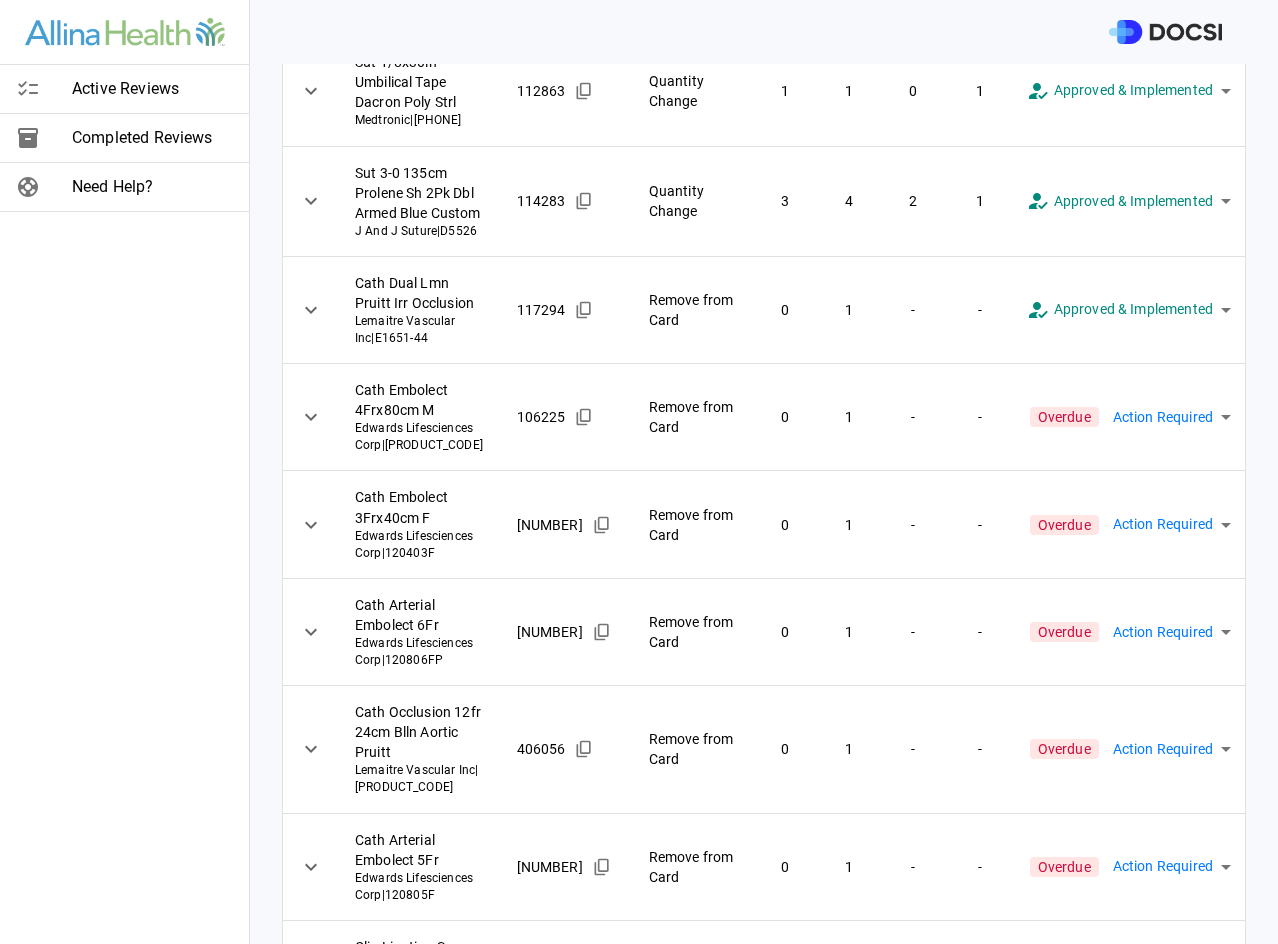 click on "**********" at bounding box center [639, 472] 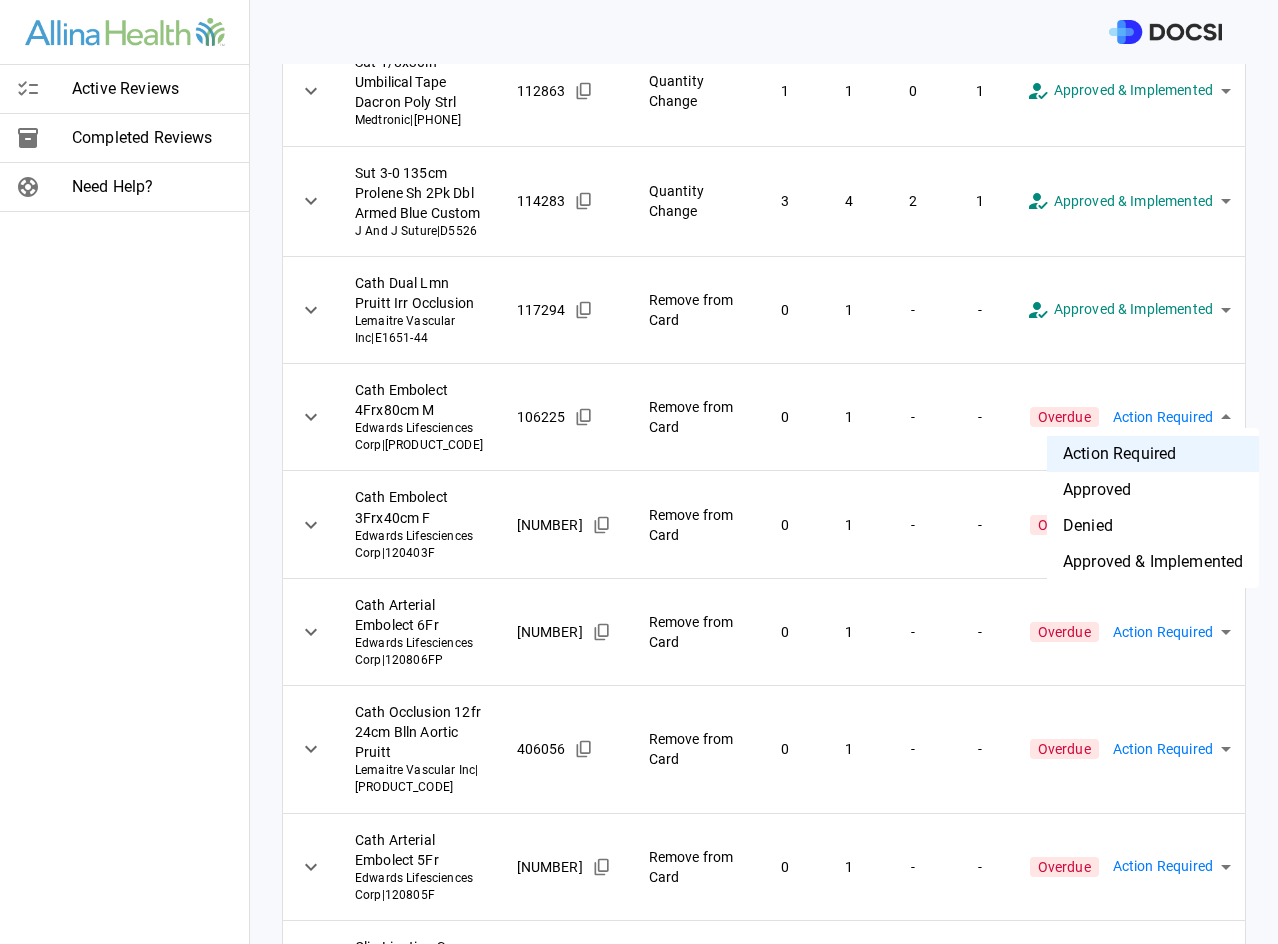 click on "Approved & Implemented" at bounding box center [1153, 562] 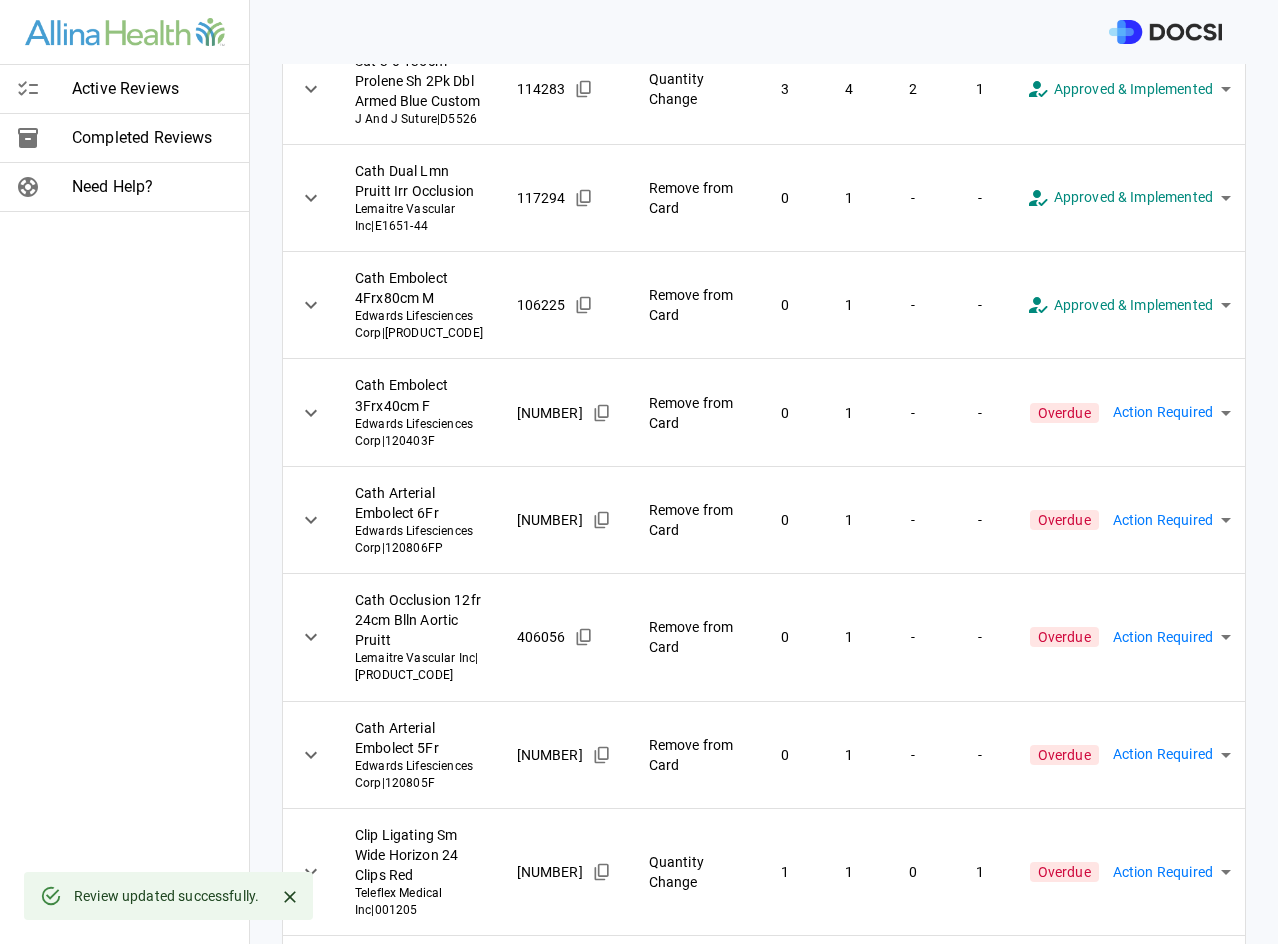 scroll, scrollTop: 679, scrollLeft: 0, axis: vertical 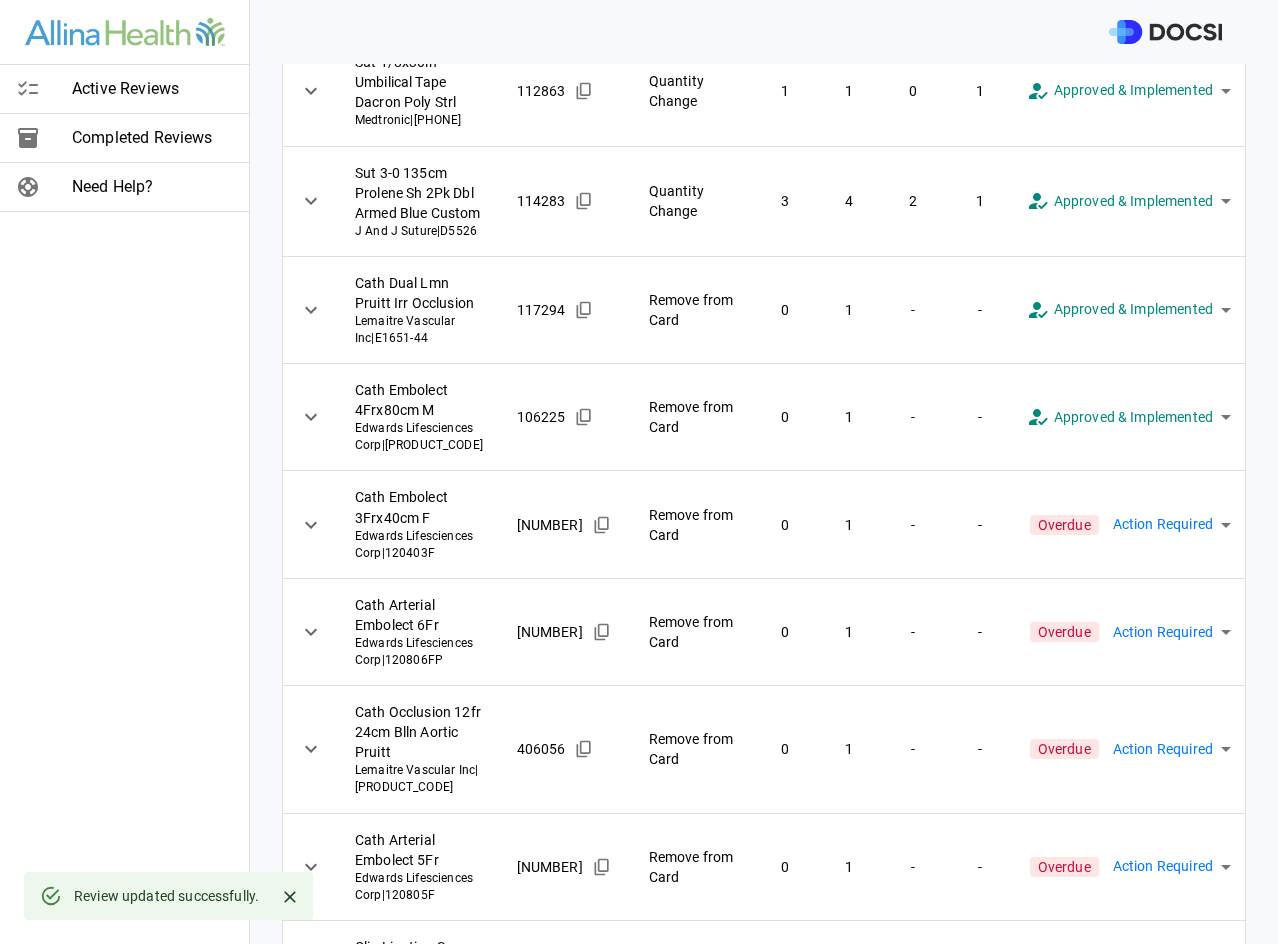 click on "**********" at bounding box center [639, 472] 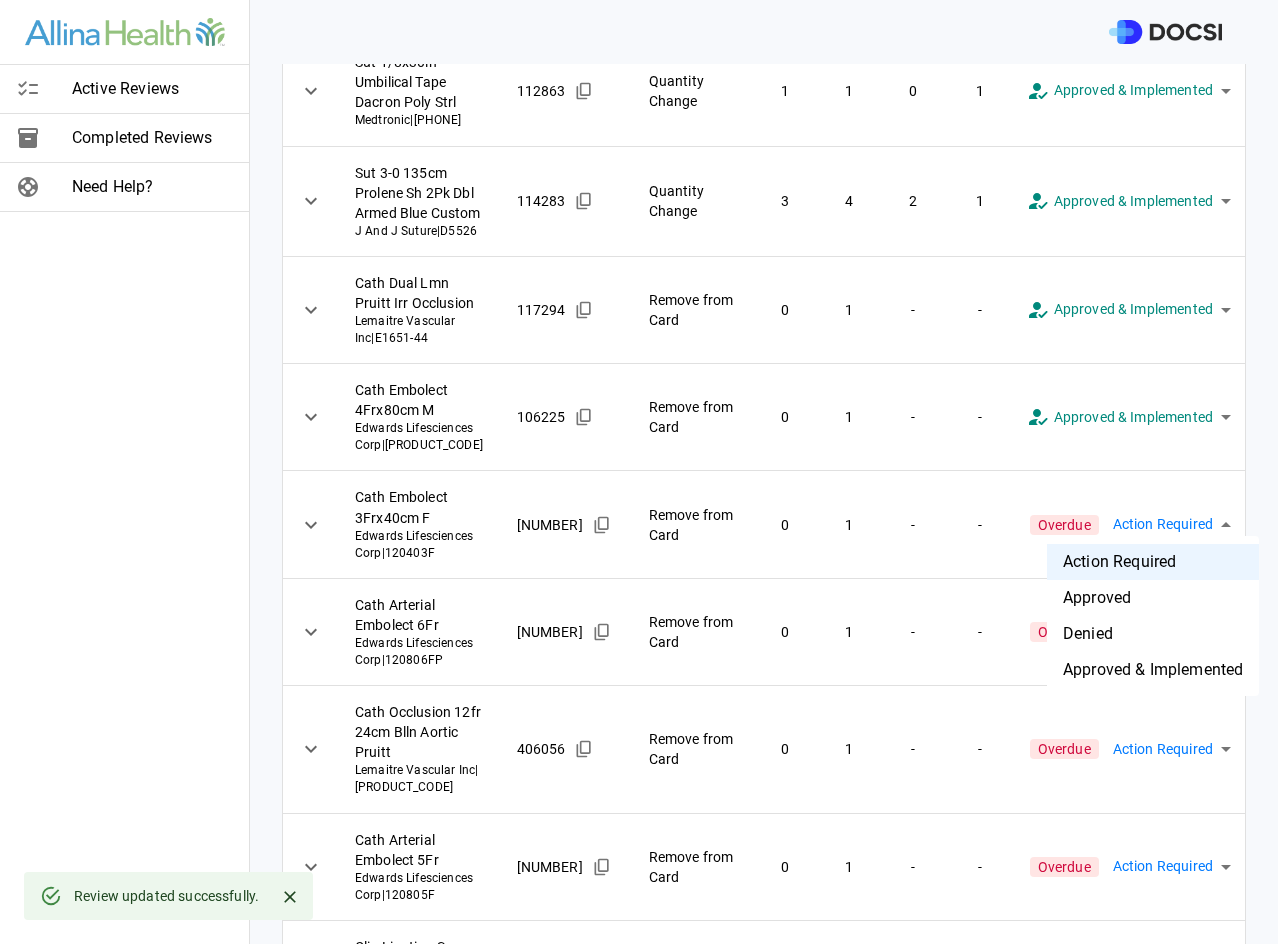 click on "Approved & Implemented" at bounding box center (1153, 670) 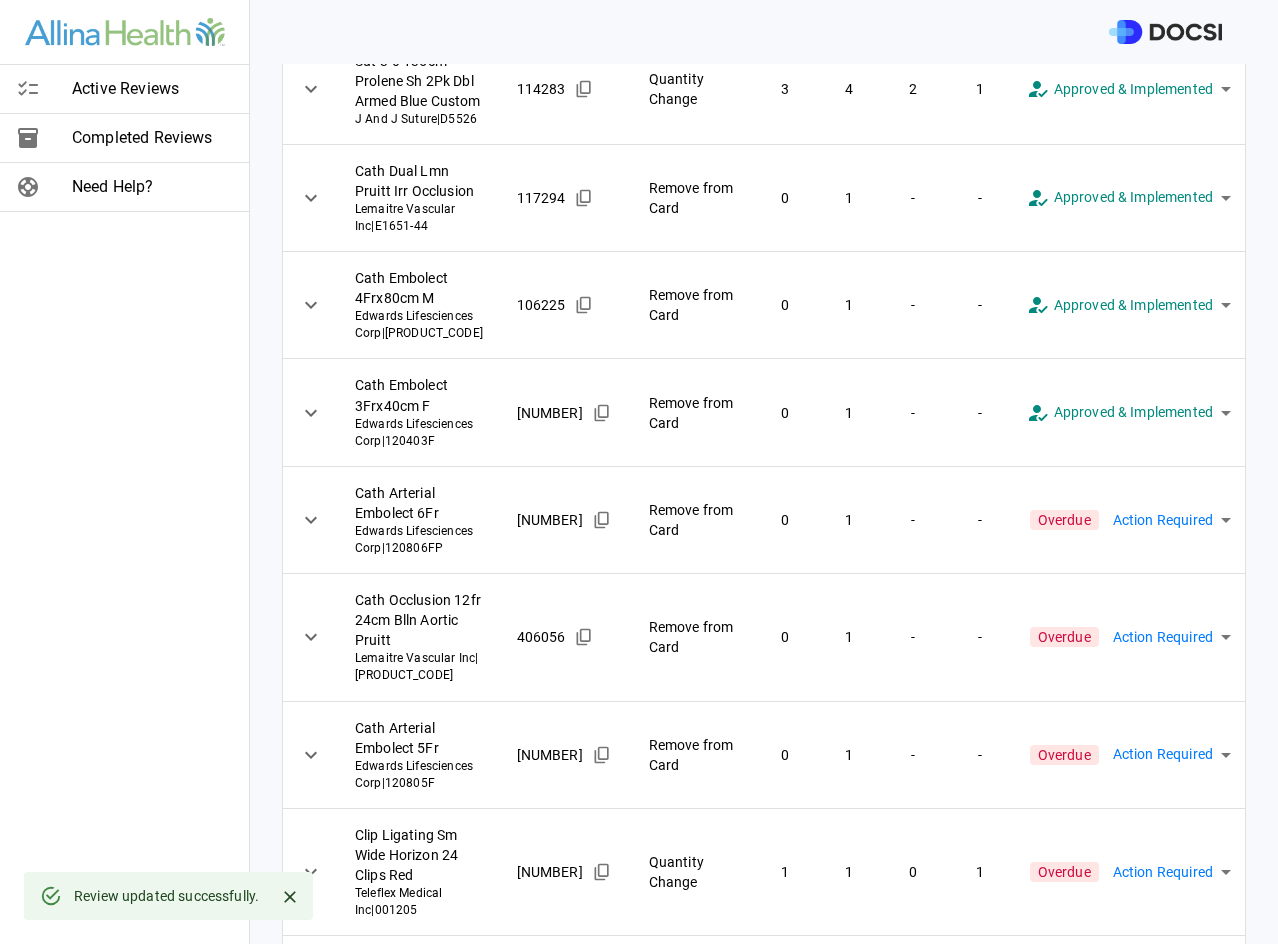 scroll, scrollTop: 679, scrollLeft: 0, axis: vertical 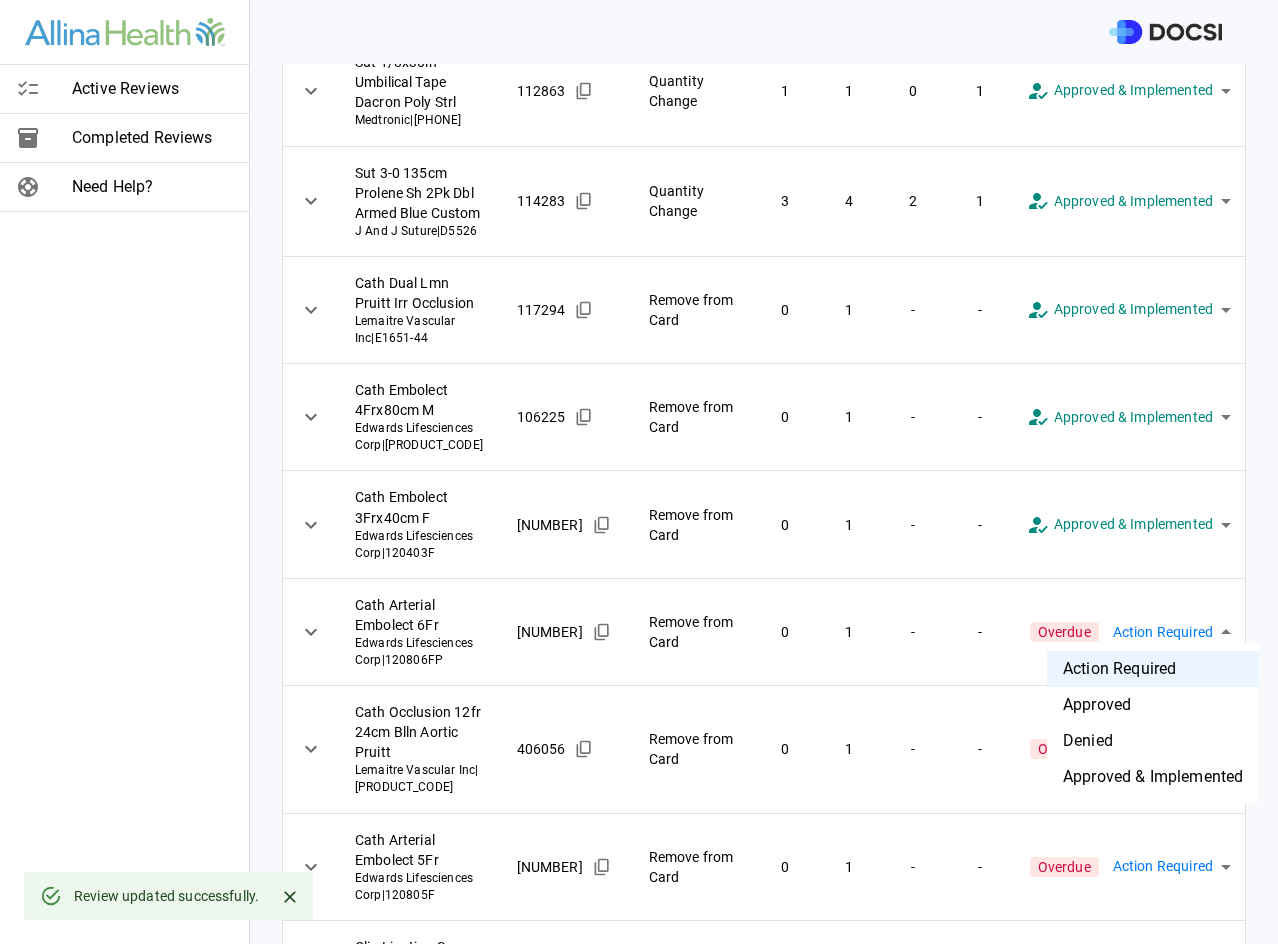 click on "**********" at bounding box center (639, 472) 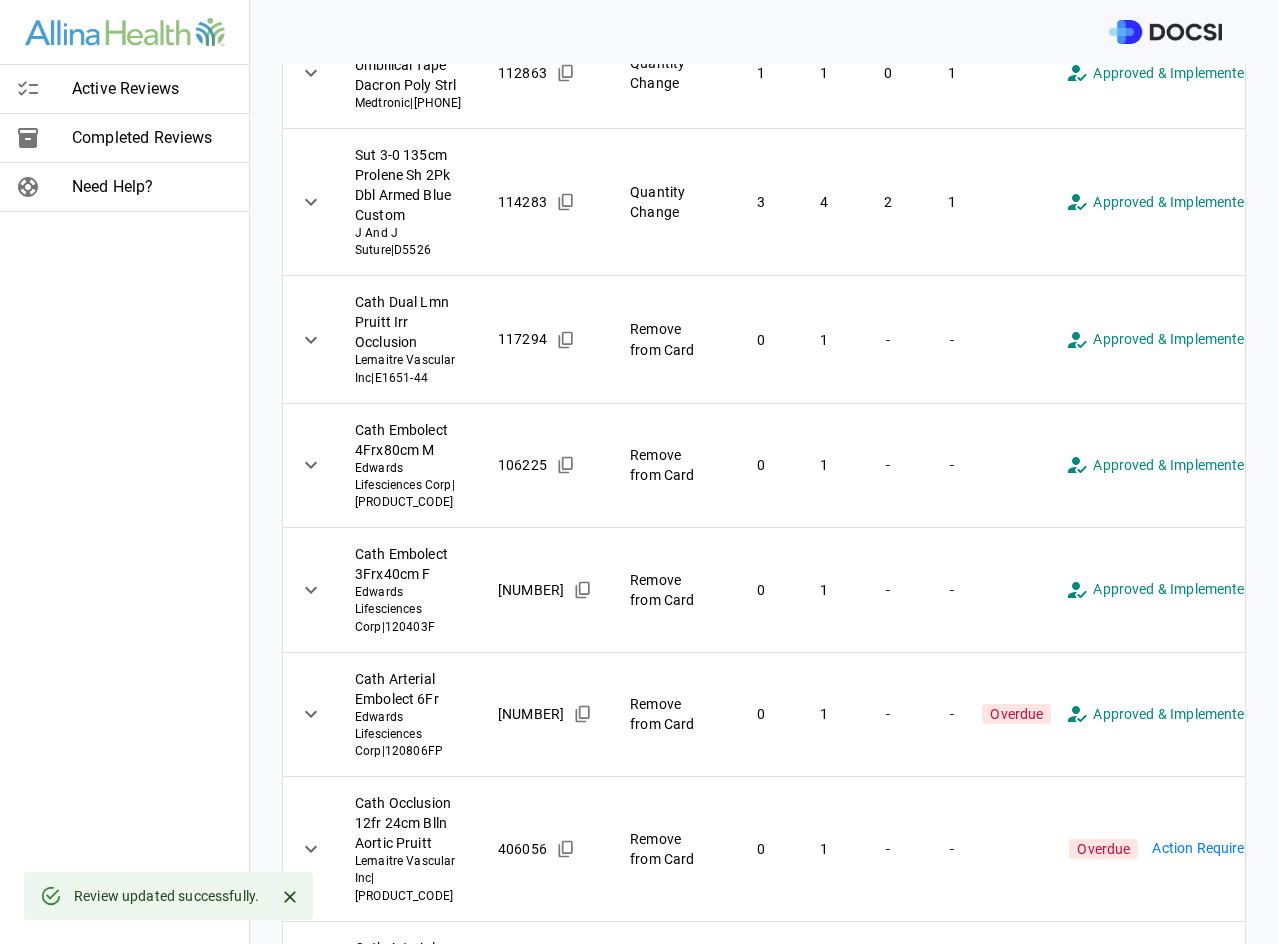 scroll, scrollTop: 679, scrollLeft: 0, axis: vertical 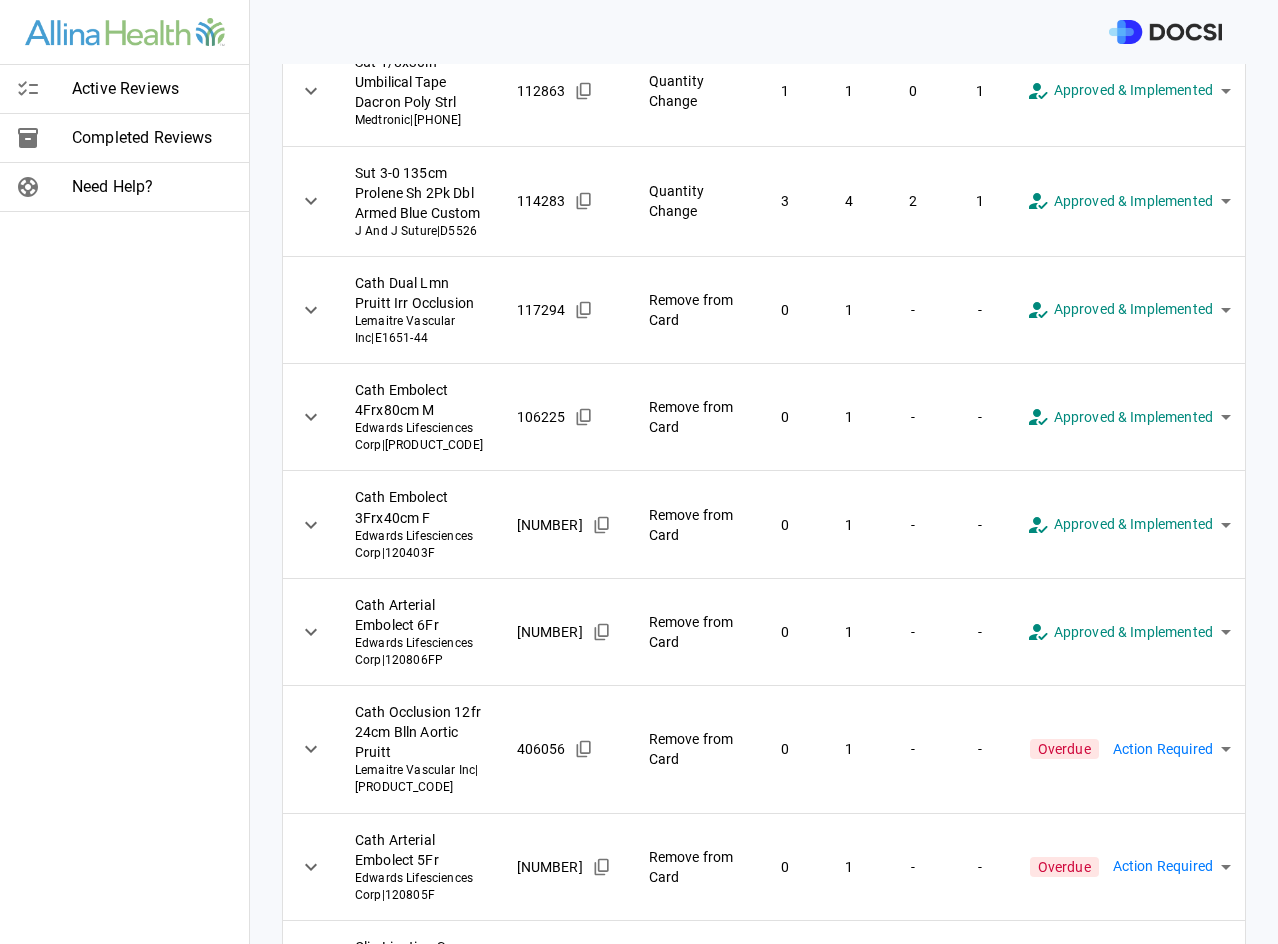 click on "**********" at bounding box center (639, 472) 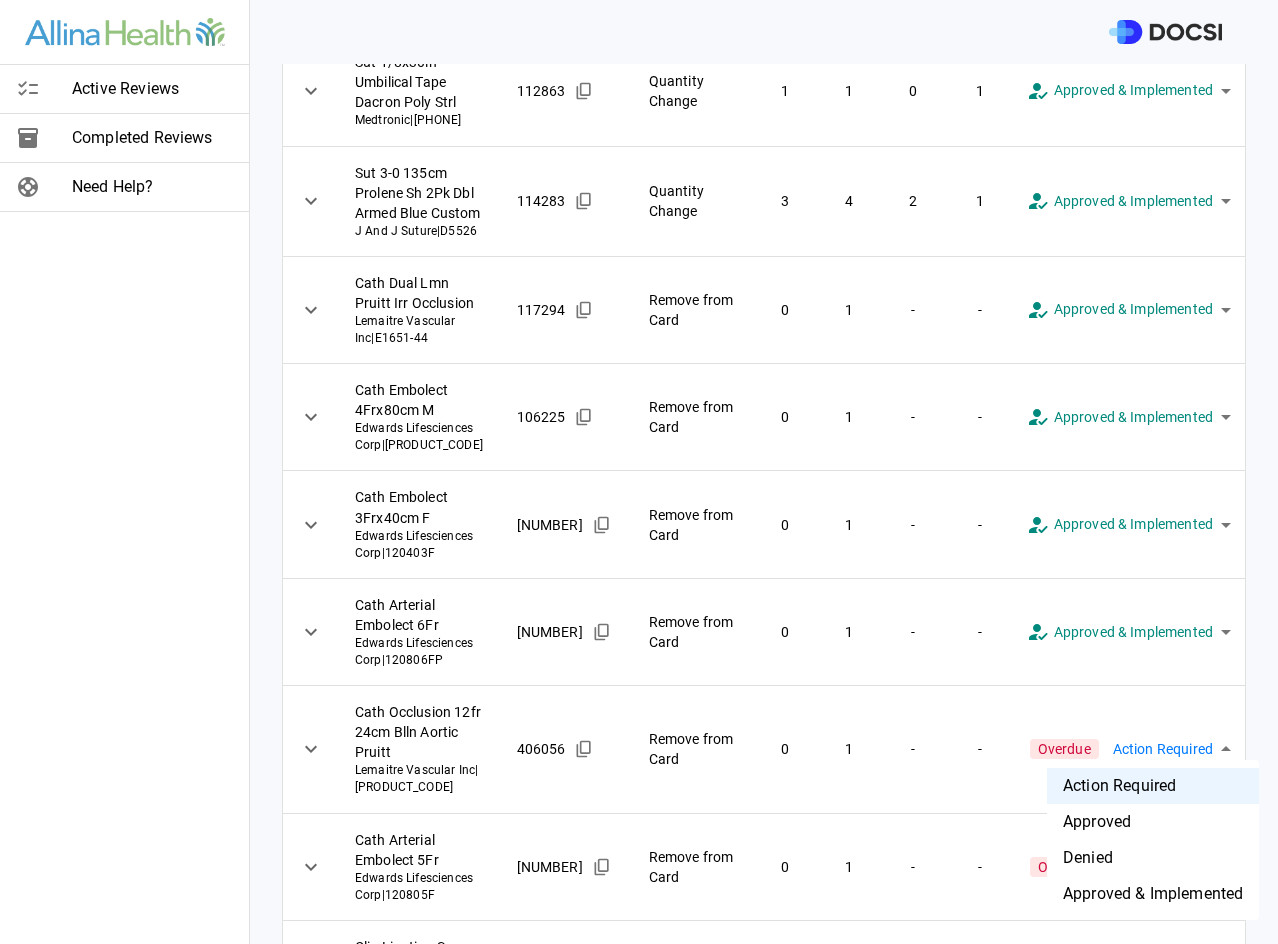 click on "Denied" at bounding box center (1153, 858) 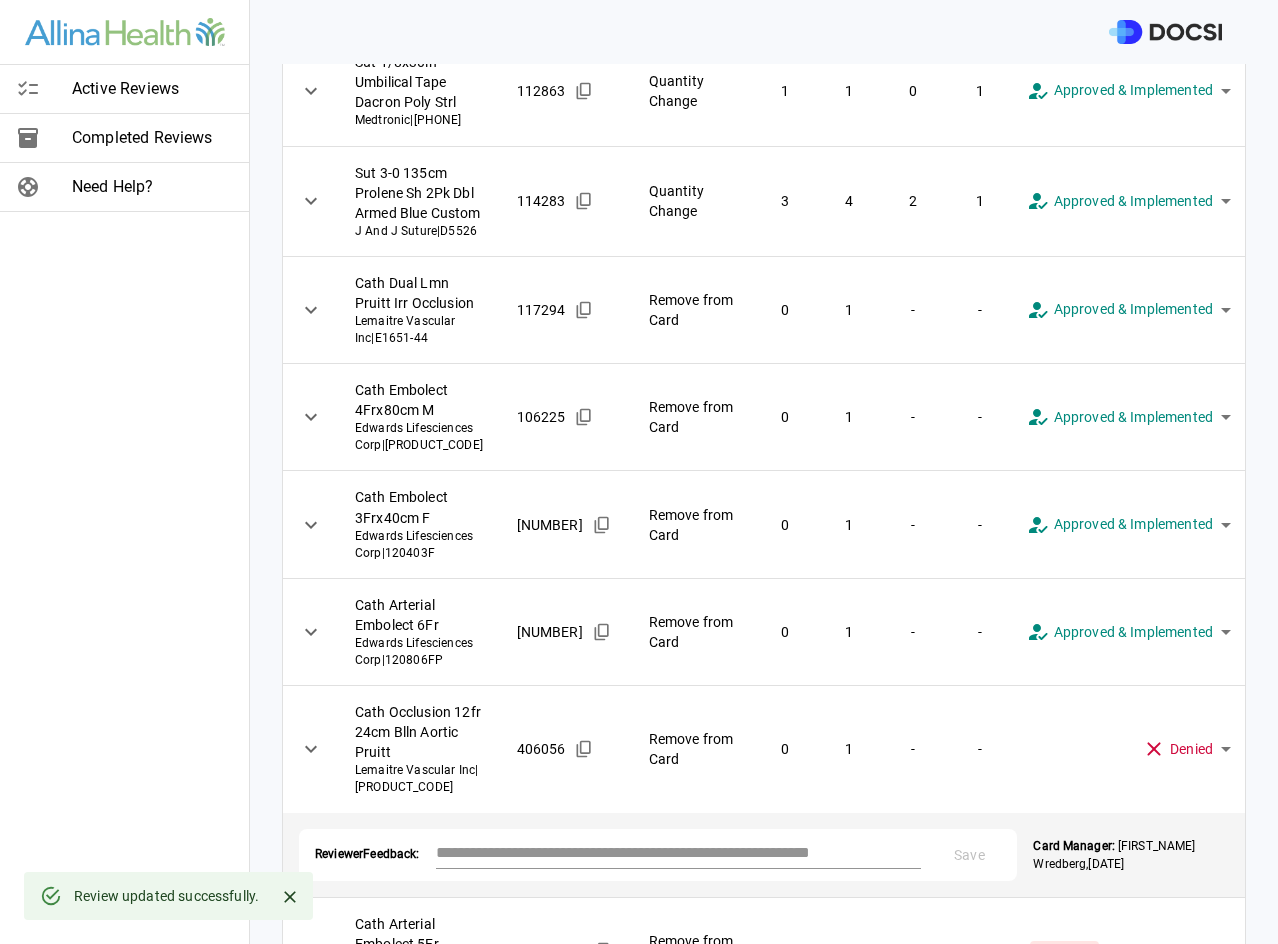 click at bounding box center (679, 852) 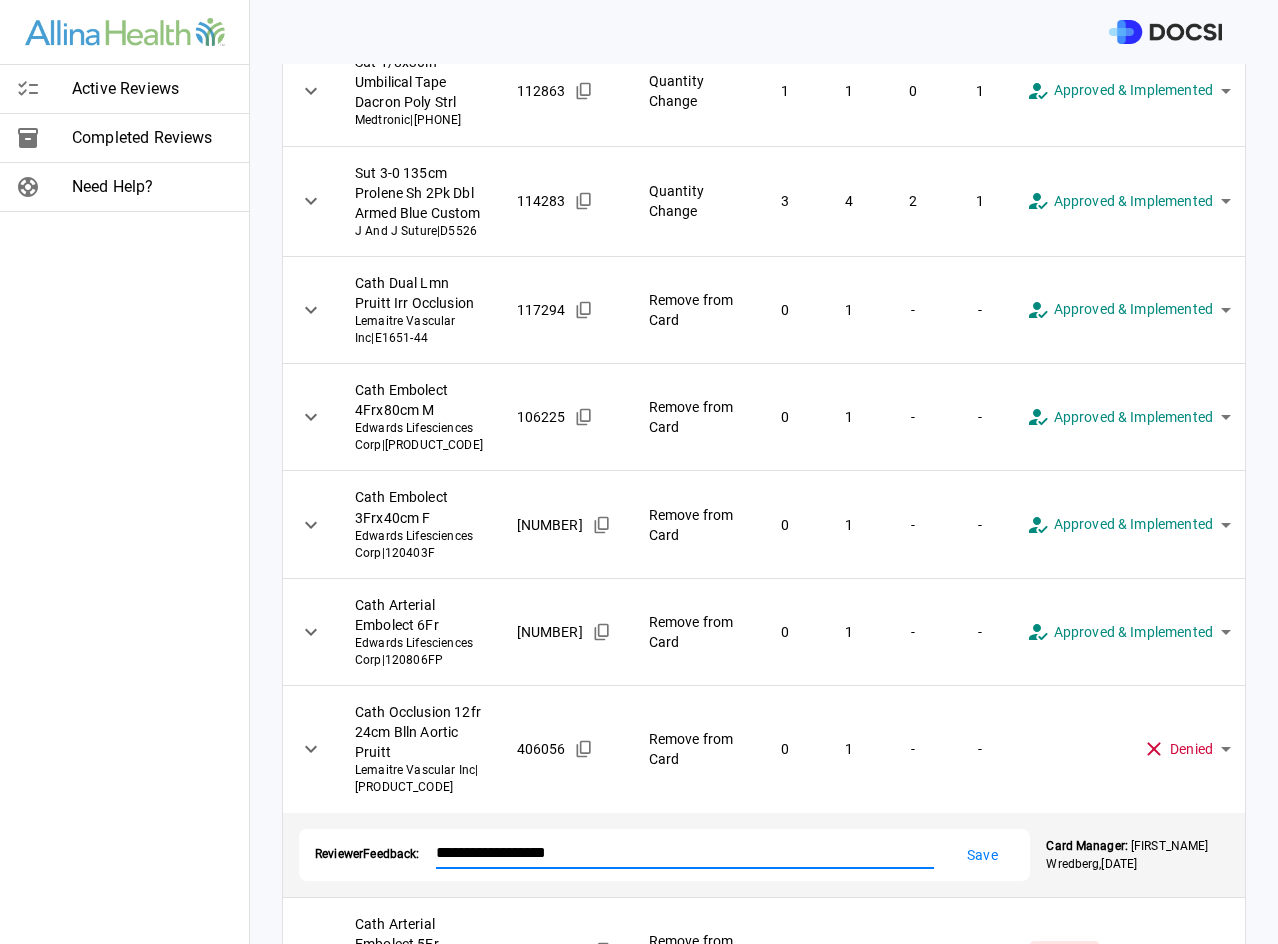 type on "**********" 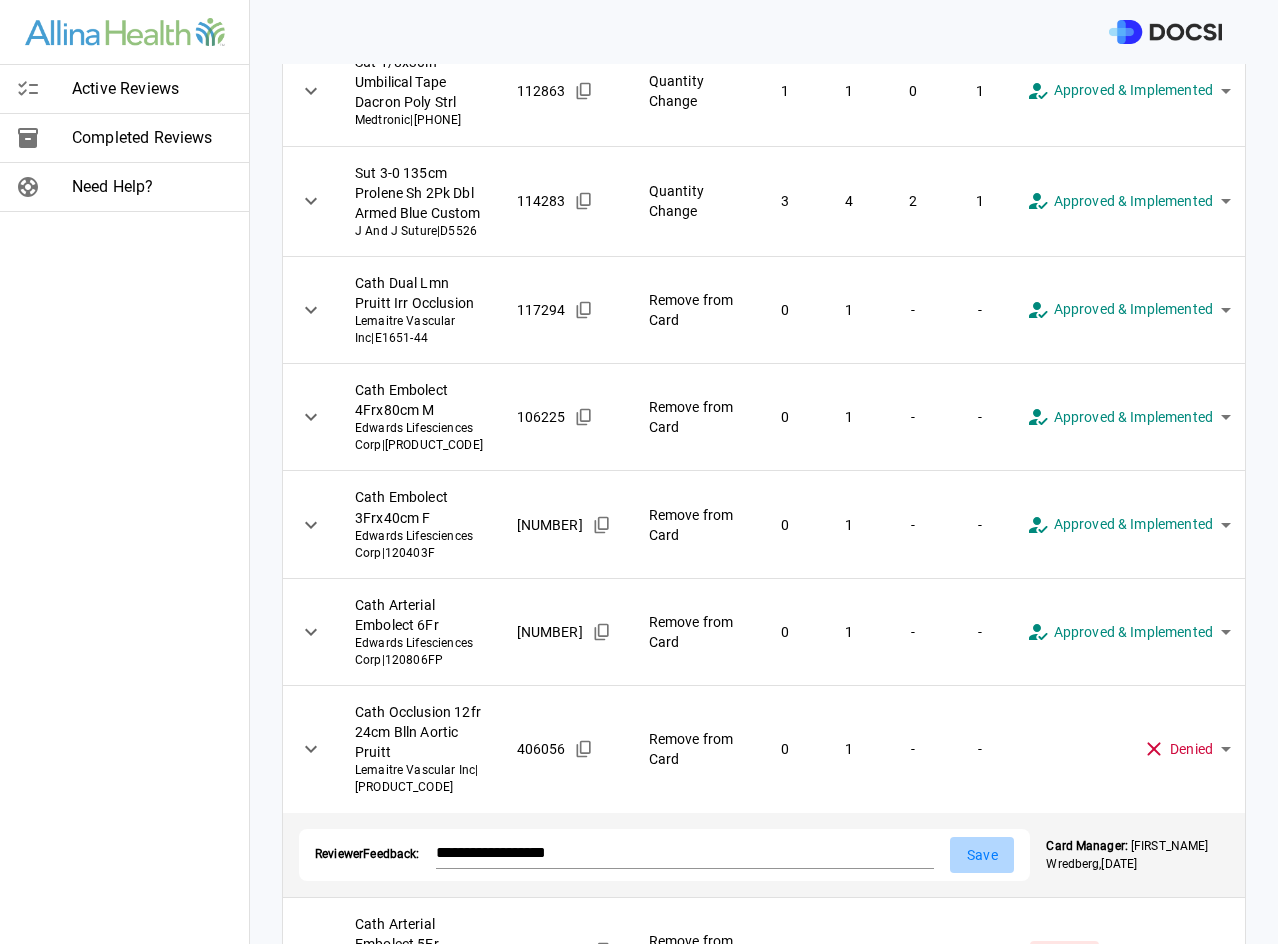 click on "Save" at bounding box center (982, 855) 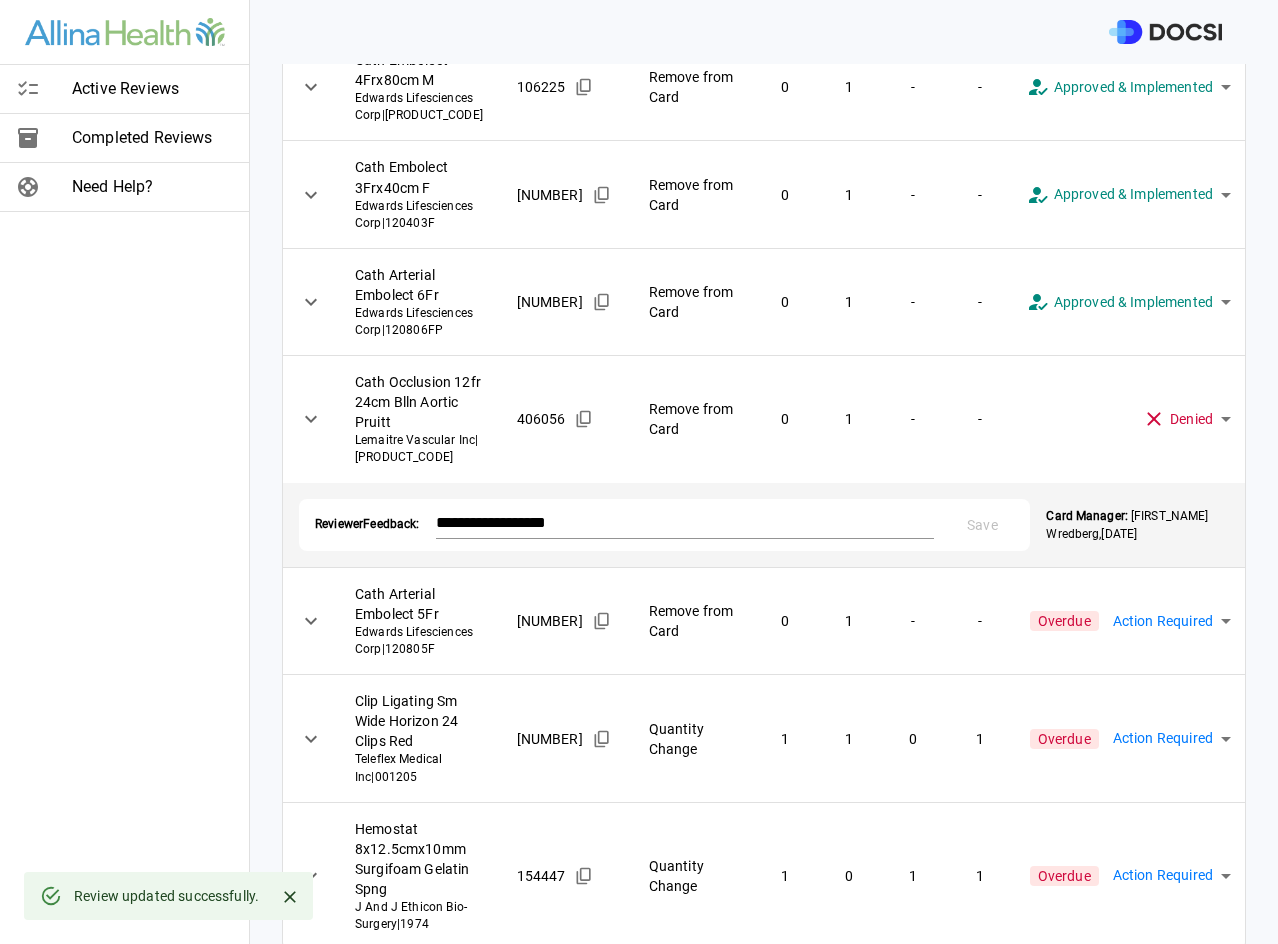 scroll, scrollTop: 1014, scrollLeft: 0, axis: vertical 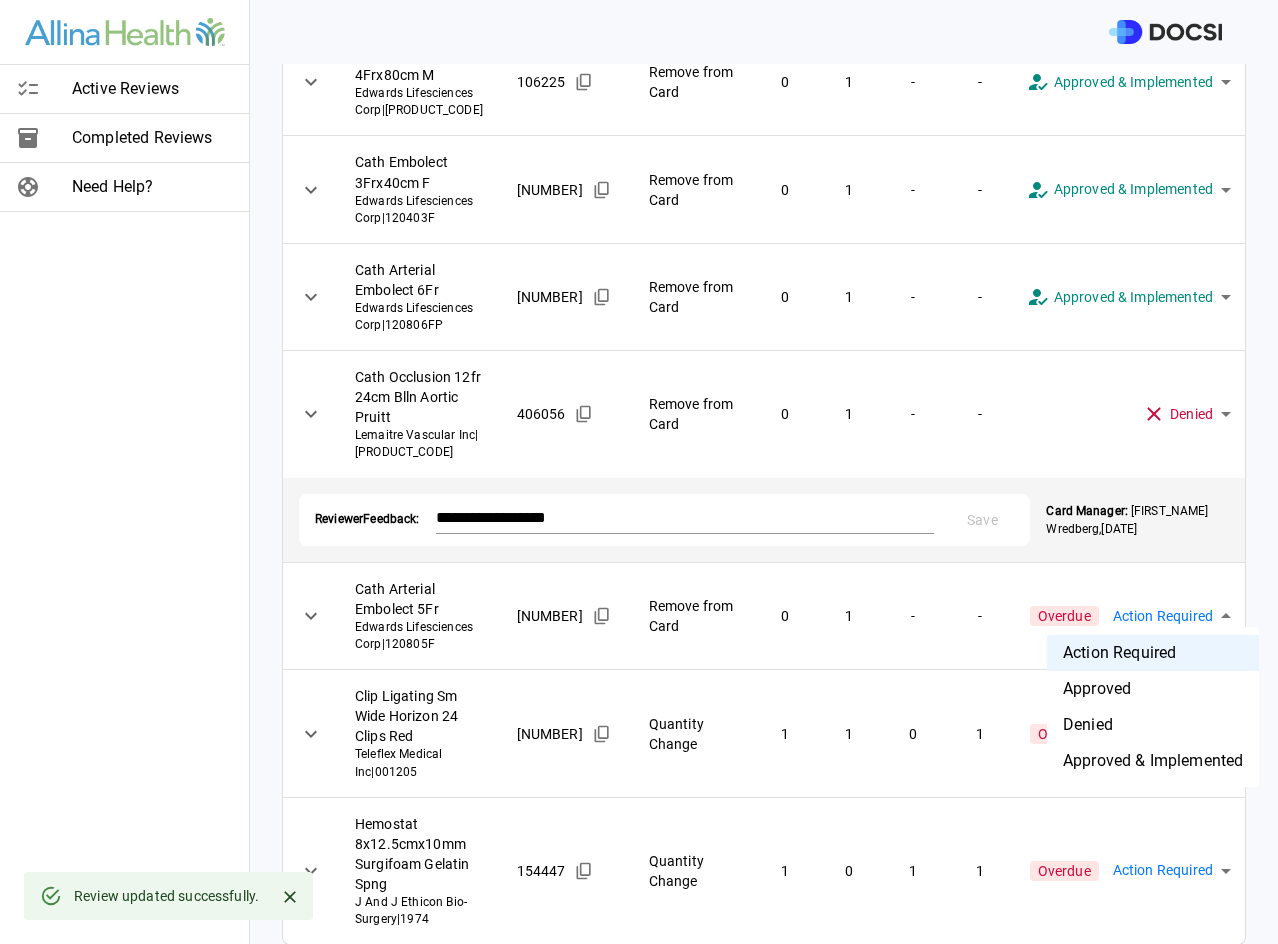 click on "**********" at bounding box center [639, 472] 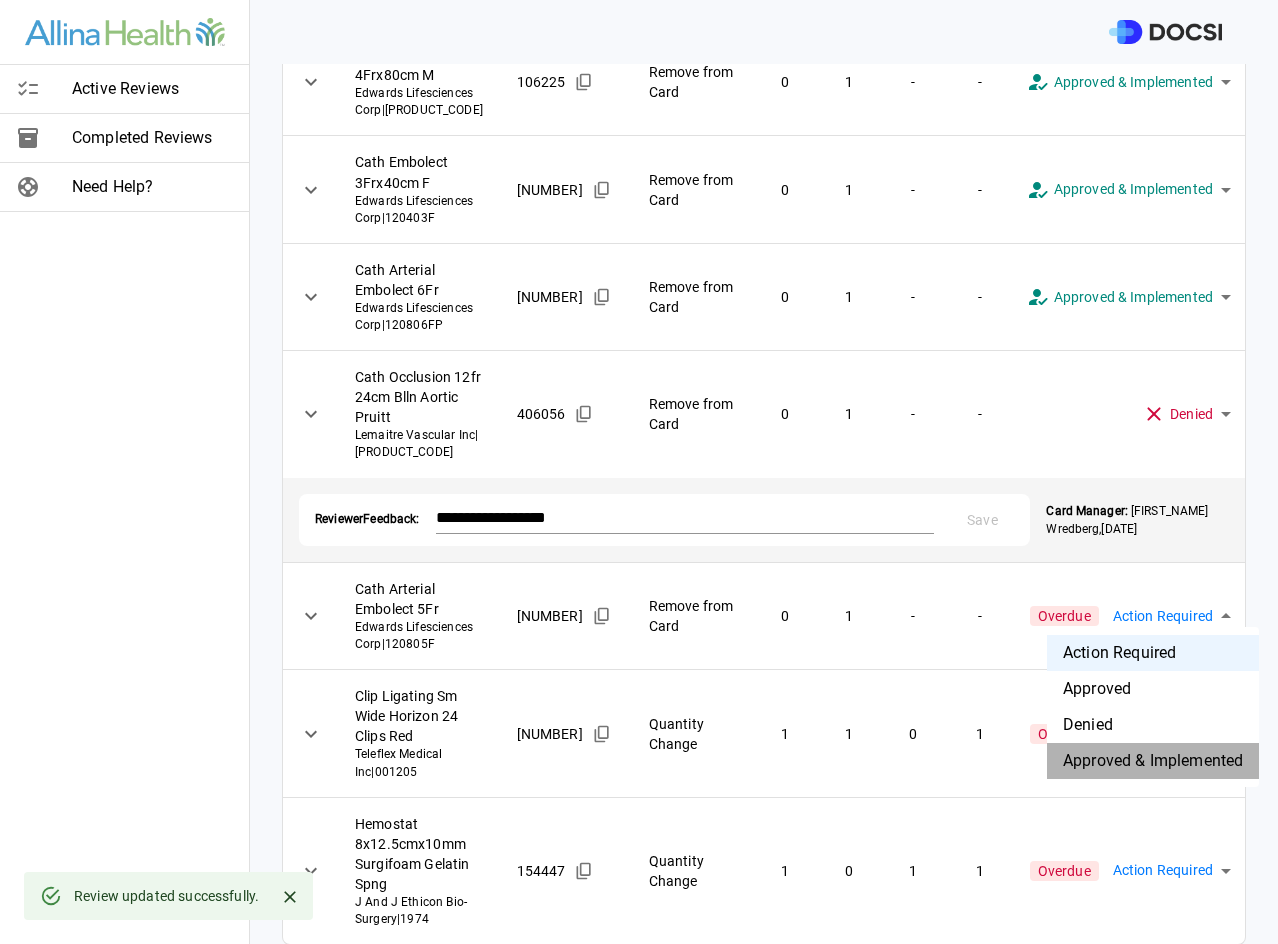 click on "Approved & Implemented" at bounding box center [1153, 761] 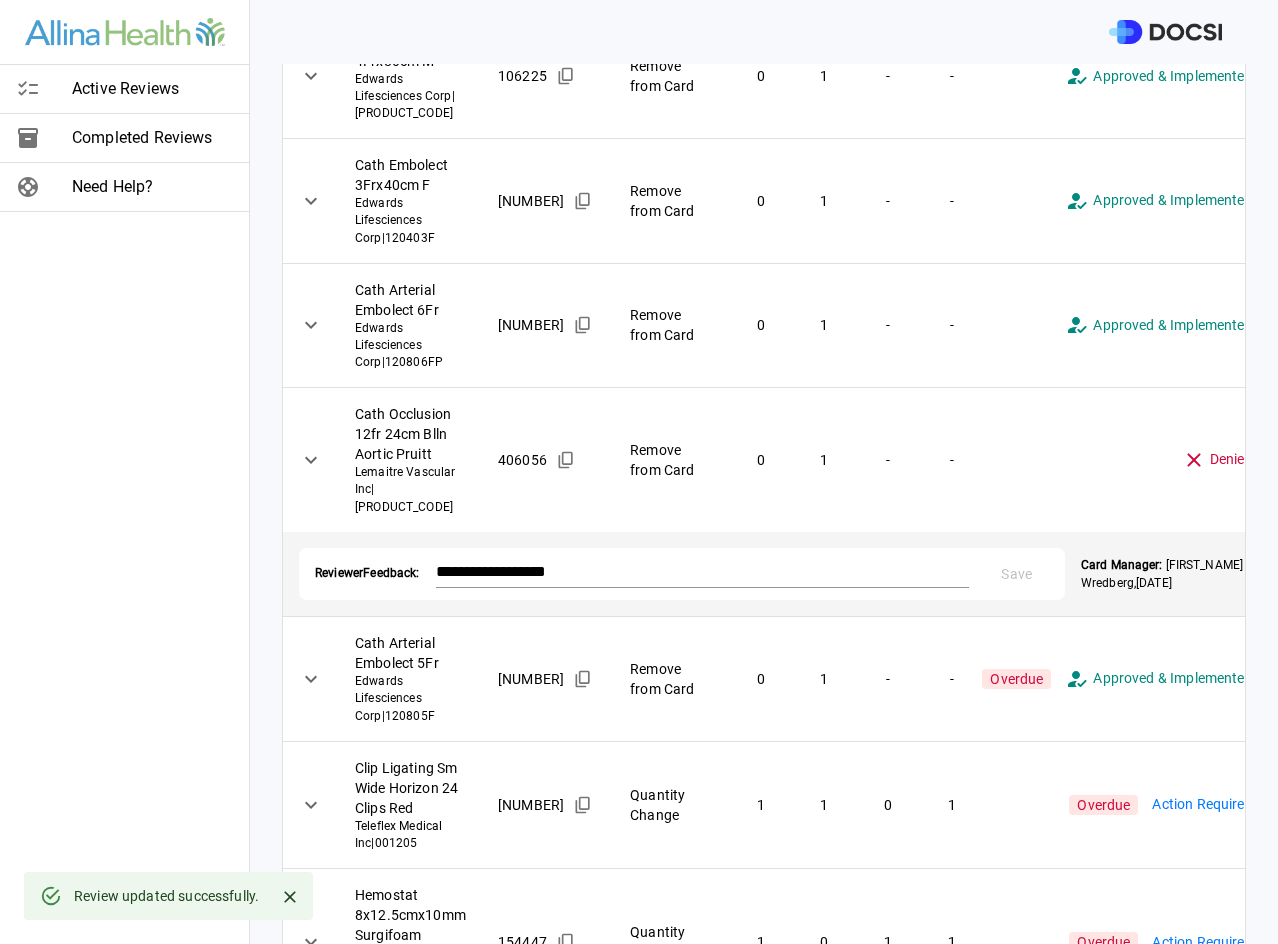 scroll, scrollTop: 1014, scrollLeft: 0, axis: vertical 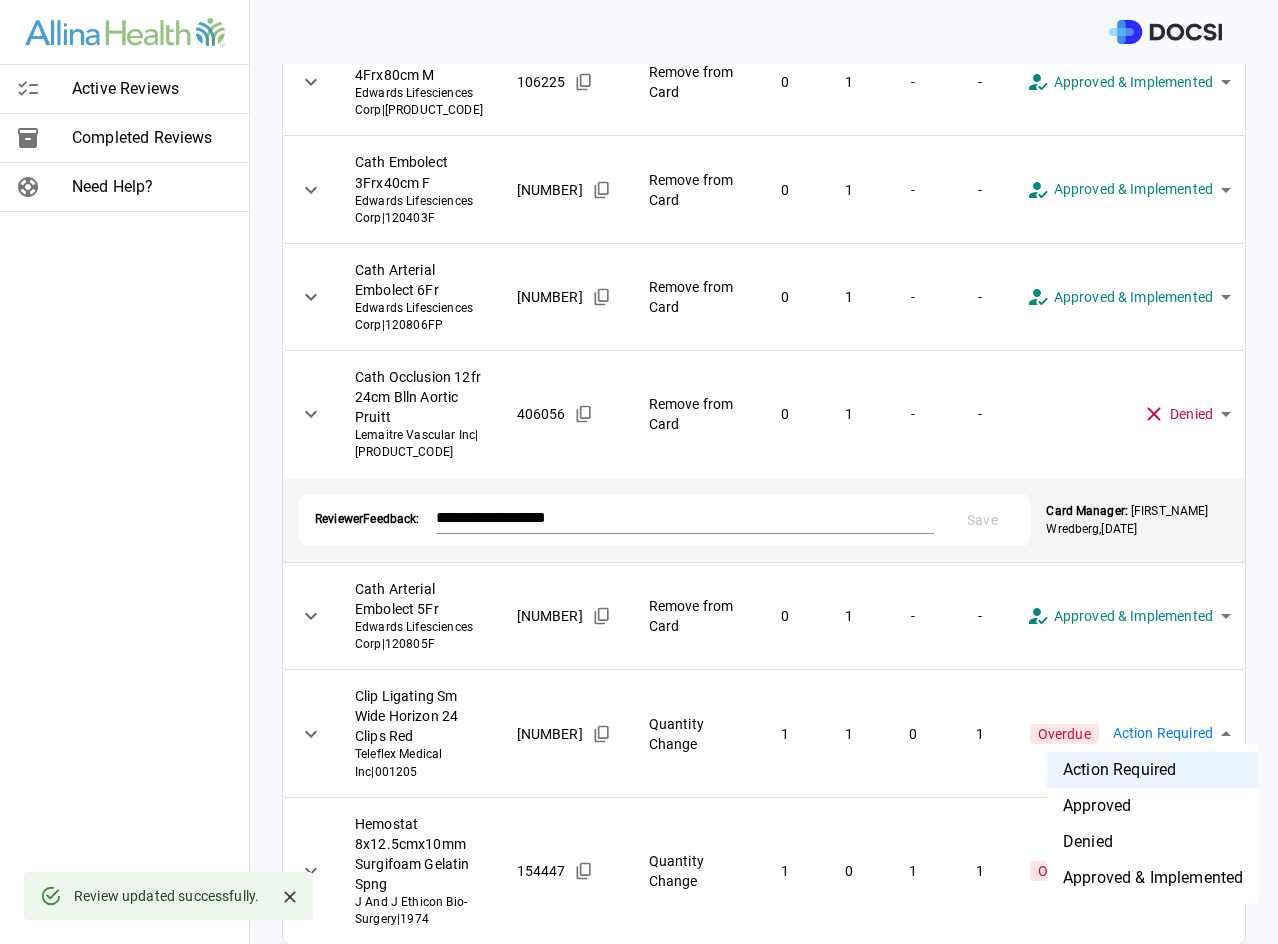 click on "**********" at bounding box center (639, 472) 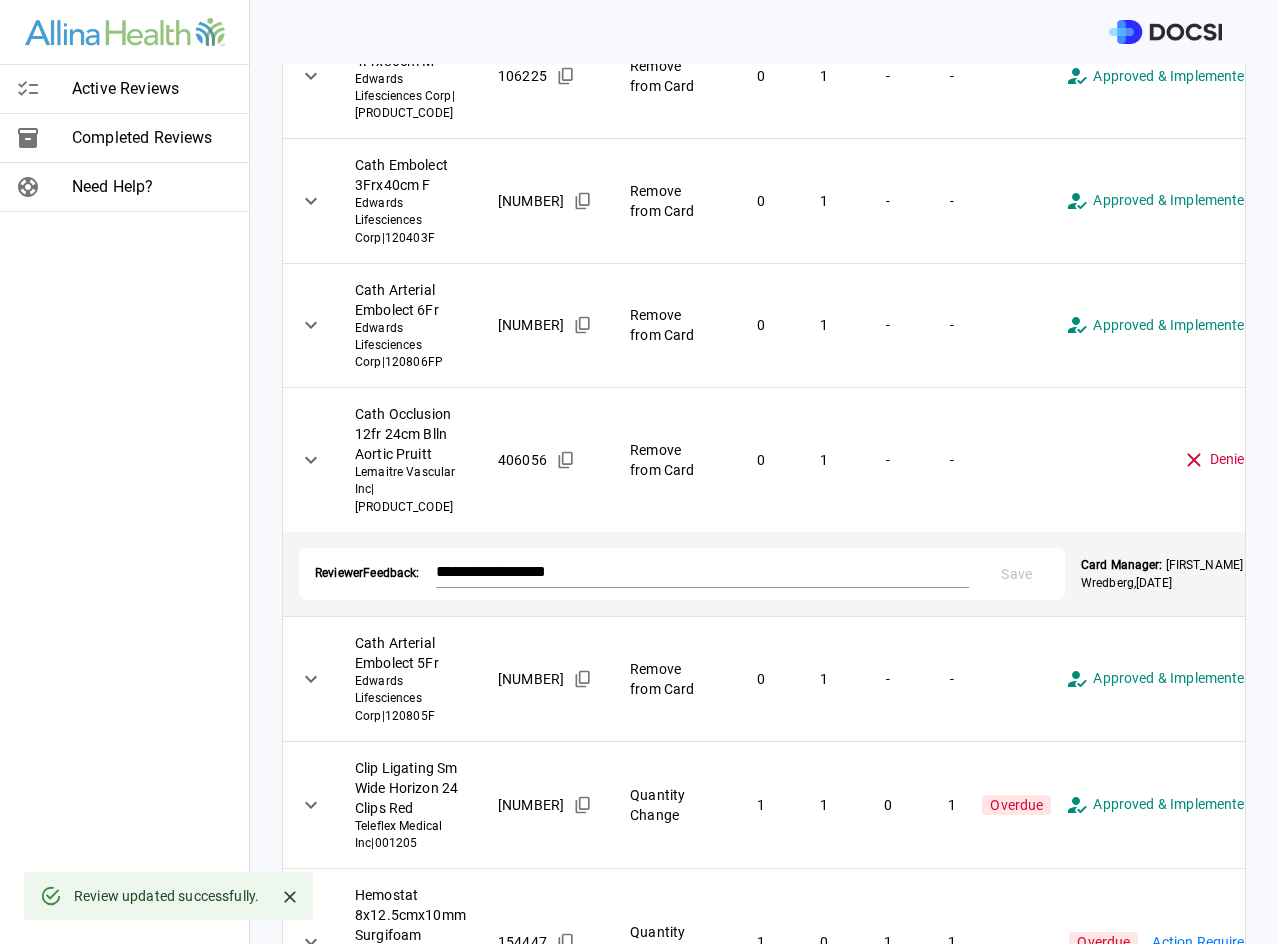 scroll, scrollTop: 1014, scrollLeft: 0, axis: vertical 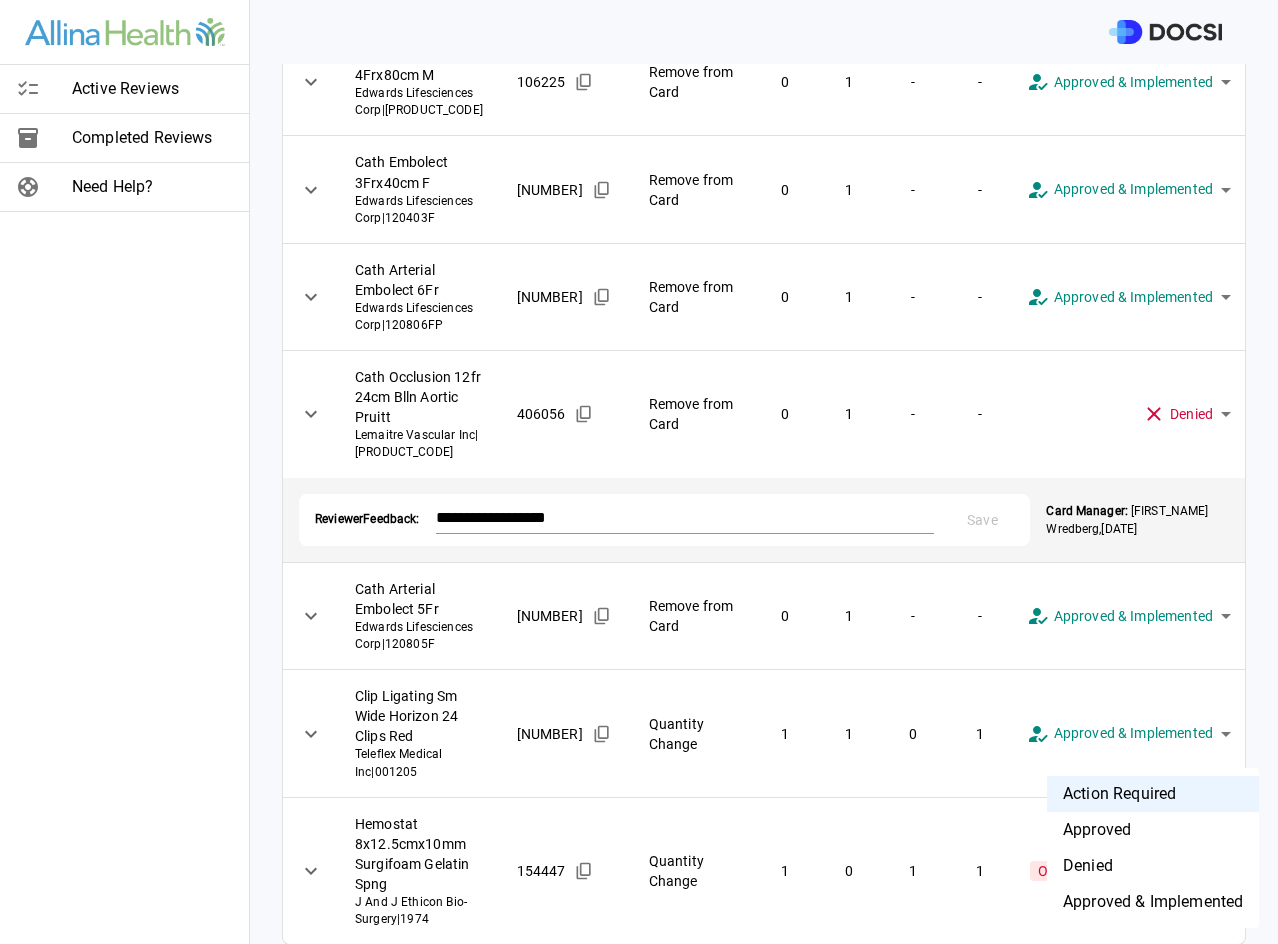 click on "**********" at bounding box center (639, 472) 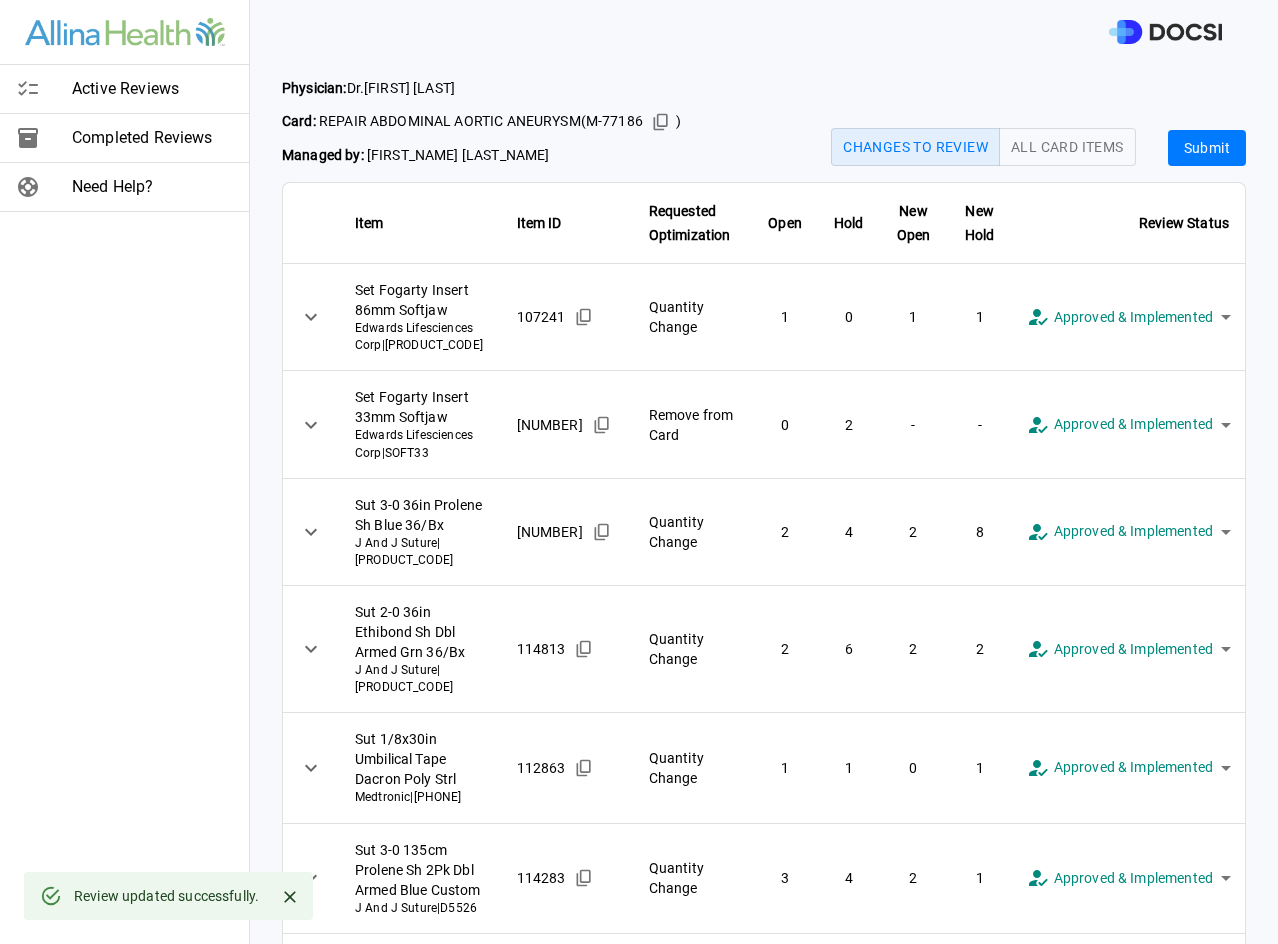 scroll, scrollTop: 0, scrollLeft: 0, axis: both 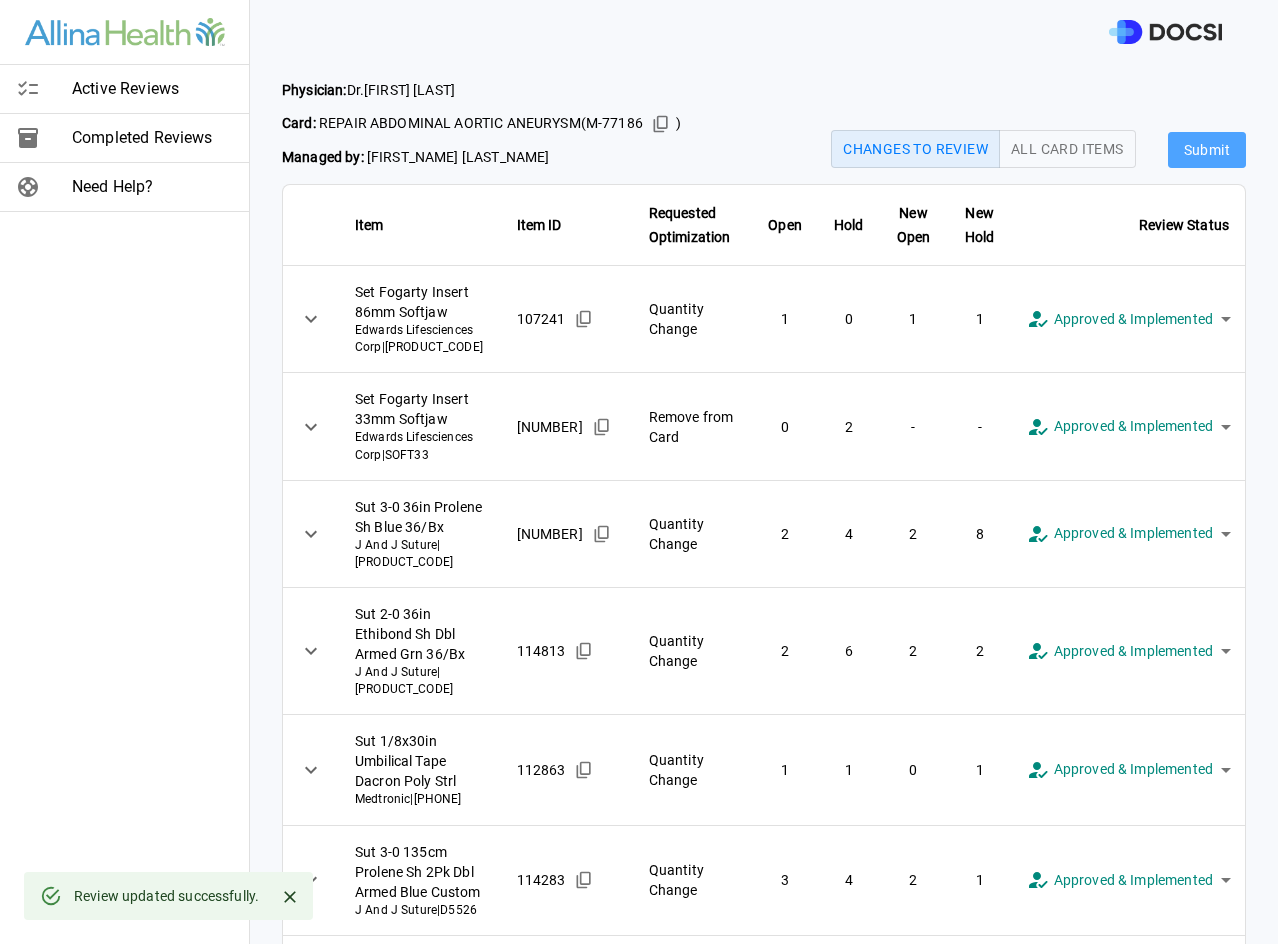 click on "Submit" at bounding box center (1207, 150) 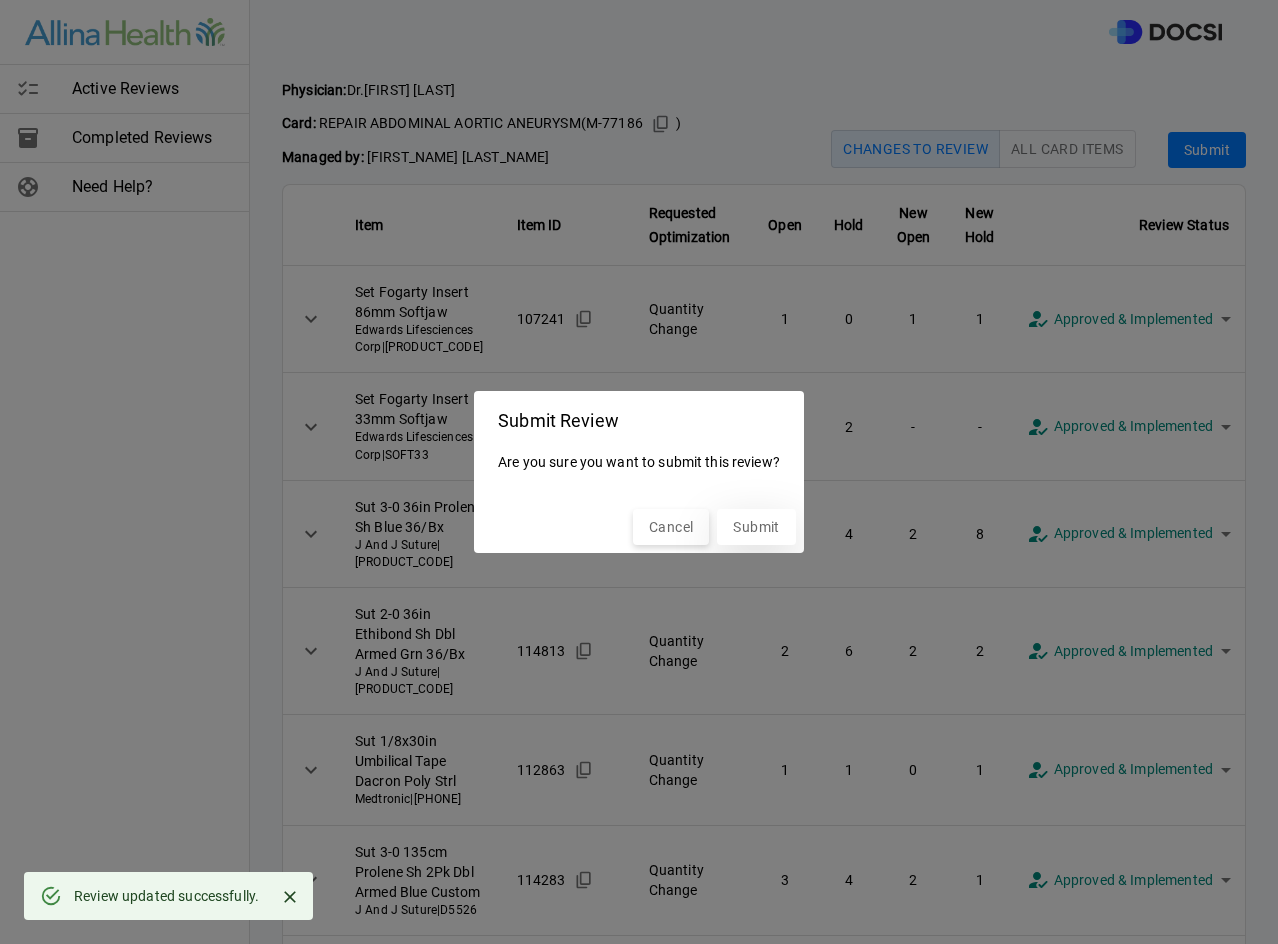 click on "Submit" at bounding box center [756, 527] 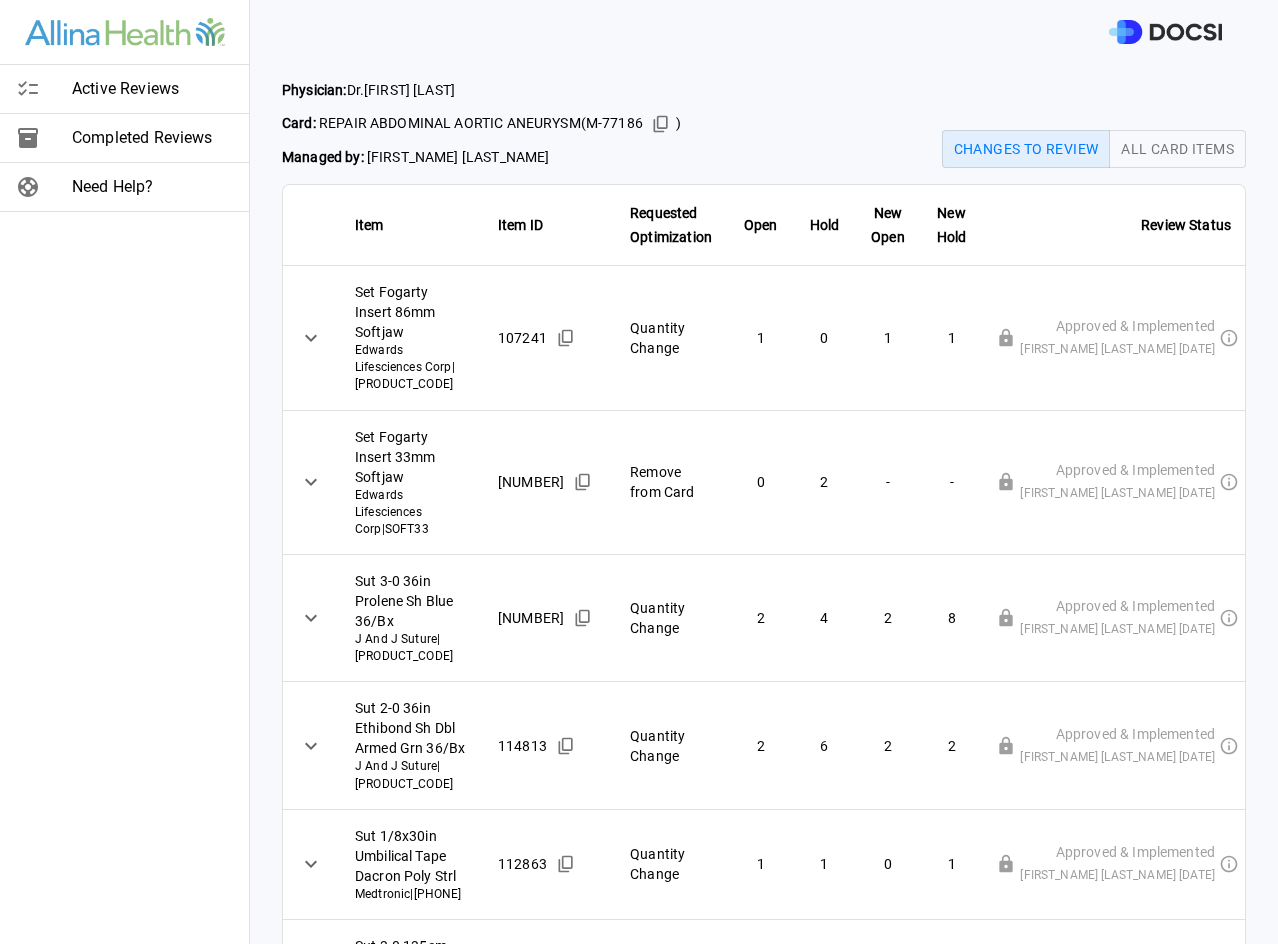 click on "Active Reviews" at bounding box center (152, 89) 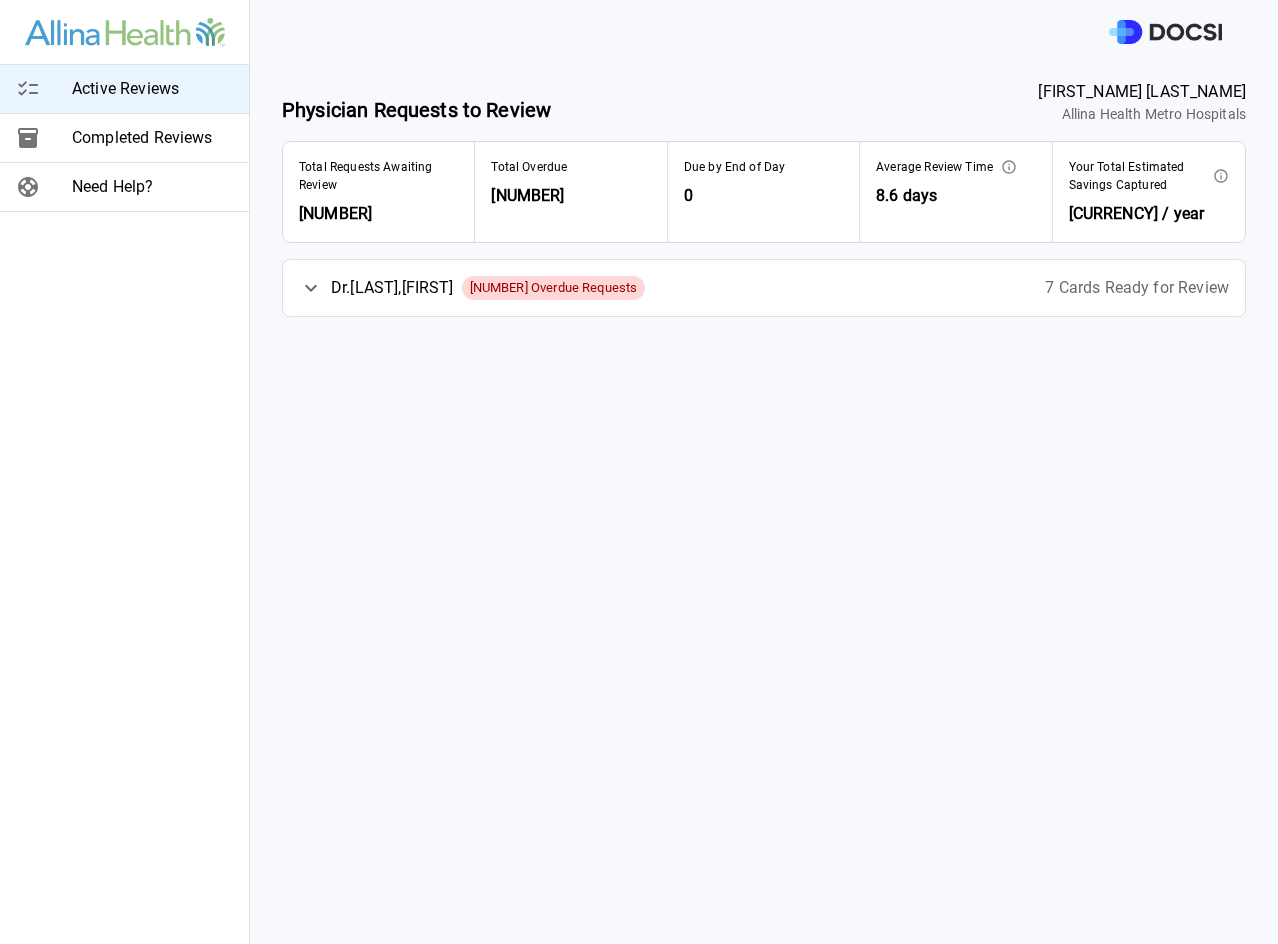 click on "Dr.  [LAST_NAME] ,  [FIRST_NAME]" at bounding box center [392, 288] 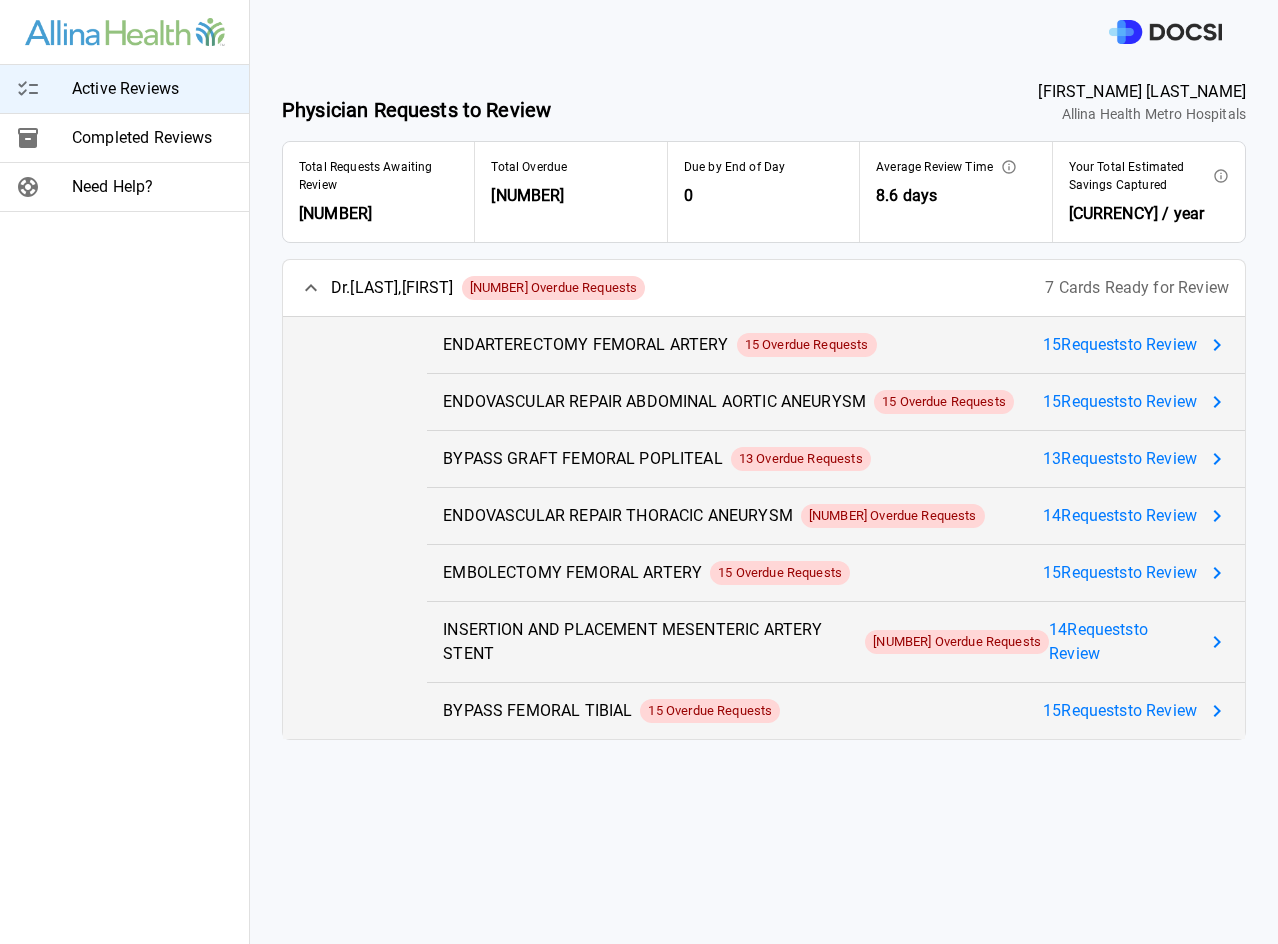 click on "15  Request s  to Review" at bounding box center [1120, 711] 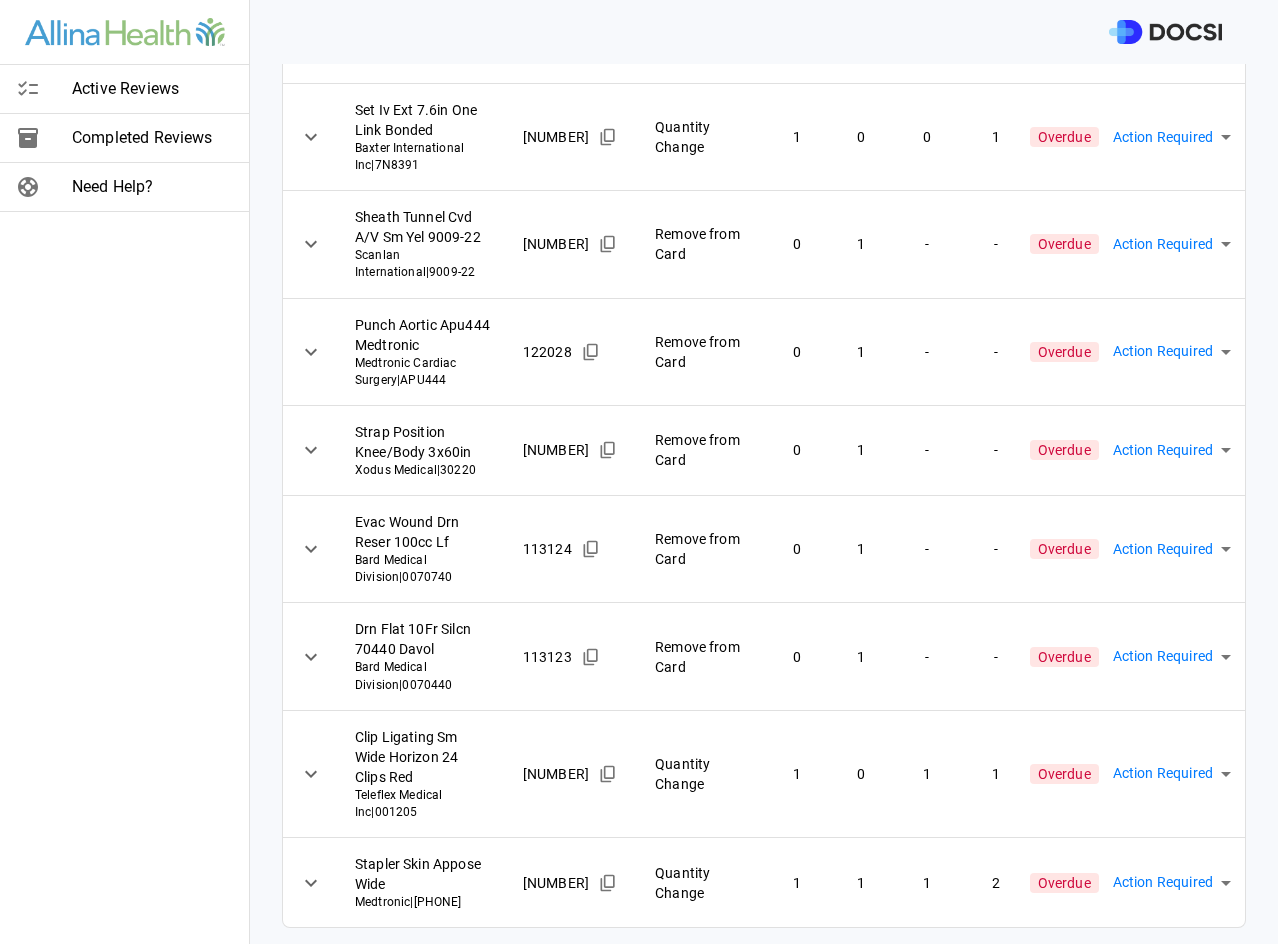 scroll, scrollTop: 982, scrollLeft: 0, axis: vertical 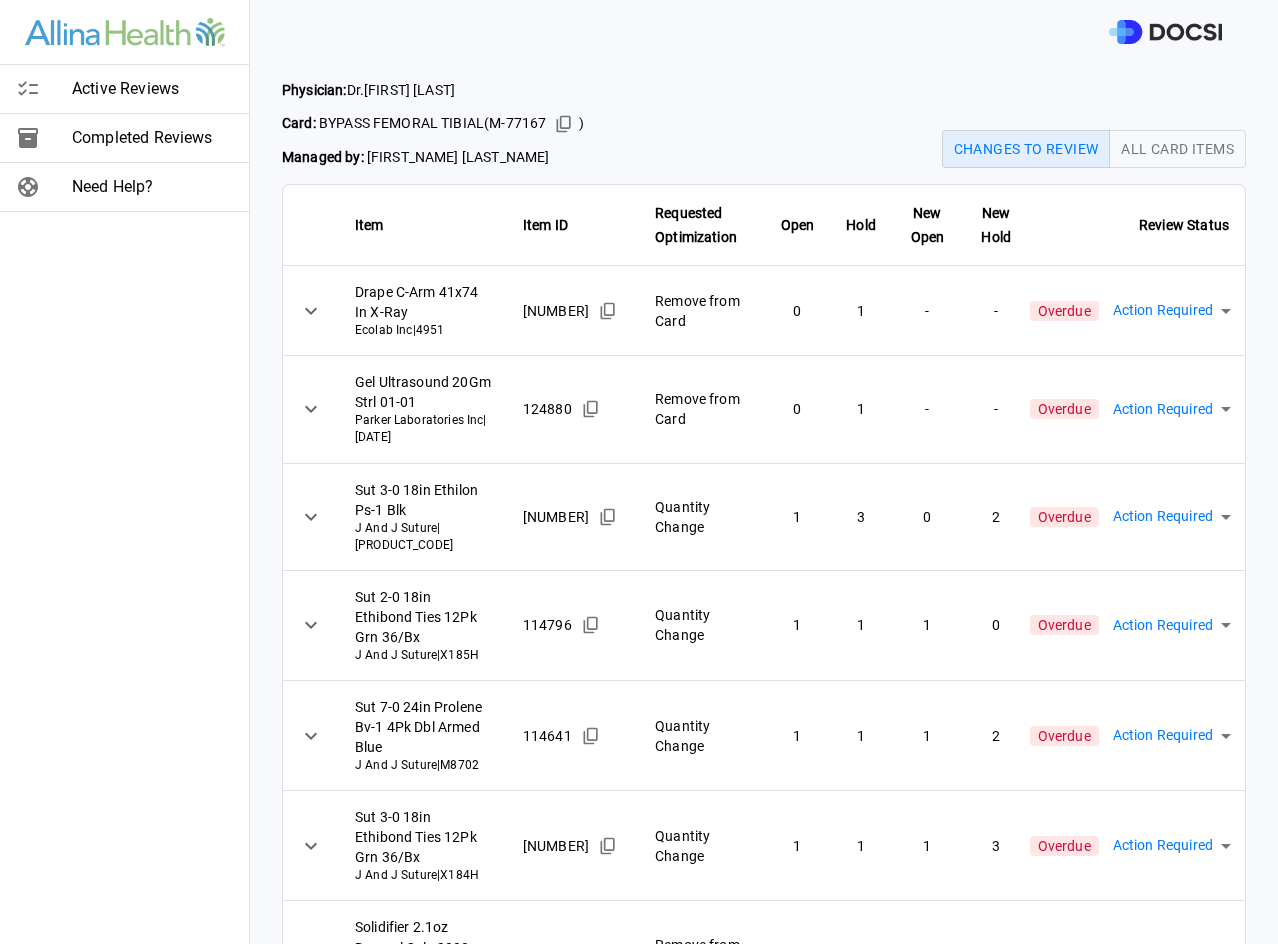 click on "Active Reviews Completed Reviews Need Help? Physician:   Dr.  [FIRST]   [LAST] Card:    BYPASS FEMORAL TIBIAL  ( M-77167   ) Managed by:    [FIRST] [LAST] Changes to Review All Card Items Item Item ID Requested Optimization Open Hold New Open New Hold Review Status Drape C-Arm 41x74 In X-Ray Ecolab Inc  |  4951 152537 Remove from Card 0 1 - - Overdue Action Required **** ​ Gel Ultrasound 20Gm Strl 01-01 Parker Laboratories Inc  |  01-01 124880 Remove from Card 0 1 - - Overdue Action Required **** ​ Sut 3-0 18in Ethilon Ps-1 Blk J And J Suture  |  1663G 115275 Quantity Change 1 3 0 2 Overdue Action Required **** ​ Sut 2-0 18in Ethibond Ties 12Pk Grn 36/Bx J And J Suture  |  X185H 114796 Quantity Change 1 1 1 0 Overdue Action Required **** ​ Sut 7-0 24in Prolene Bv-1 4Pk Dbl Armed Blue J And J Suture  |  M8702 114641 Quantity Change 1 1 1 2 Overdue Action Required **** ​ Sut 3-0 18in Ethibond Ties 12Pk Grn 36/Bx J And J Suture  |  X184H 114795 Quantity Change 1 1 1 3 Overdue Action Required **** 0" at bounding box center [639, 472] 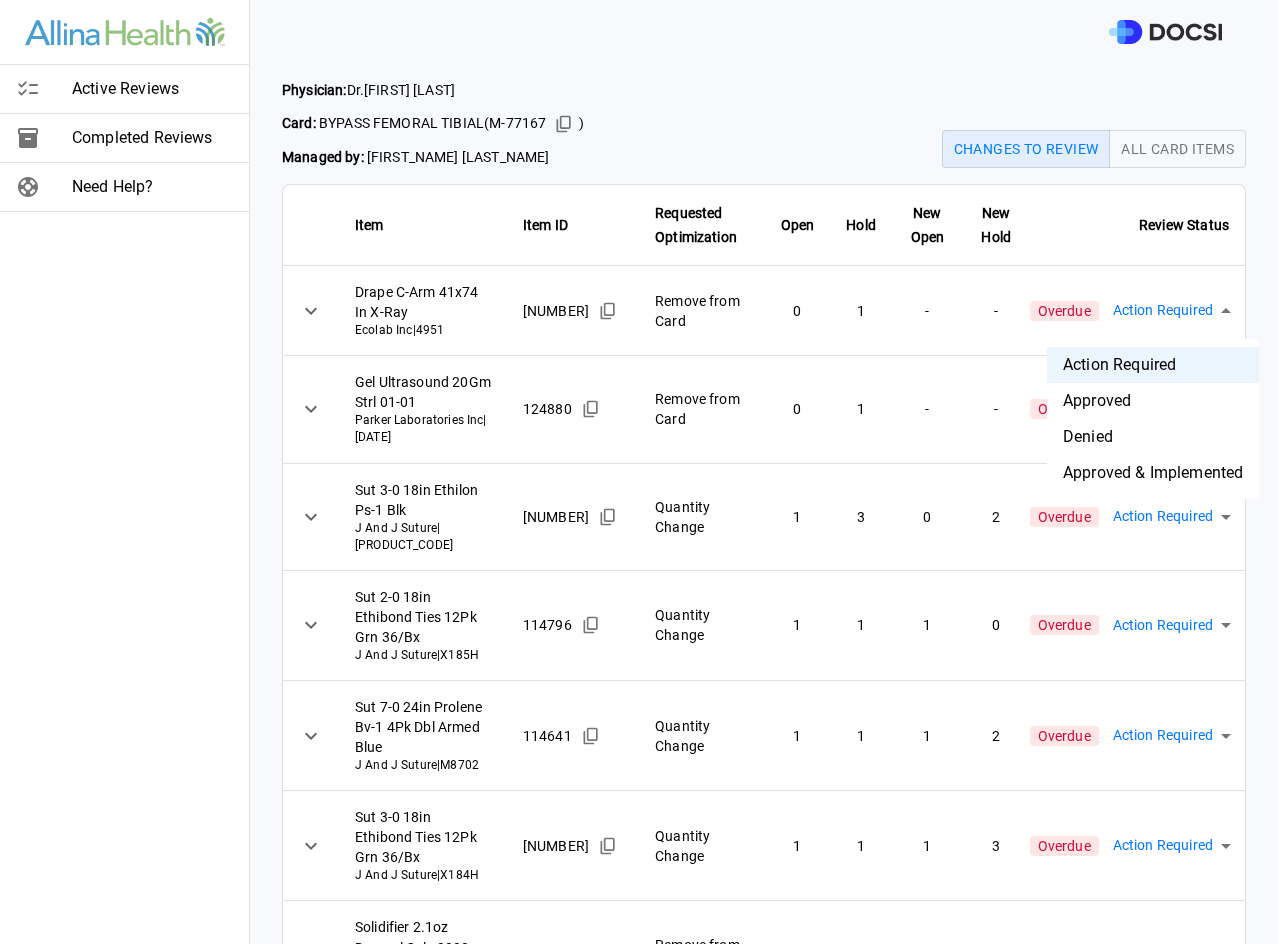 click on "Denied" at bounding box center [1153, 437] 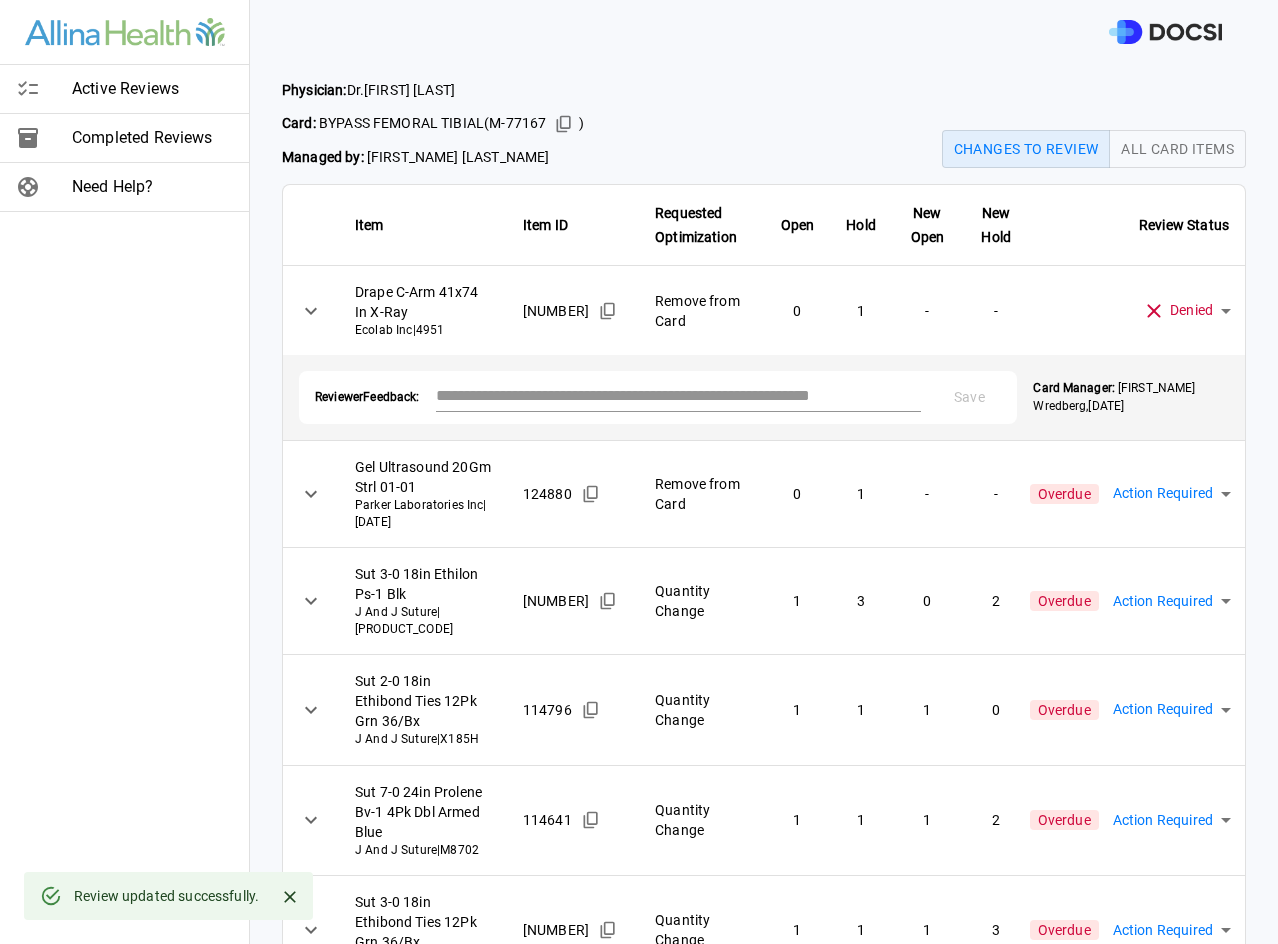 click on "*" at bounding box center (679, 397) 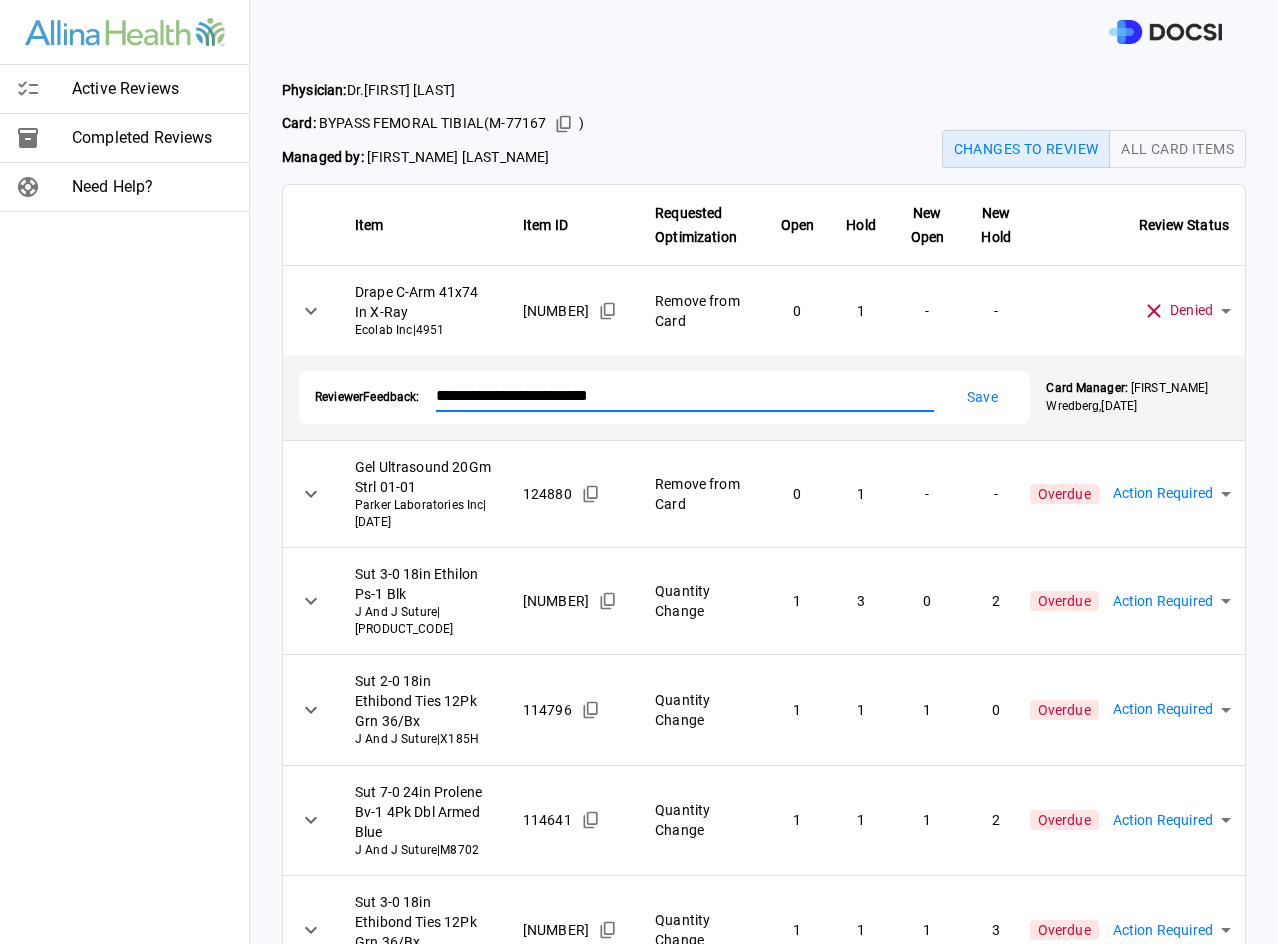 type on "**********" 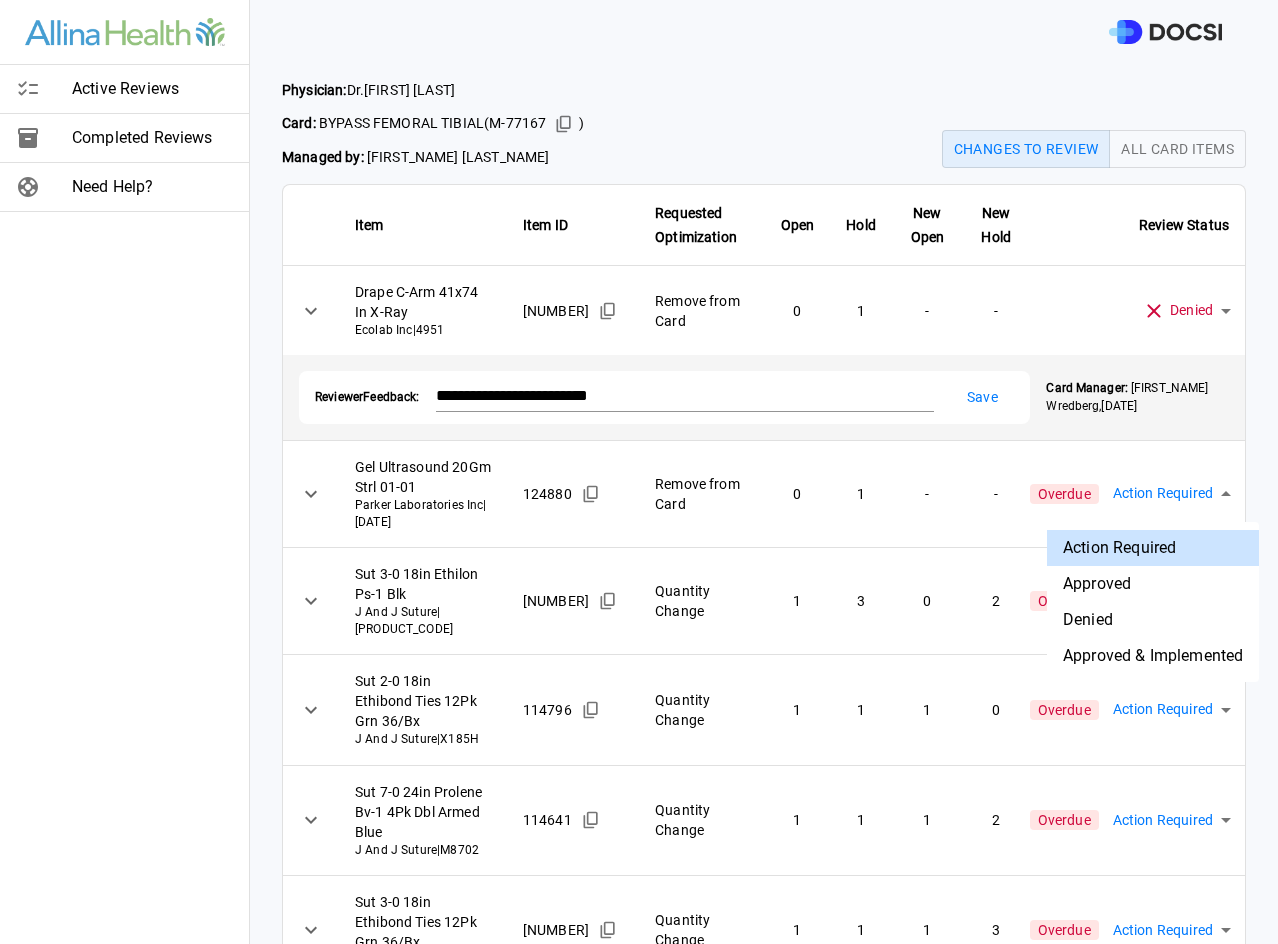 drag, startPoint x: 1112, startPoint y: 614, endPoint x: 1102, endPoint y: 607, distance: 12.206555 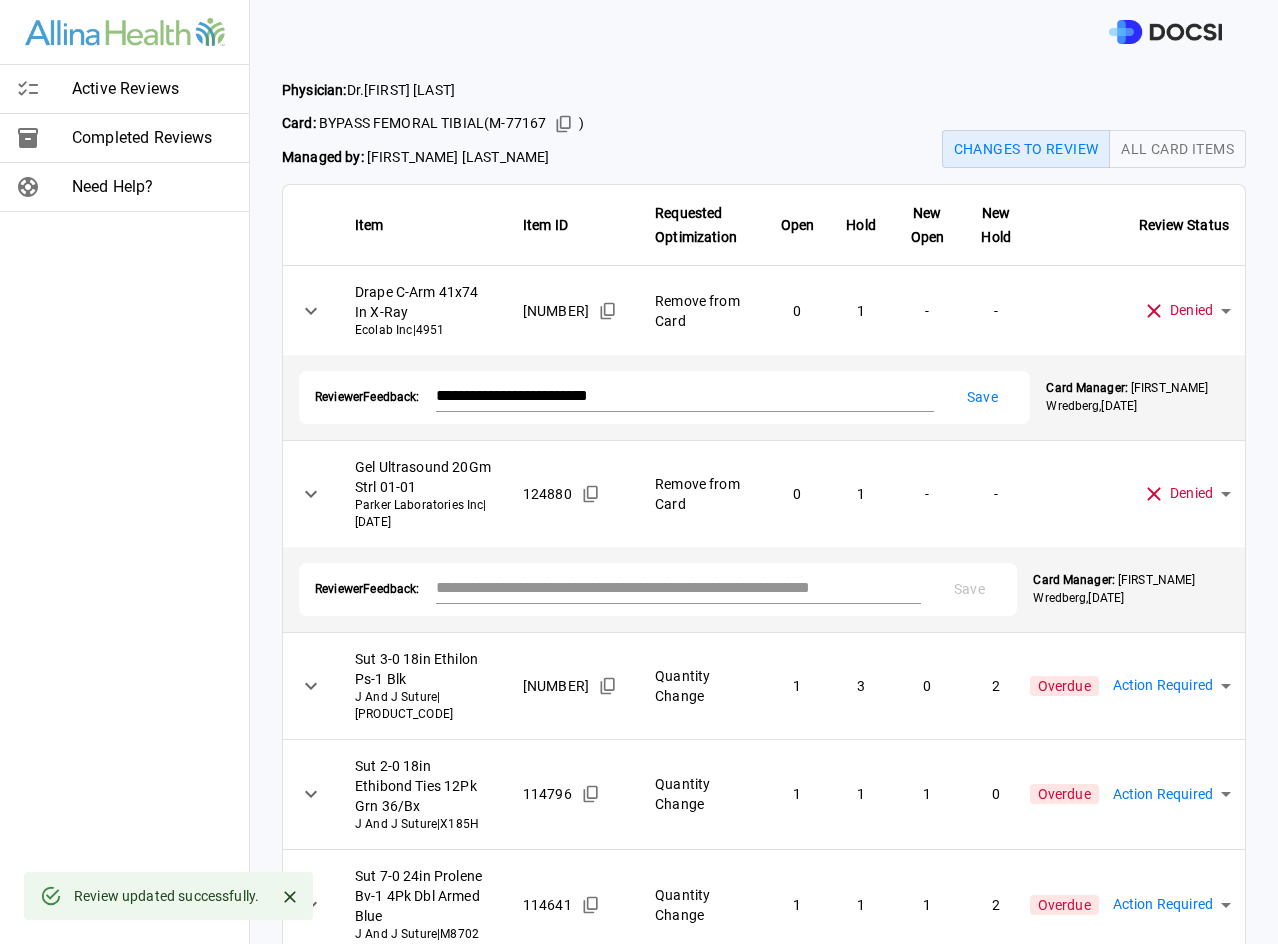 click at bounding box center (679, 587) 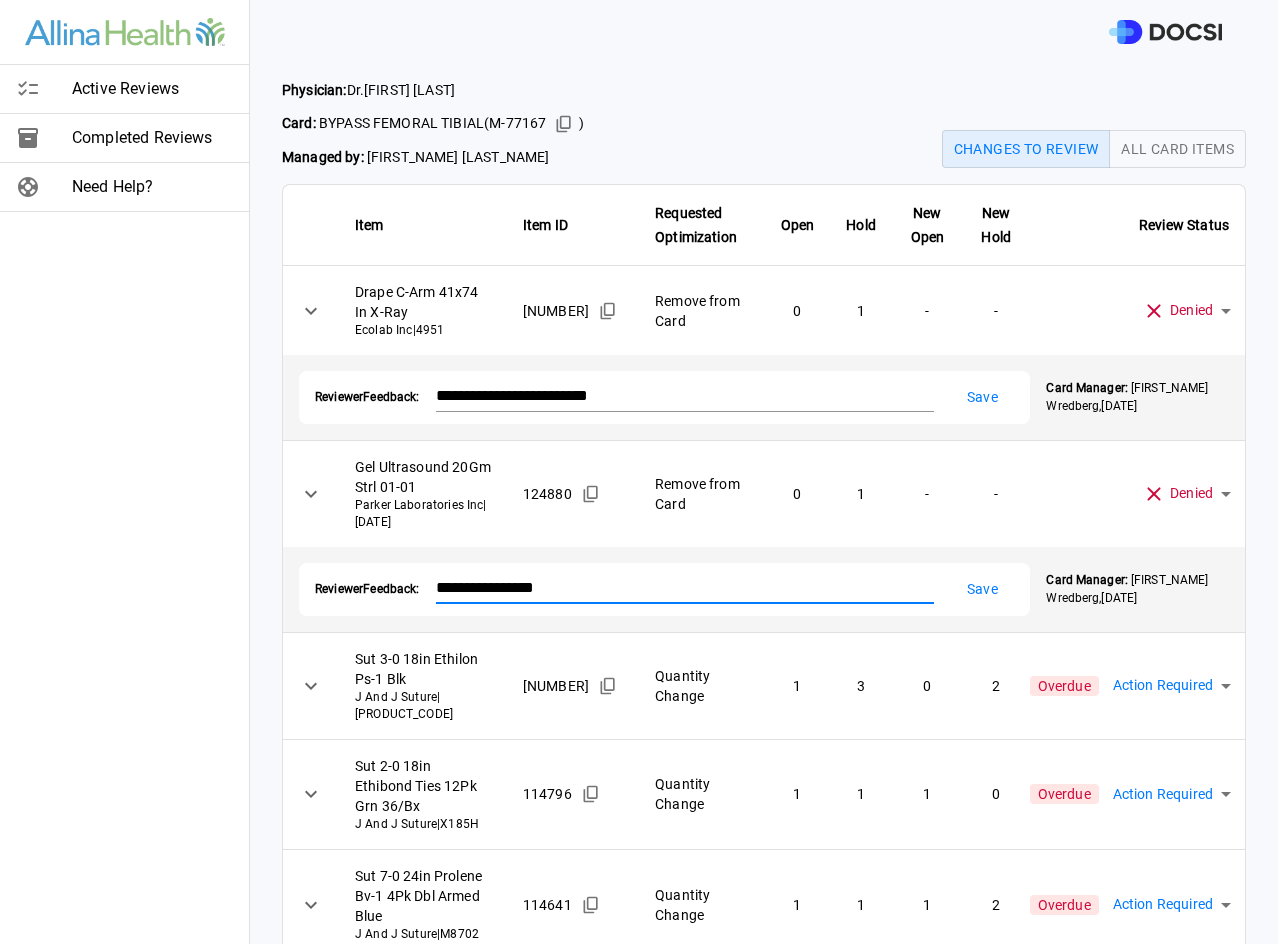 type on "**********" 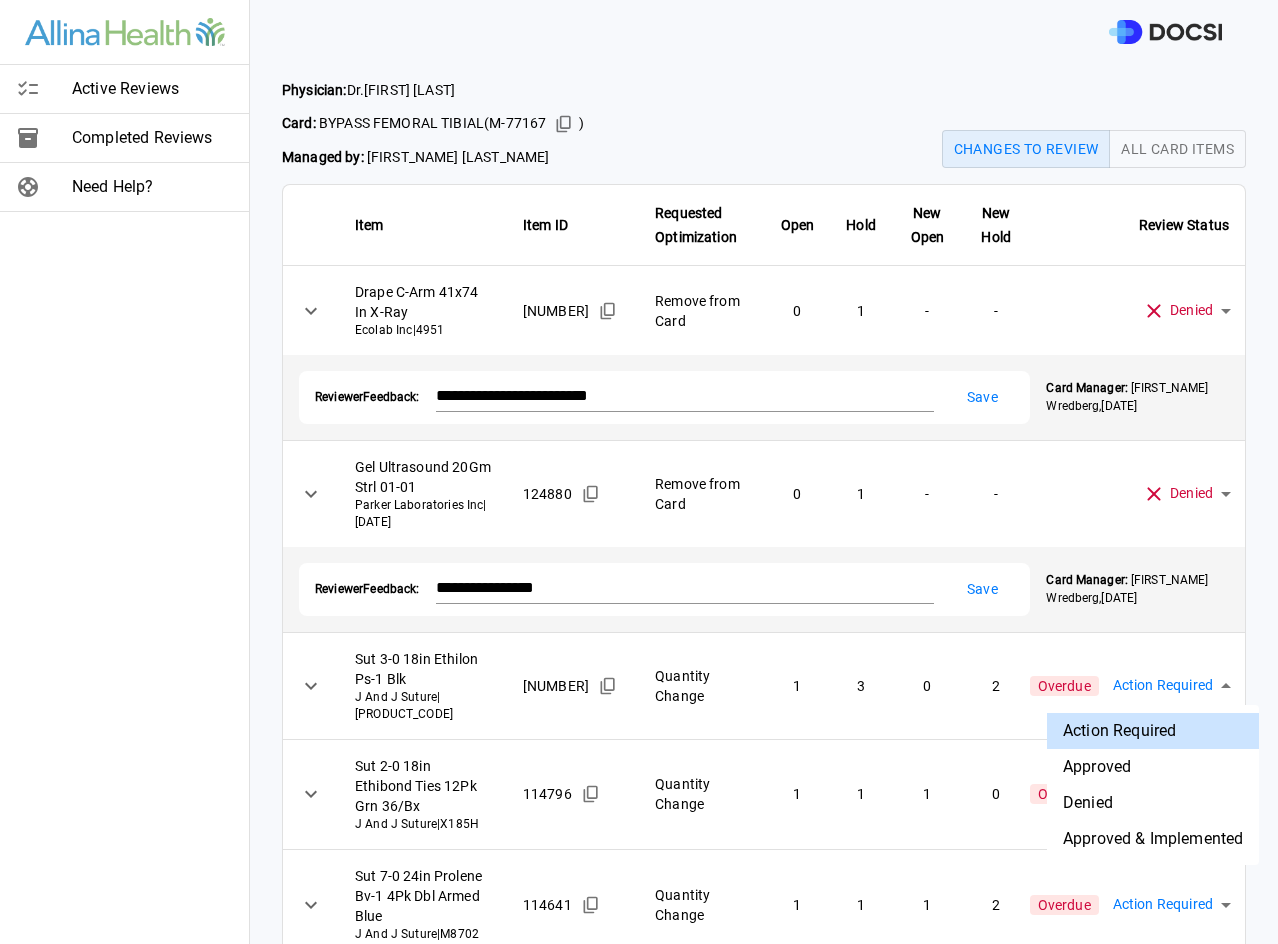 click on "Approved & Implemented" at bounding box center (1153, 839) 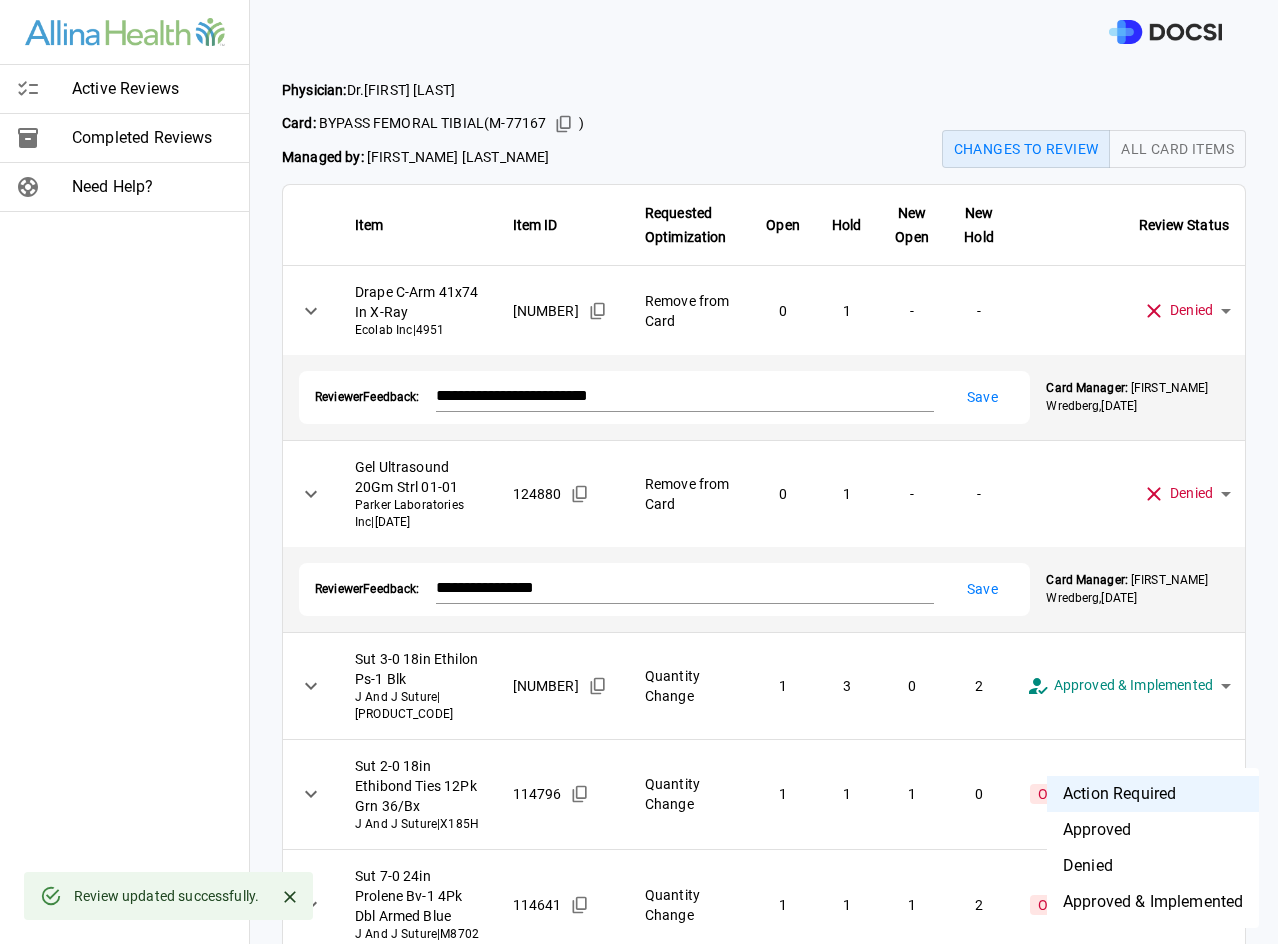 click on "**********" at bounding box center [639, 472] 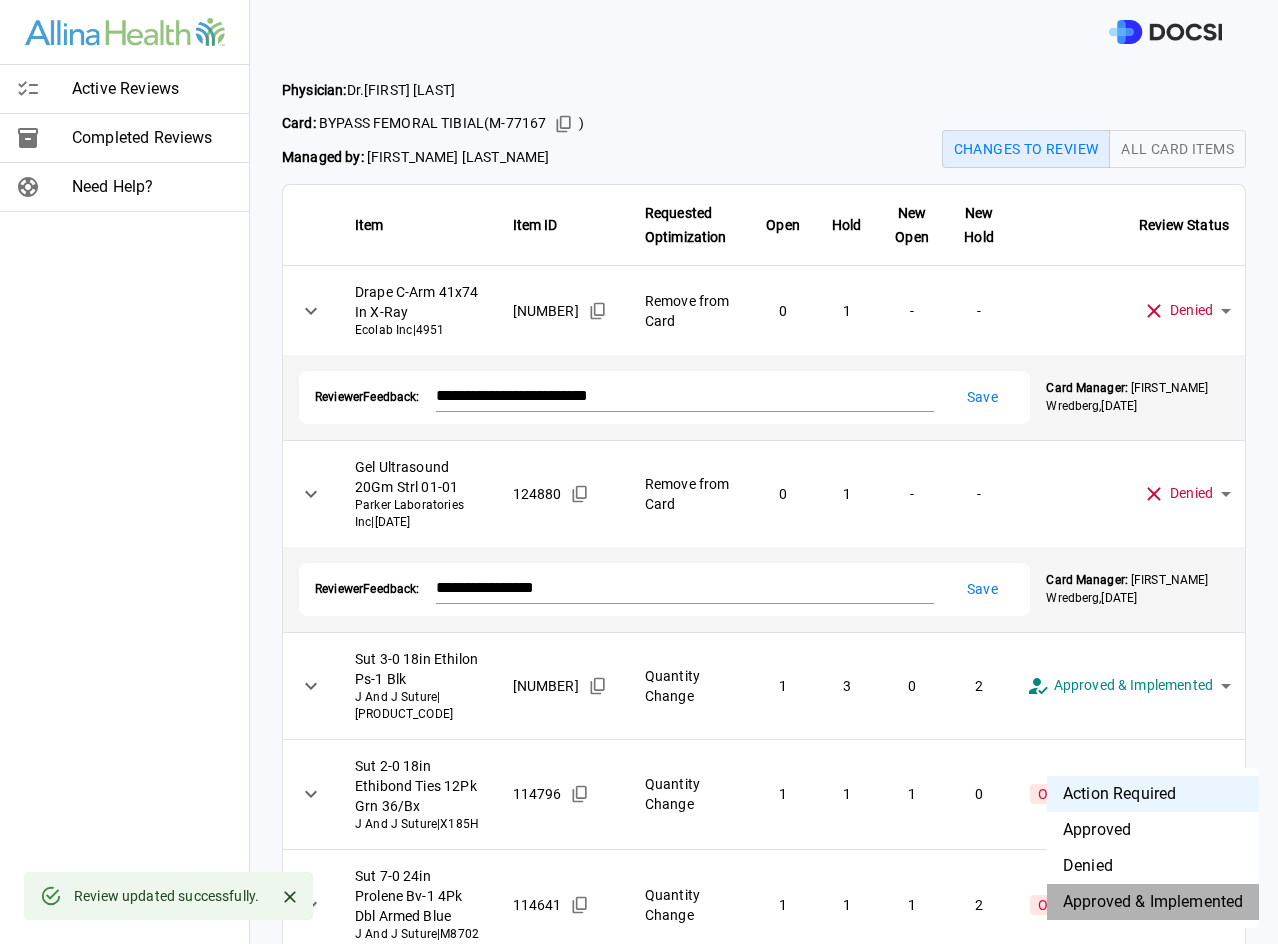 click on "Approved & Implemented" at bounding box center [1153, 902] 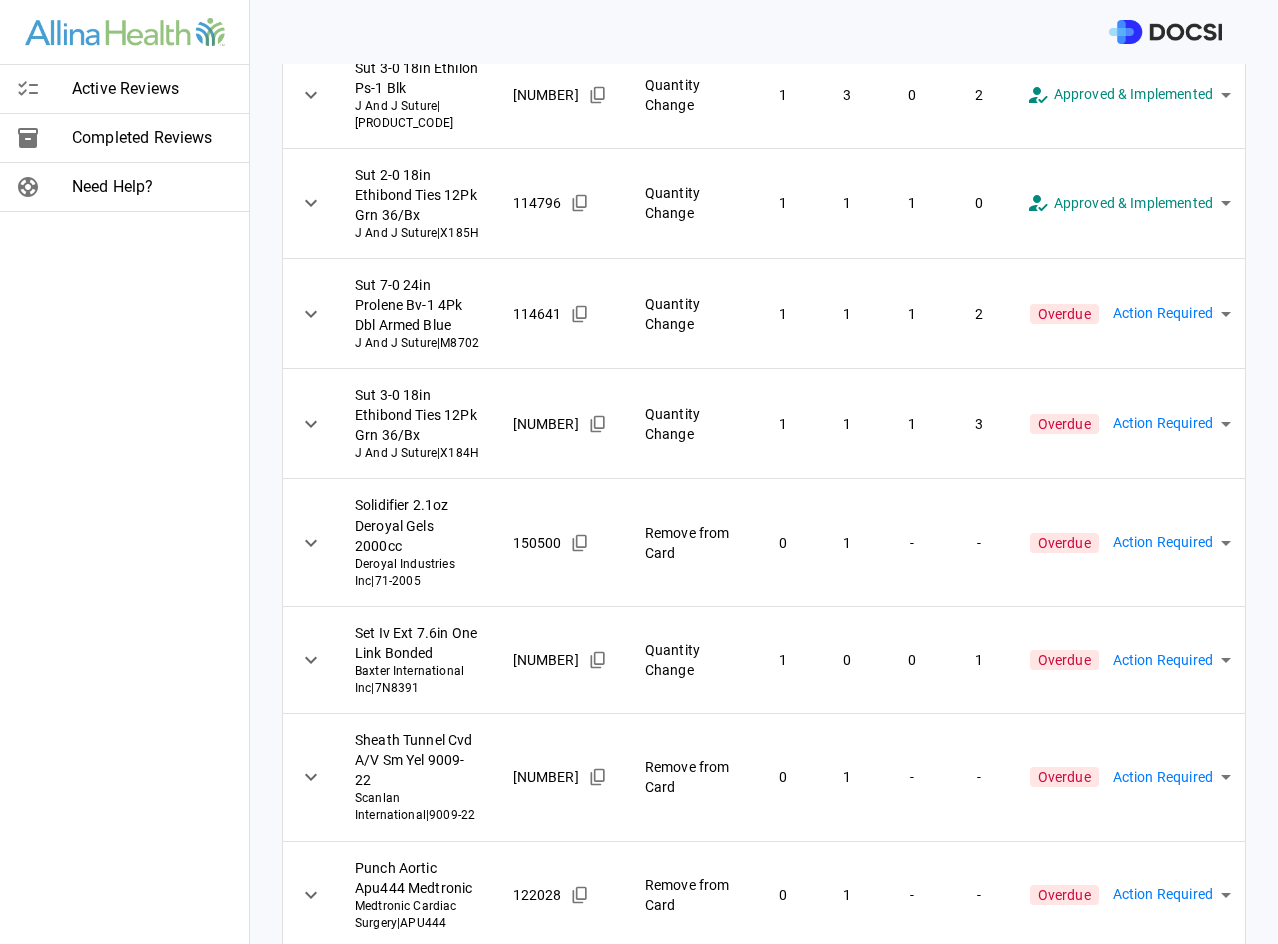 scroll, scrollTop: 545, scrollLeft: 0, axis: vertical 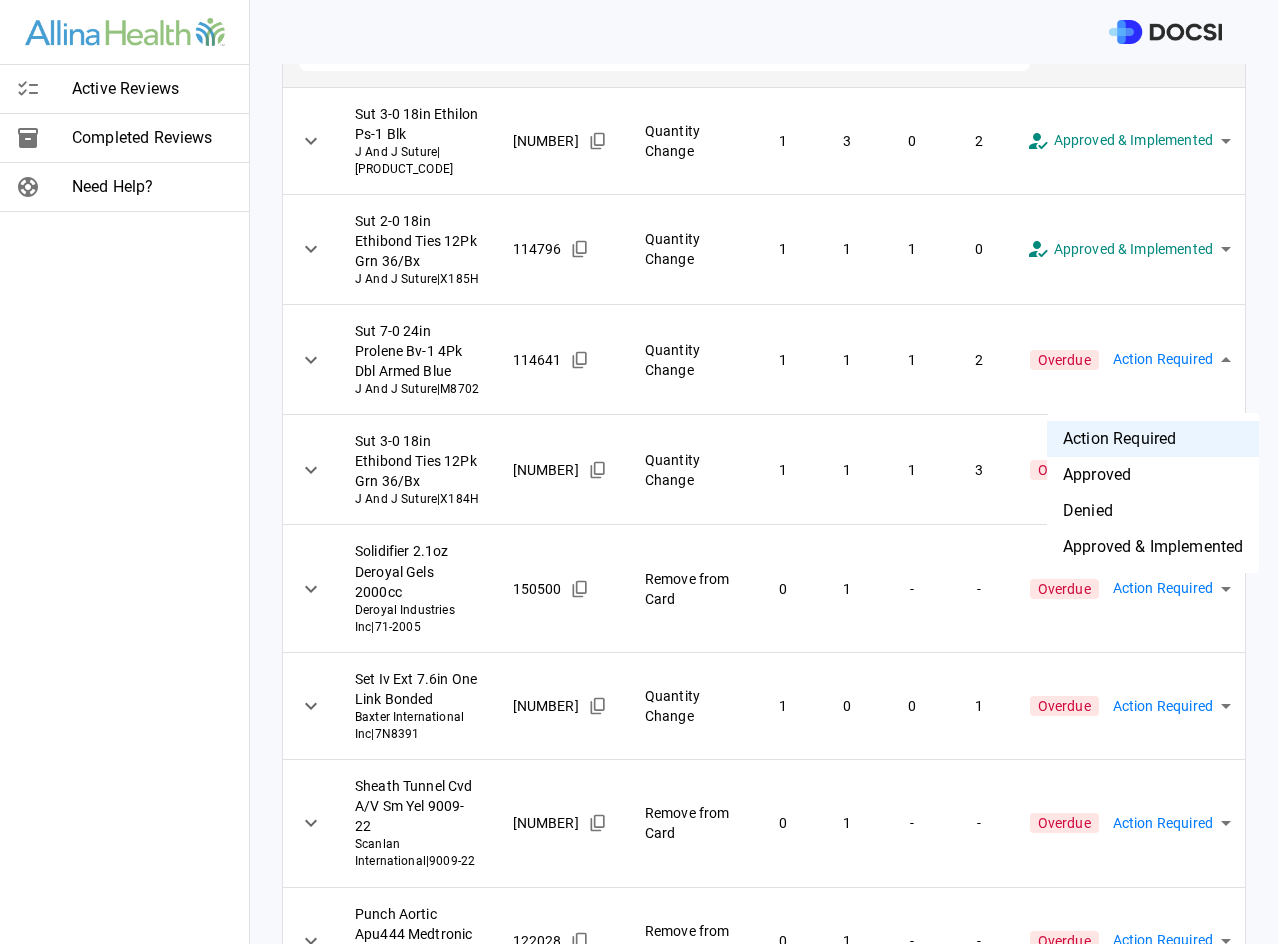 click on "**********" at bounding box center [639, 472] 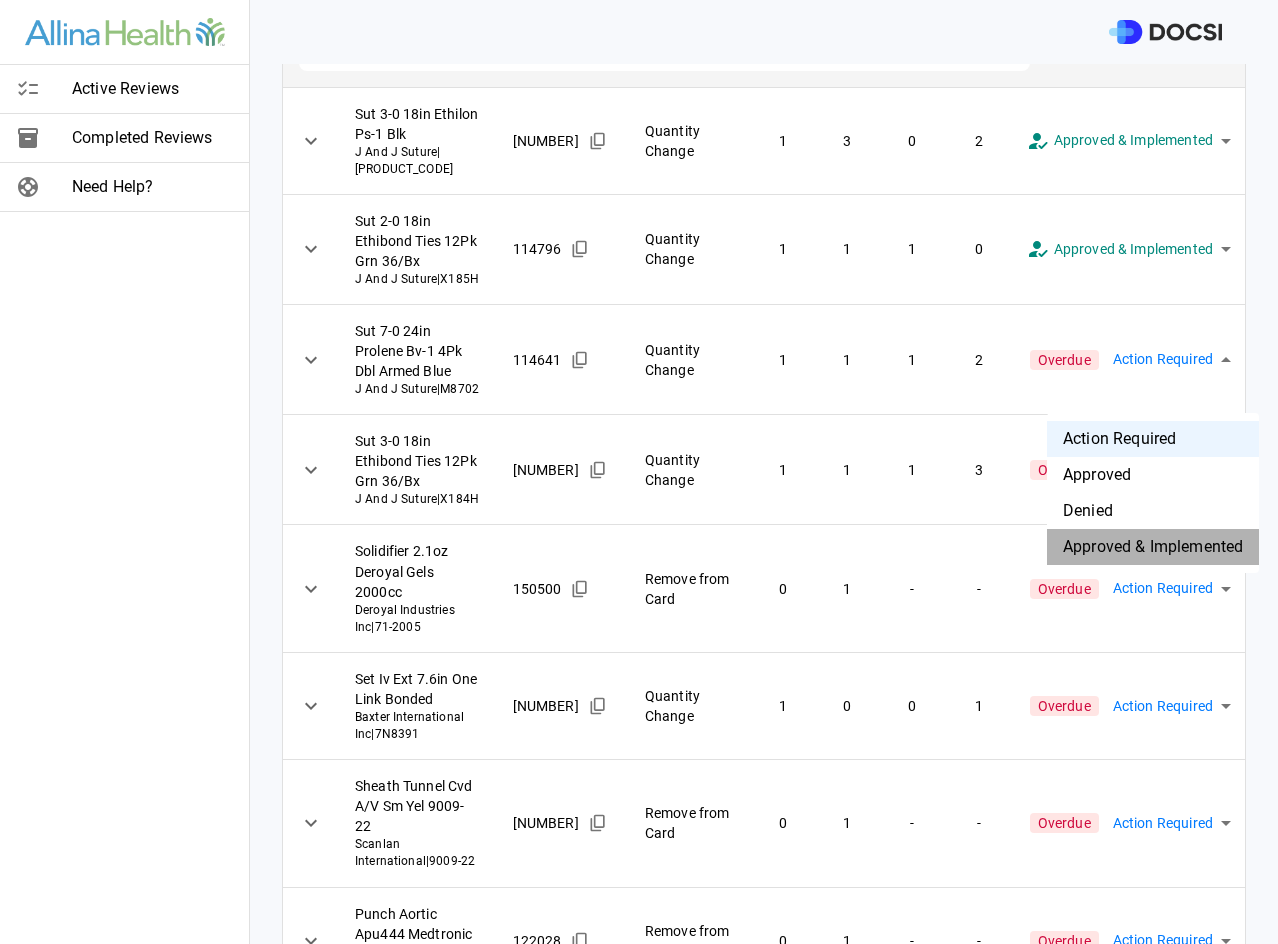 click on "Approved & Implemented" at bounding box center (1153, 547) 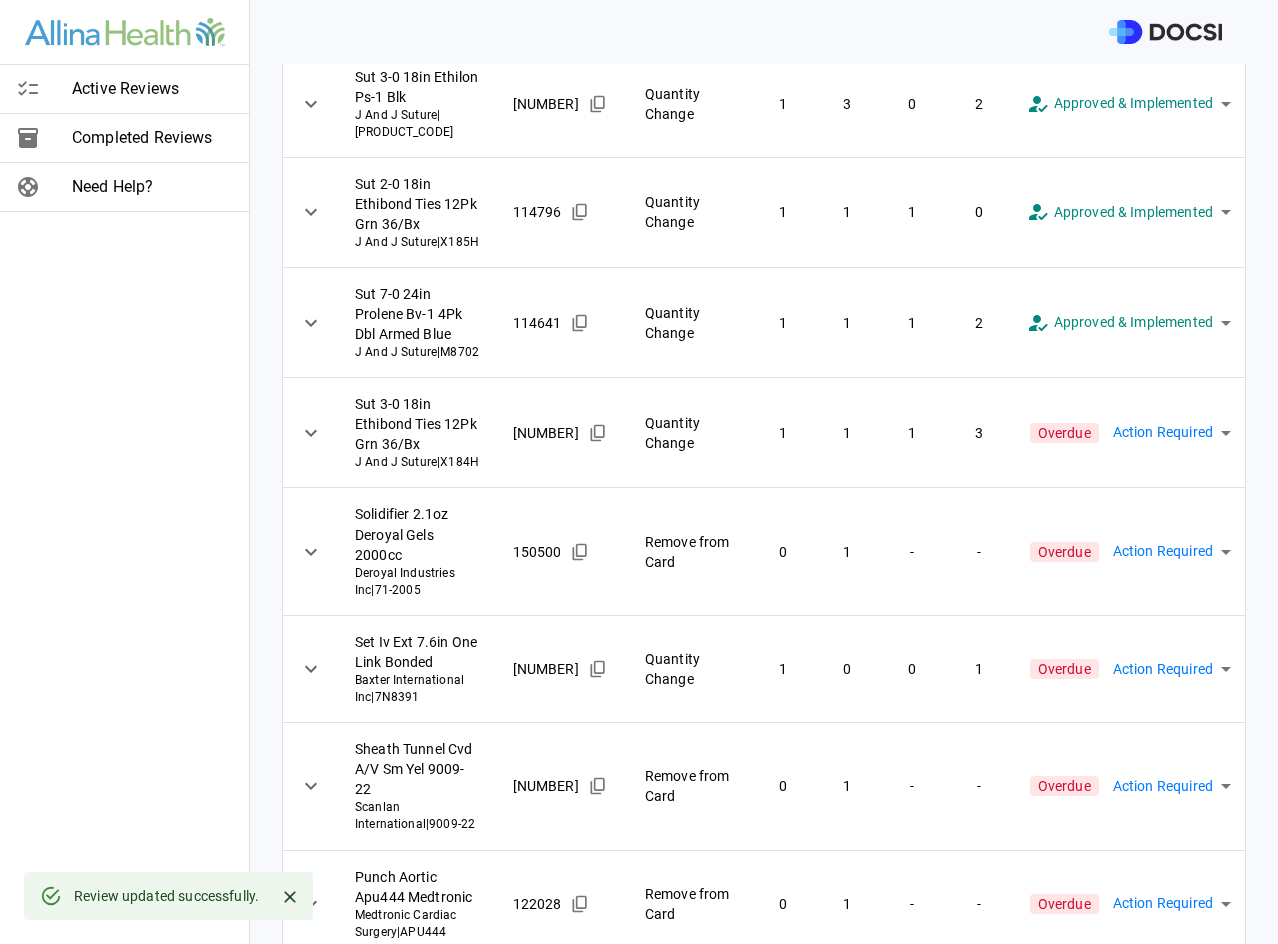 scroll, scrollTop: 545, scrollLeft: 0, axis: vertical 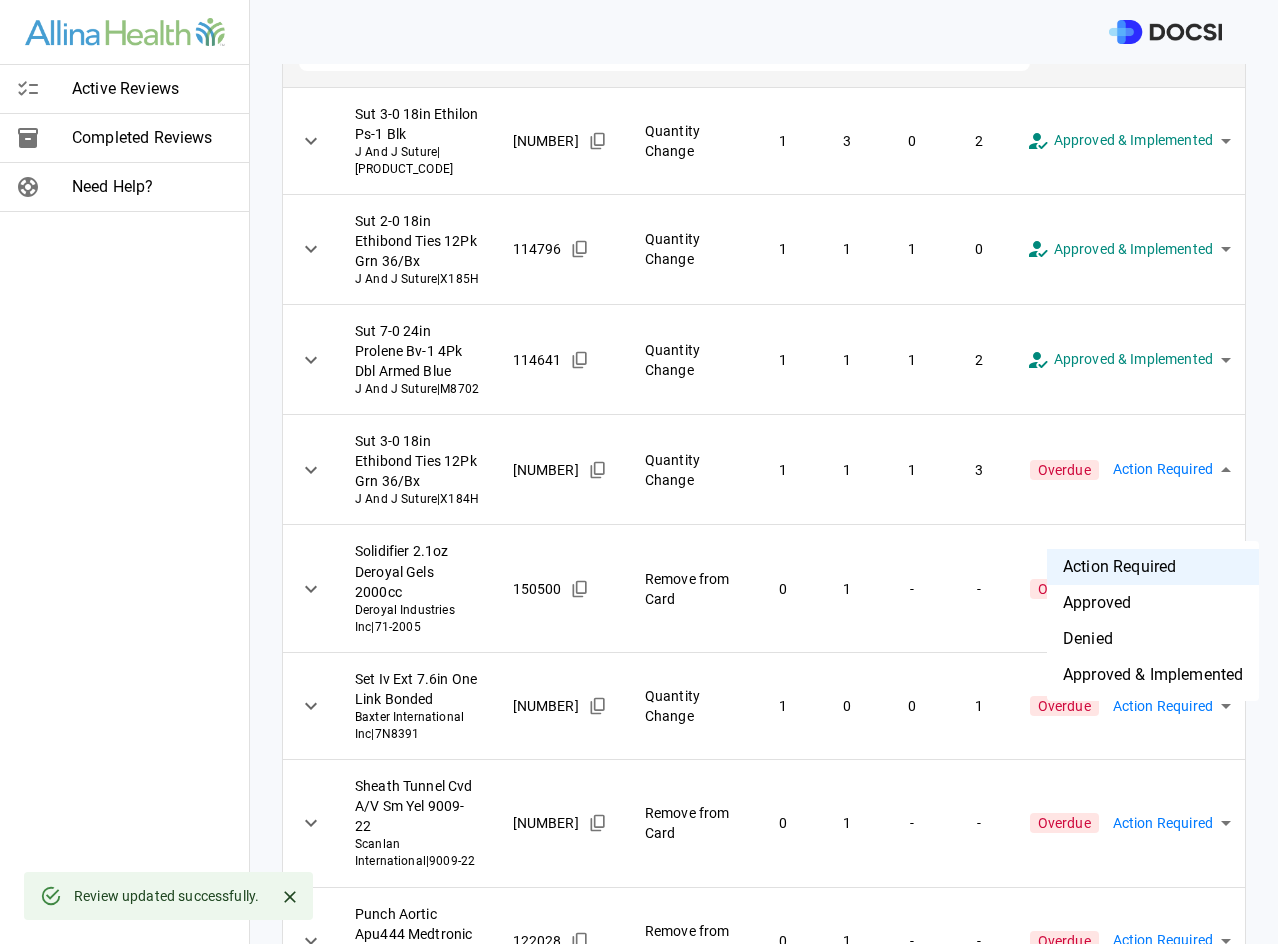 click on "**********" at bounding box center [639, 472] 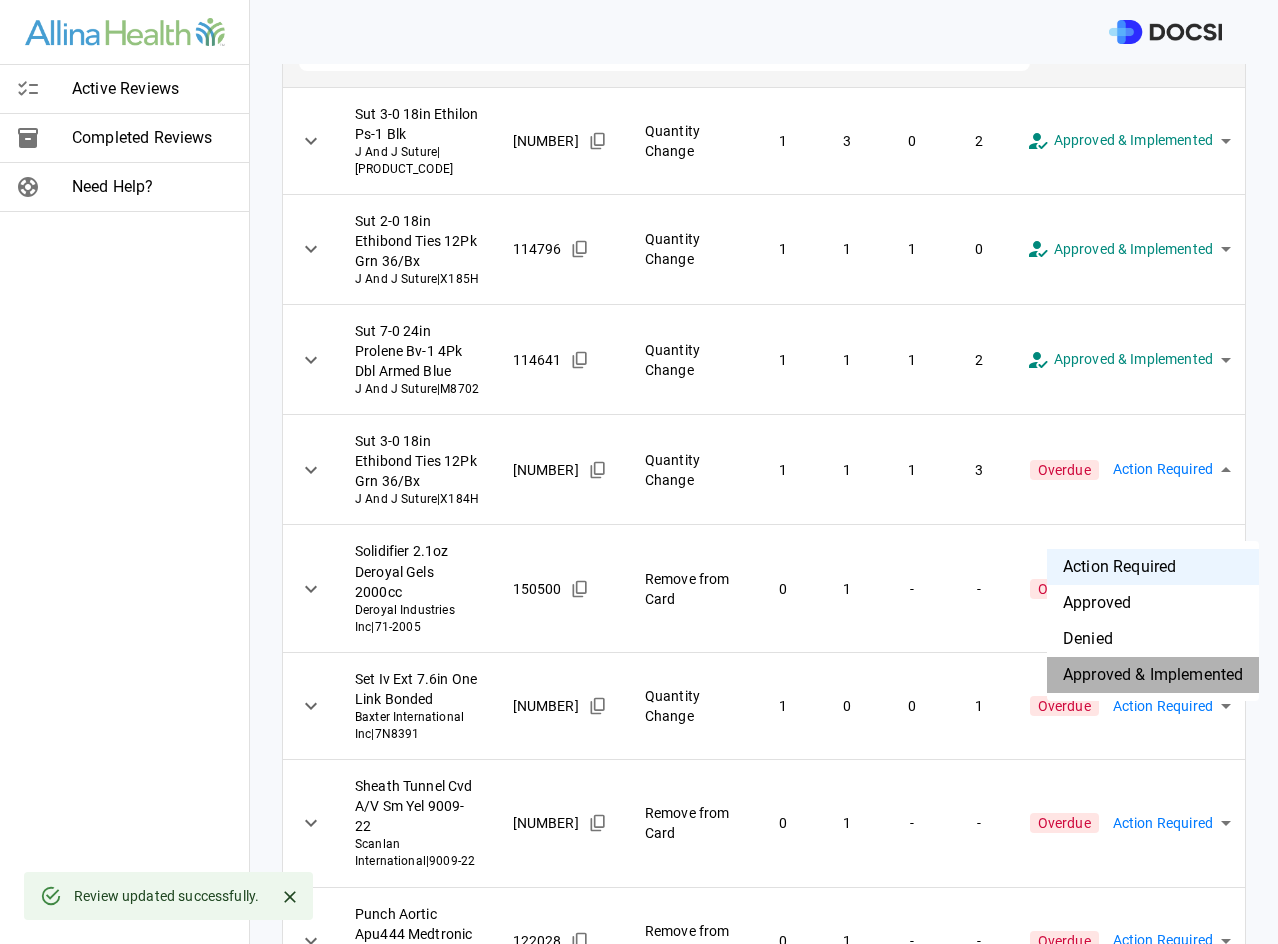 click on "Approved & Implemented" at bounding box center [1153, 675] 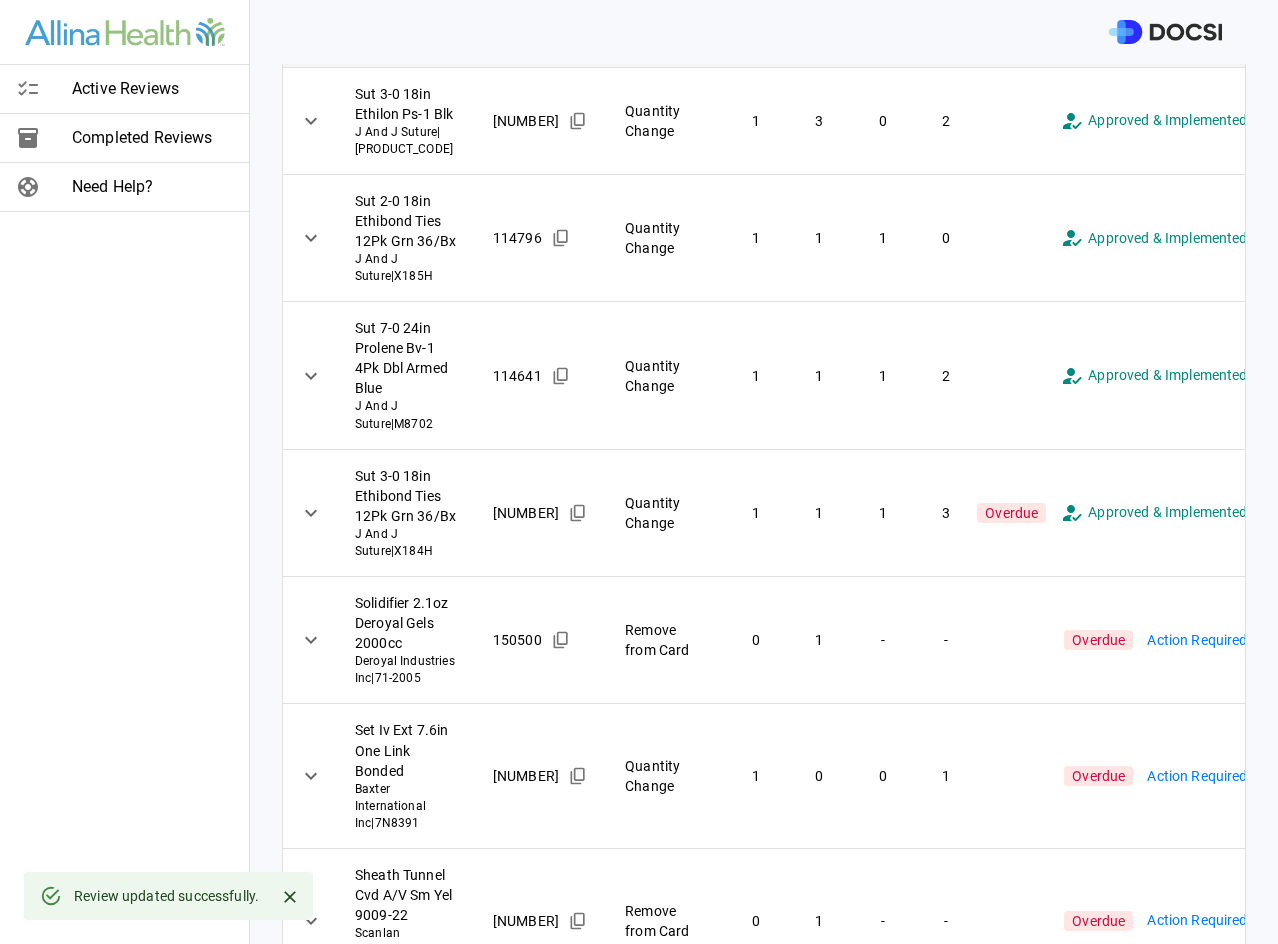 scroll, scrollTop: 545, scrollLeft: 0, axis: vertical 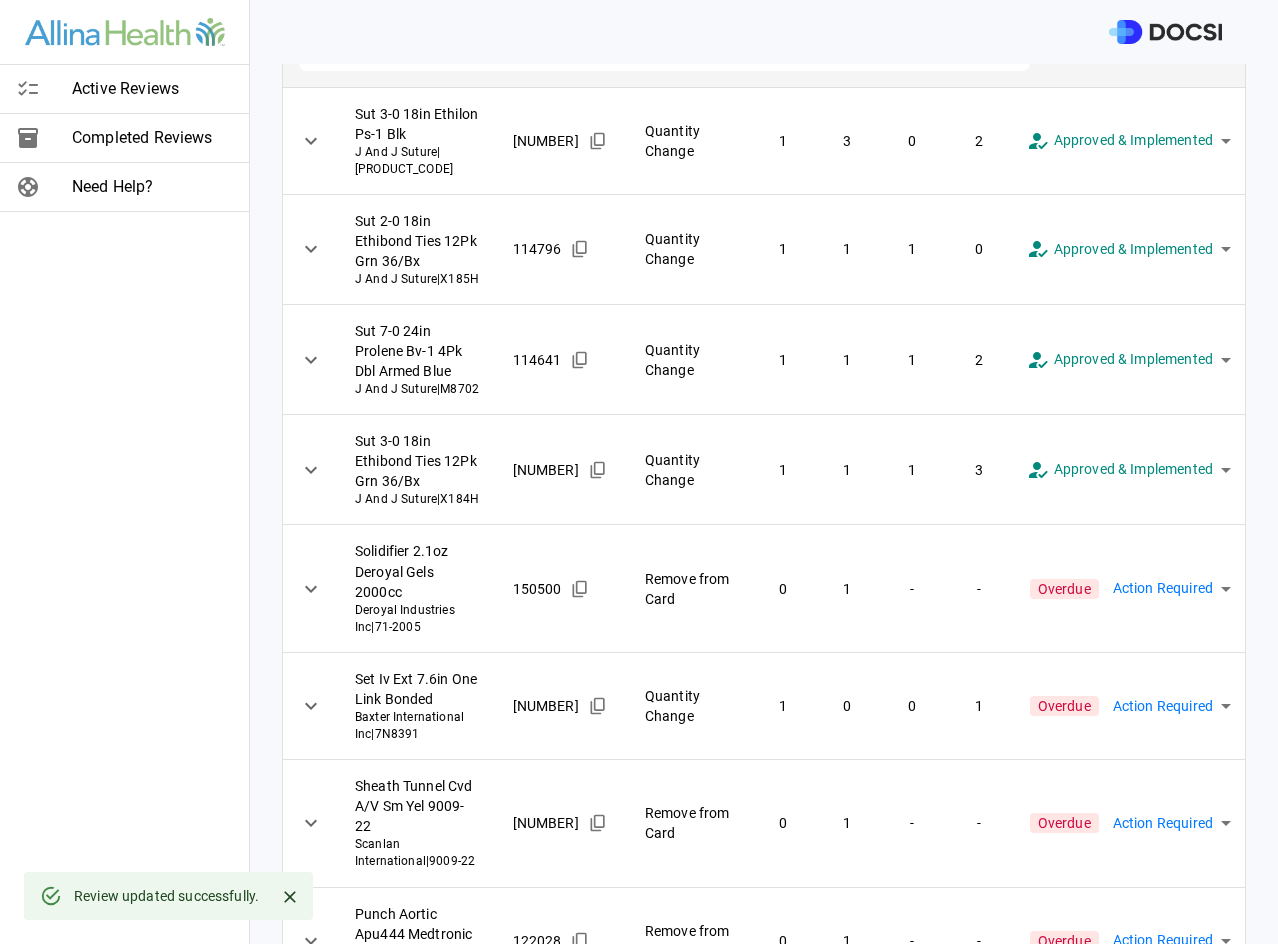 click on "**********" at bounding box center [639, 472] 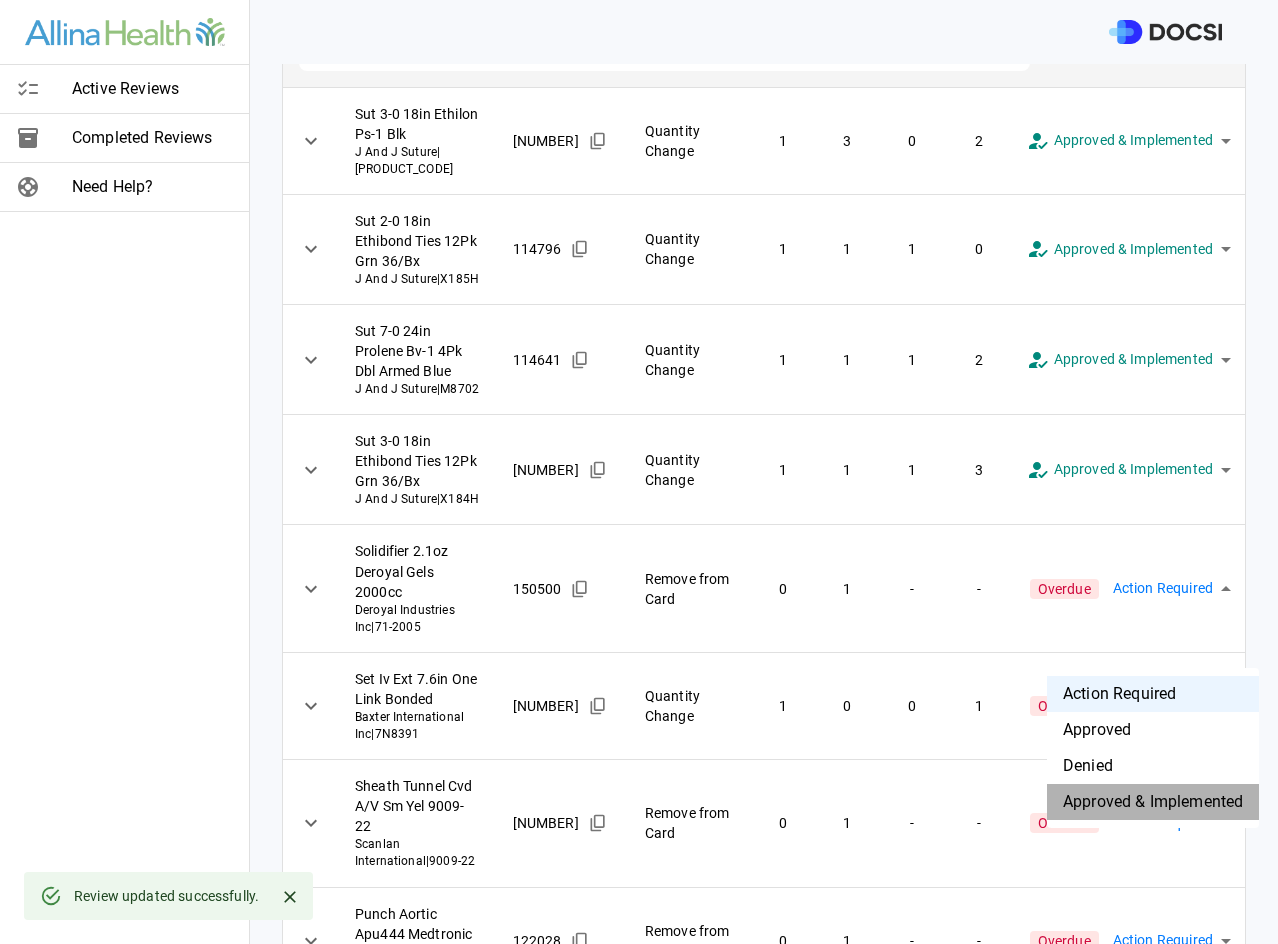 click on "Approved & Implemented" at bounding box center [1153, 802] 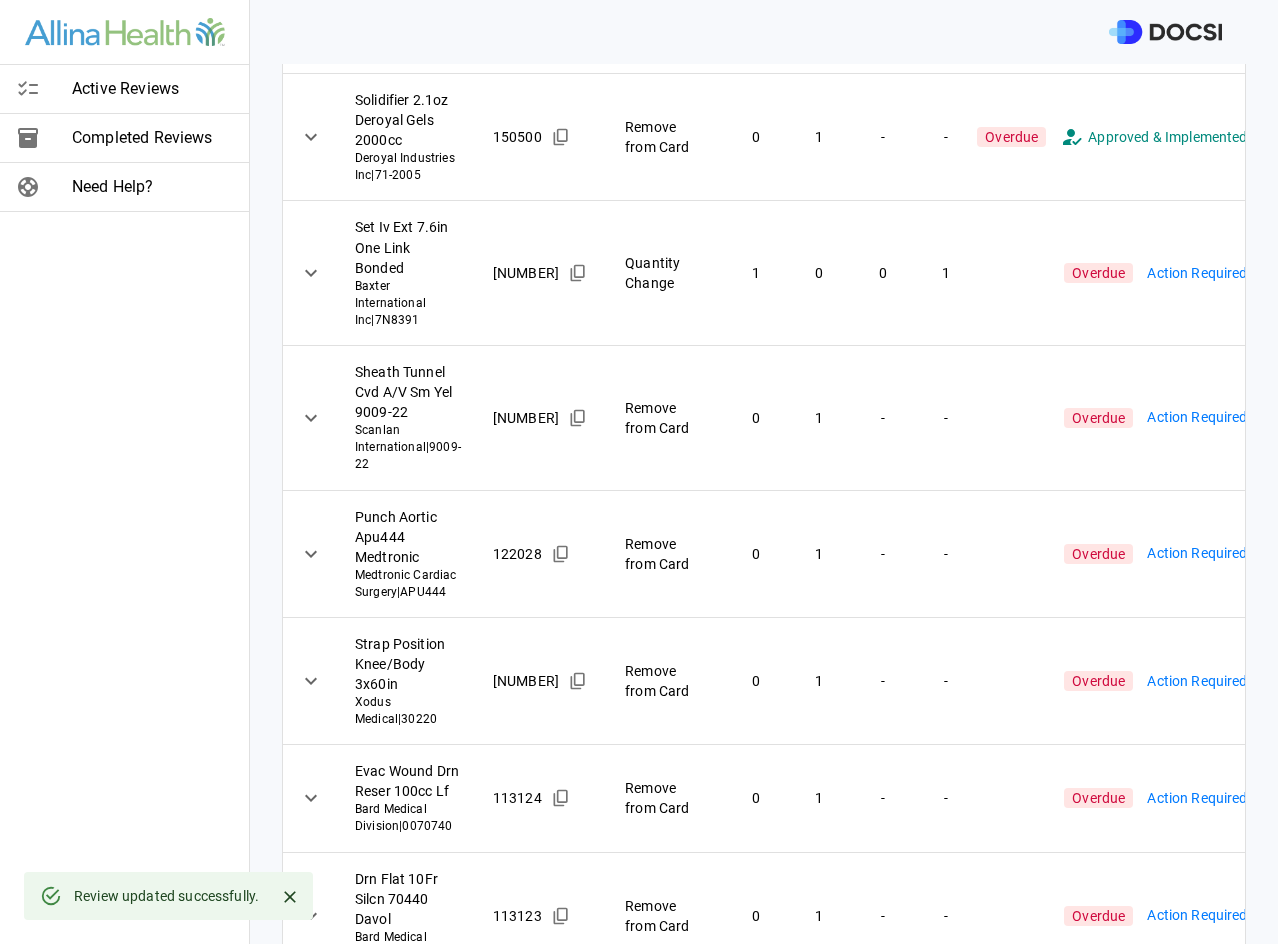 scroll, scrollTop: 837, scrollLeft: 0, axis: vertical 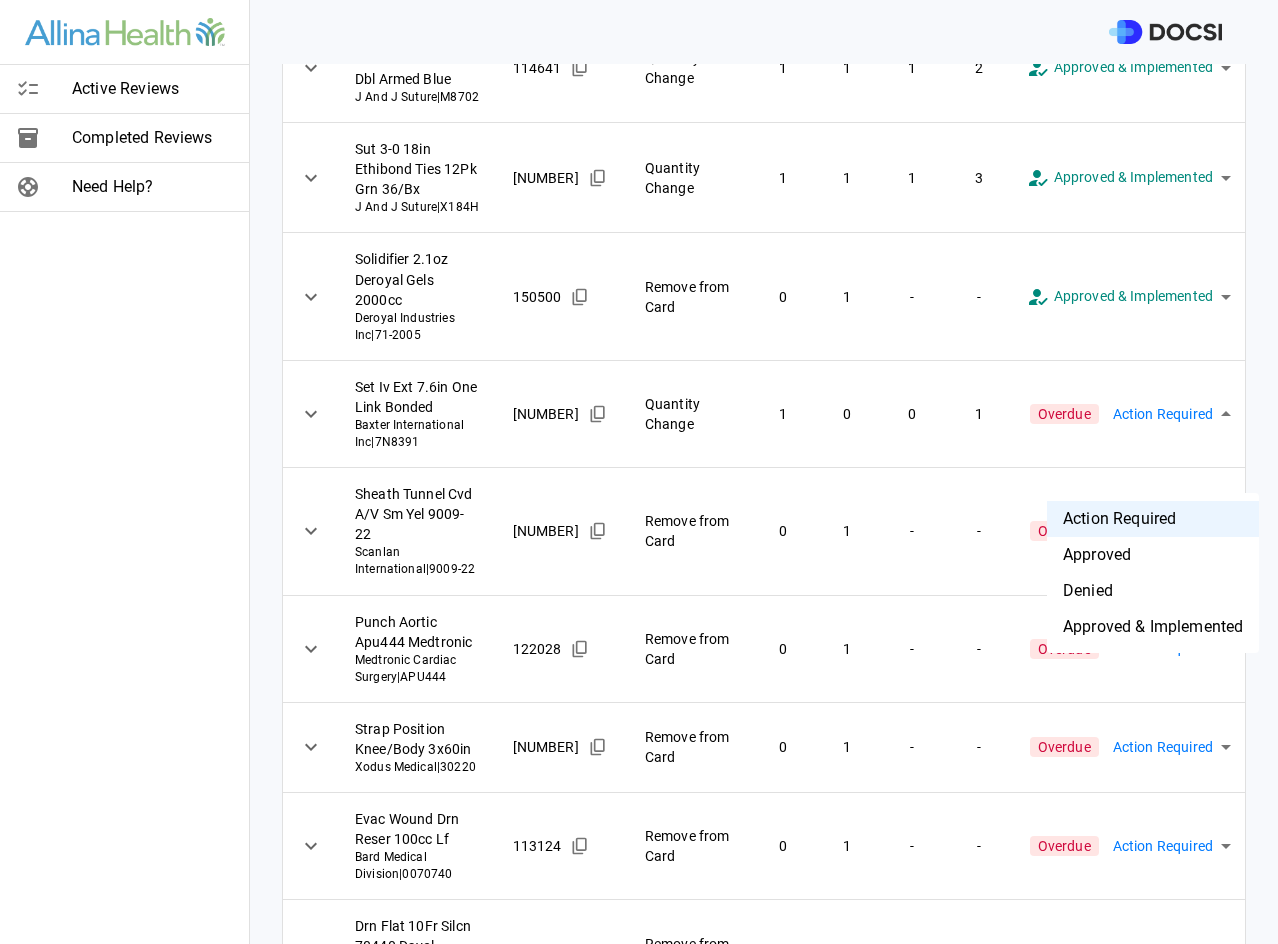 click on "**********" at bounding box center [639, 472] 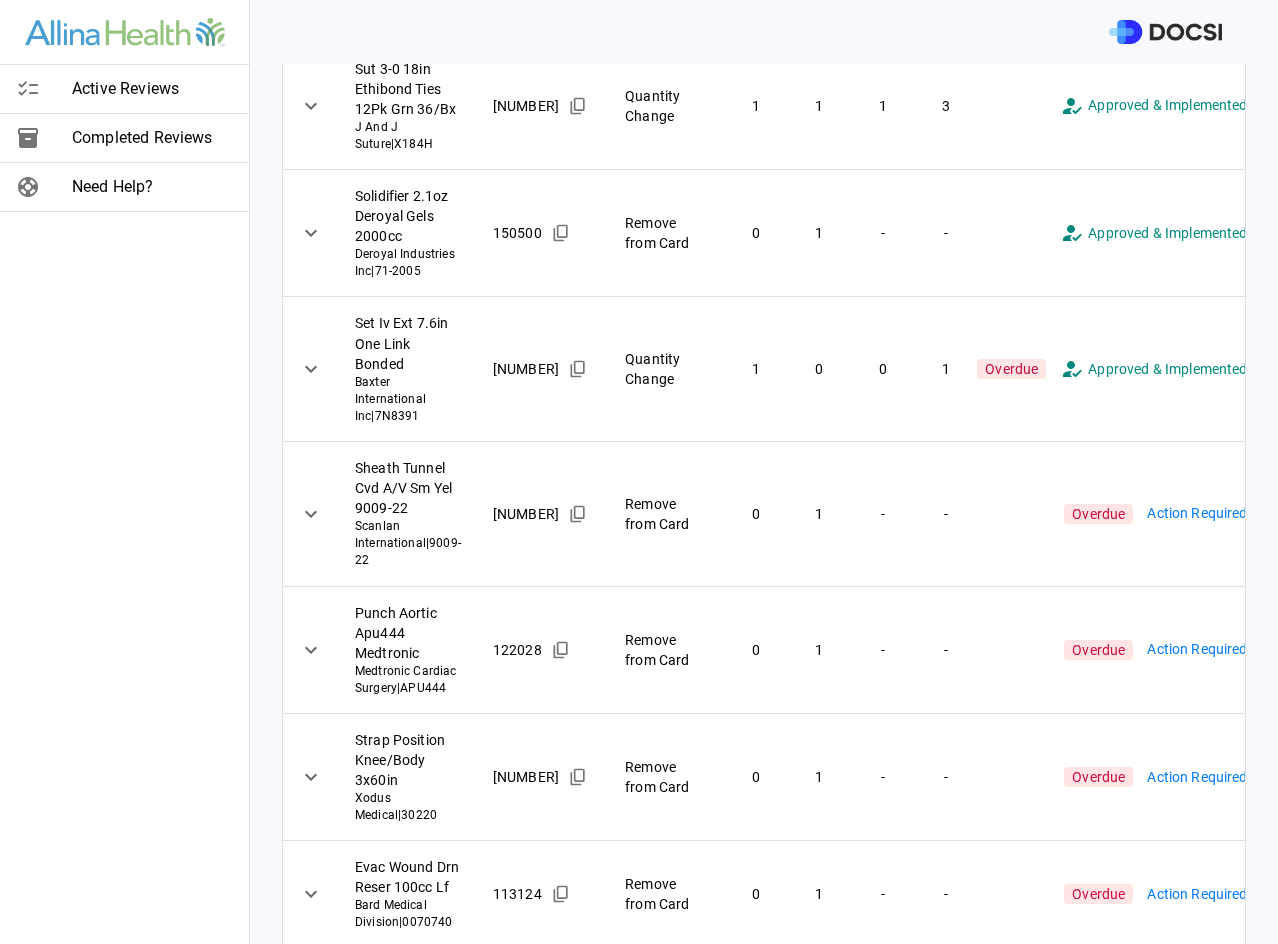 scroll, scrollTop: 809, scrollLeft: 0, axis: vertical 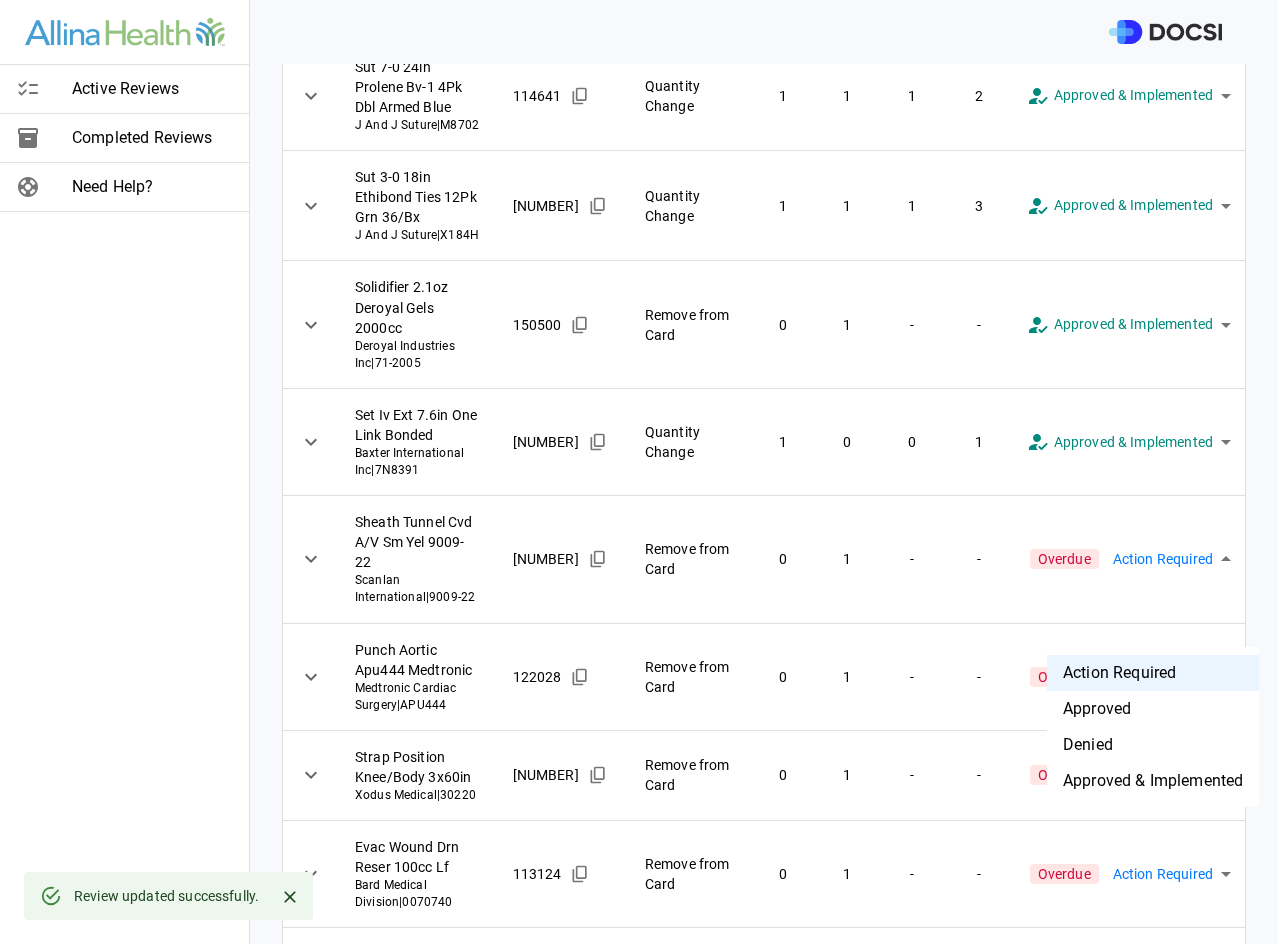 click on "**********" at bounding box center (639, 472) 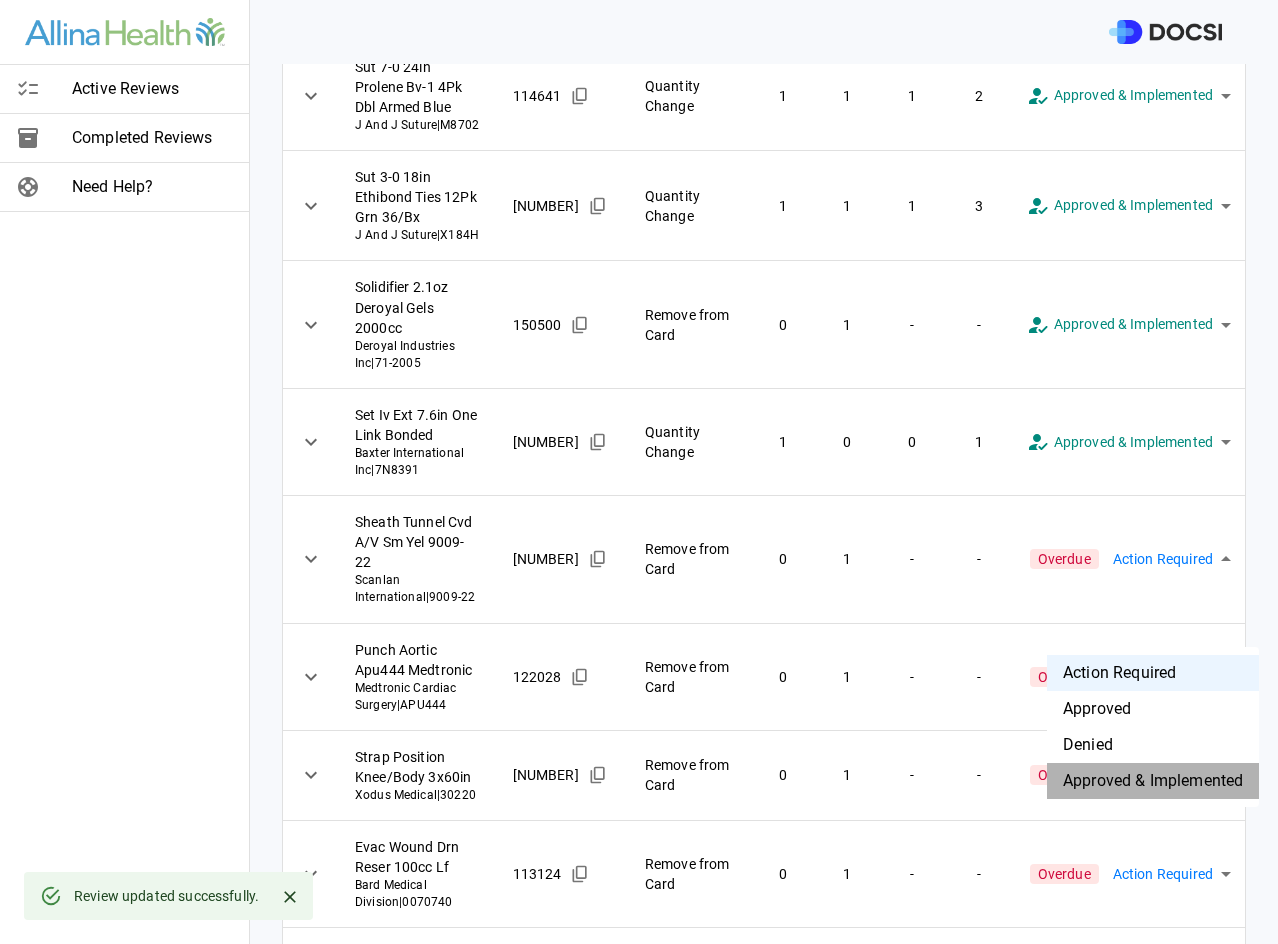 click on "Approved & Implemented" at bounding box center [1153, 781] 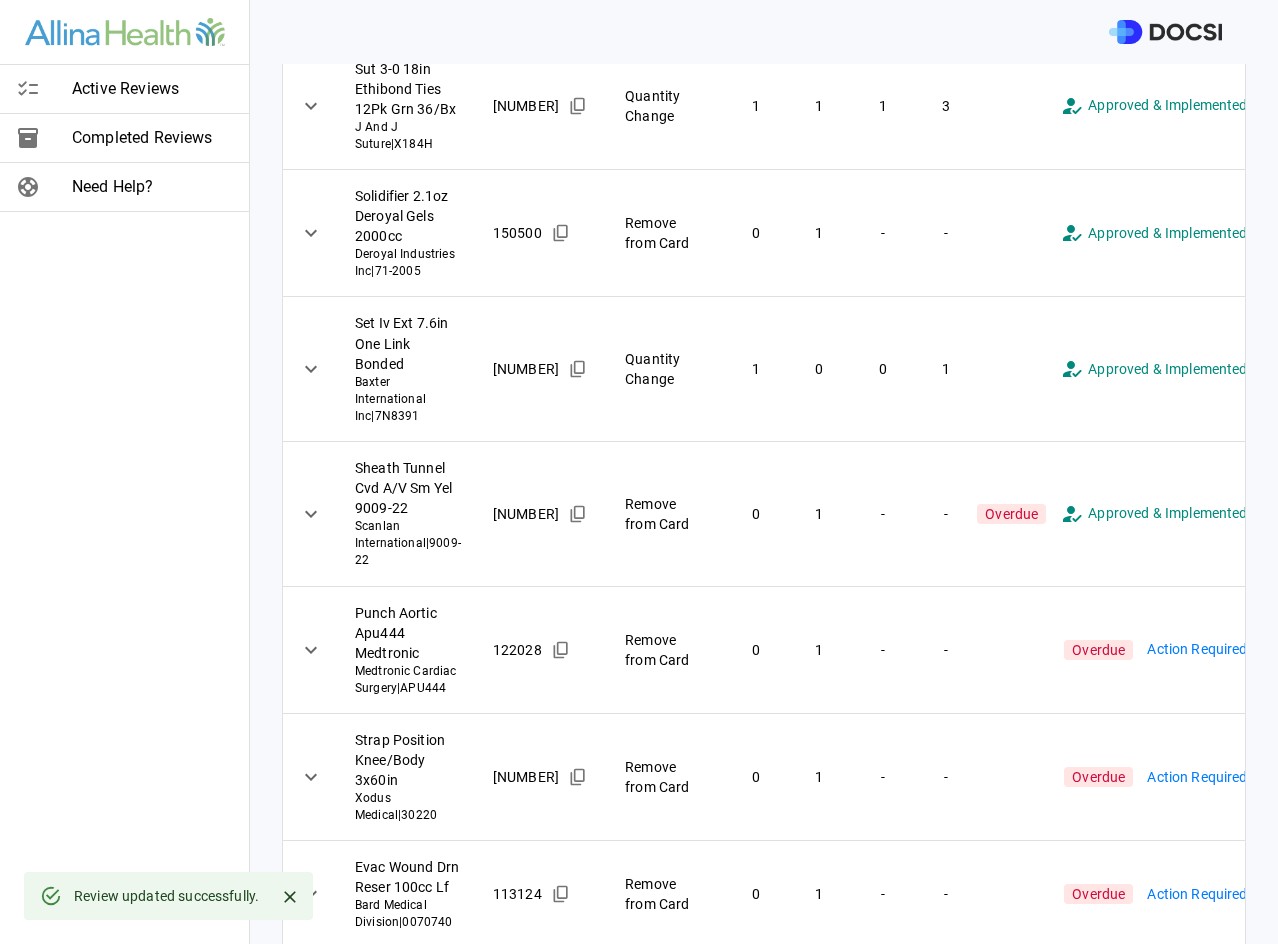 scroll, scrollTop: 809, scrollLeft: 0, axis: vertical 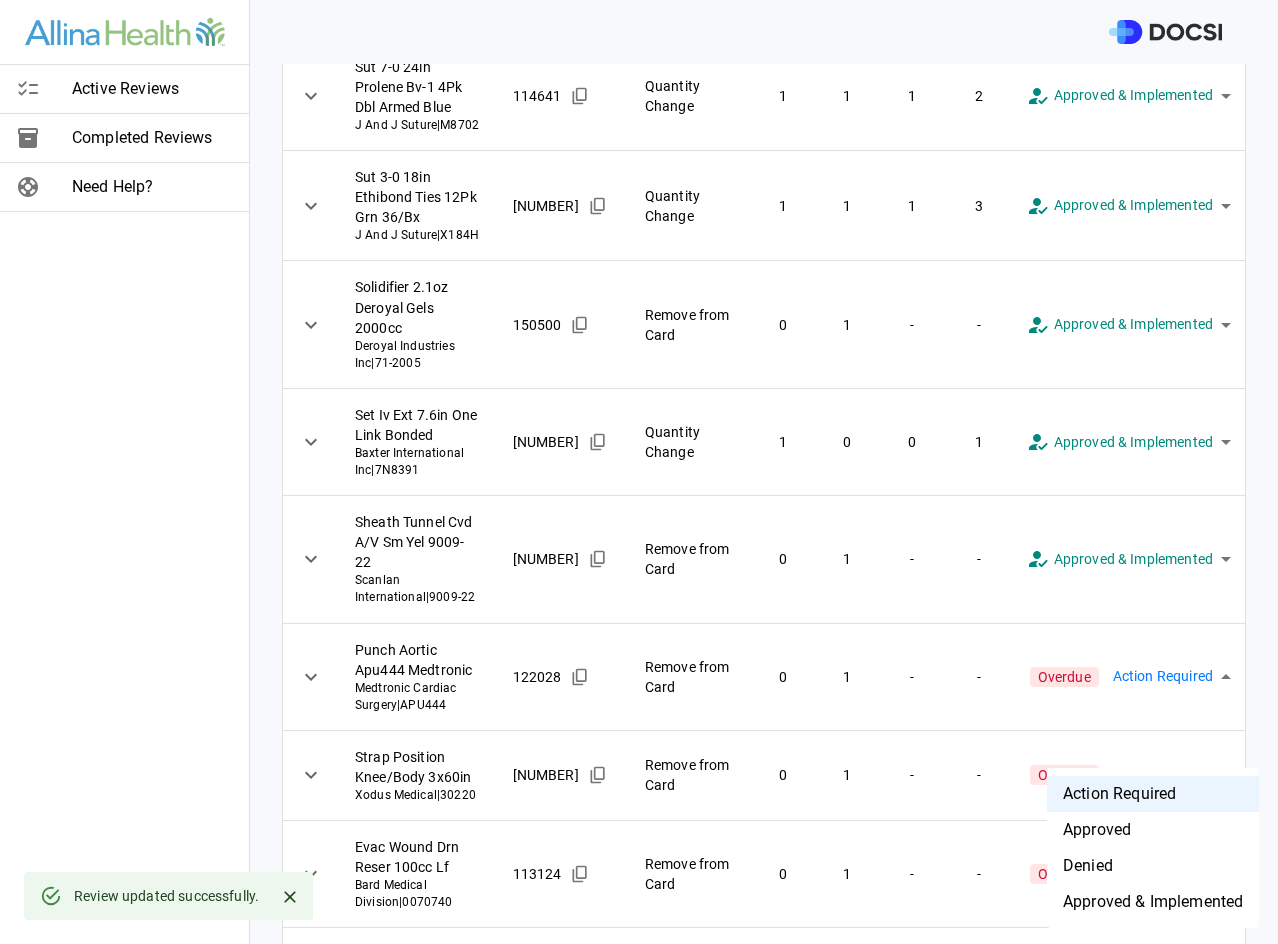 click on "**********" at bounding box center [639, 472] 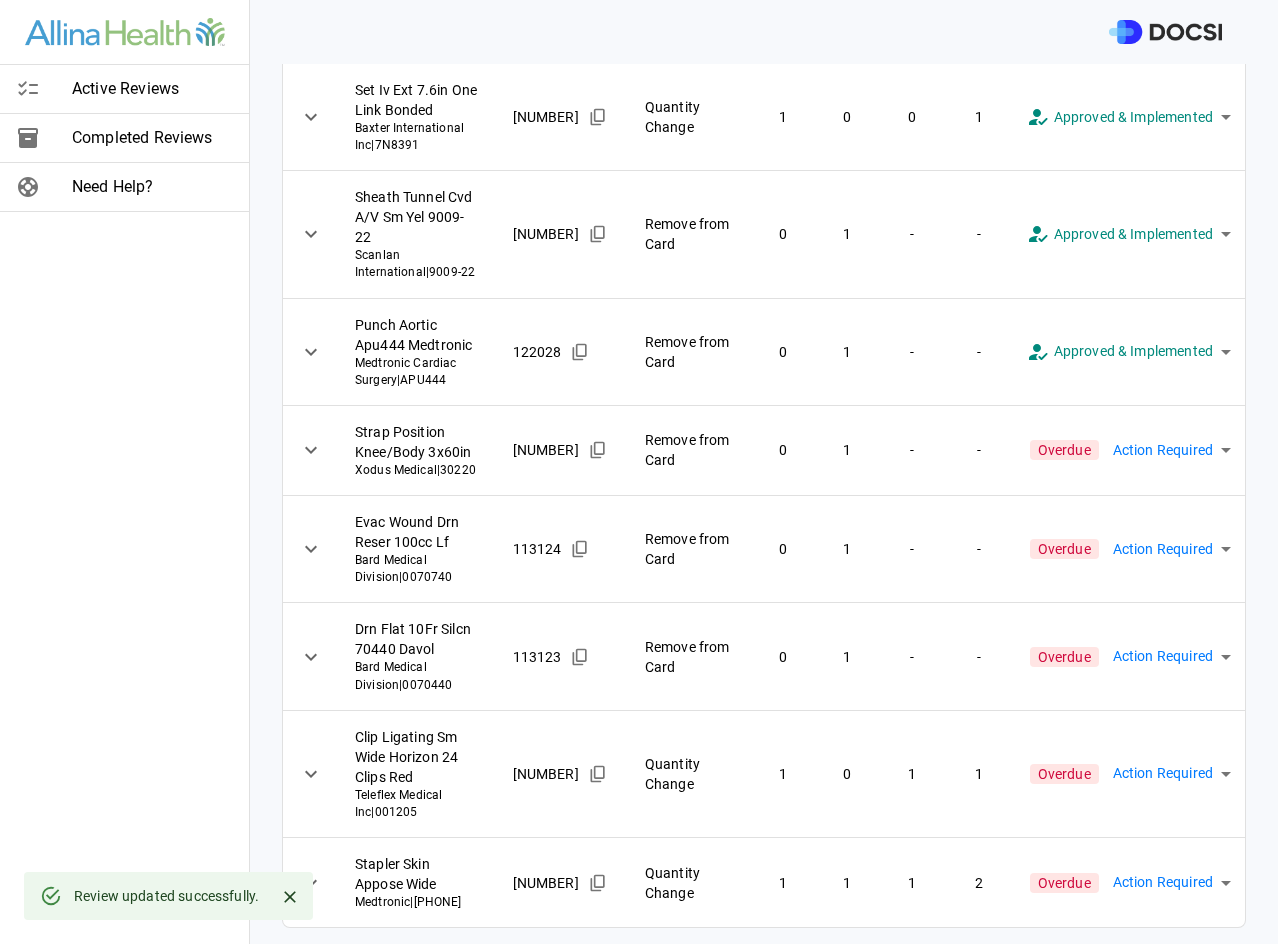 scroll, scrollTop: 1277, scrollLeft: 0, axis: vertical 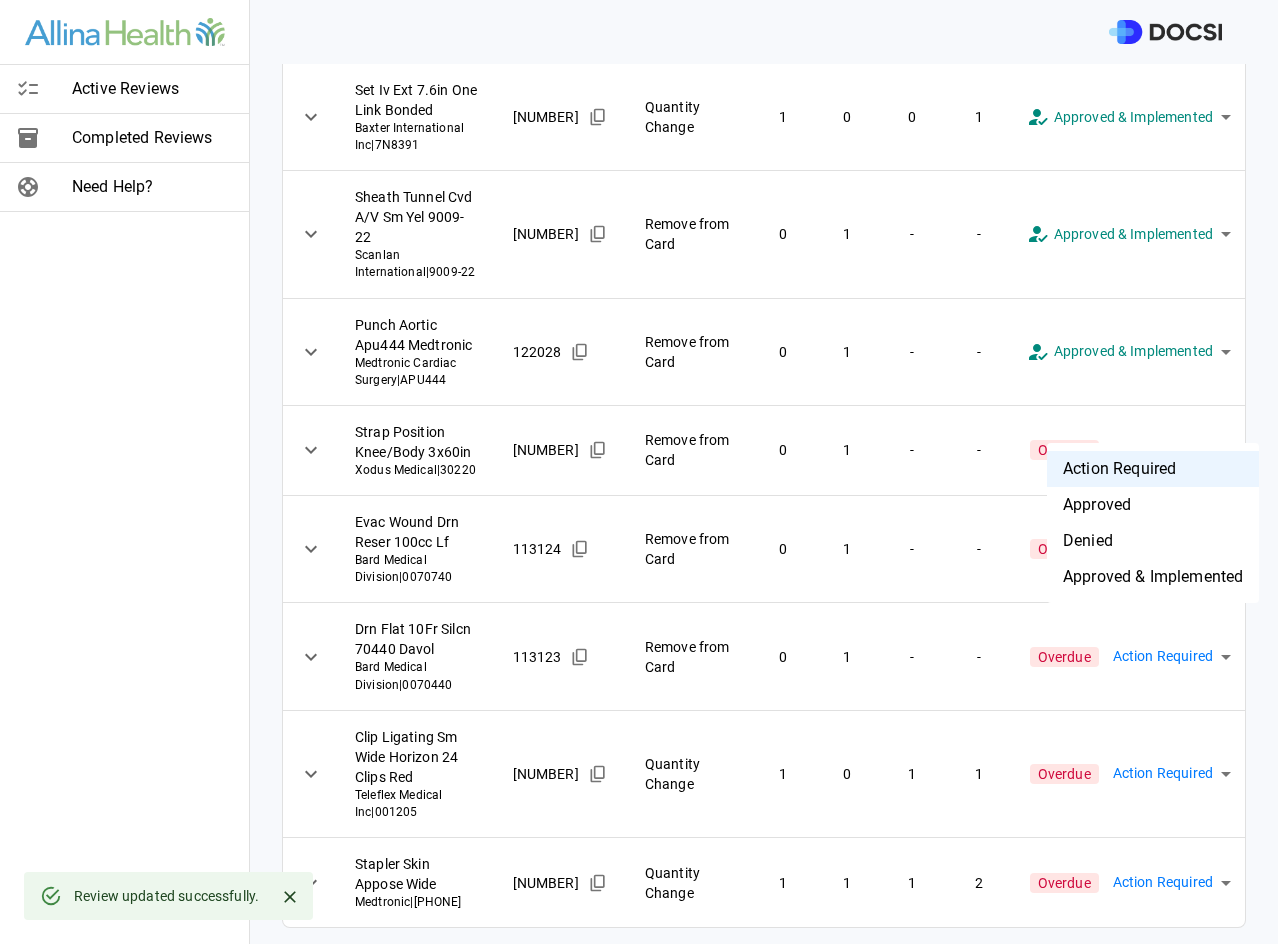 drag, startPoint x: 1147, startPoint y: 413, endPoint x: 1158, endPoint y: 456, distance: 44.38468 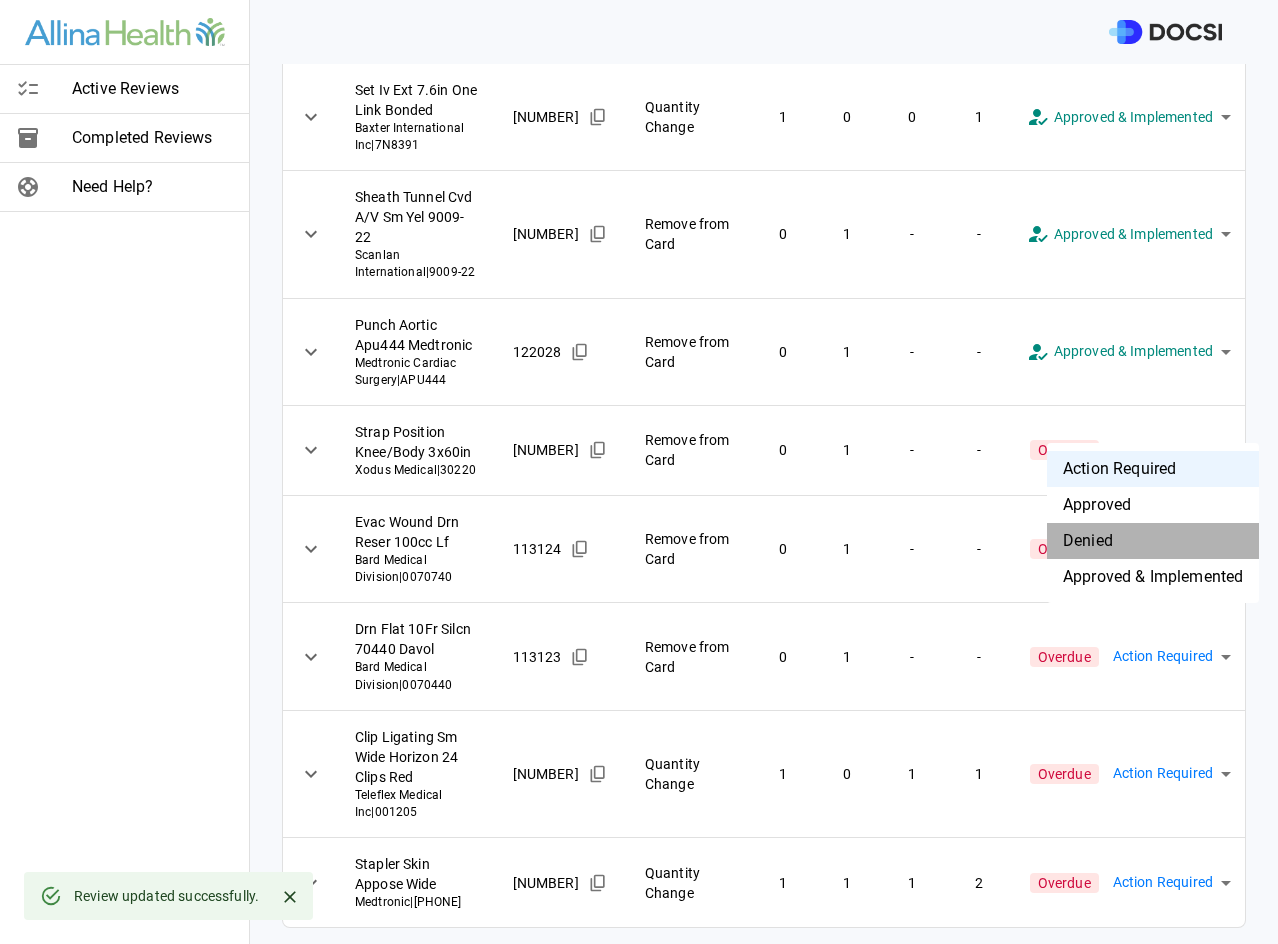 click on "Denied" at bounding box center (1153, 541) 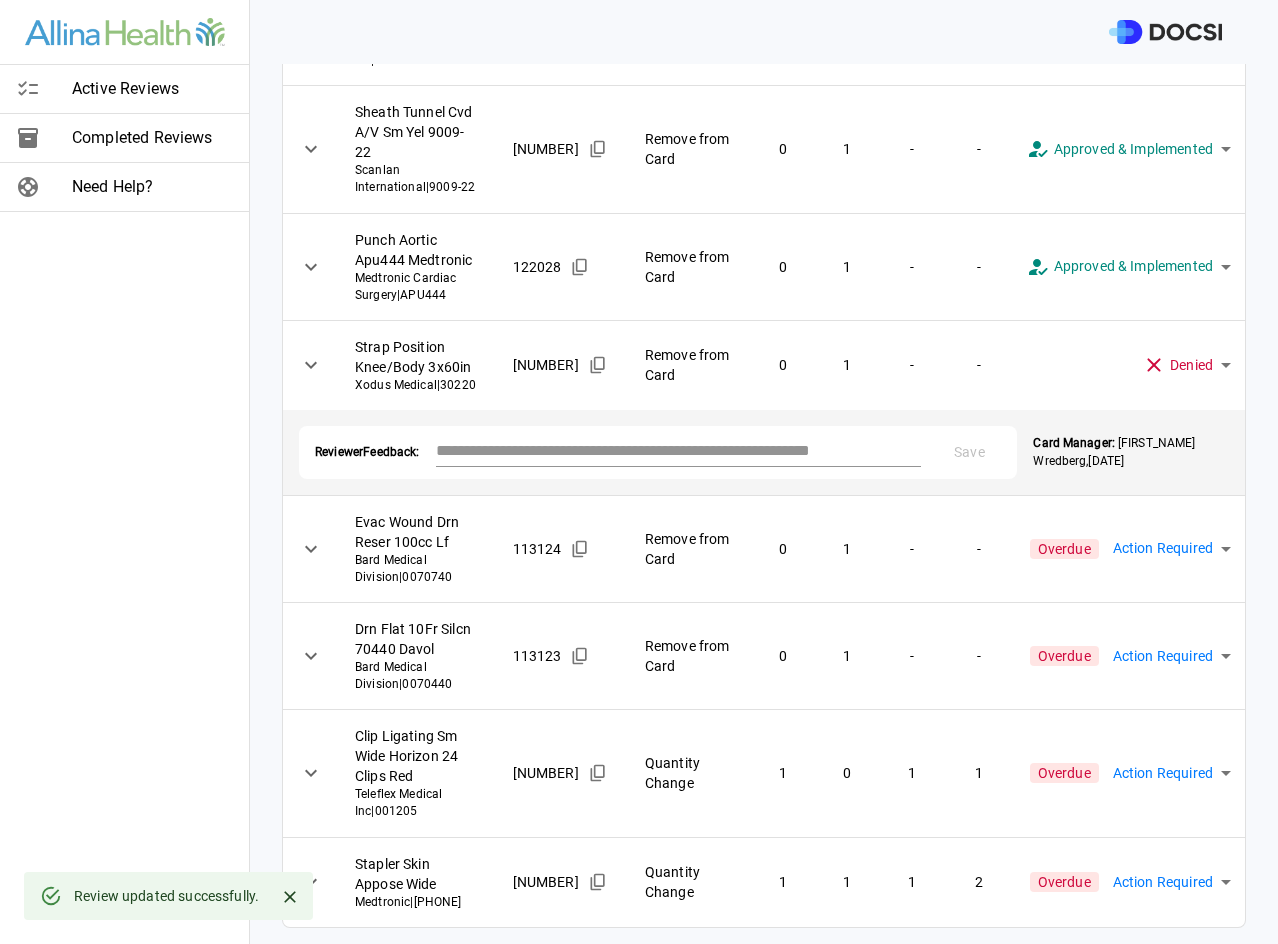 click at bounding box center [679, 450] 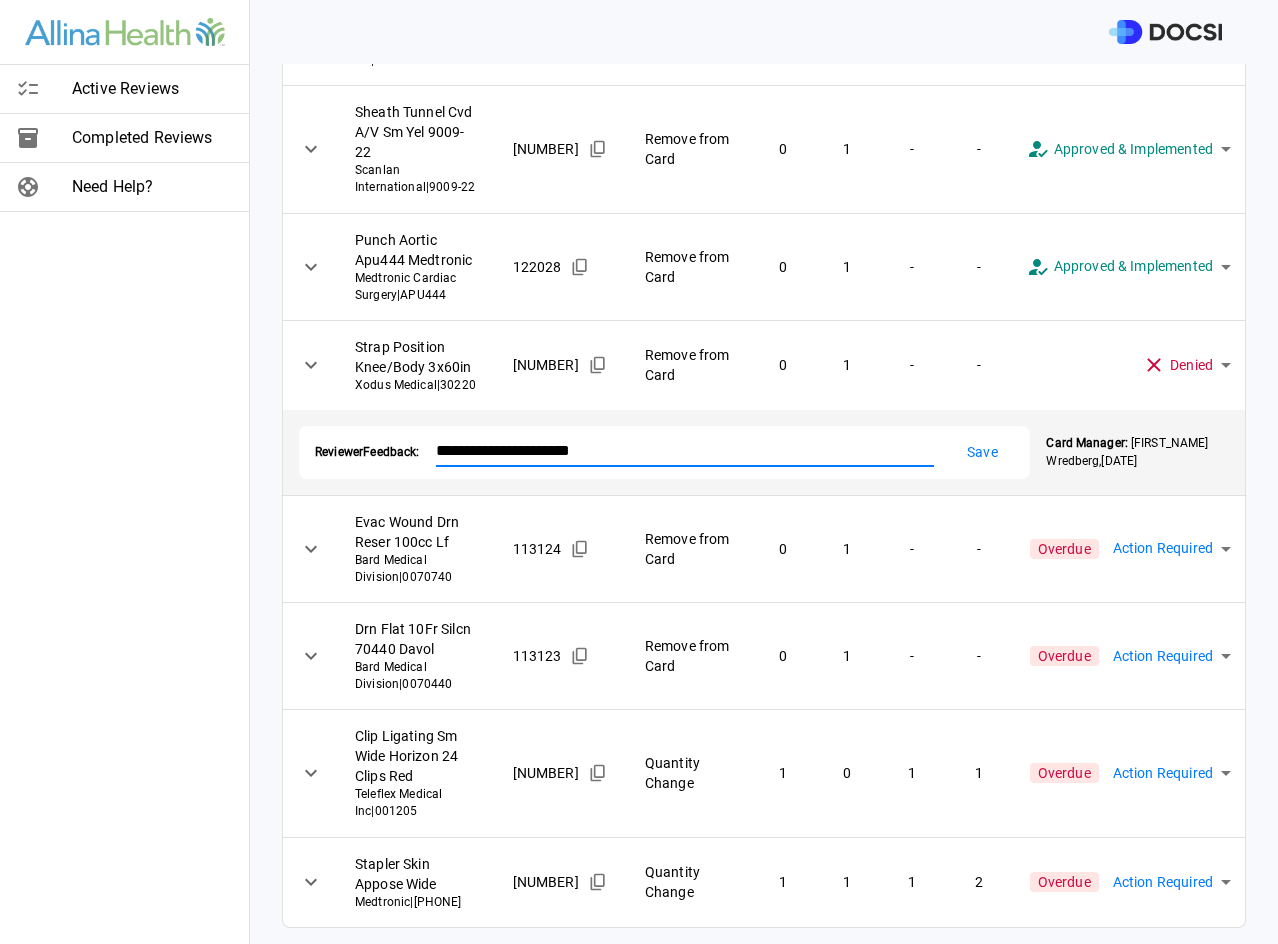 type on "**********" 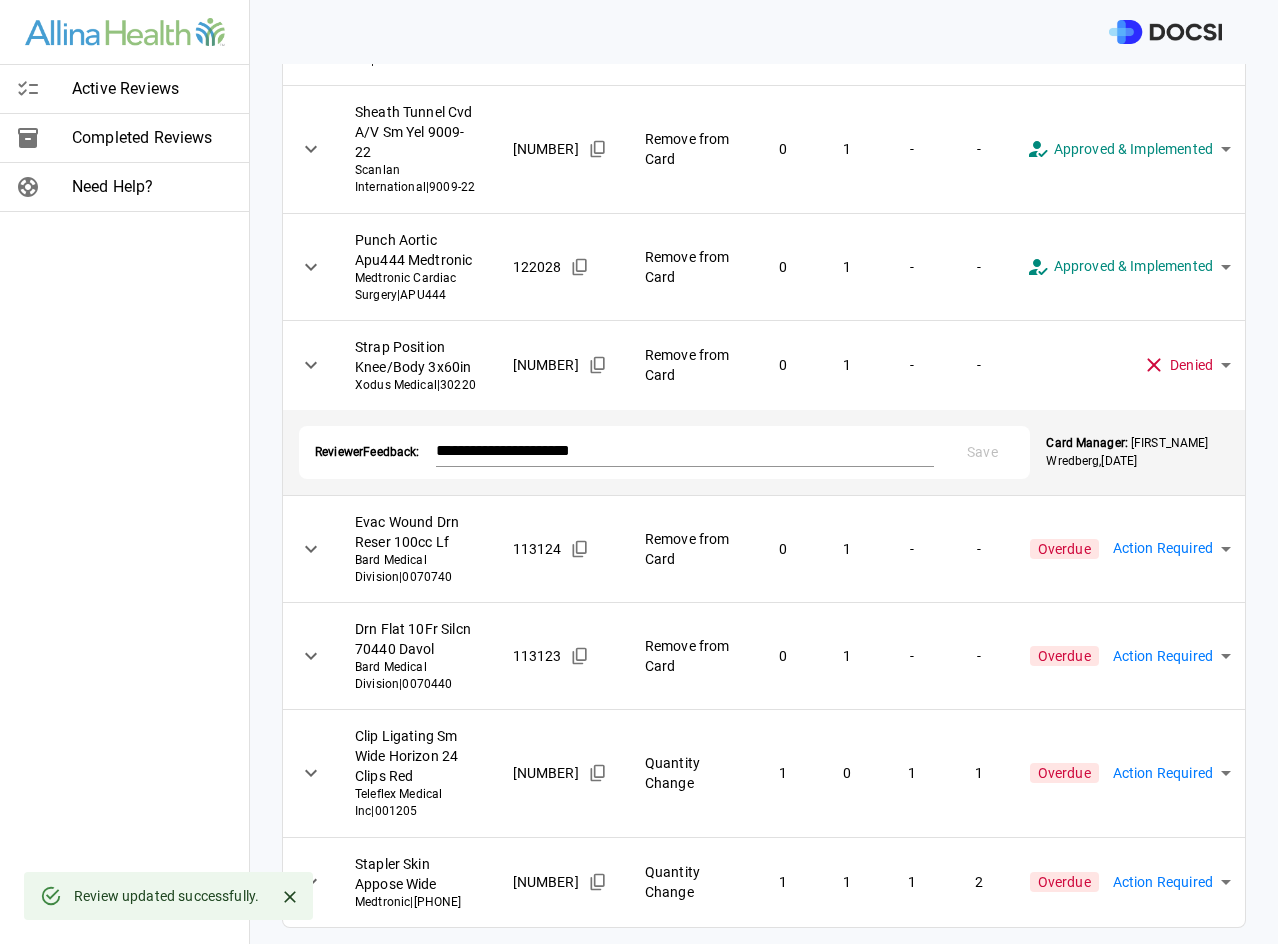 click on "**********" at bounding box center [639, 472] 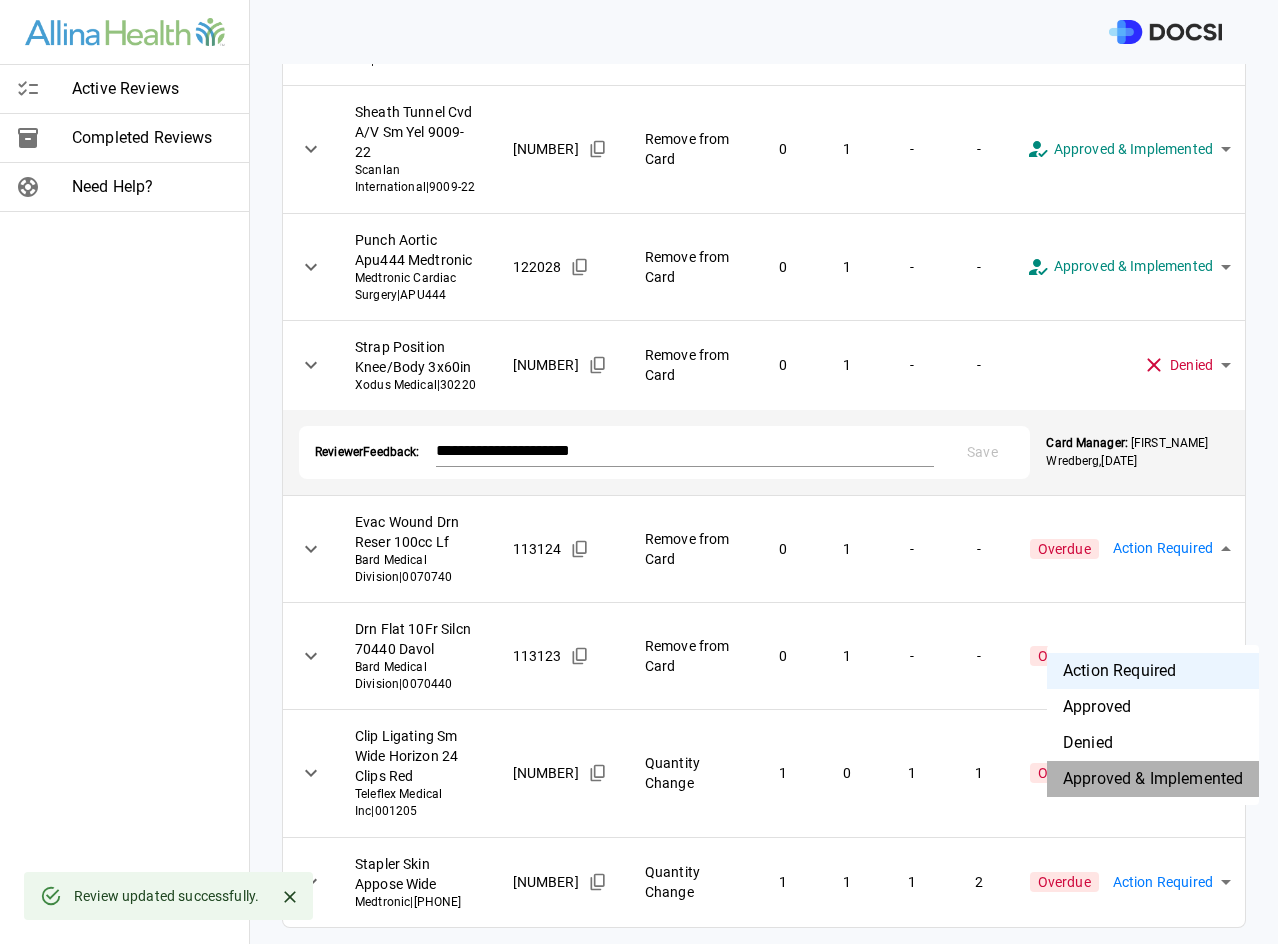 click on "Approved & Implemented" at bounding box center (1153, 779) 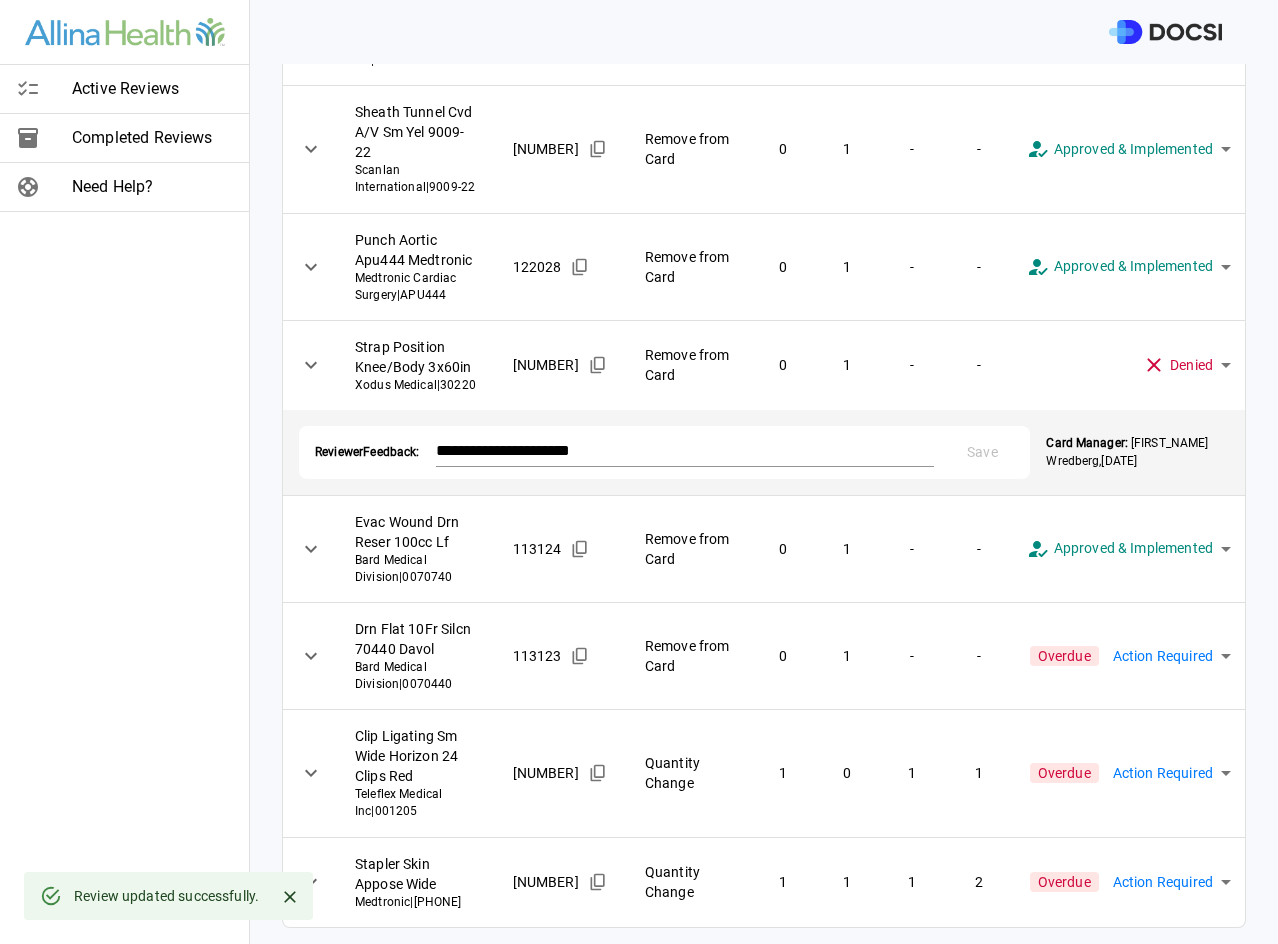 scroll, scrollTop: 1277, scrollLeft: 0, axis: vertical 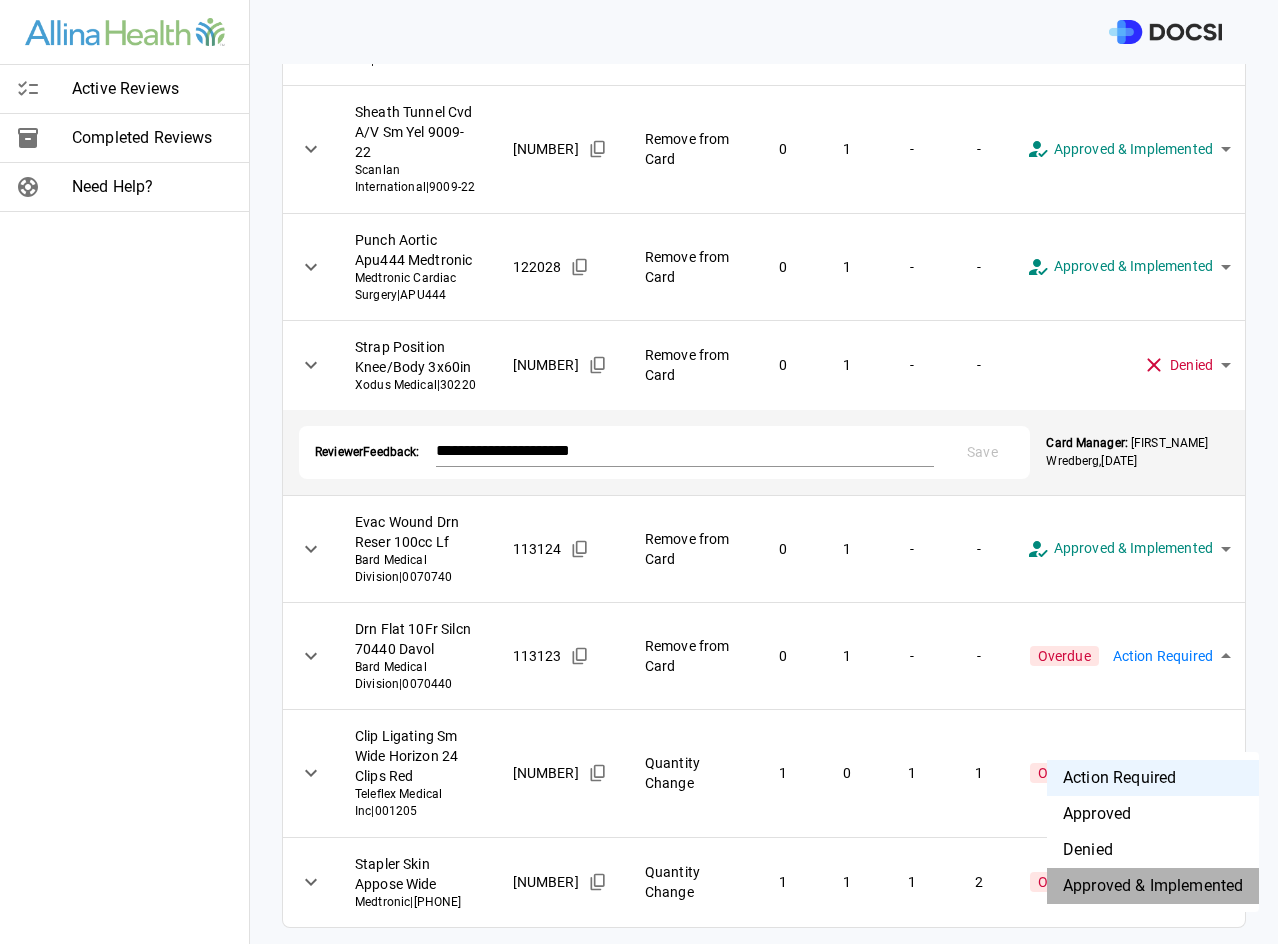 click on "Approved & Implemented" at bounding box center (1153, 886) 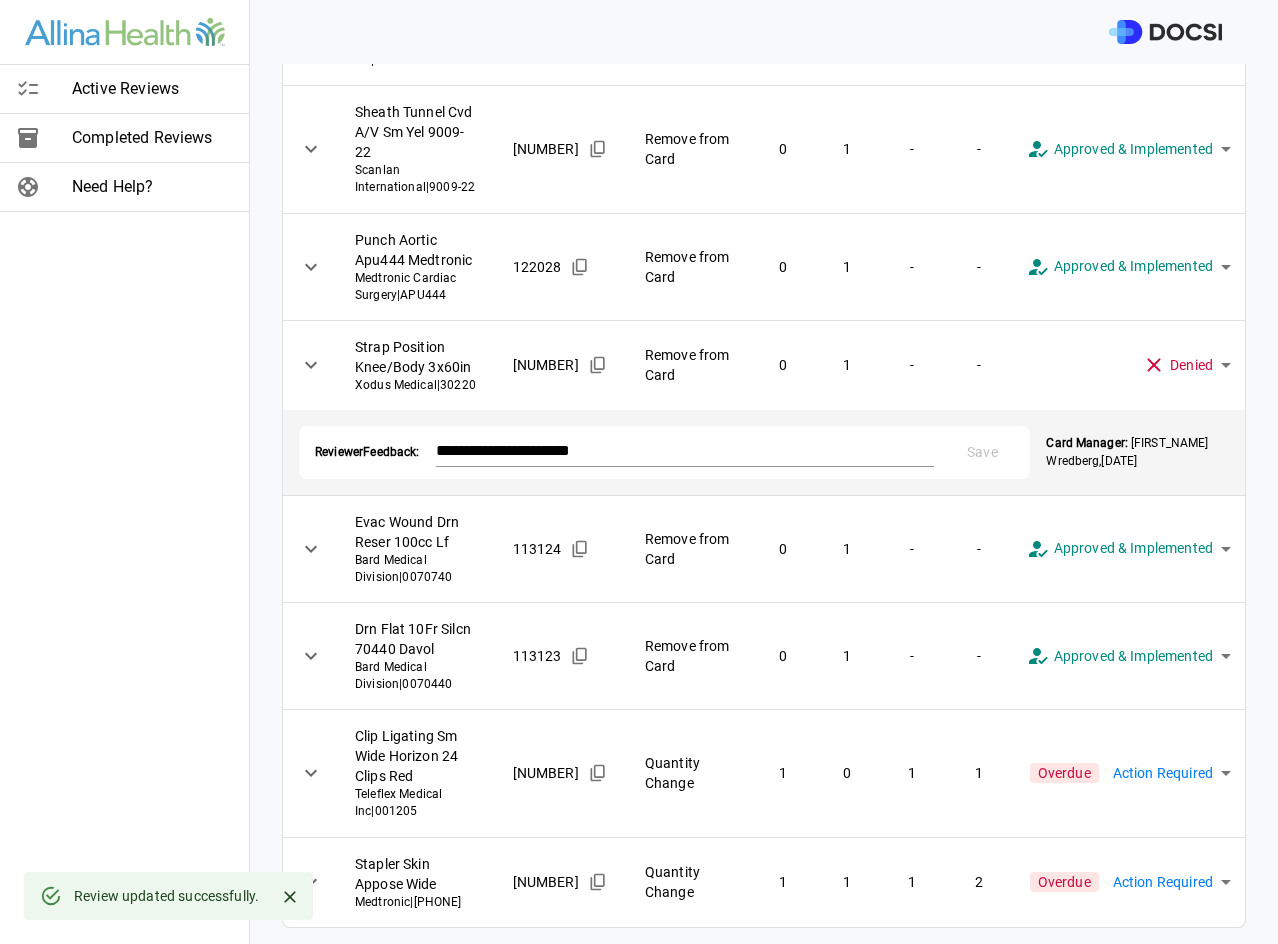 scroll, scrollTop: 1362, scrollLeft: 0, axis: vertical 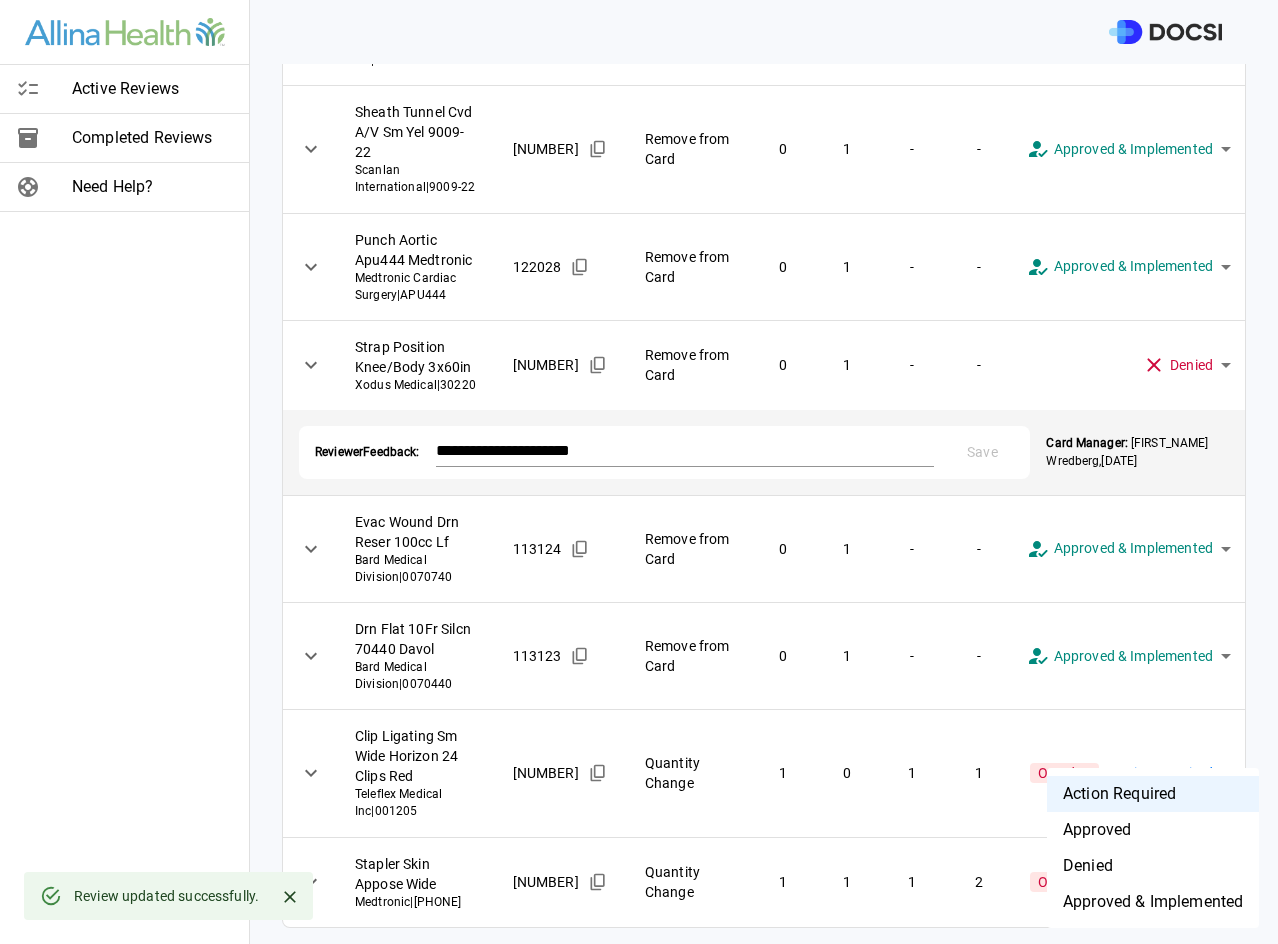 click on "Approved & Implemented" at bounding box center [1153, 902] 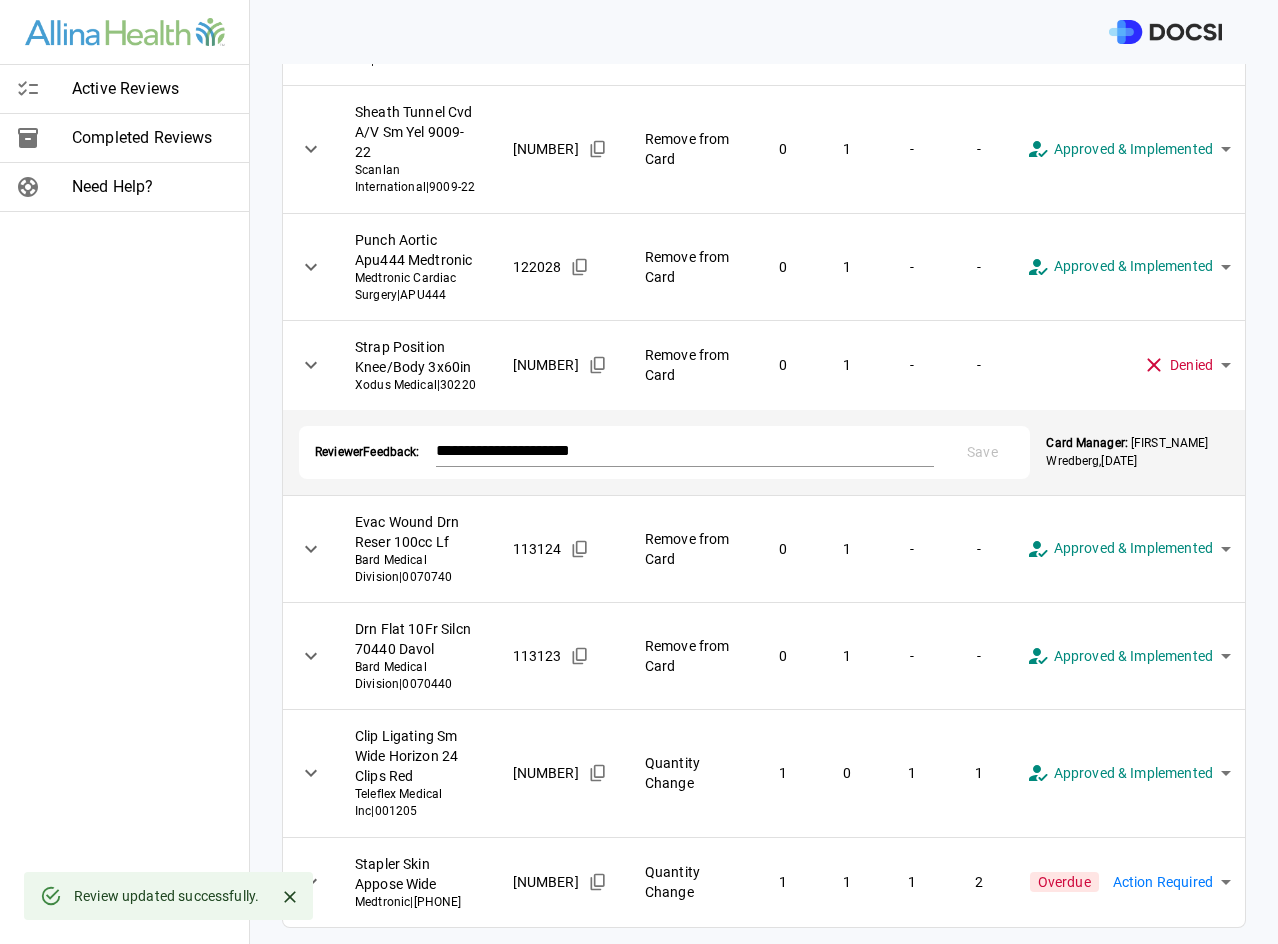 scroll, scrollTop: 1362, scrollLeft: 0, axis: vertical 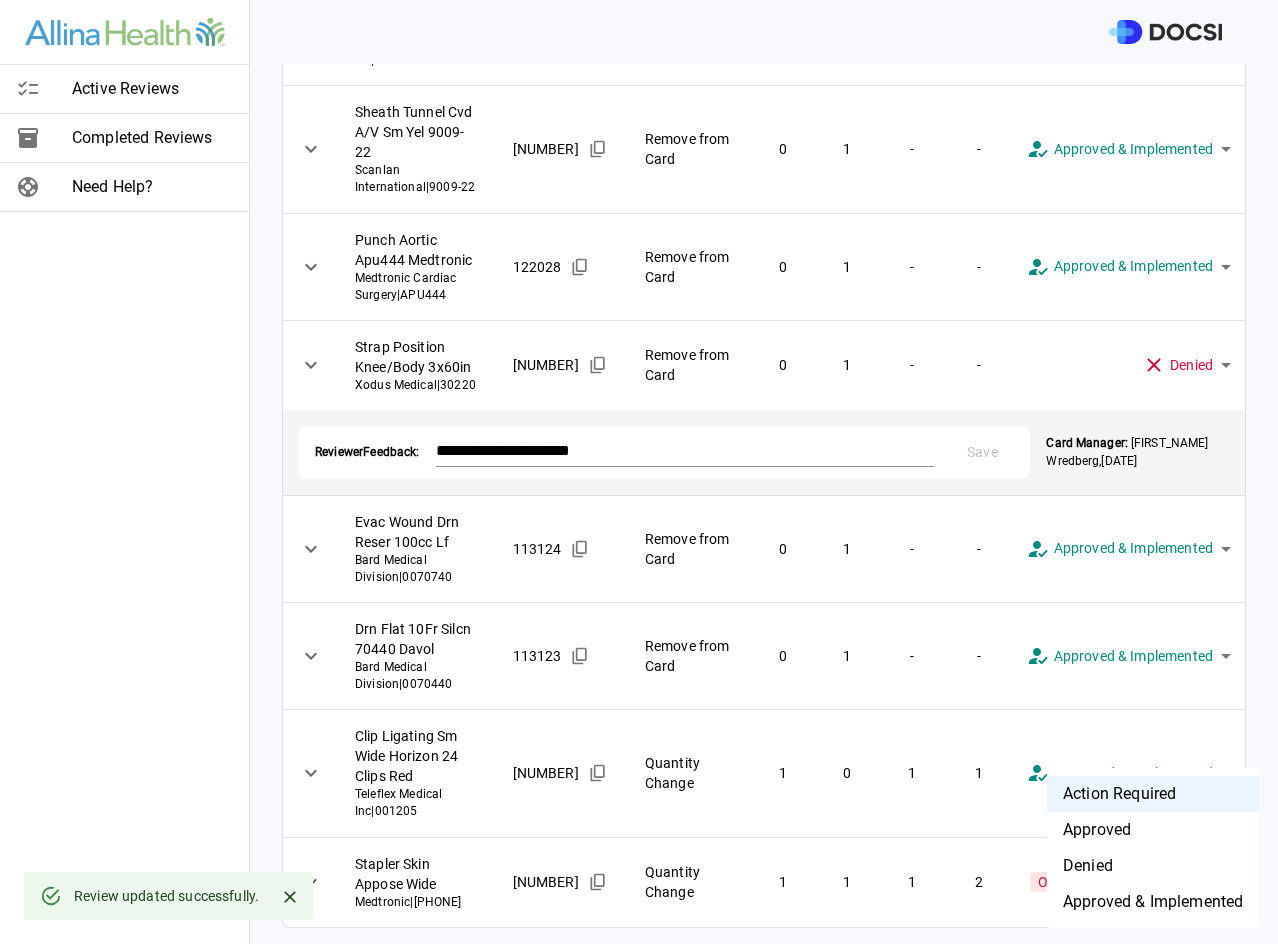 click on "Approved & Implemented" at bounding box center (1153, 902) 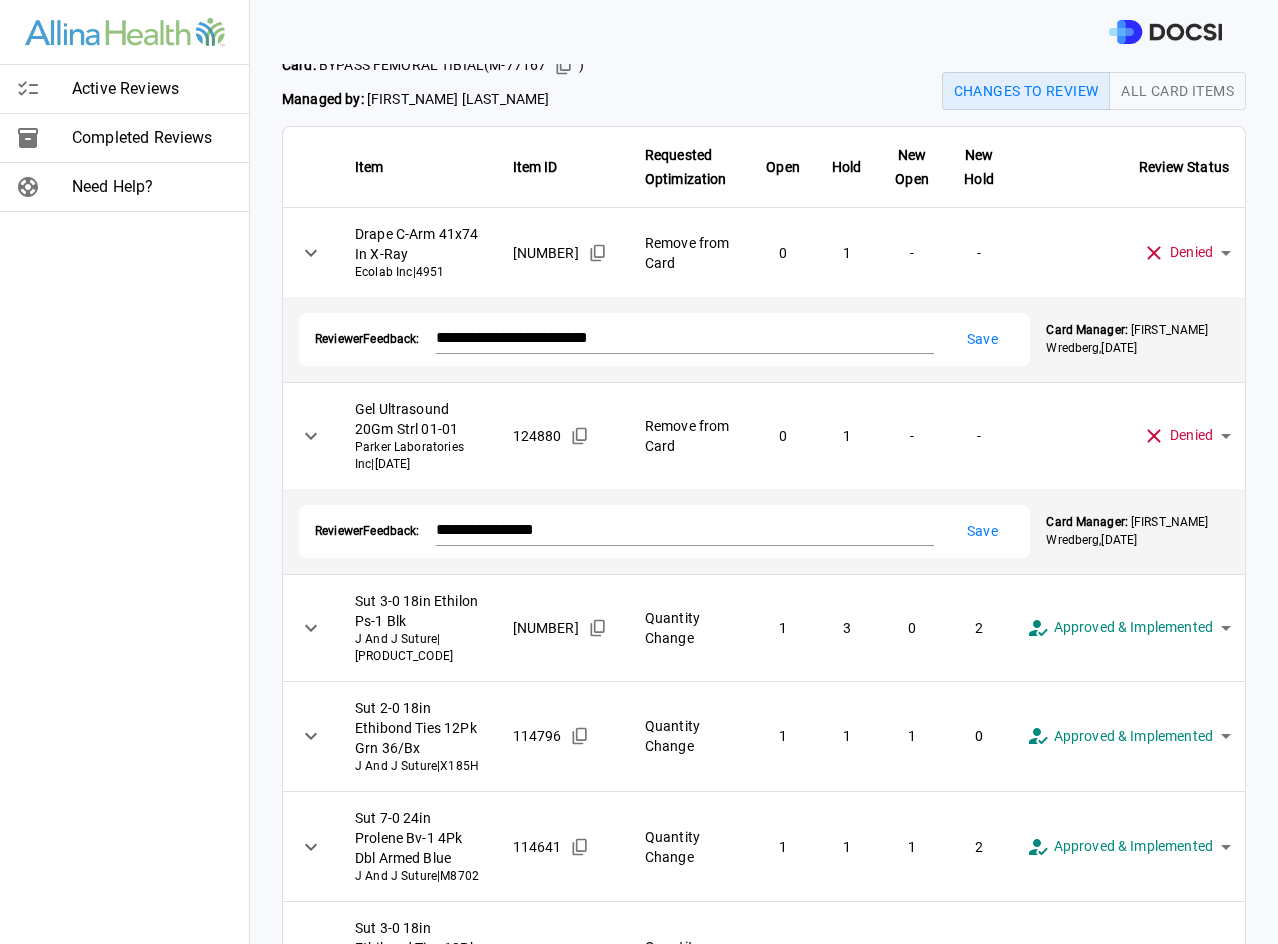scroll, scrollTop: 0, scrollLeft: 0, axis: both 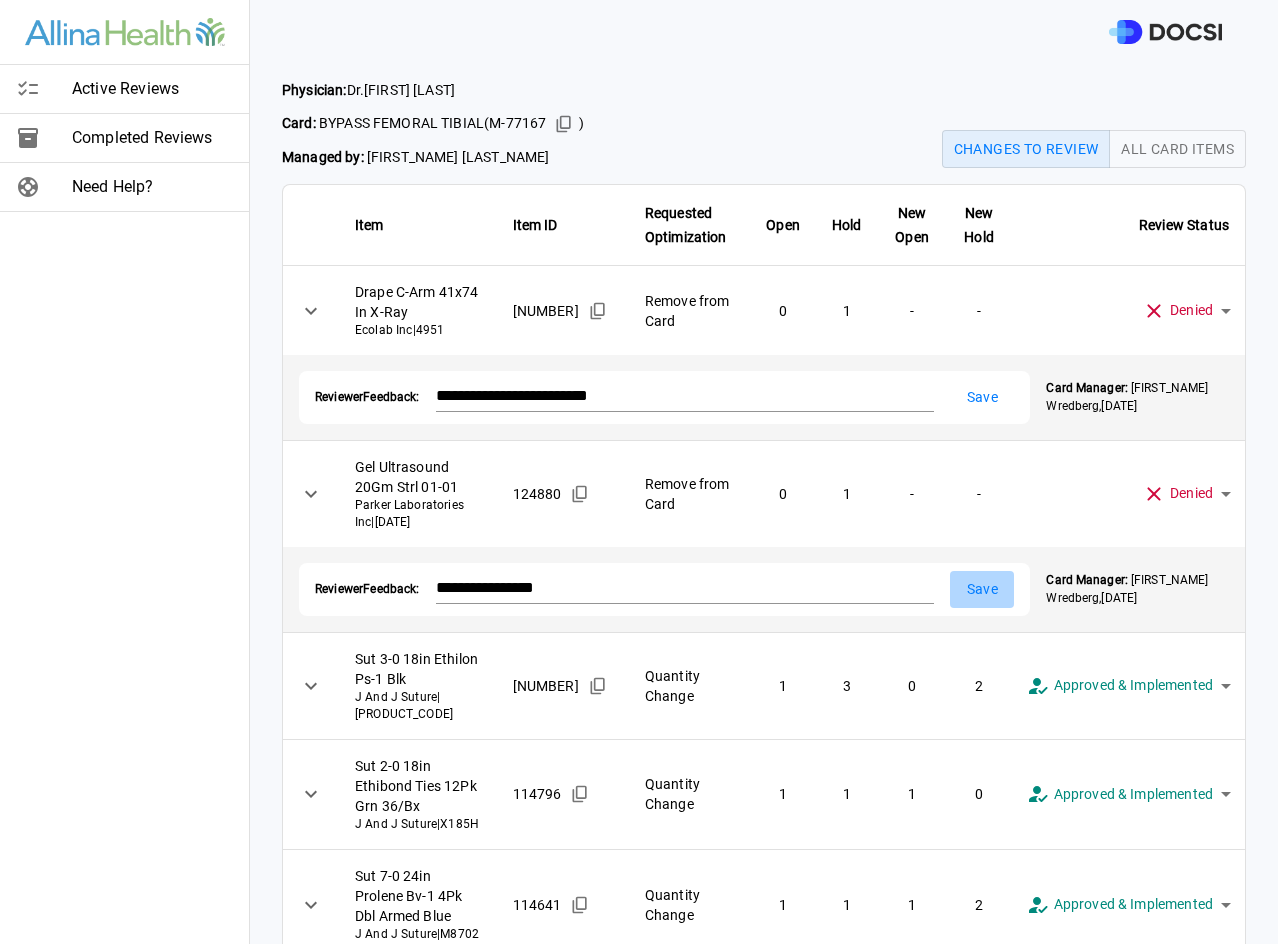 click on "Save" at bounding box center (982, 589) 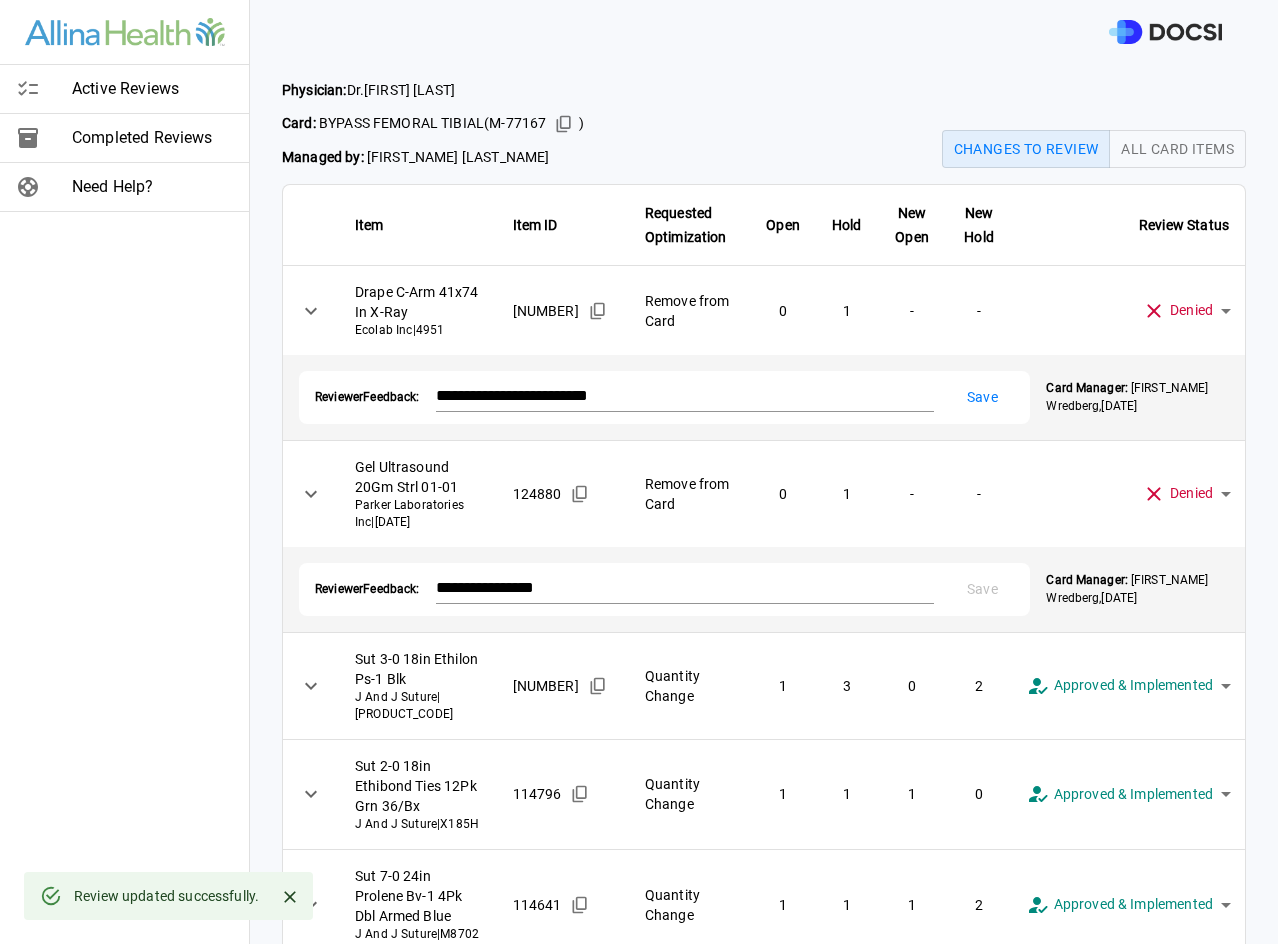 click on "Save" at bounding box center [982, 397] 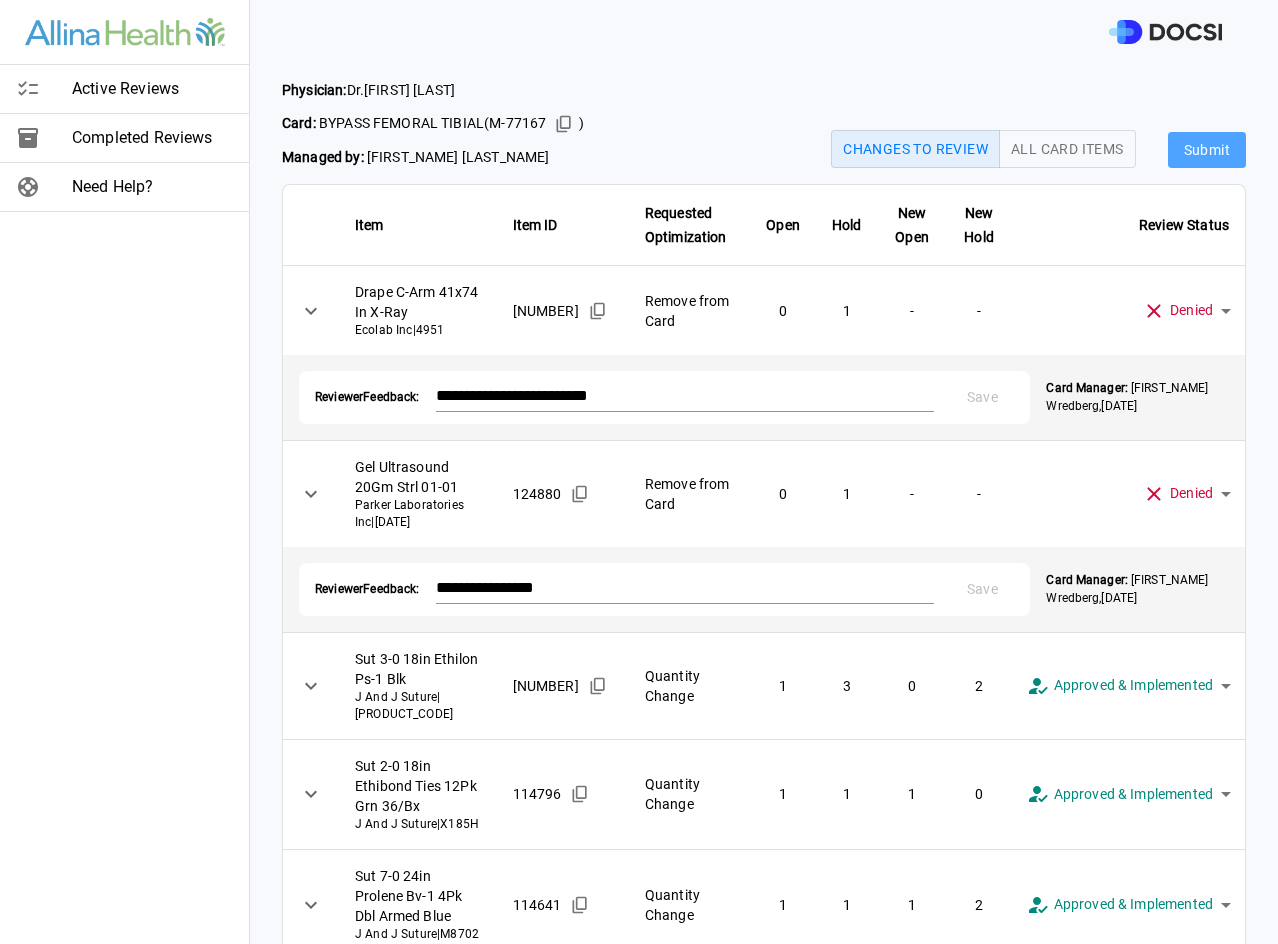 click on "Submit" at bounding box center [1207, 150] 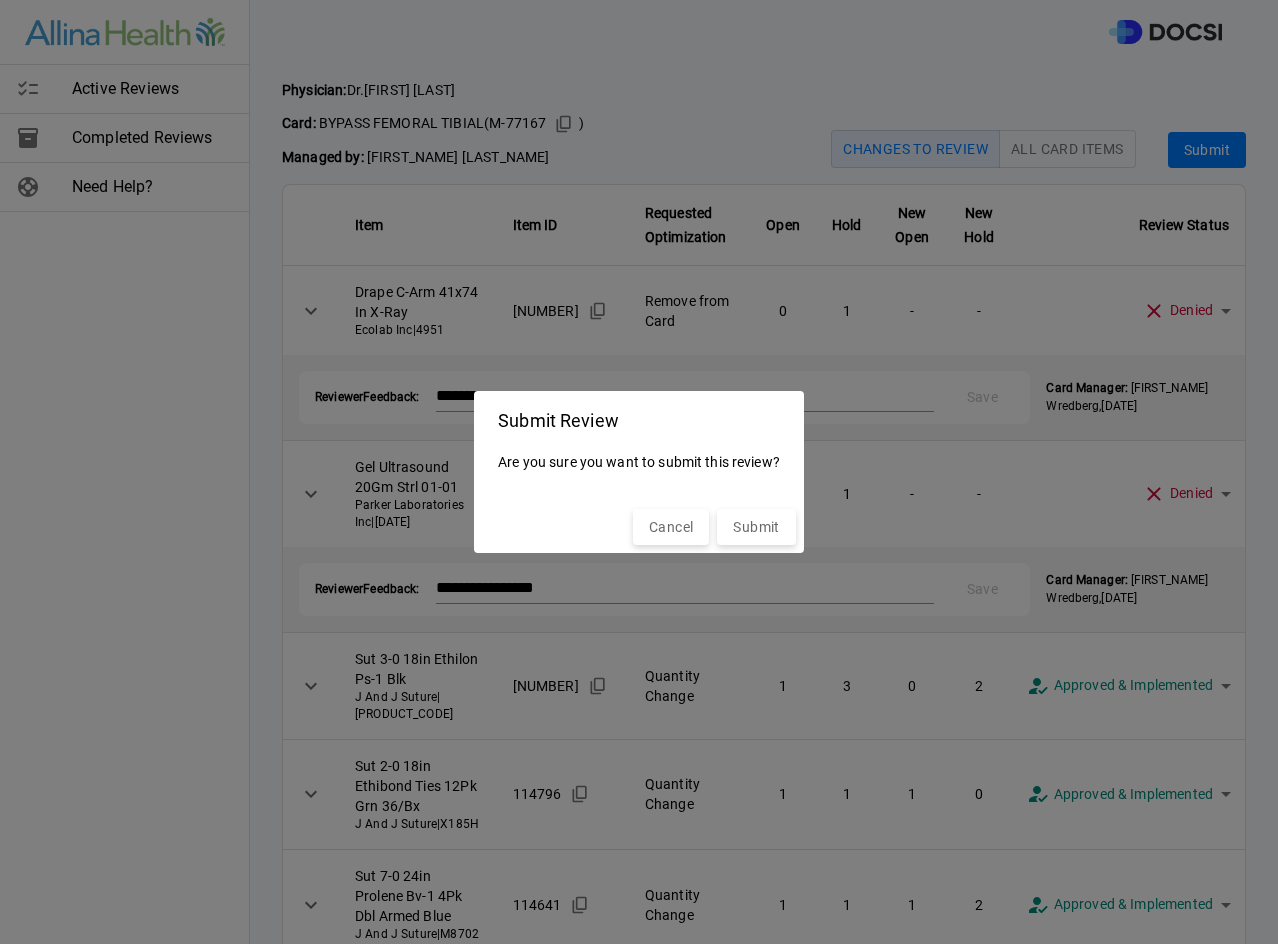 drag, startPoint x: 752, startPoint y: 531, endPoint x: 845, endPoint y: 554, distance: 95.80188 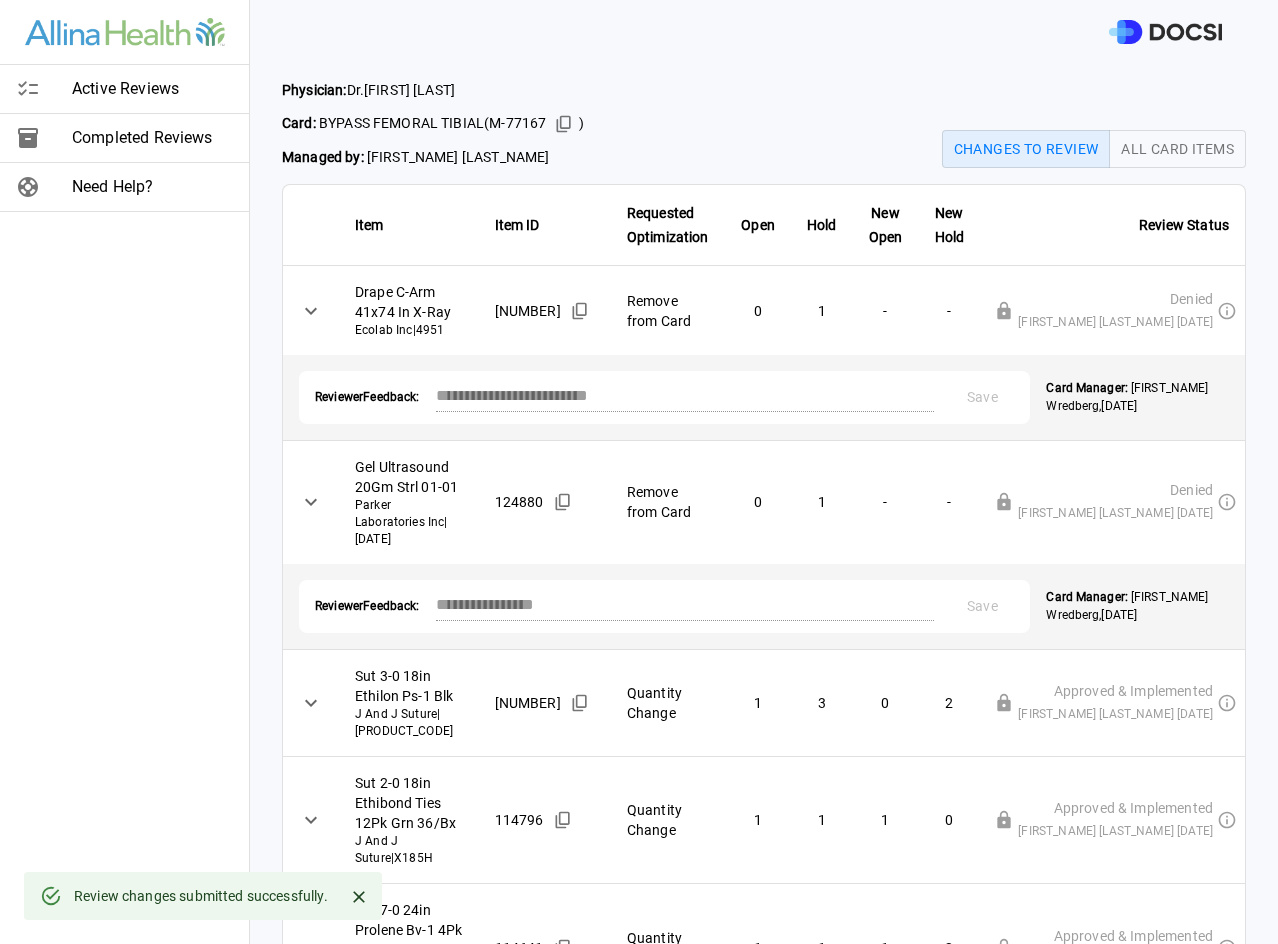 click on "Active Reviews Completed Reviews Need Help?" at bounding box center [125, 472] 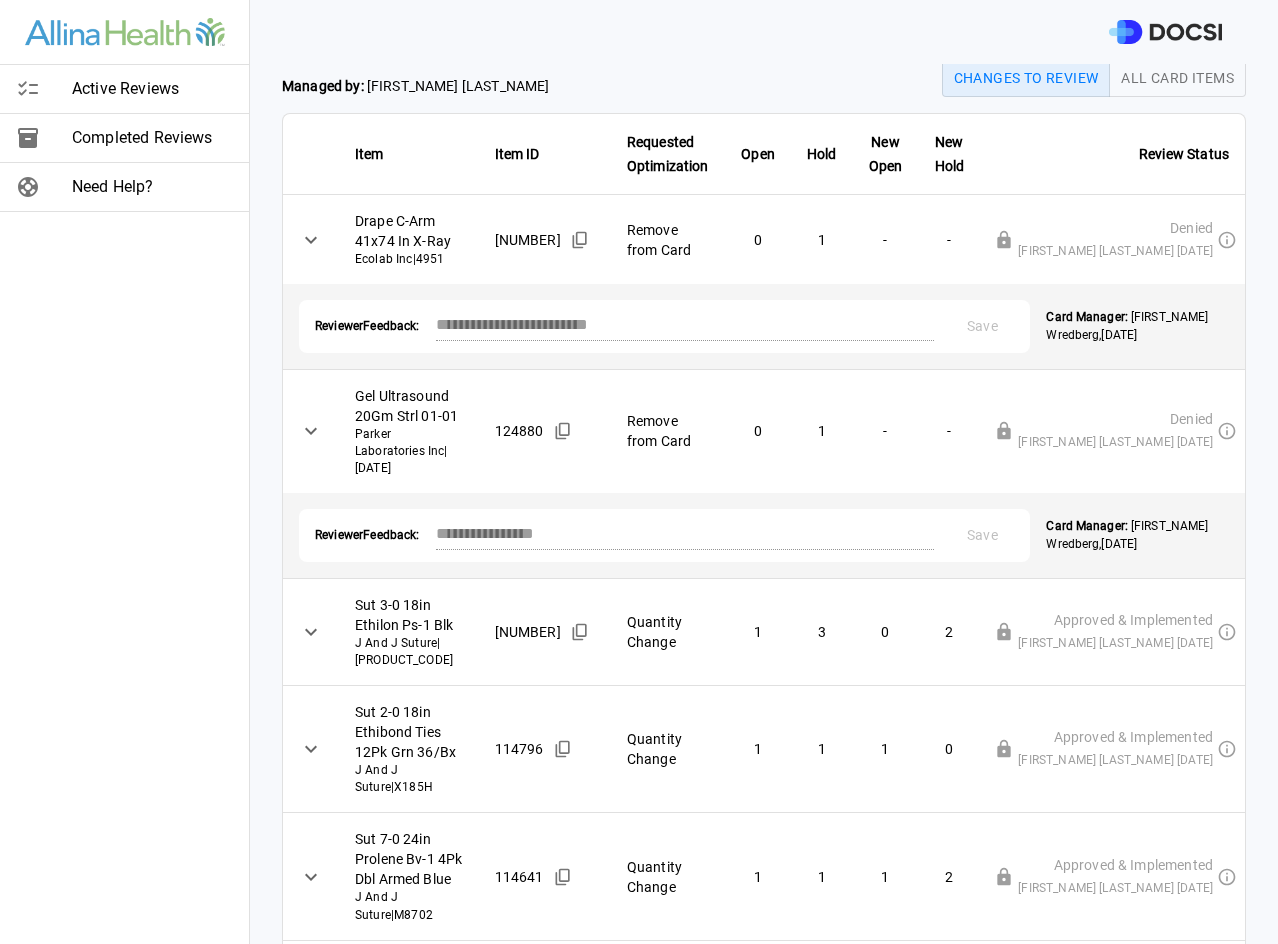 scroll, scrollTop: 0, scrollLeft: 0, axis: both 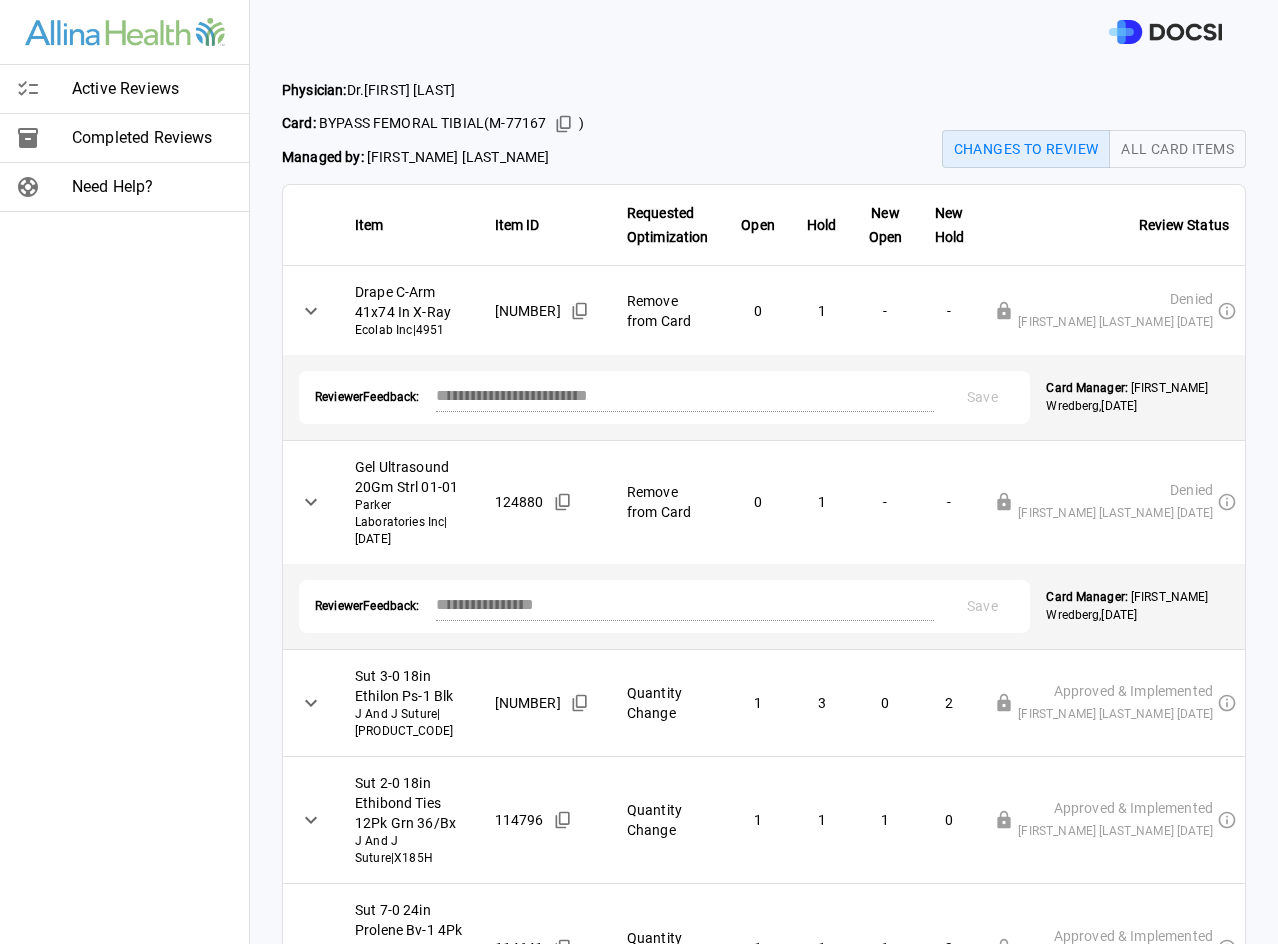 click on "Active Reviews" at bounding box center (152, 89) 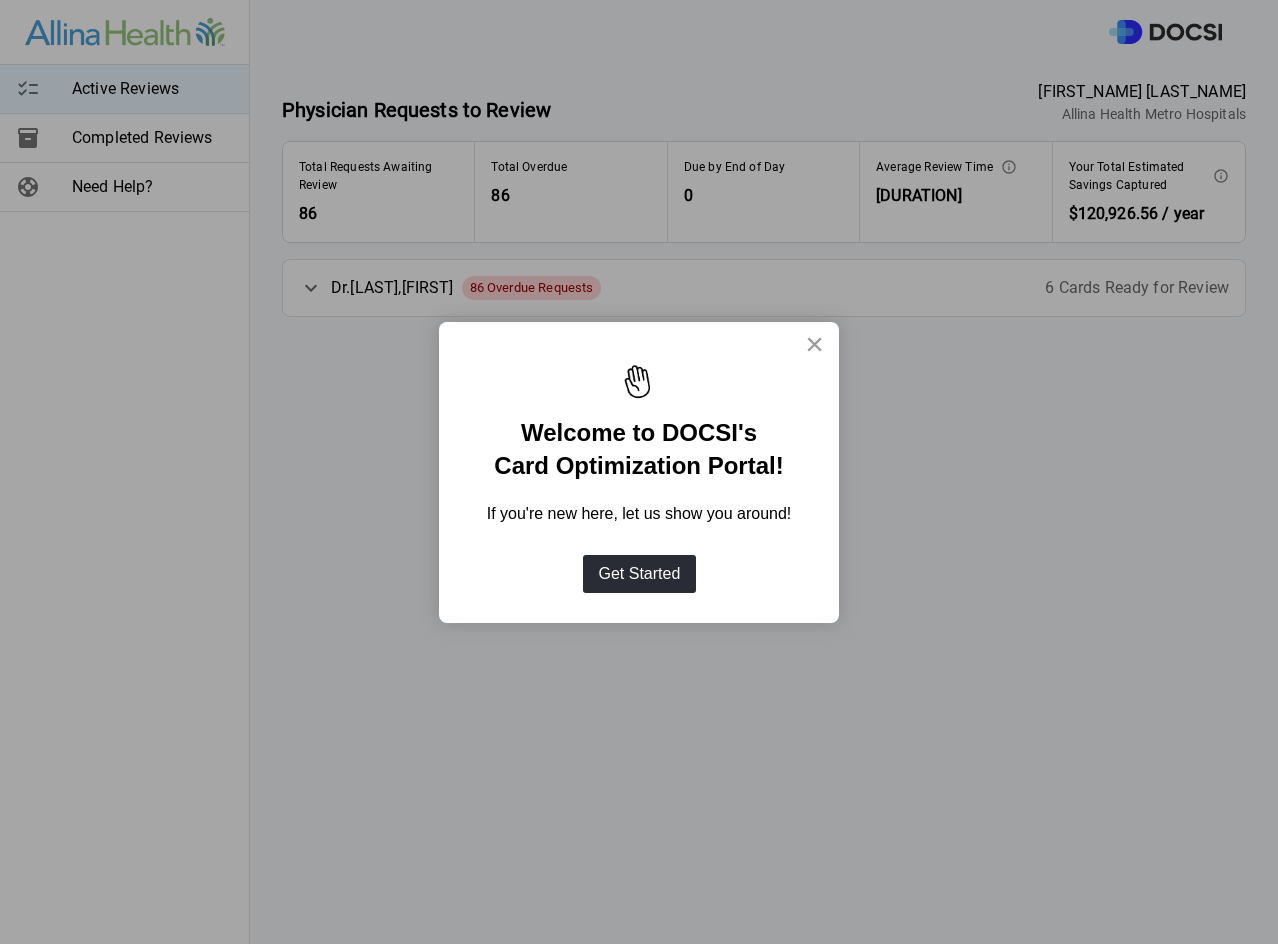 click on "×" at bounding box center (814, 344) 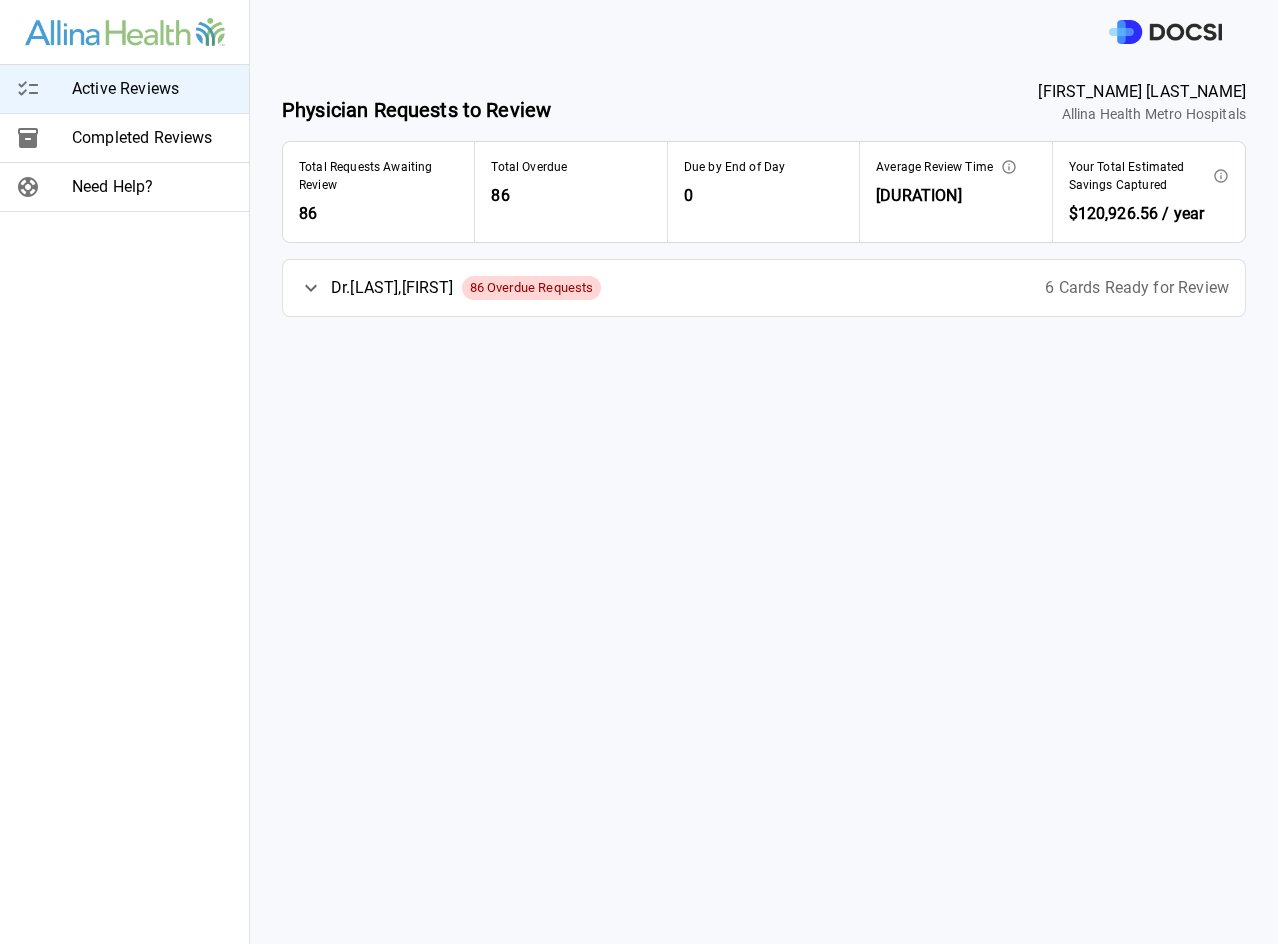 click 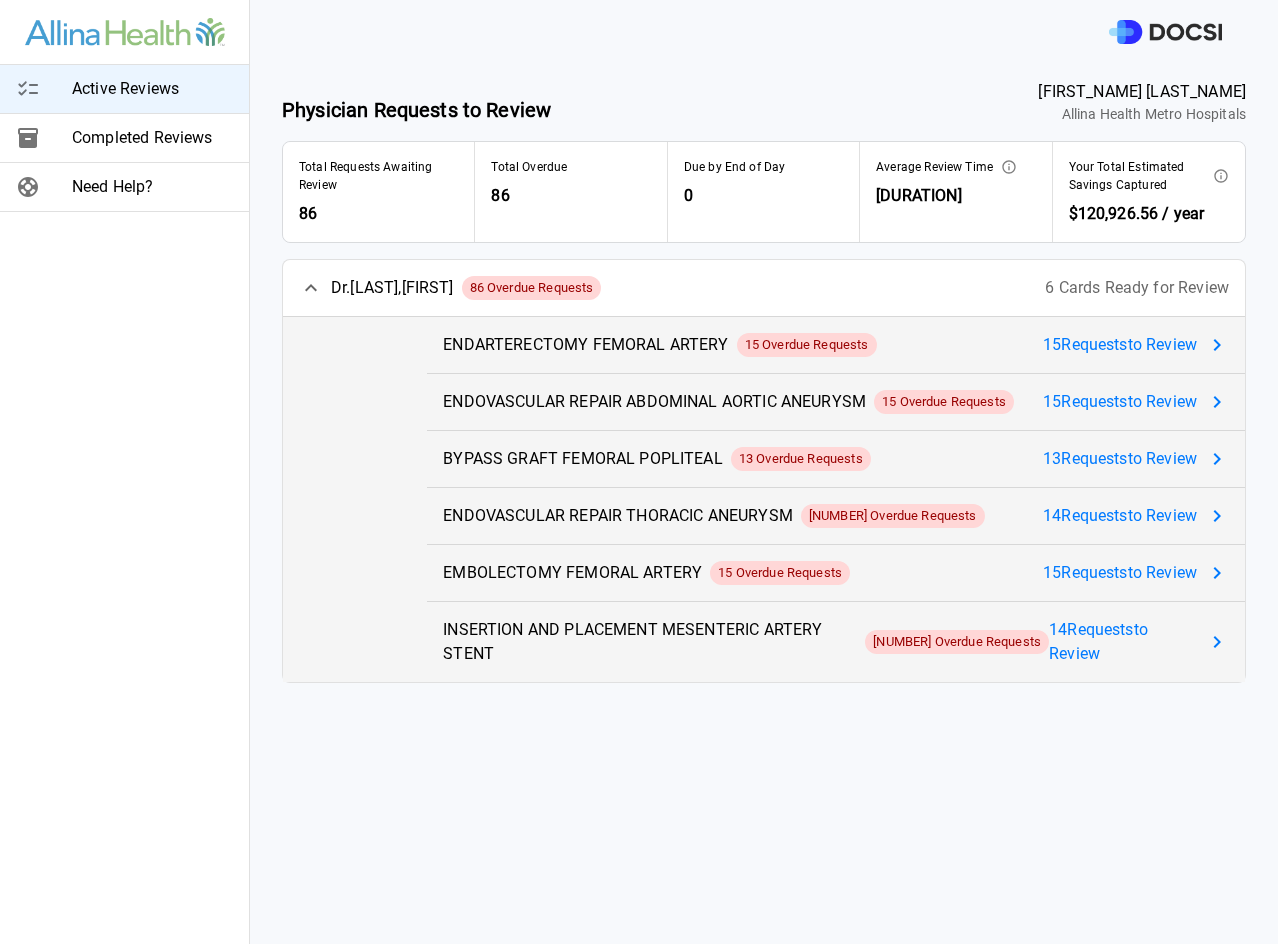 click on "13  Request s  to Review" at bounding box center [1120, 459] 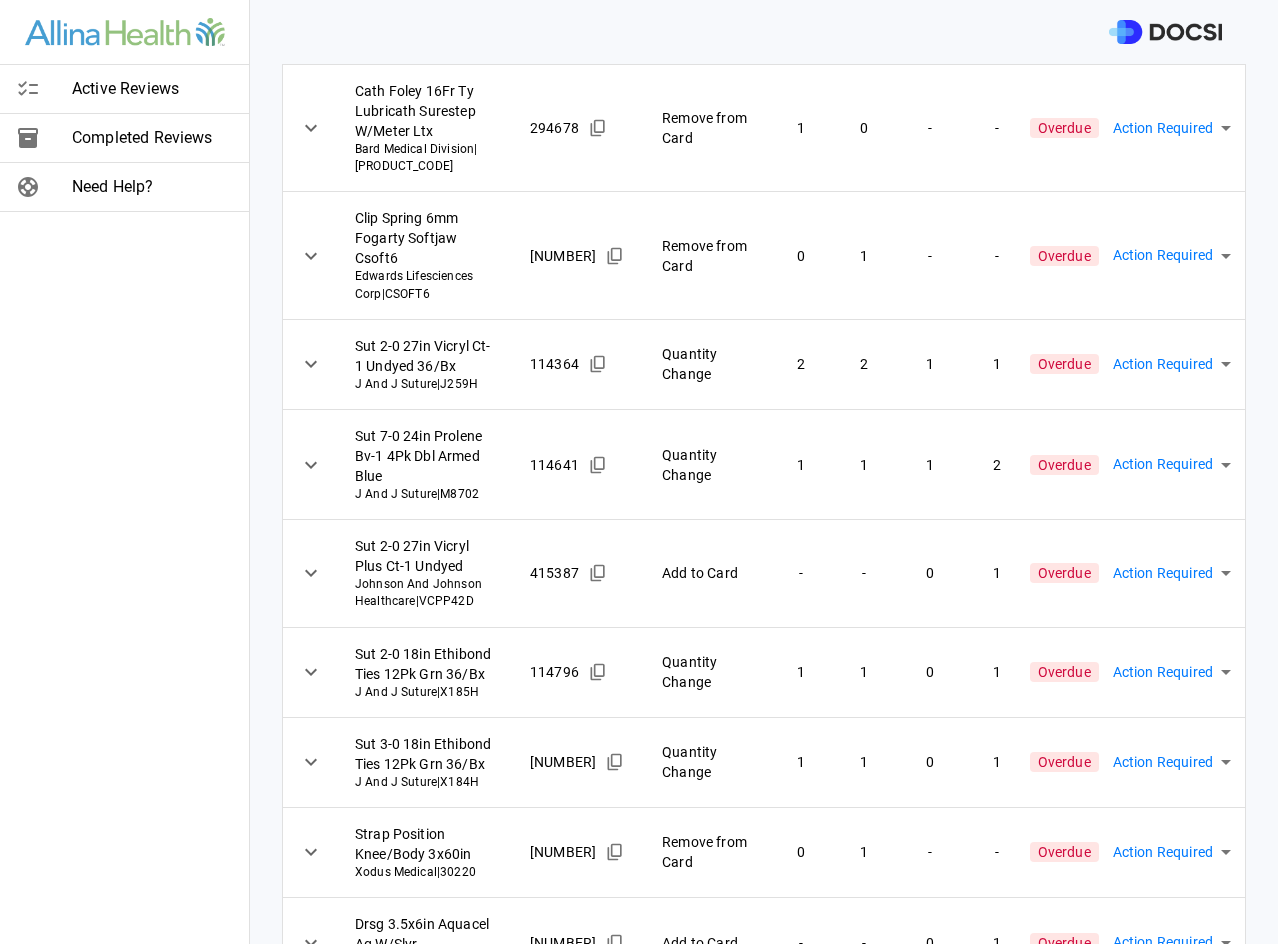 scroll, scrollTop: 156, scrollLeft: 0, axis: vertical 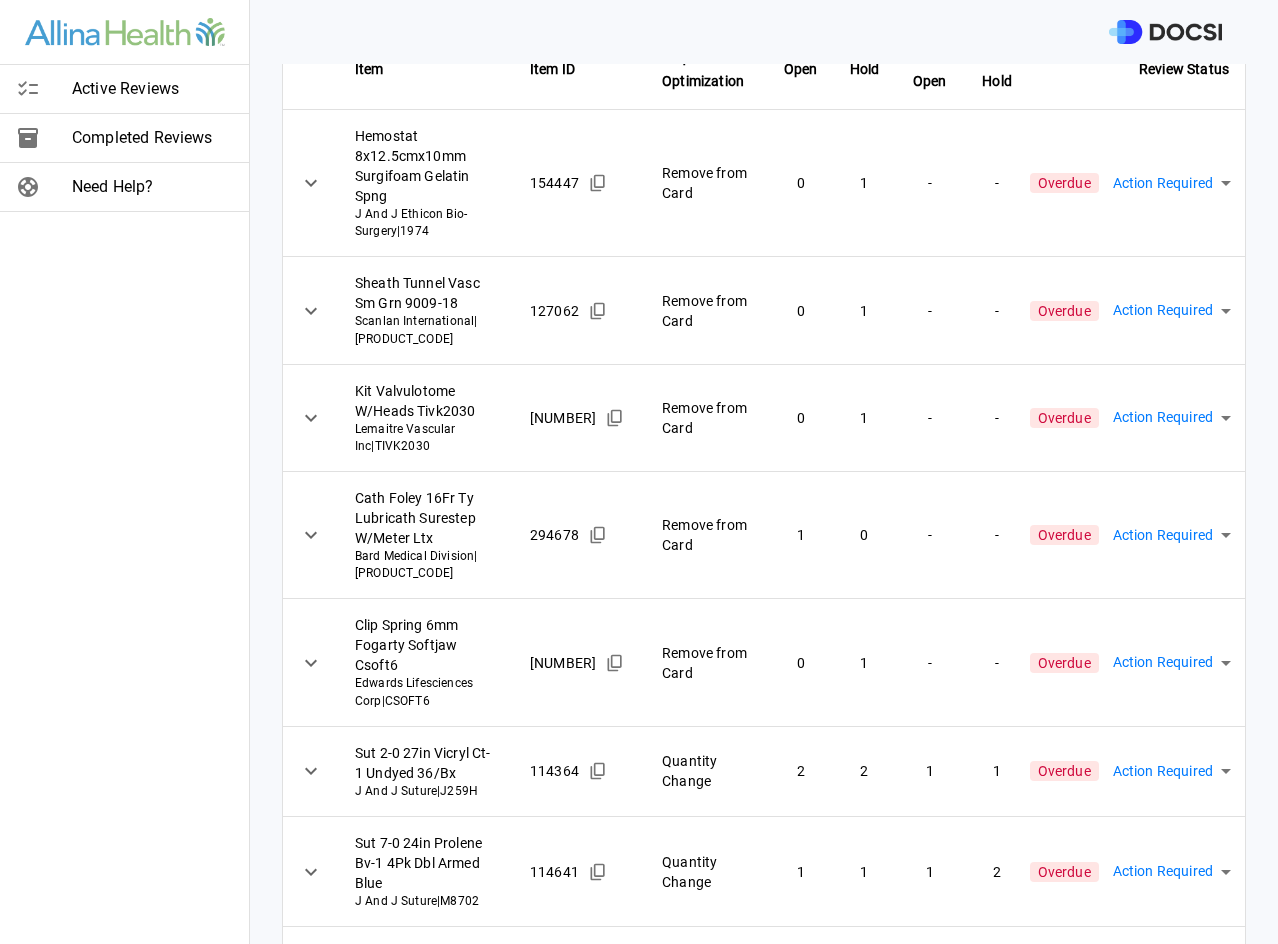 click at bounding box center [764, 32] 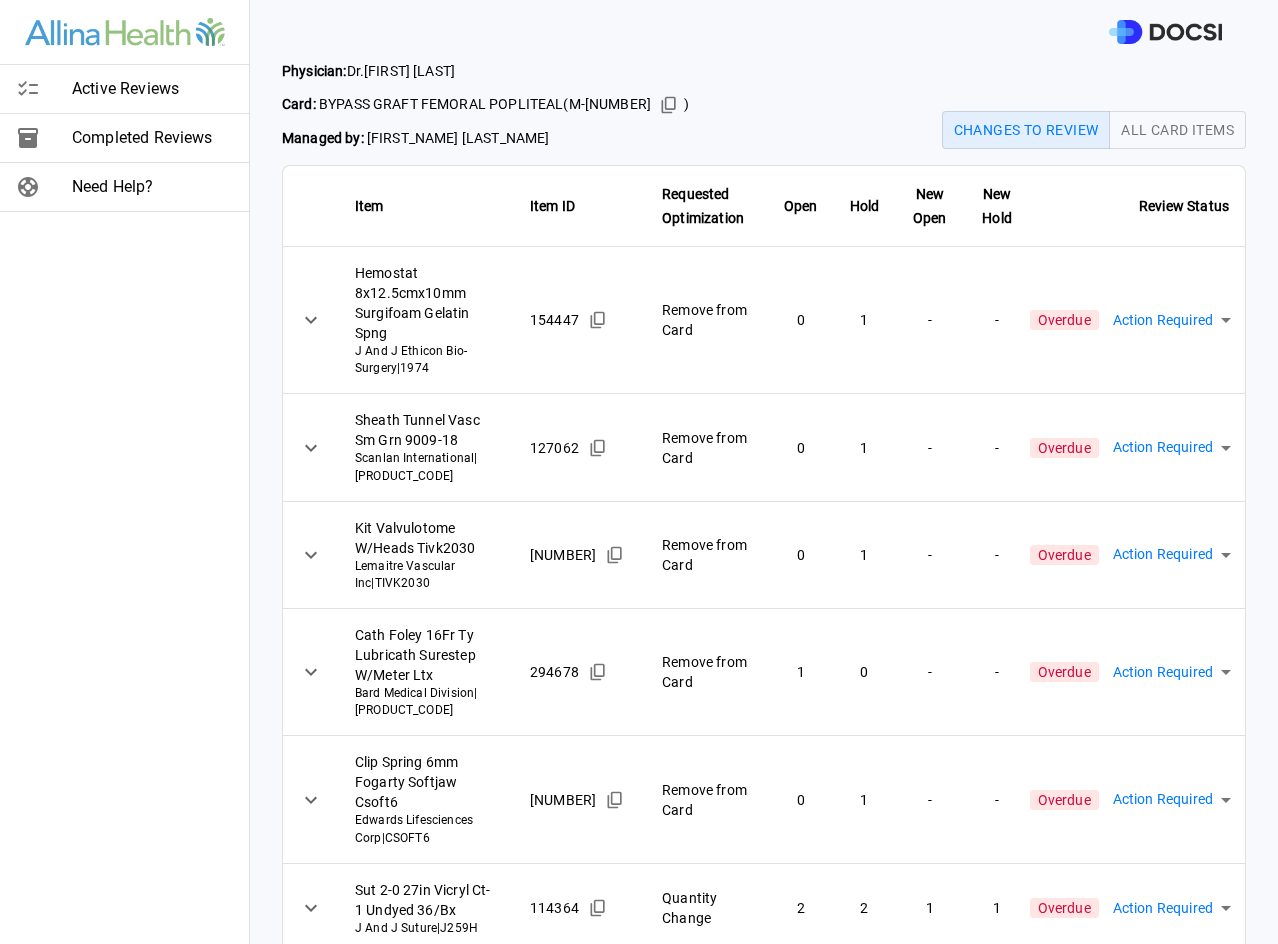 scroll, scrollTop: 0, scrollLeft: 0, axis: both 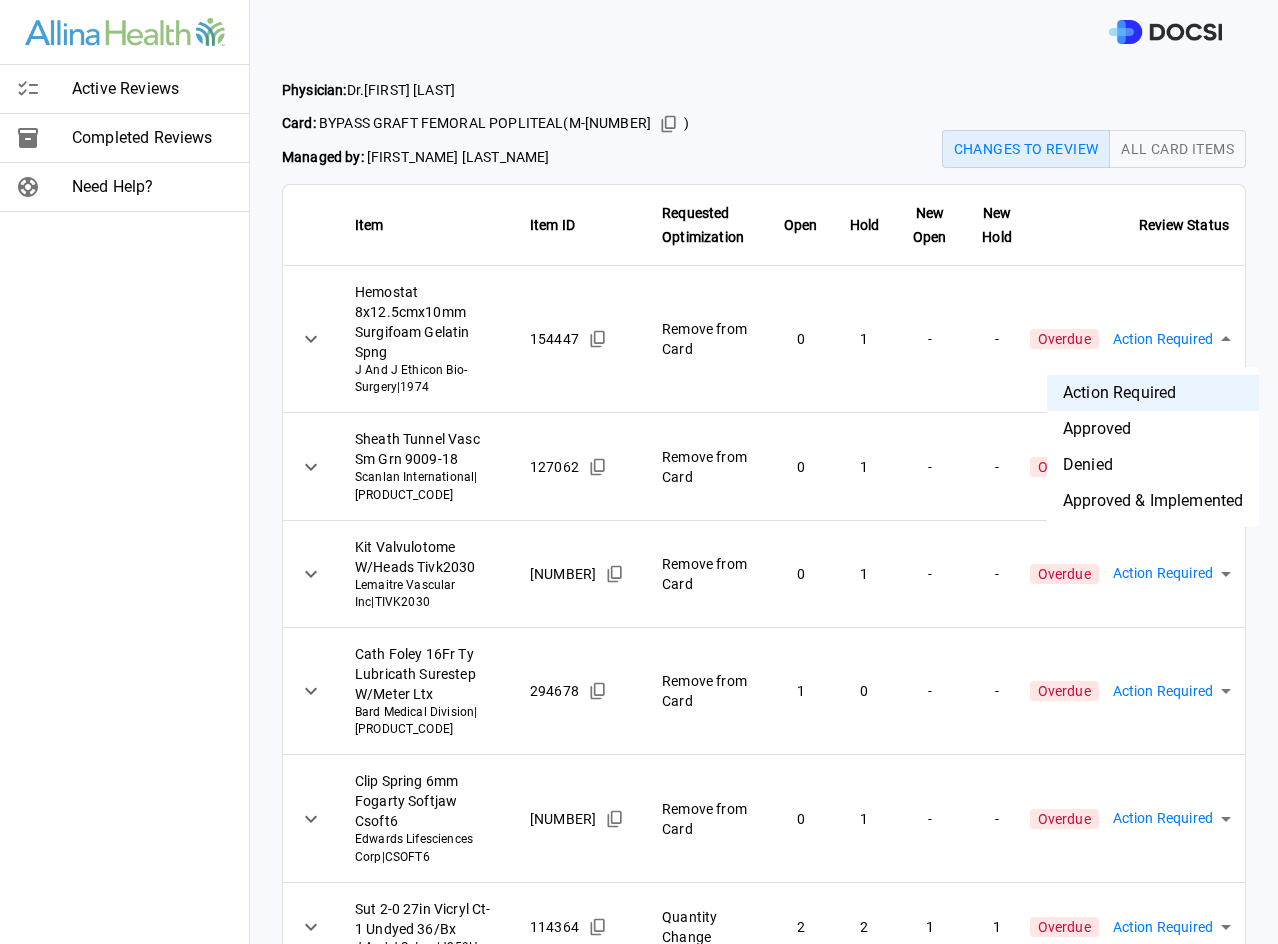 click on "Active Reviews Completed Reviews Need Help? Physician:   Dr.  [LAST_NAME]   [FIRST_NAME] Card:    BYPASS GRAFT FEMORAL POPLITEAL  ( M-[NUMBER]   ) Managed by:    [FIRST_NAME] [LAST_NAME] Changes to Review All Card Items Item Item ID Requested Optimization Open Hold New Open New Hold Review Status Hemostat 8x12.5cmx10mm Surgifoam Gelatin Spng J And J Ethicon Bio-Surgery  |  1974 154447 Remove from Card 0 1 - - Overdue Action Required **** ​ Sheath Tunnel Vasc Sm Grn 9009-18 Scanlan International  |  9009-18 127062 Remove from Card 0 1 - - Overdue Action Required **** ​ Kit Valvulotome W/Heads Tivk2030 Lemaitre Vascular Inc  |  TIVK2030 132738 Remove from Card 0 1 - - Overdue Action Required **** ​ Cath Foley 16Fr Ty Lubricath Surestep W/Meter Ltx Bard Medical Division  |  A902916 294678 Remove from Card 1 0 - - Overdue Action Required **** ​ Clip Spring 6mm Fogarty Softjaw Csoft6 Edwards Lifesciences Corp  |  CSOFT6 107042 Remove from Card 0 1 - - Overdue Action Required **** ​ Sut 2-0 27in Vicryl Ct-1 Undyed 36/Bx  |" at bounding box center [639, 472] 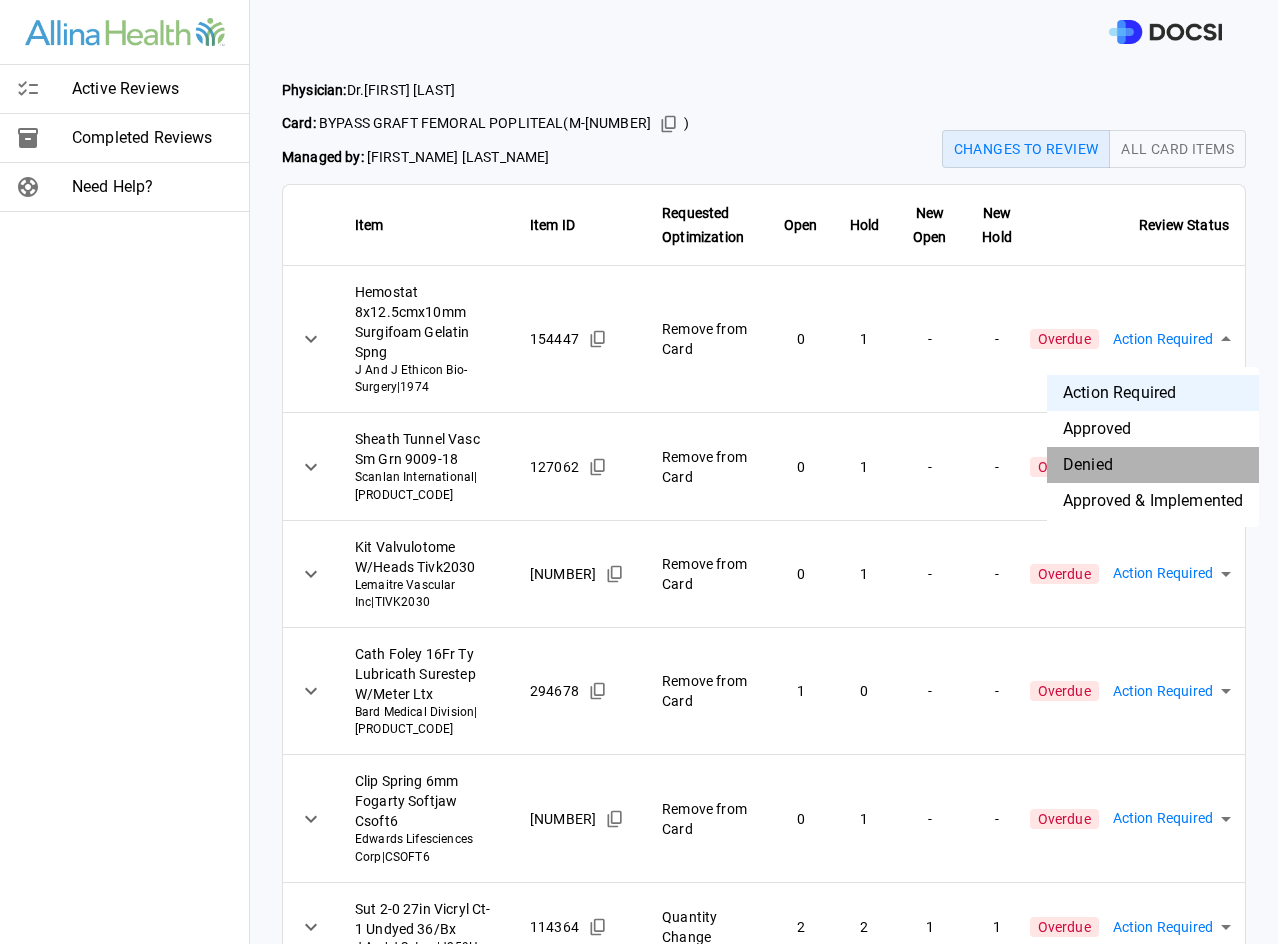 click on "Denied" at bounding box center [1153, 465] 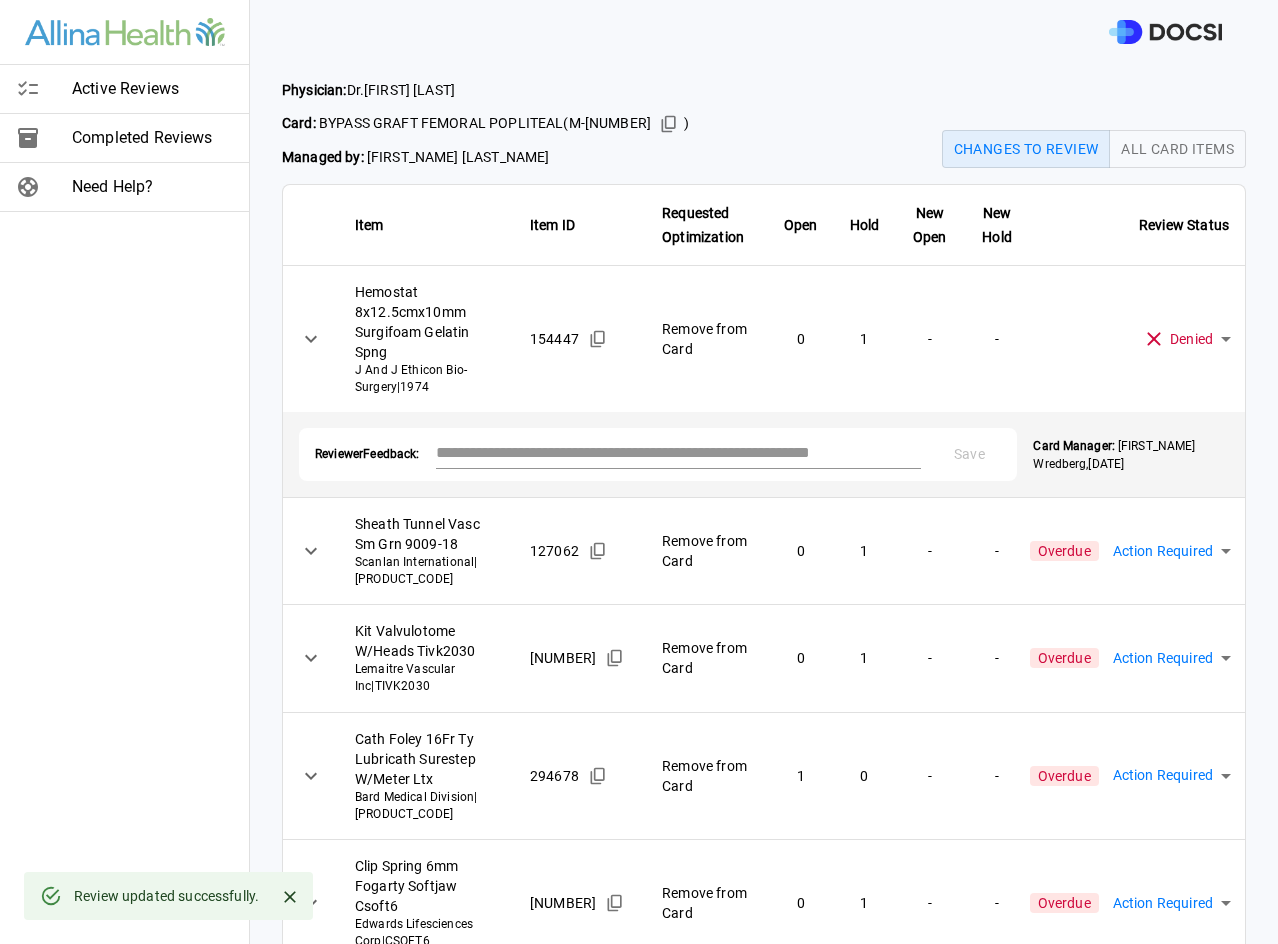 click at bounding box center [679, 452] 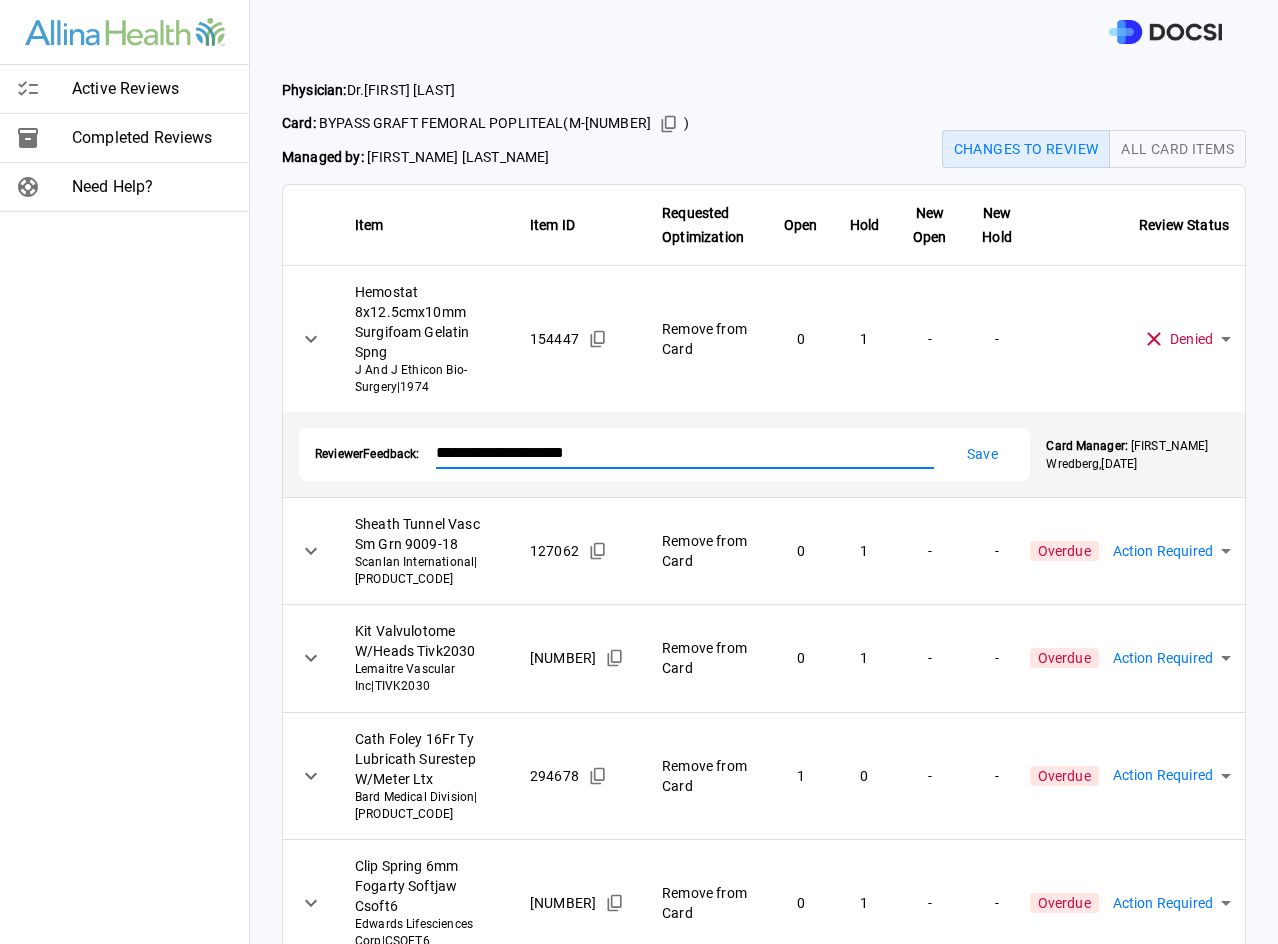type on "**********" 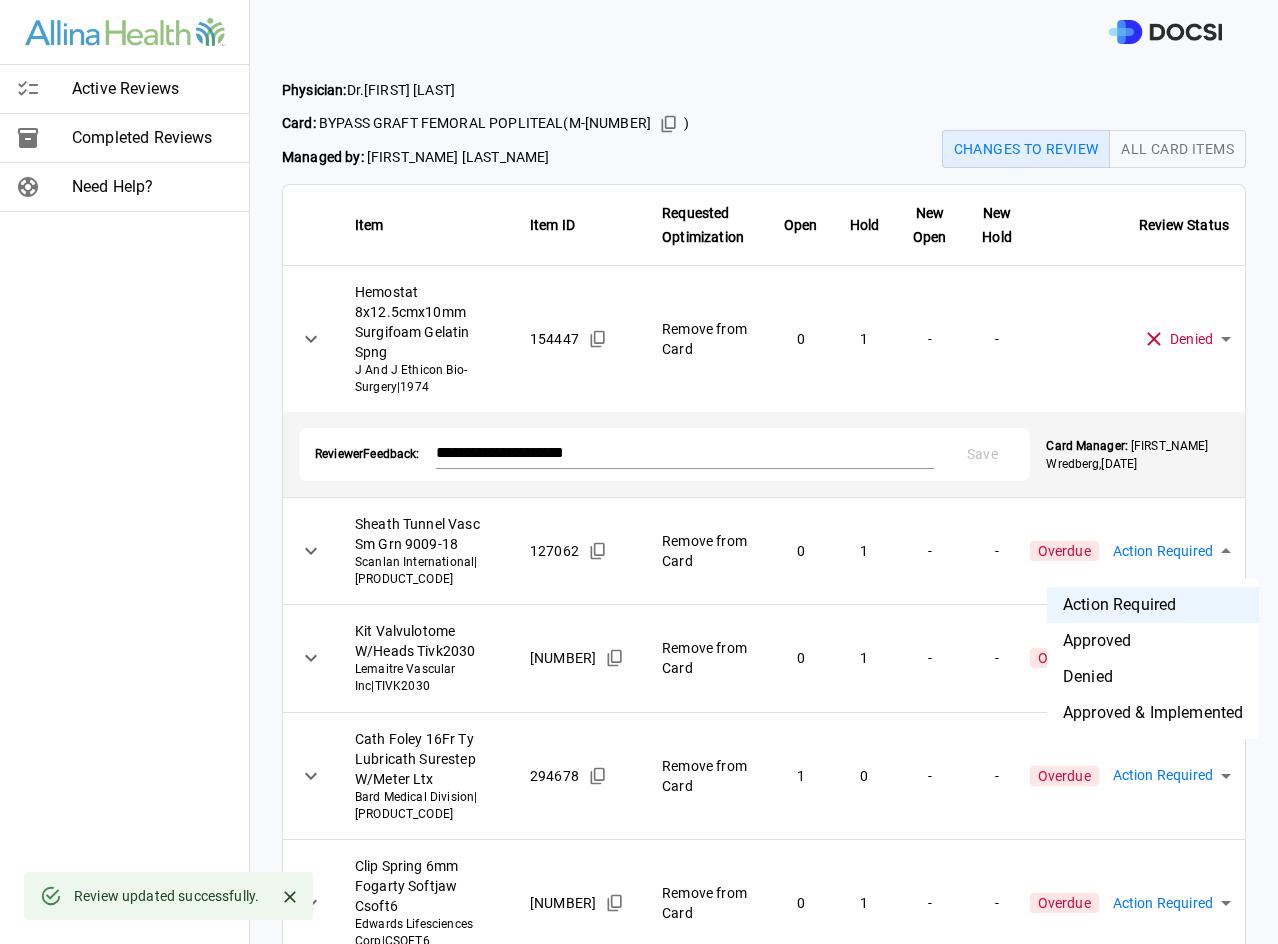 click on "**********" at bounding box center [639, 472] 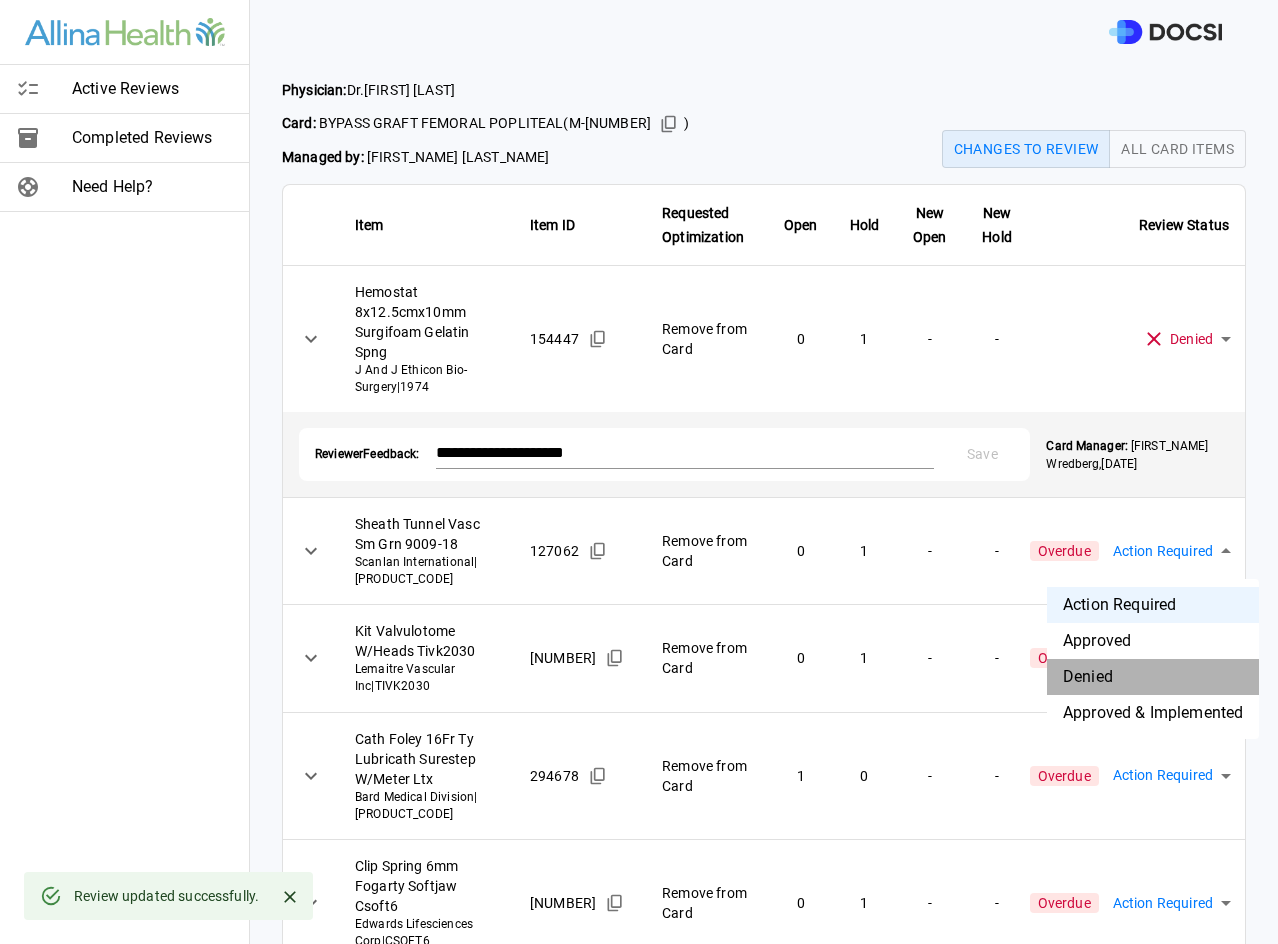 click on "Denied" at bounding box center (1153, 677) 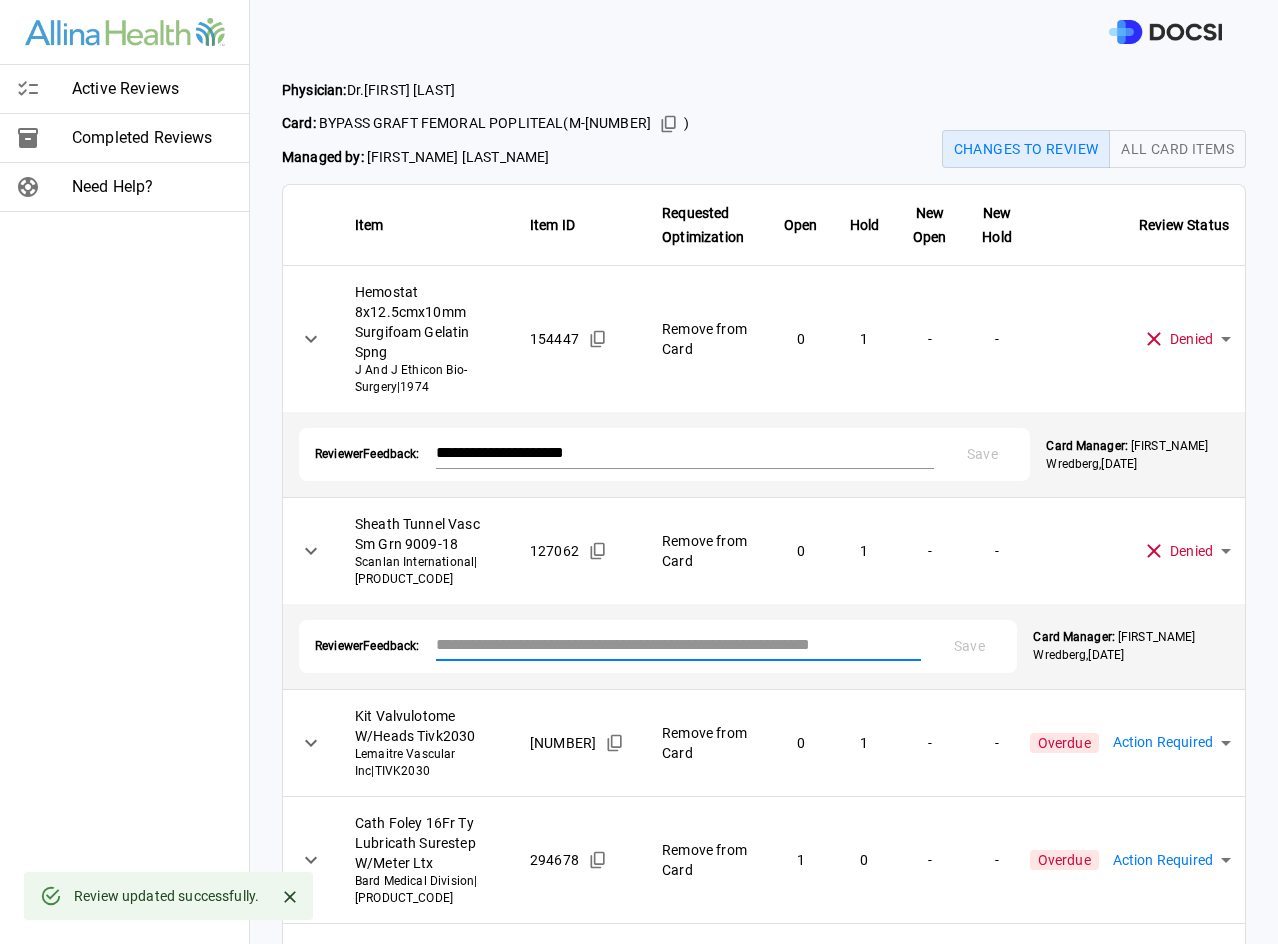 click at bounding box center [679, 644] 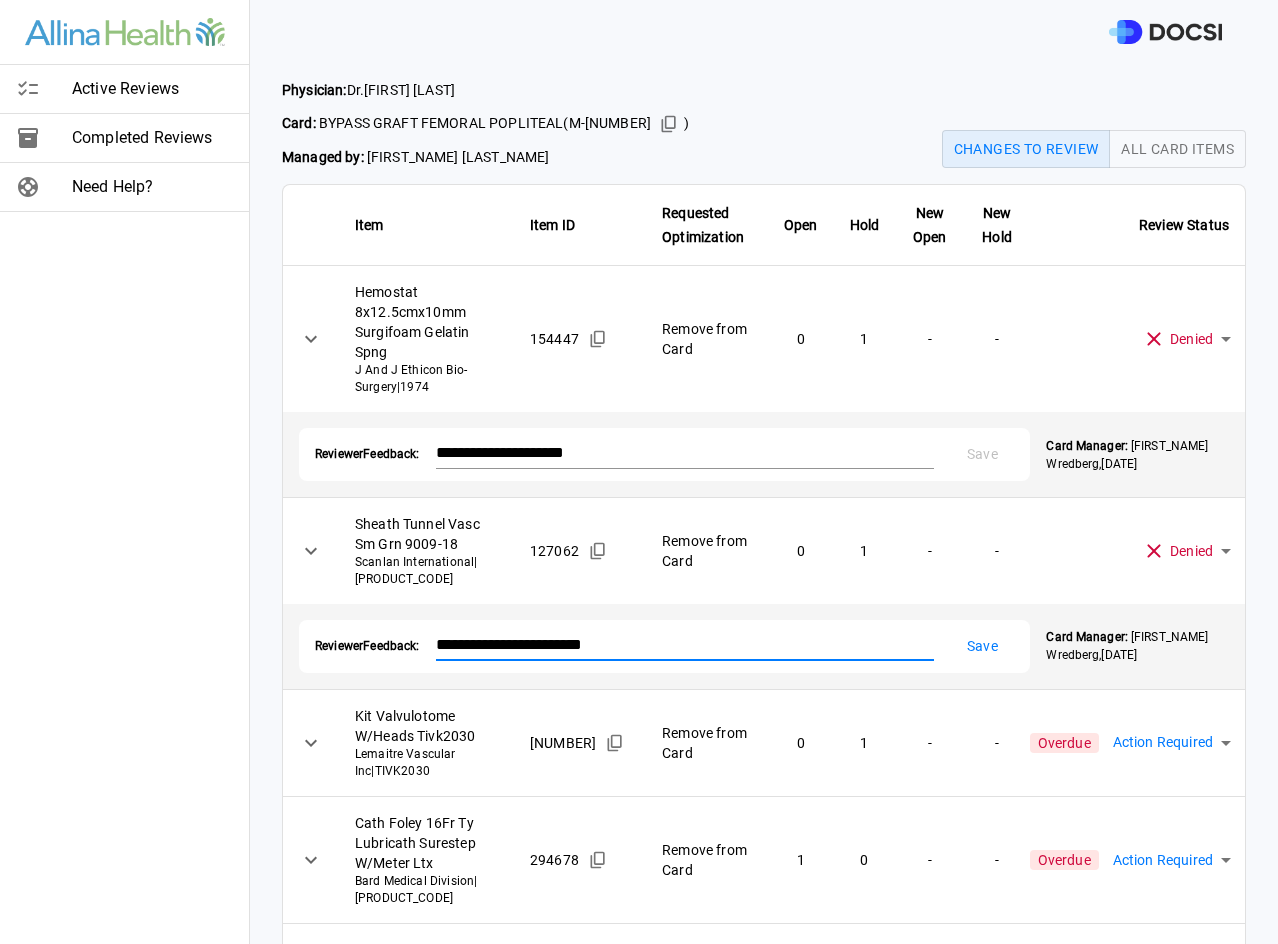 type on "**********" 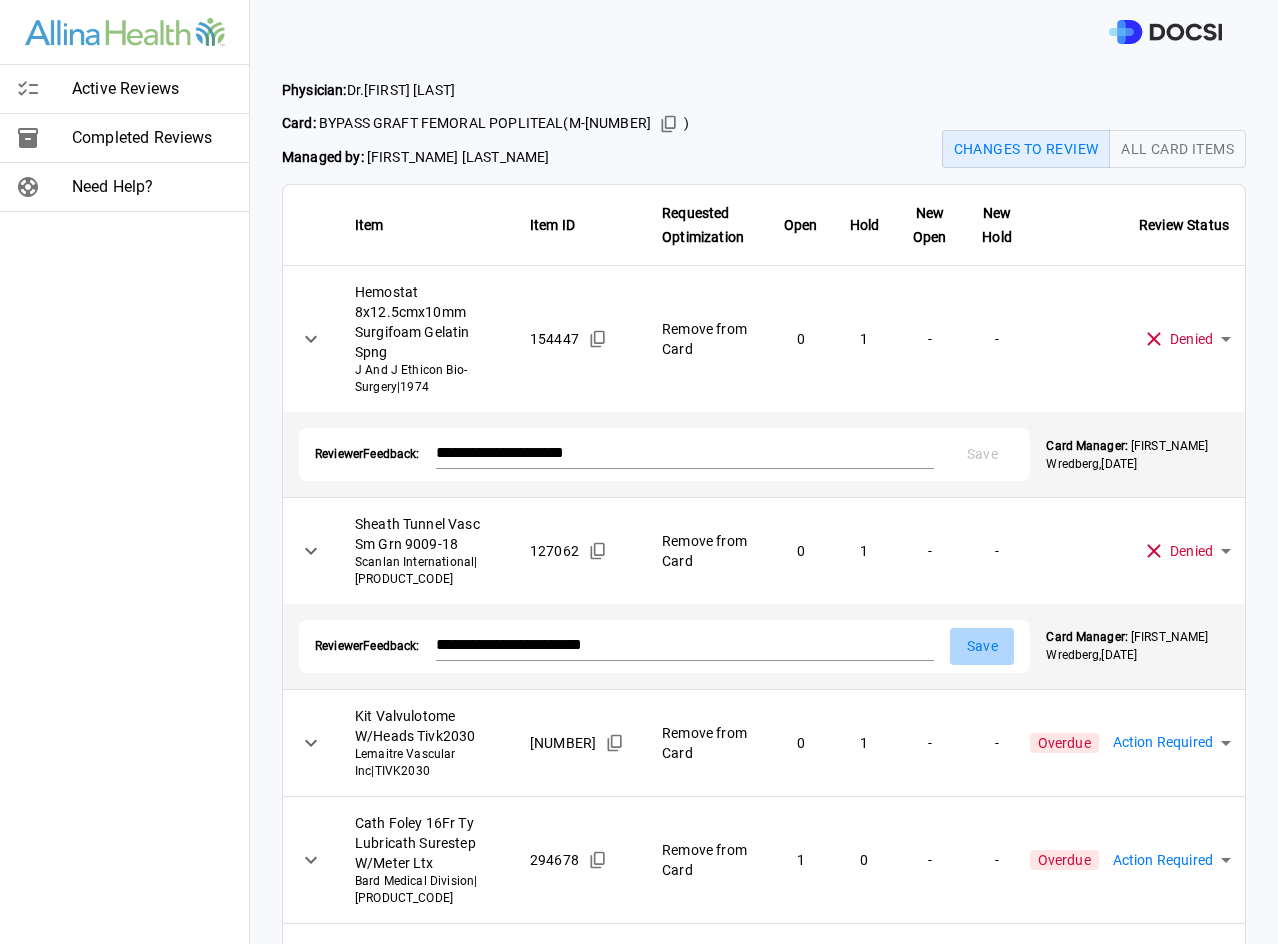 click on "Save" at bounding box center [982, 646] 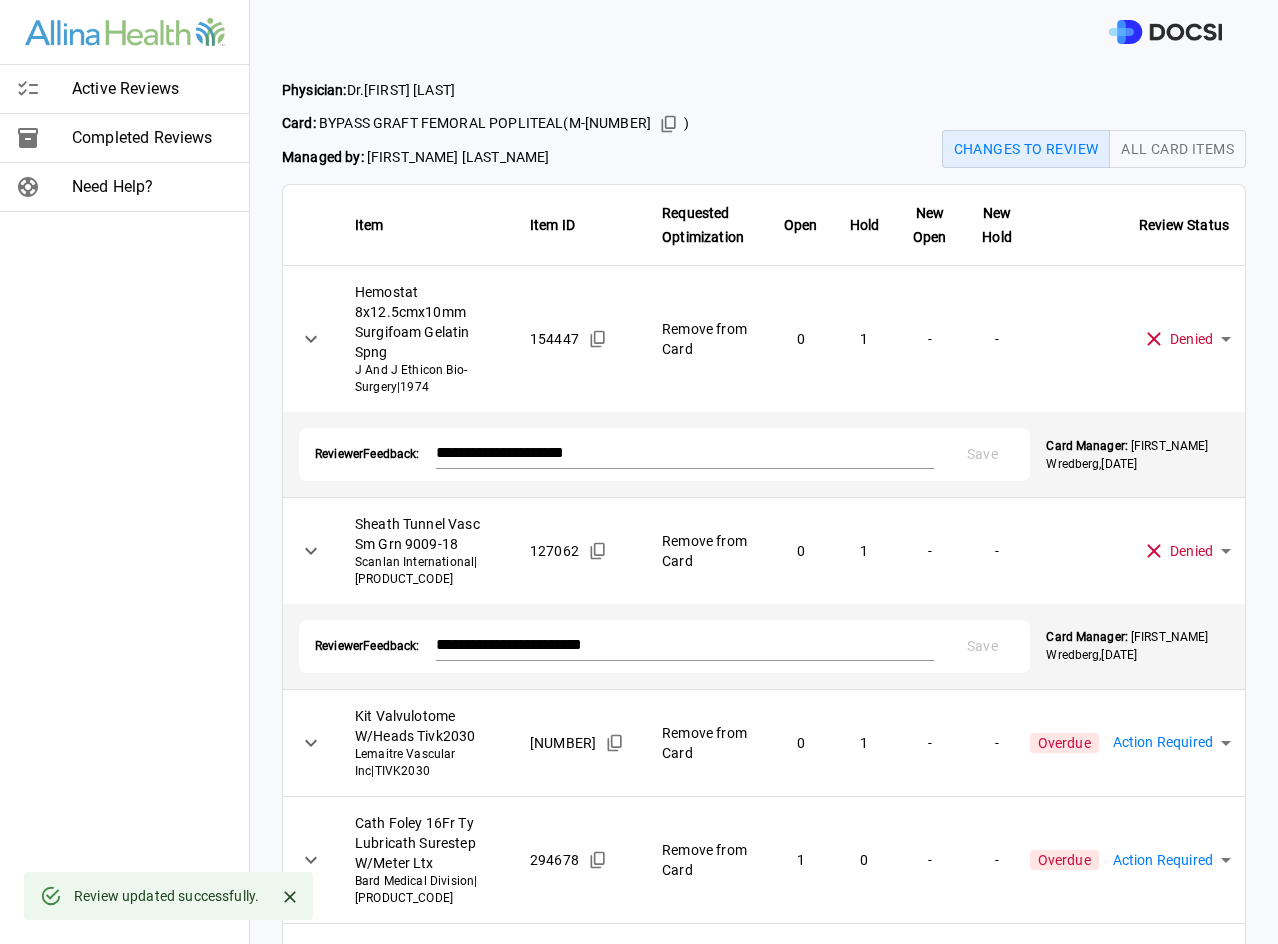 click on "**********" at bounding box center (639, 472) 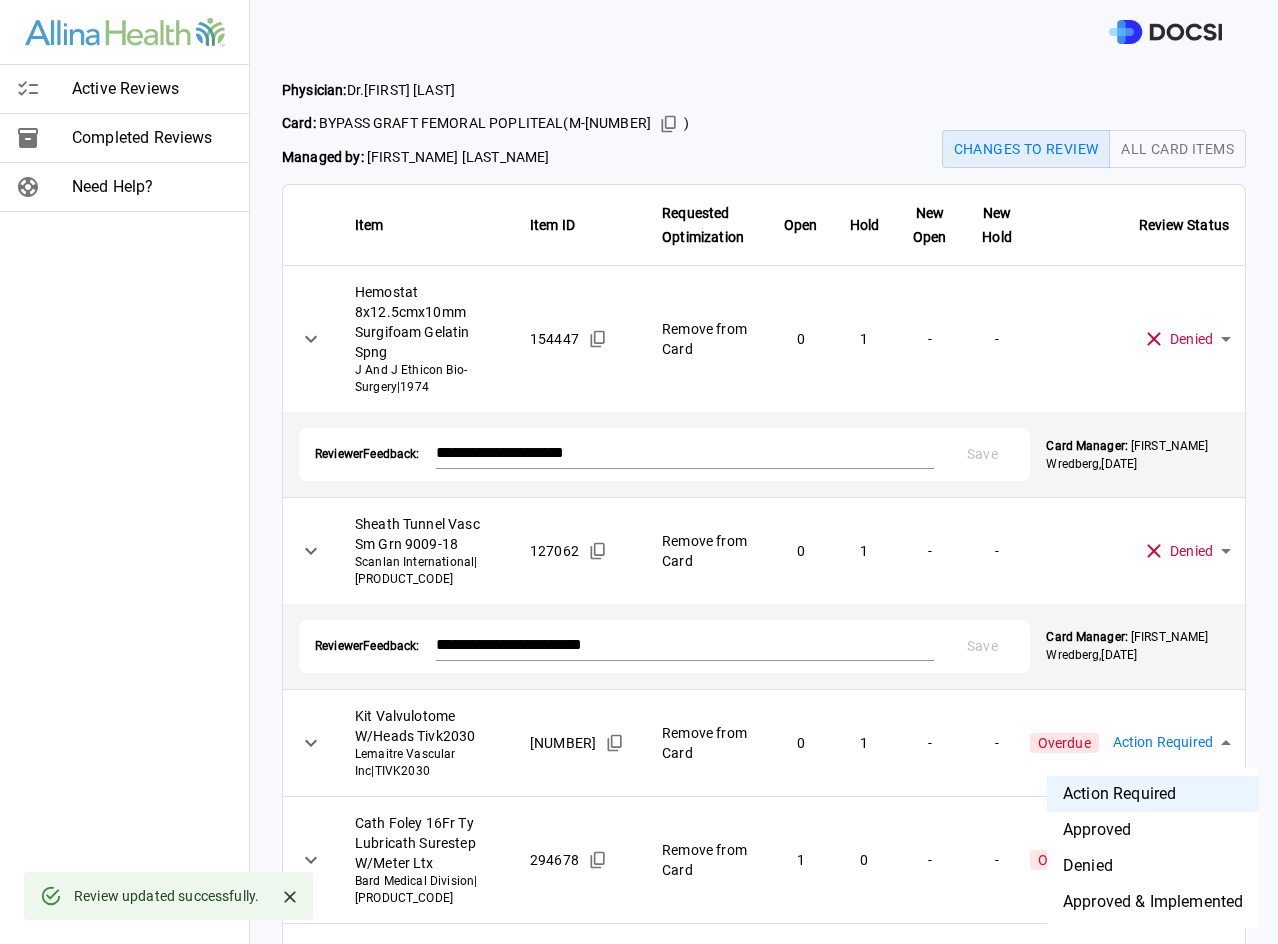 click on "Approved & Implemented" at bounding box center [1153, 902] 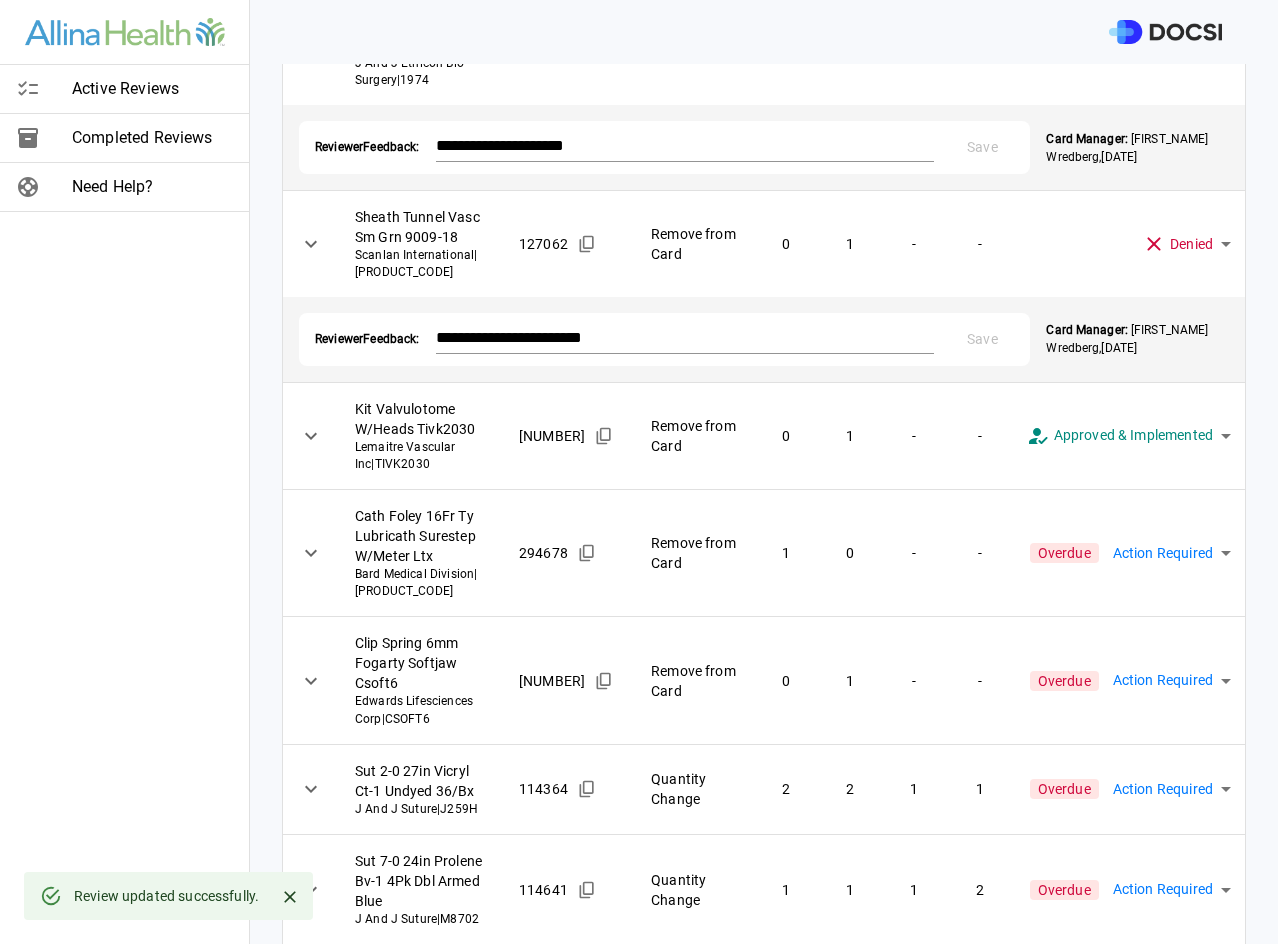 scroll, scrollTop: 325, scrollLeft: 0, axis: vertical 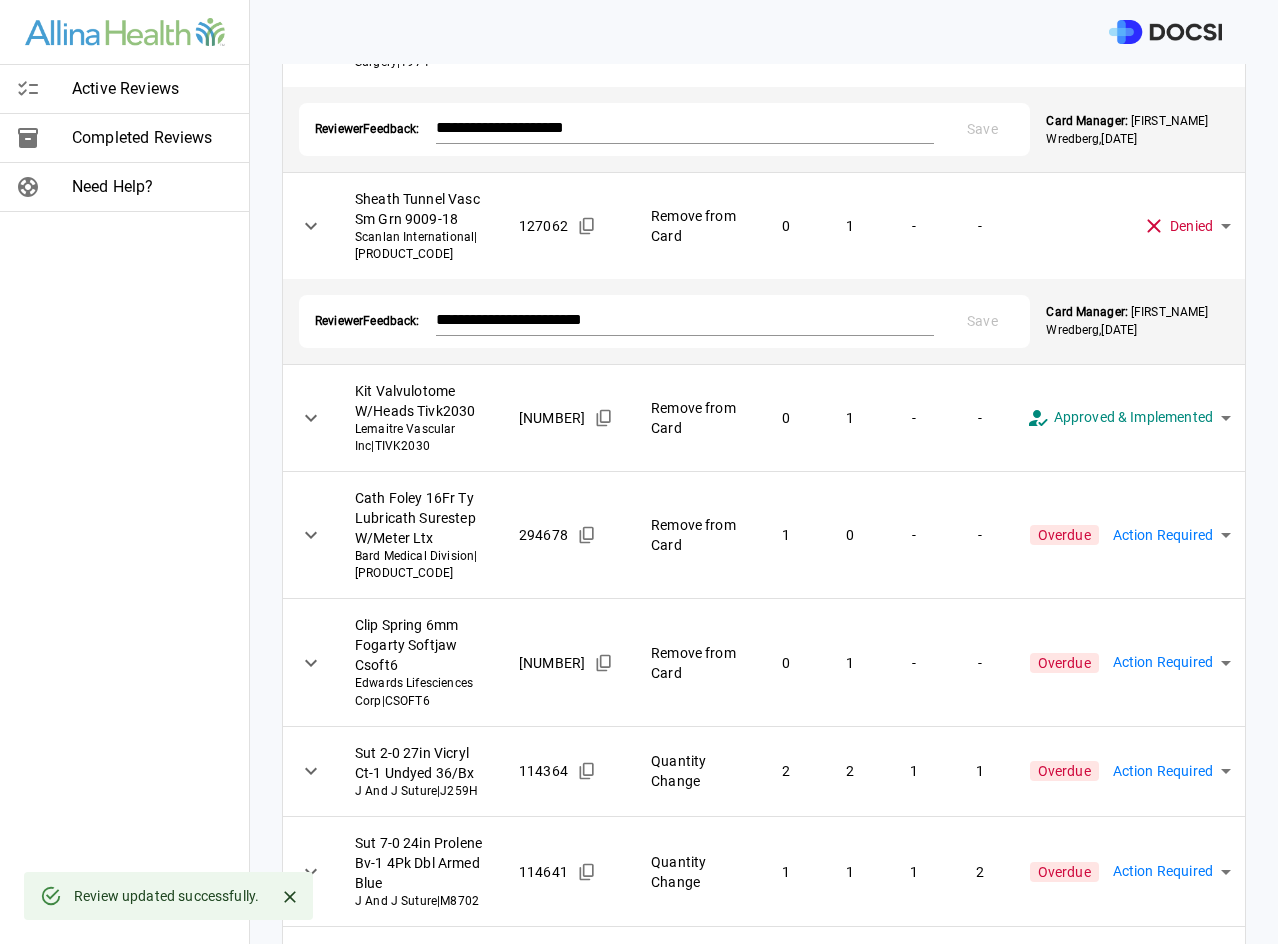 click on "**********" at bounding box center [639, 472] 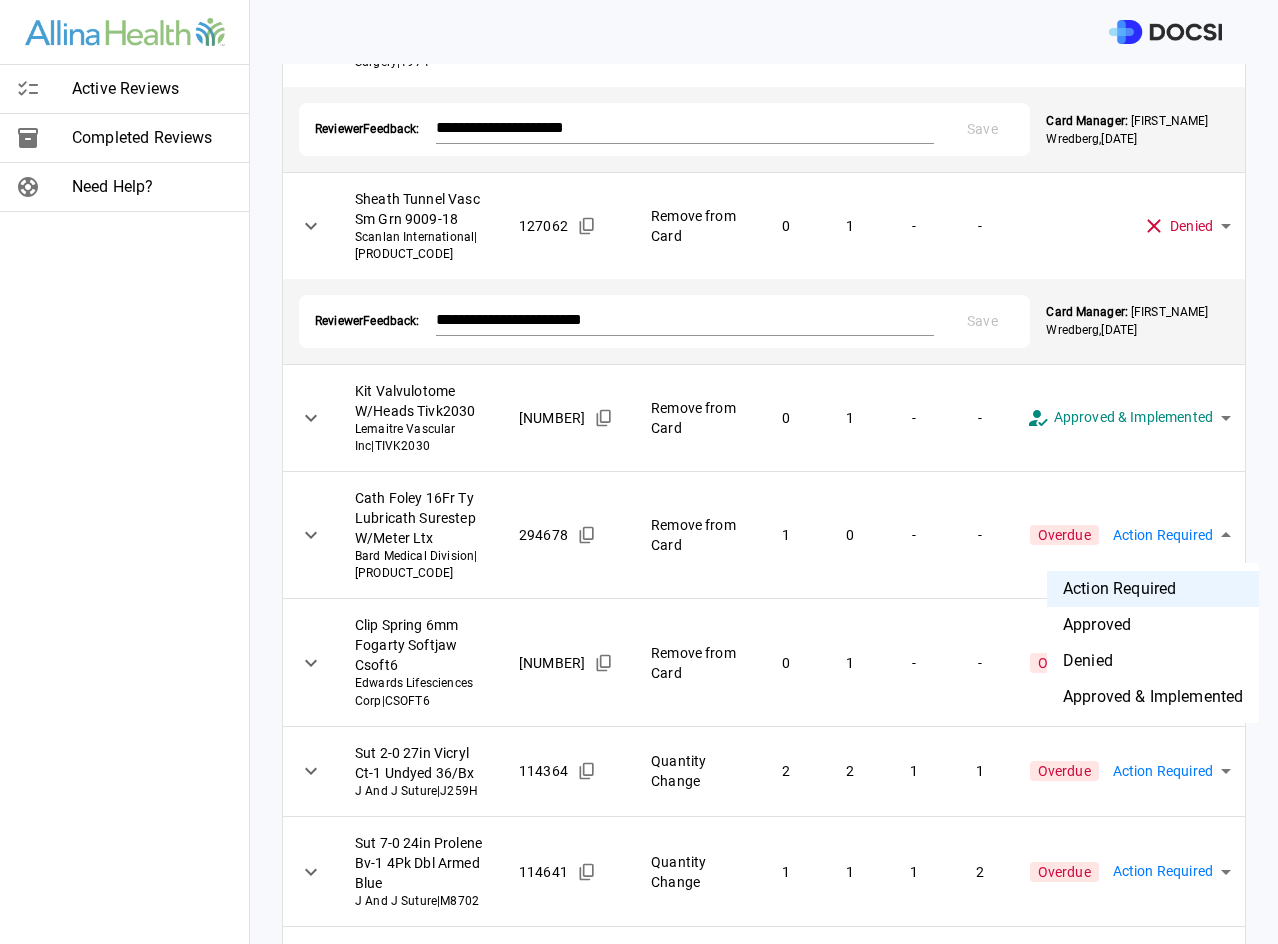 drag, startPoint x: 1095, startPoint y: 662, endPoint x: 1028, endPoint y: 637, distance: 71.51224 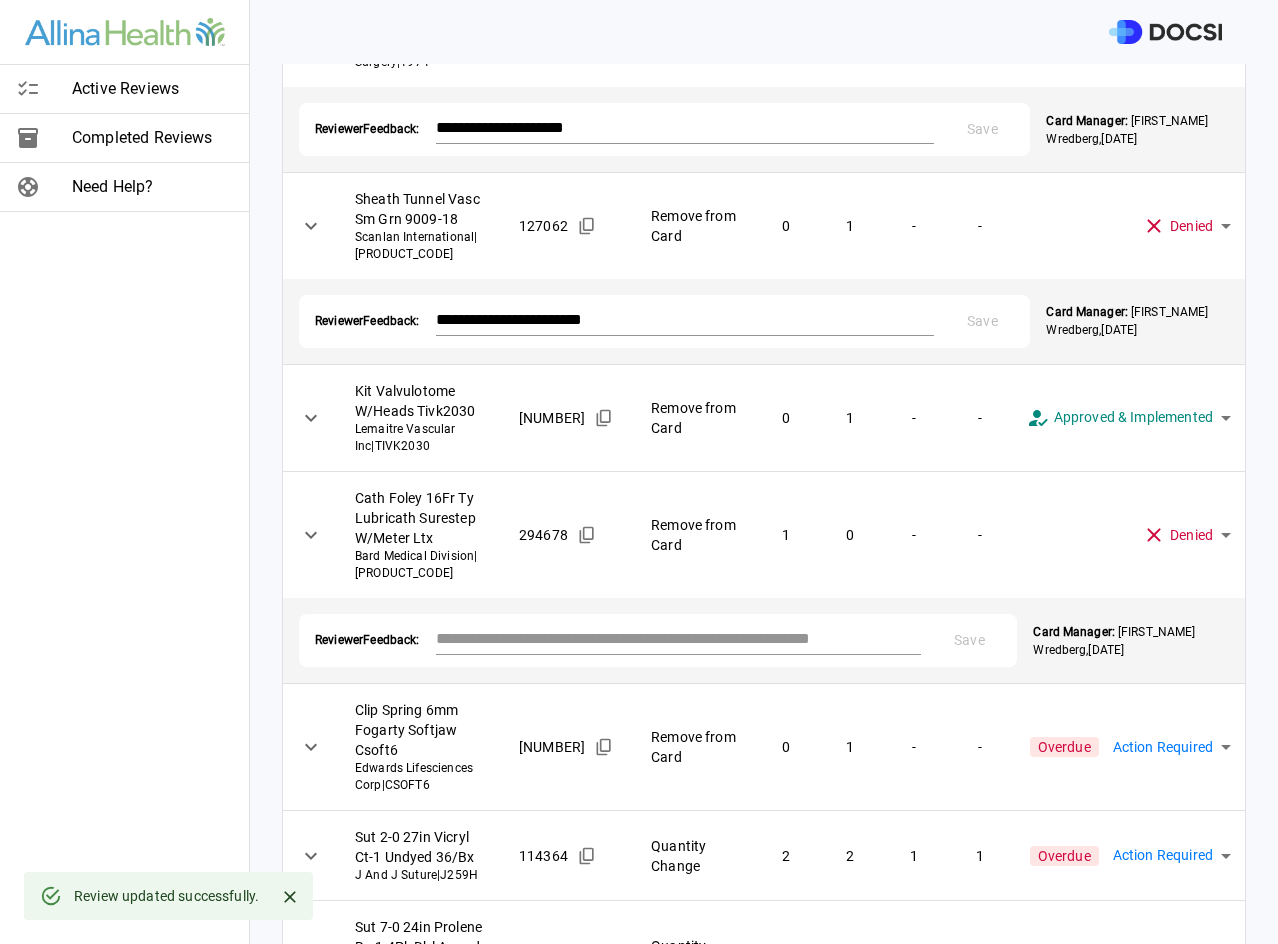 click at bounding box center (679, 638) 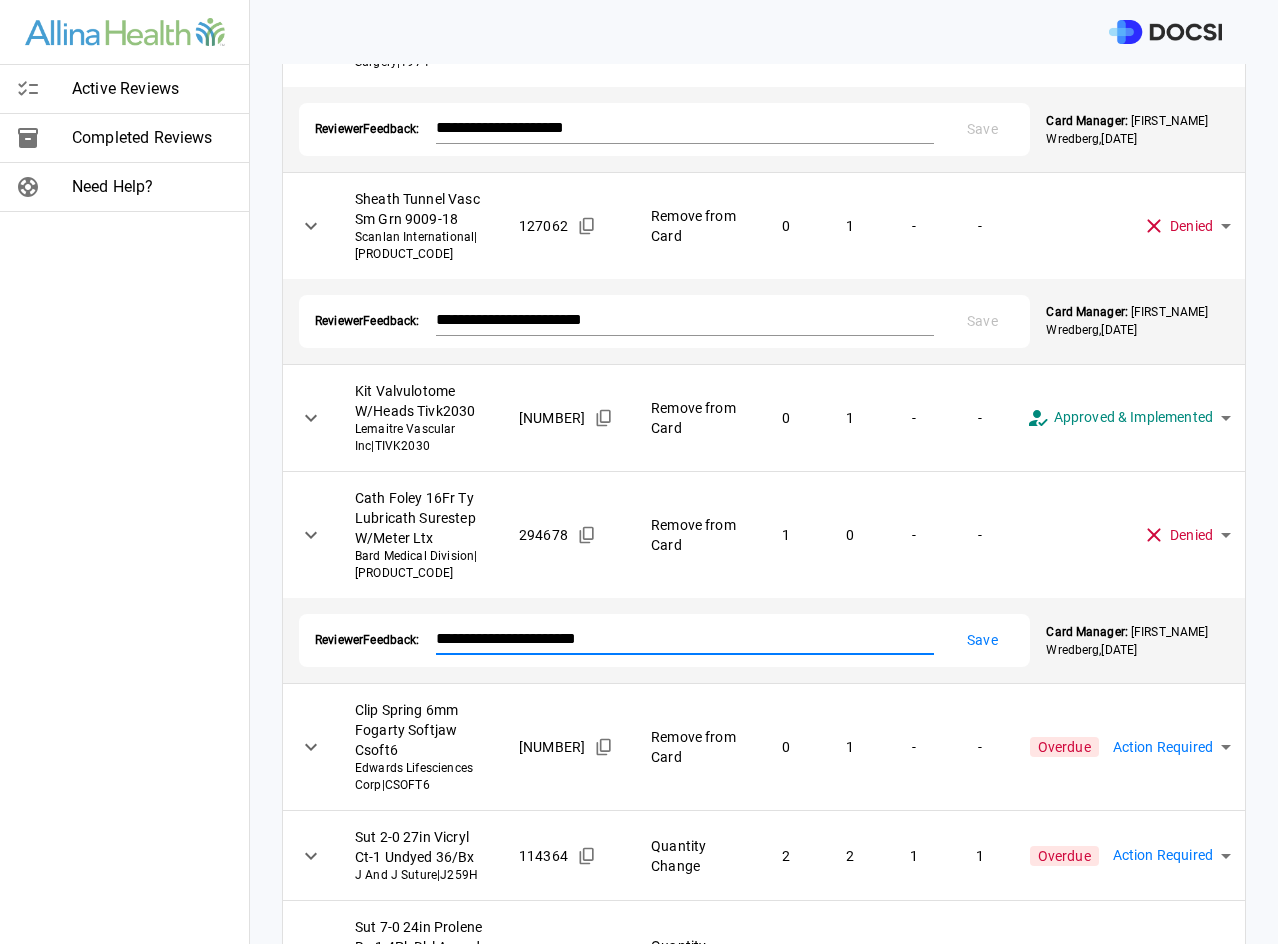 type on "**********" 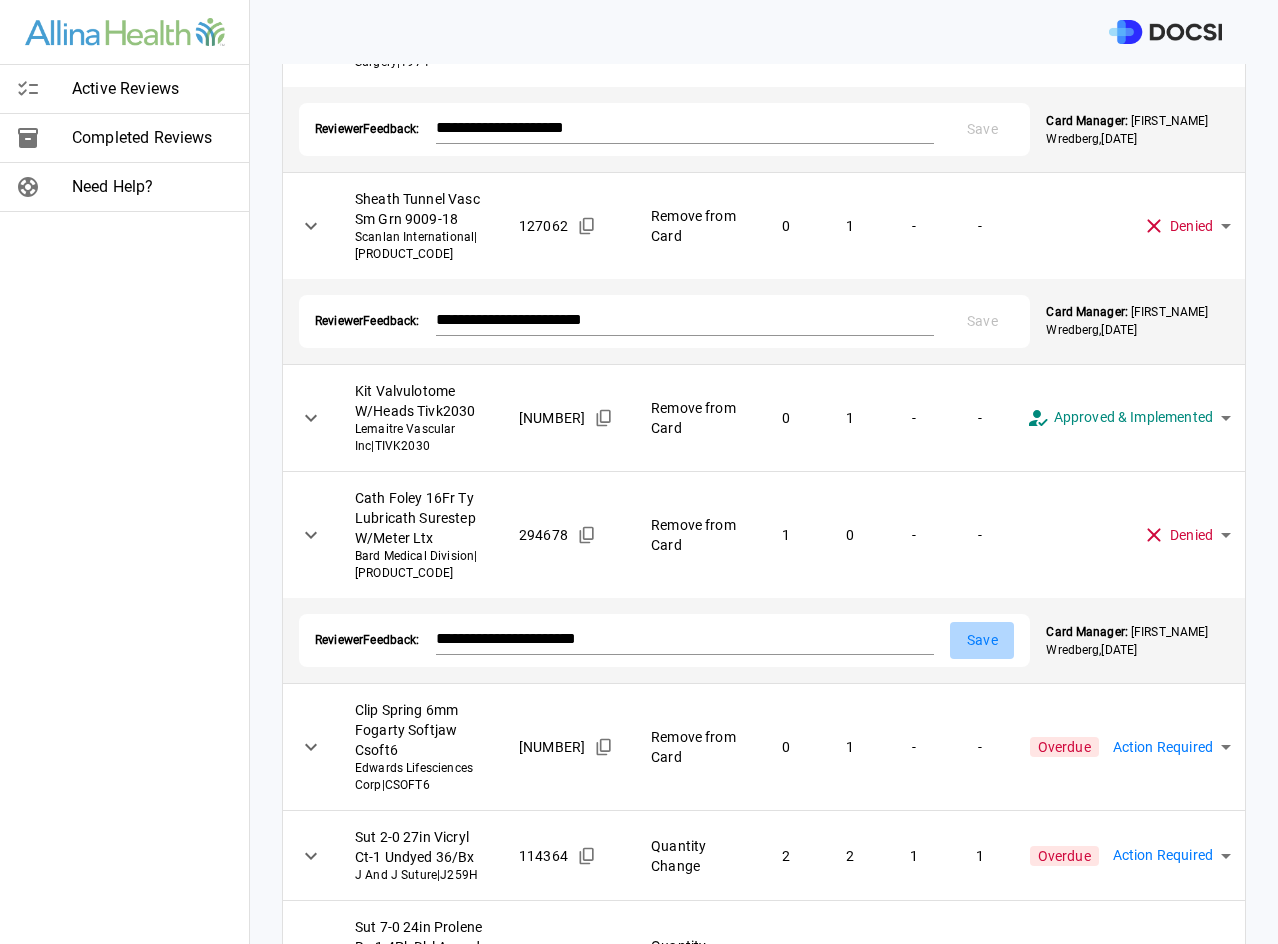 click on "Save" at bounding box center (982, 640) 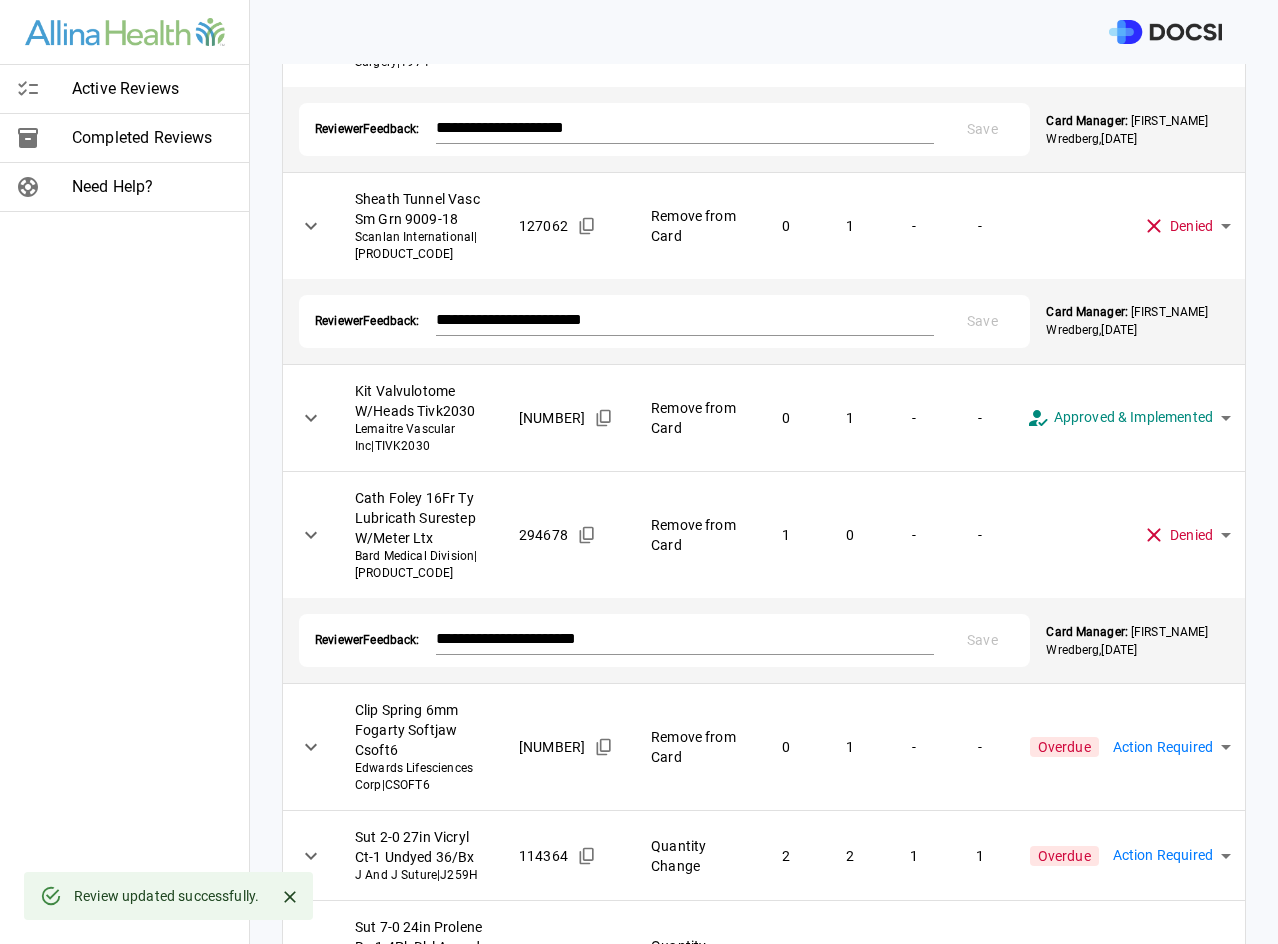 click on "**********" at bounding box center (639, 472) 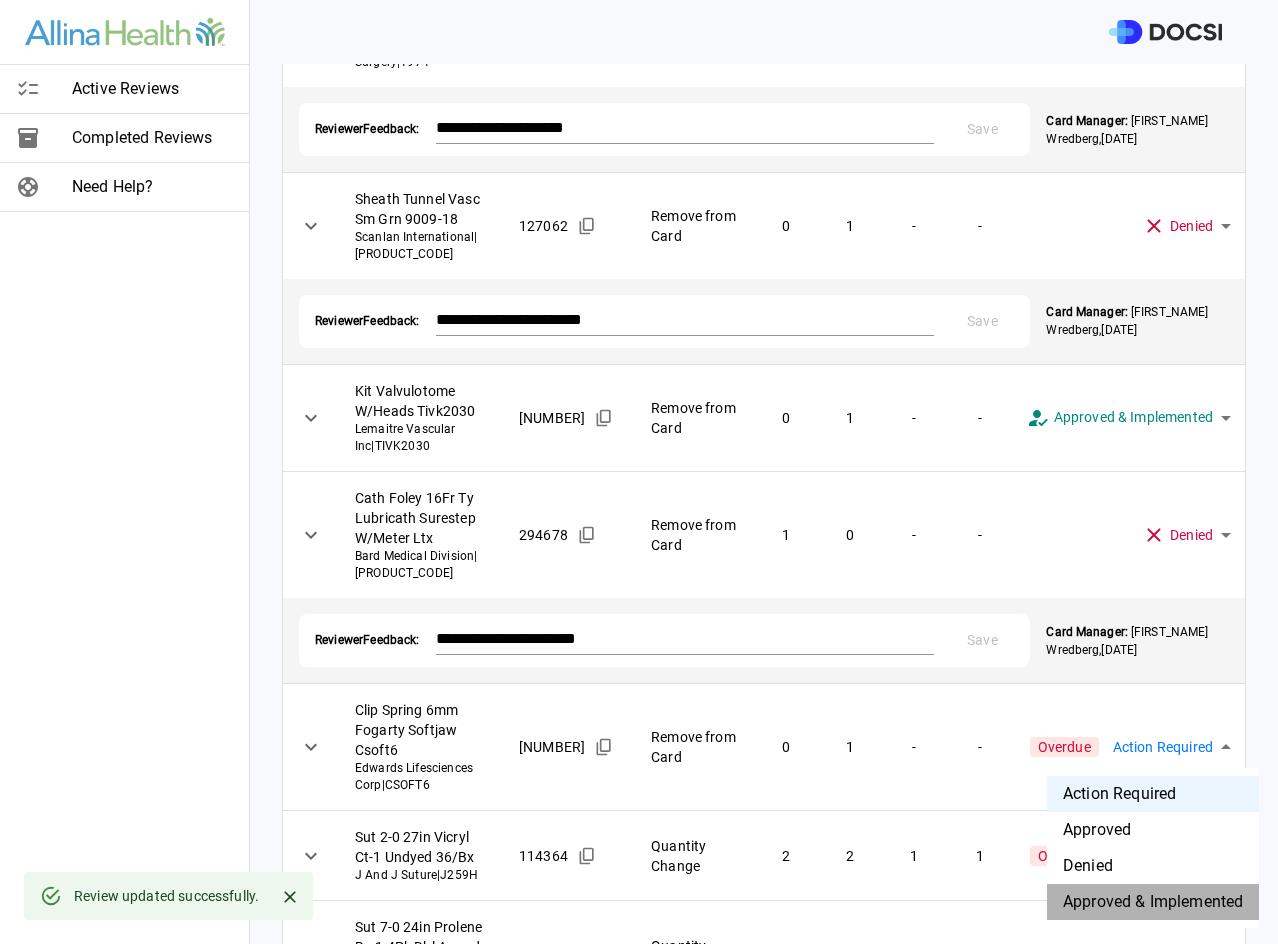 click on "Approved & Implemented" at bounding box center [1153, 902] 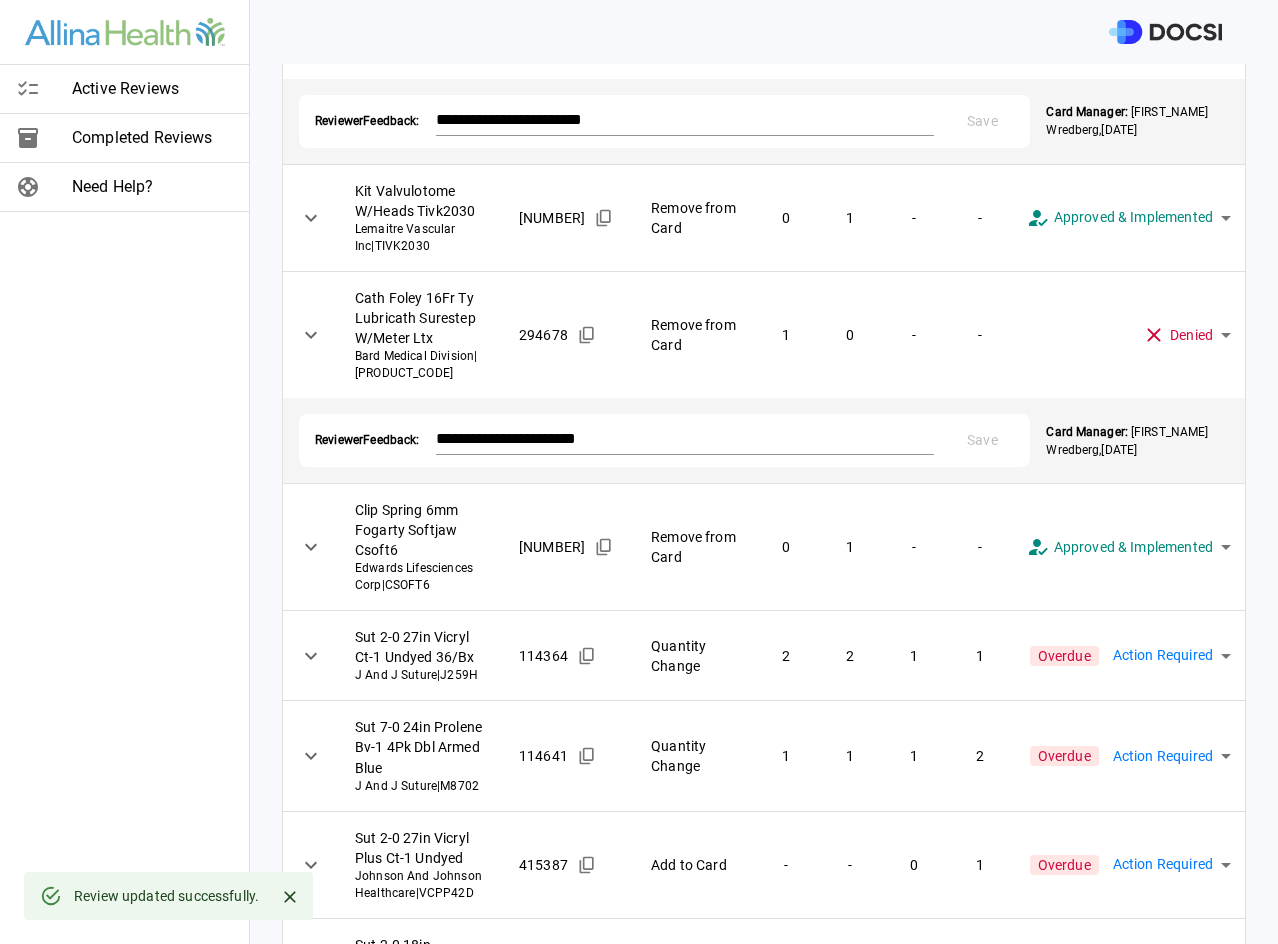 scroll, scrollTop: 625, scrollLeft: 0, axis: vertical 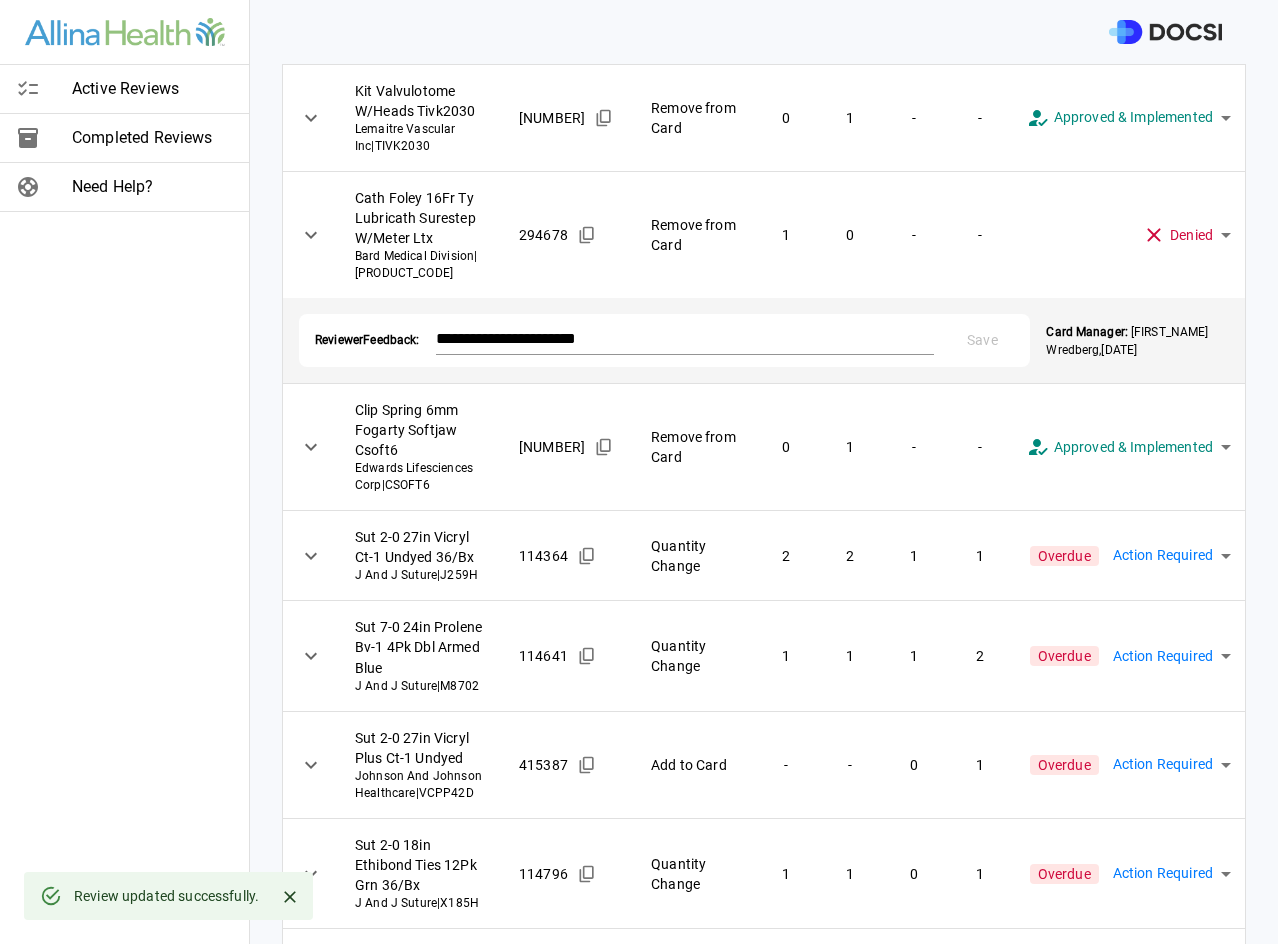 click on "**********" at bounding box center [639, 472] 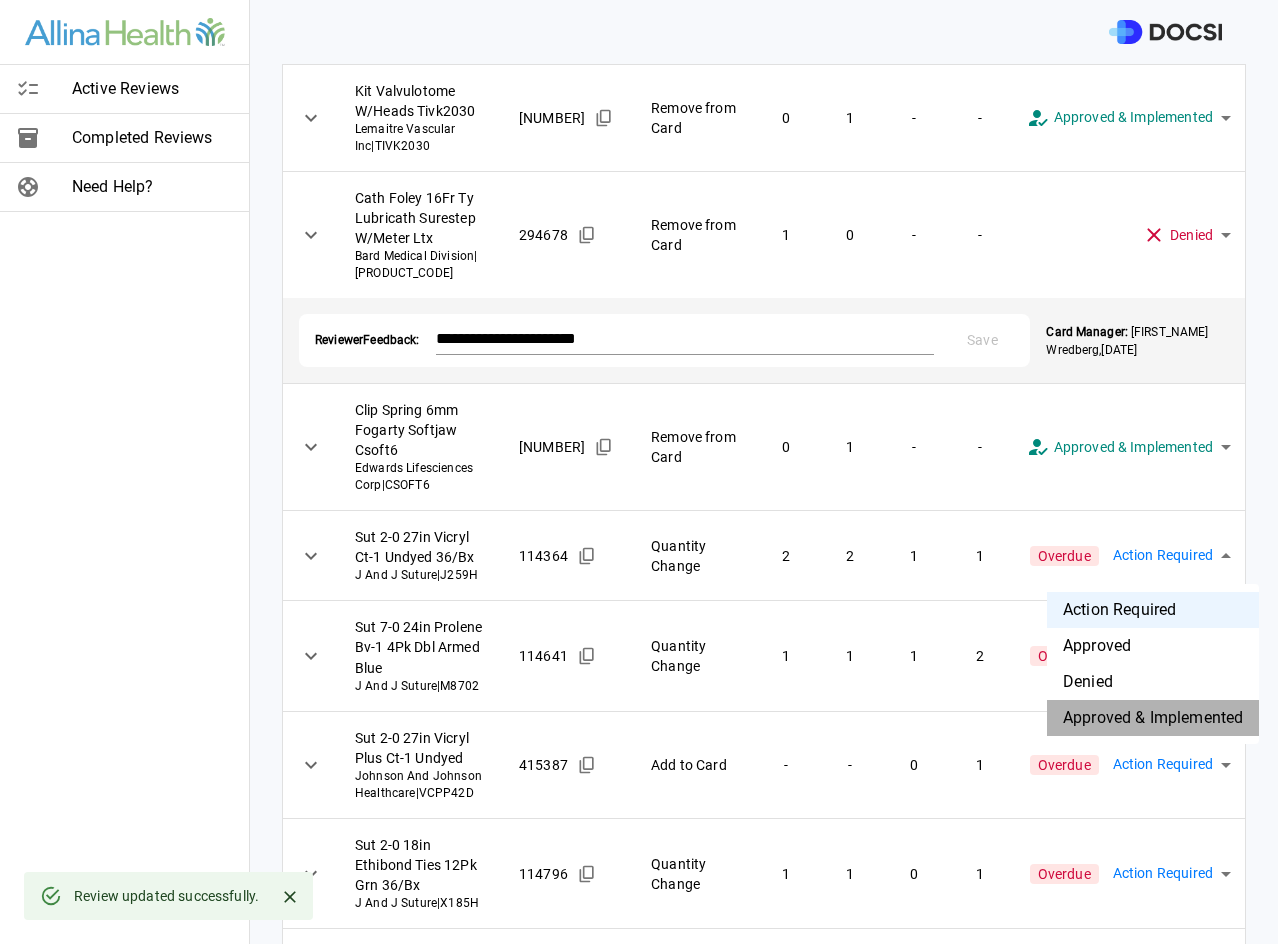 click on "Approved & Implemented" at bounding box center [1153, 718] 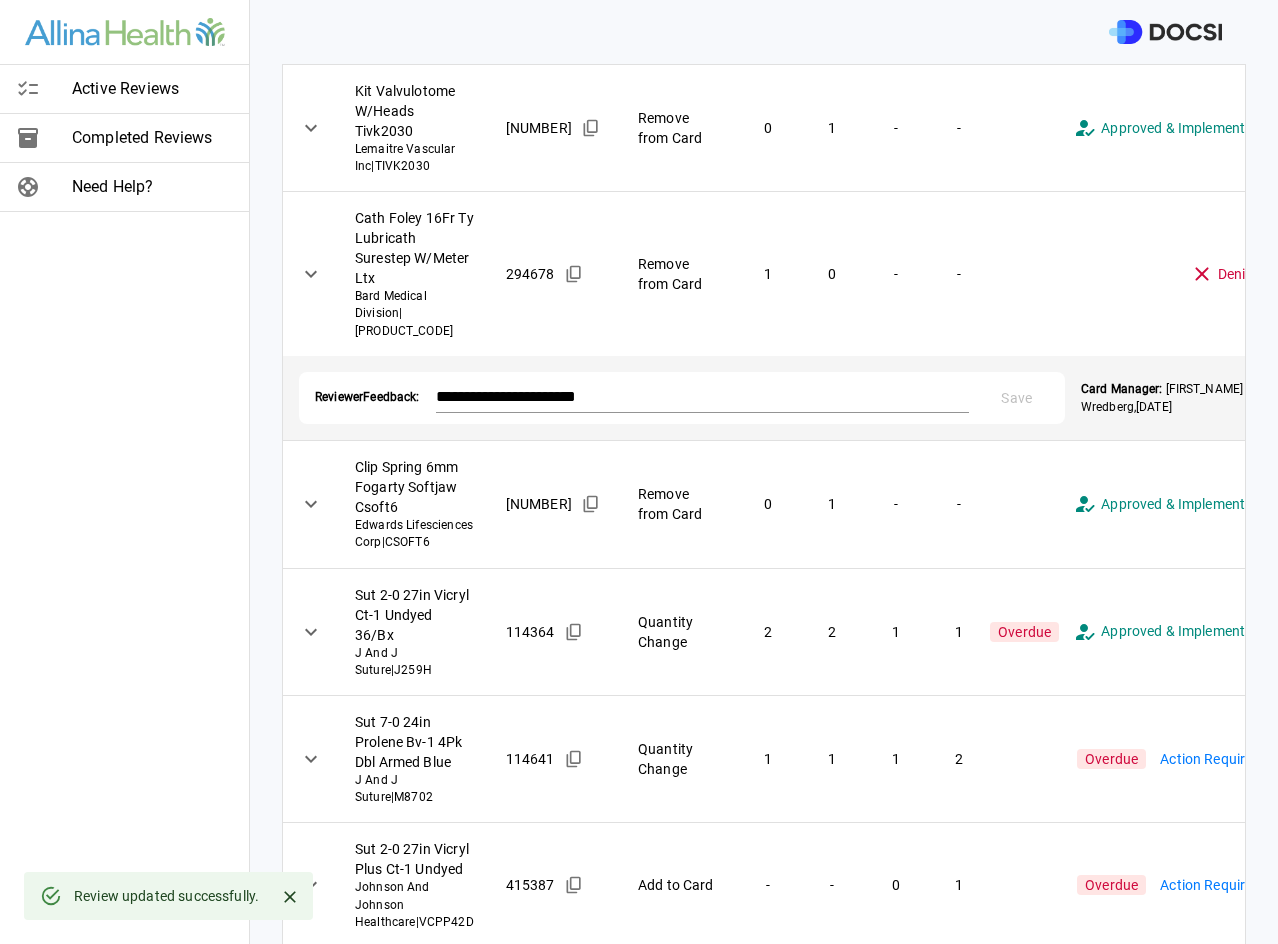 scroll, scrollTop: 625, scrollLeft: 0, axis: vertical 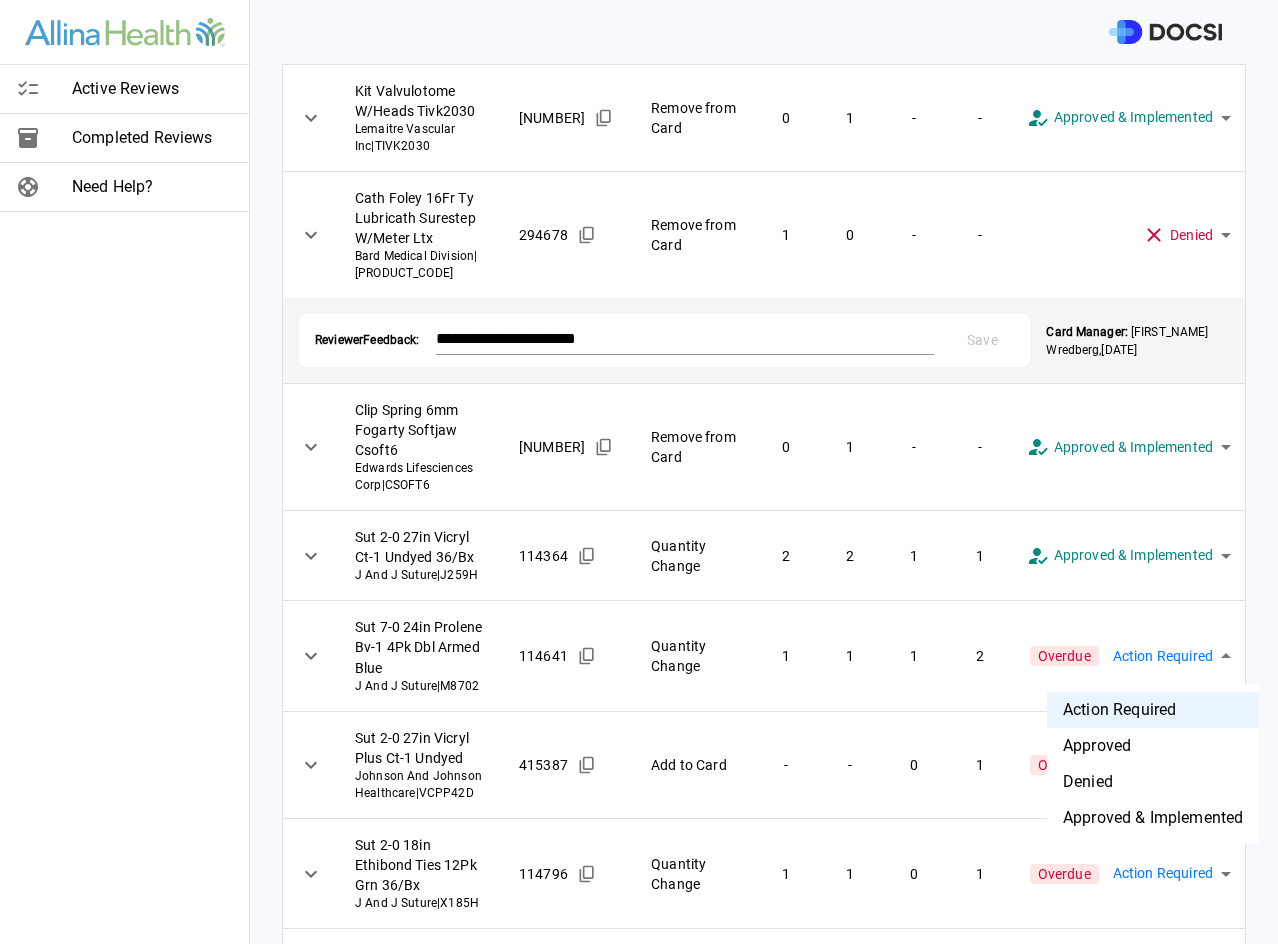 click on "**********" at bounding box center [639, 472] 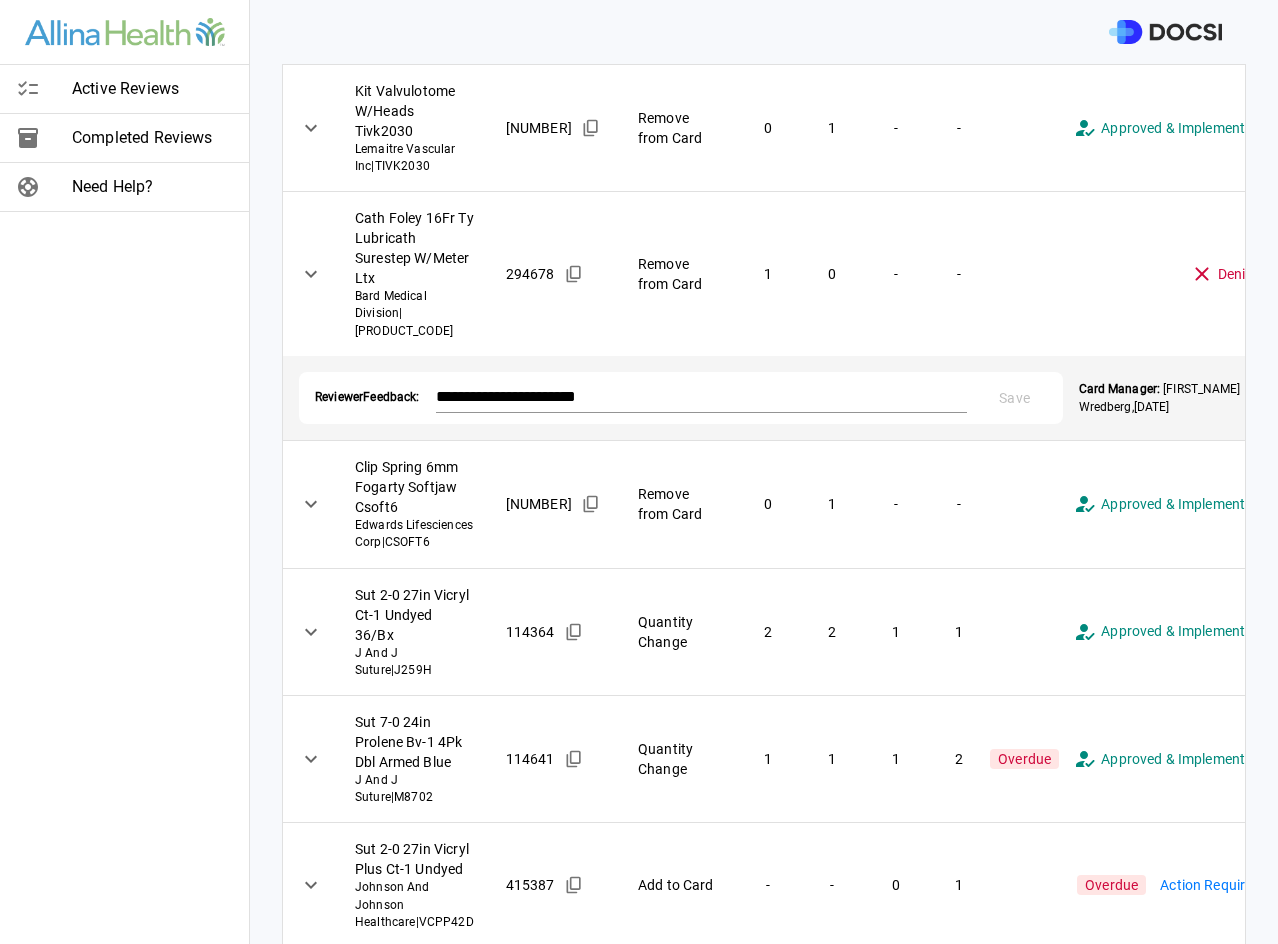 scroll, scrollTop: 625, scrollLeft: 0, axis: vertical 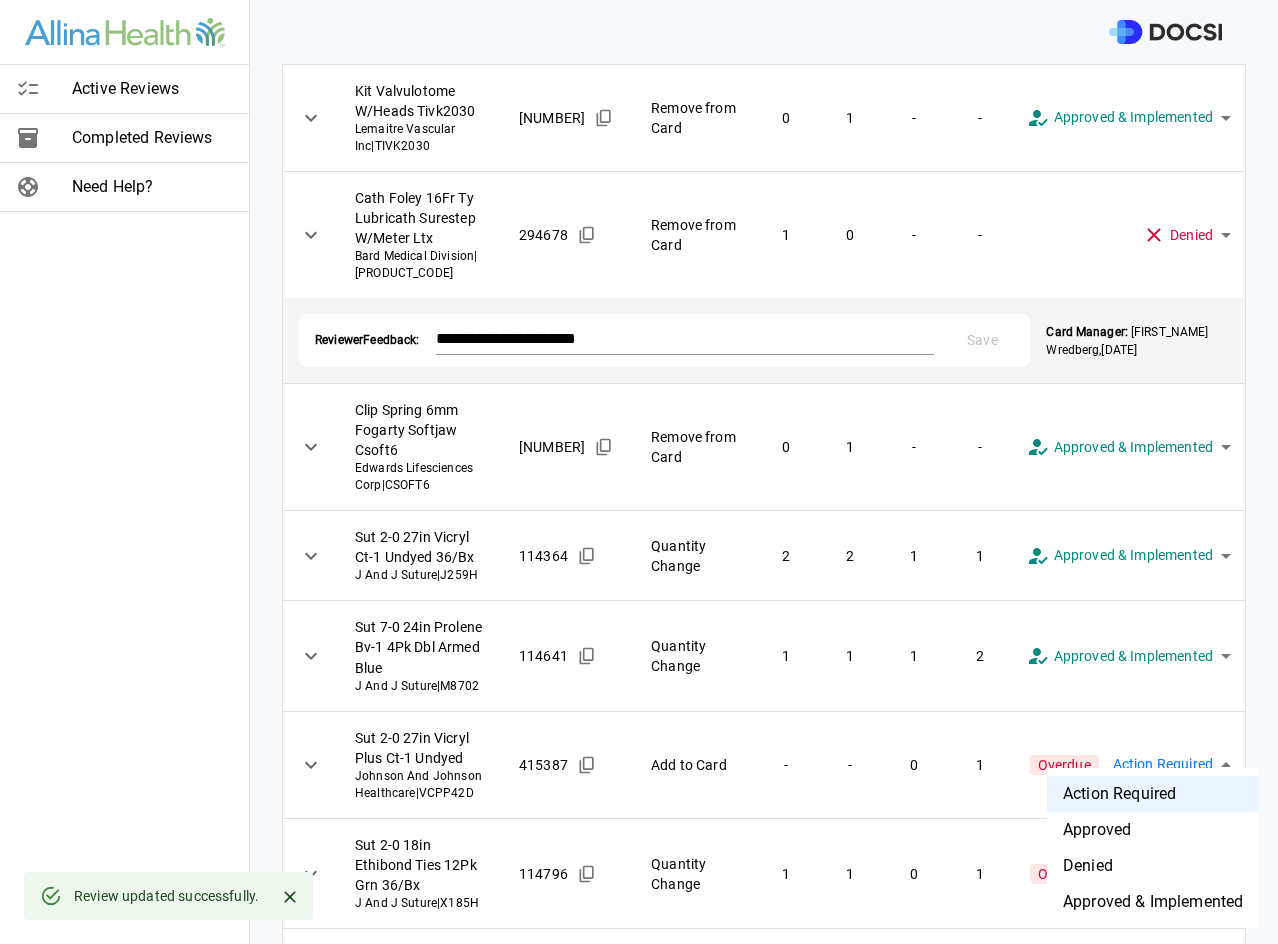 click on "**********" at bounding box center [639, 472] 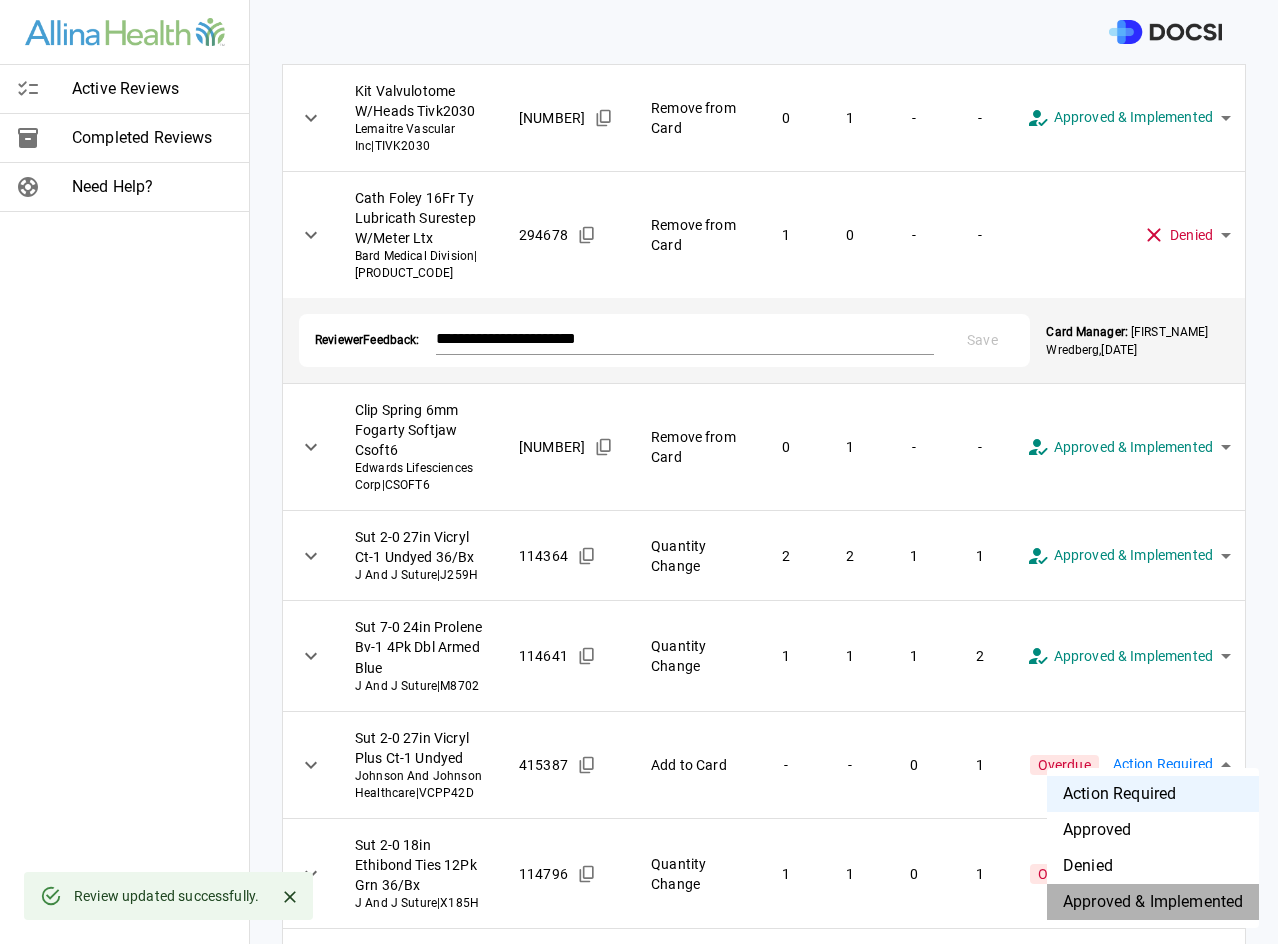 click on "Approved & Implemented" at bounding box center (1153, 902) 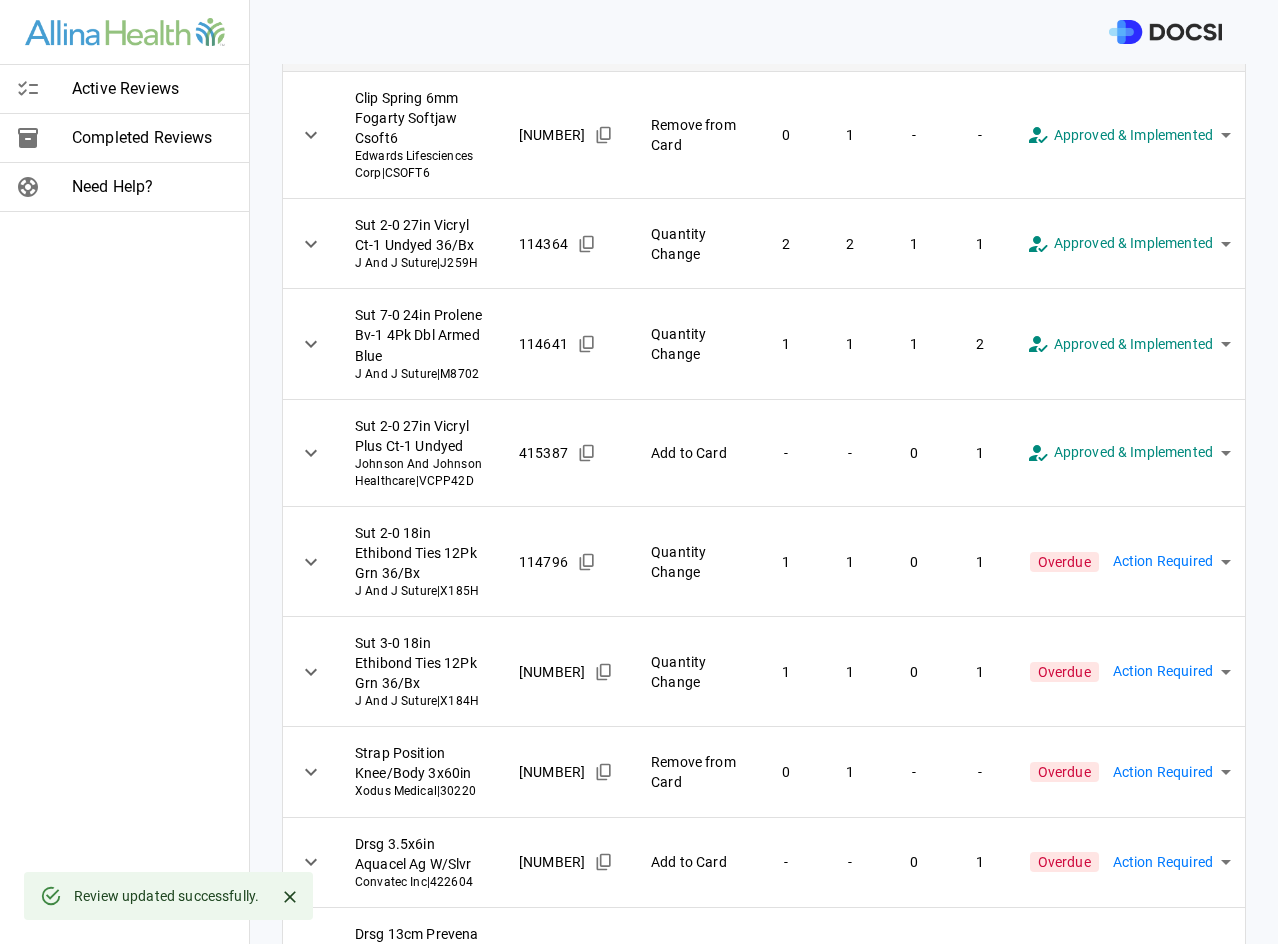 scroll, scrollTop: 950, scrollLeft: 0, axis: vertical 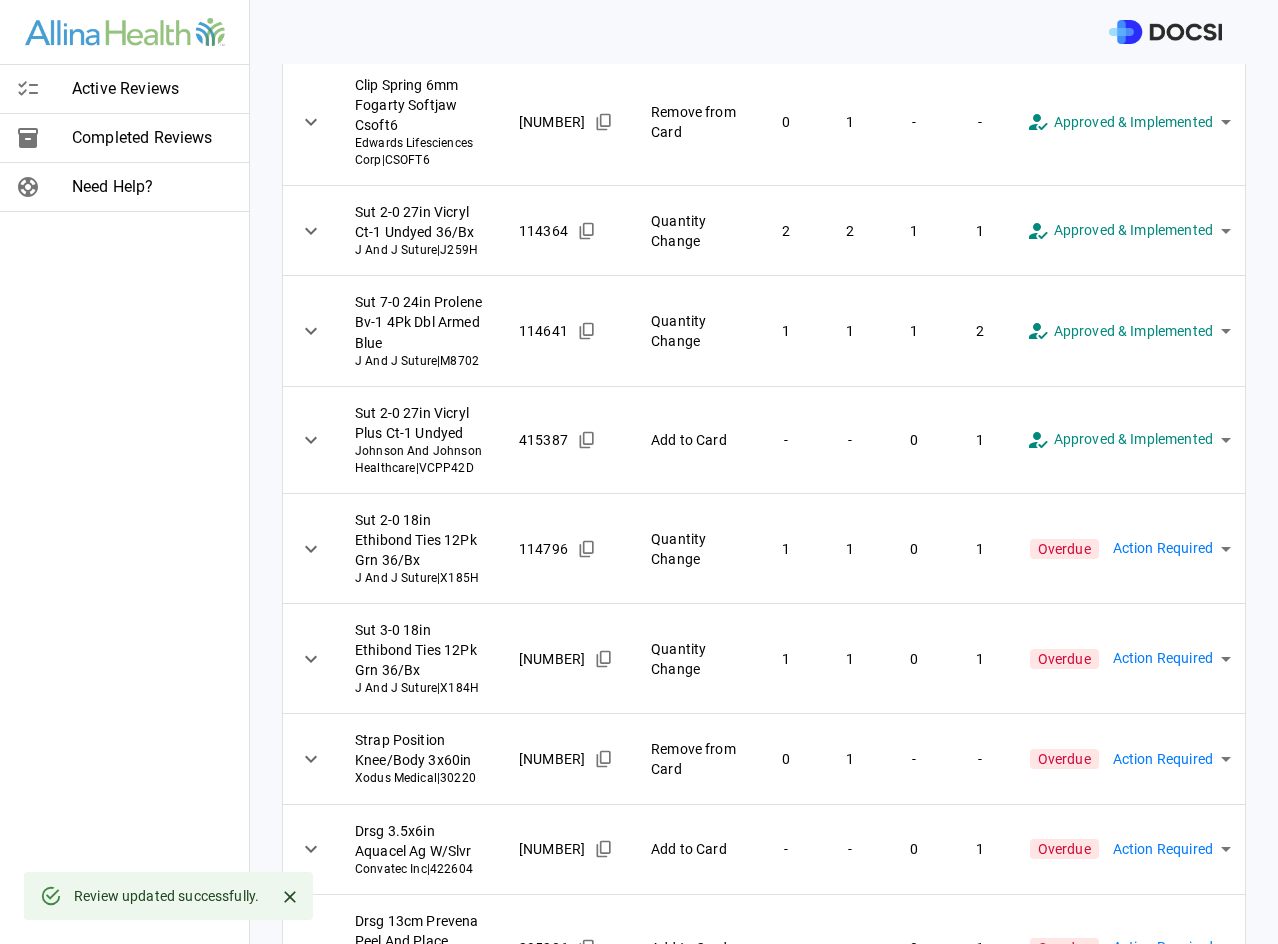 click on "**********" at bounding box center [639, 472] 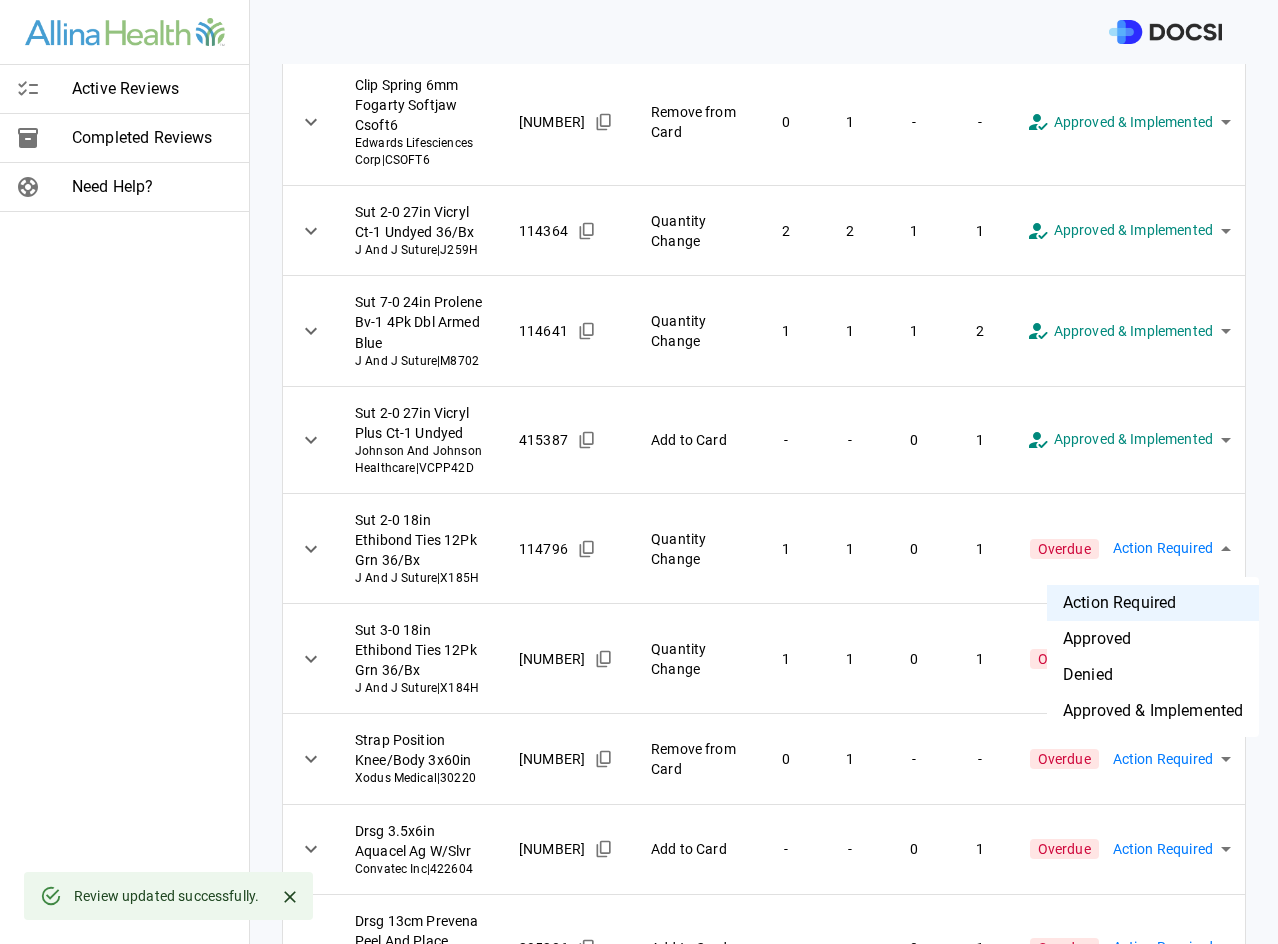click on "Approved & Implemented" at bounding box center (1153, 711) 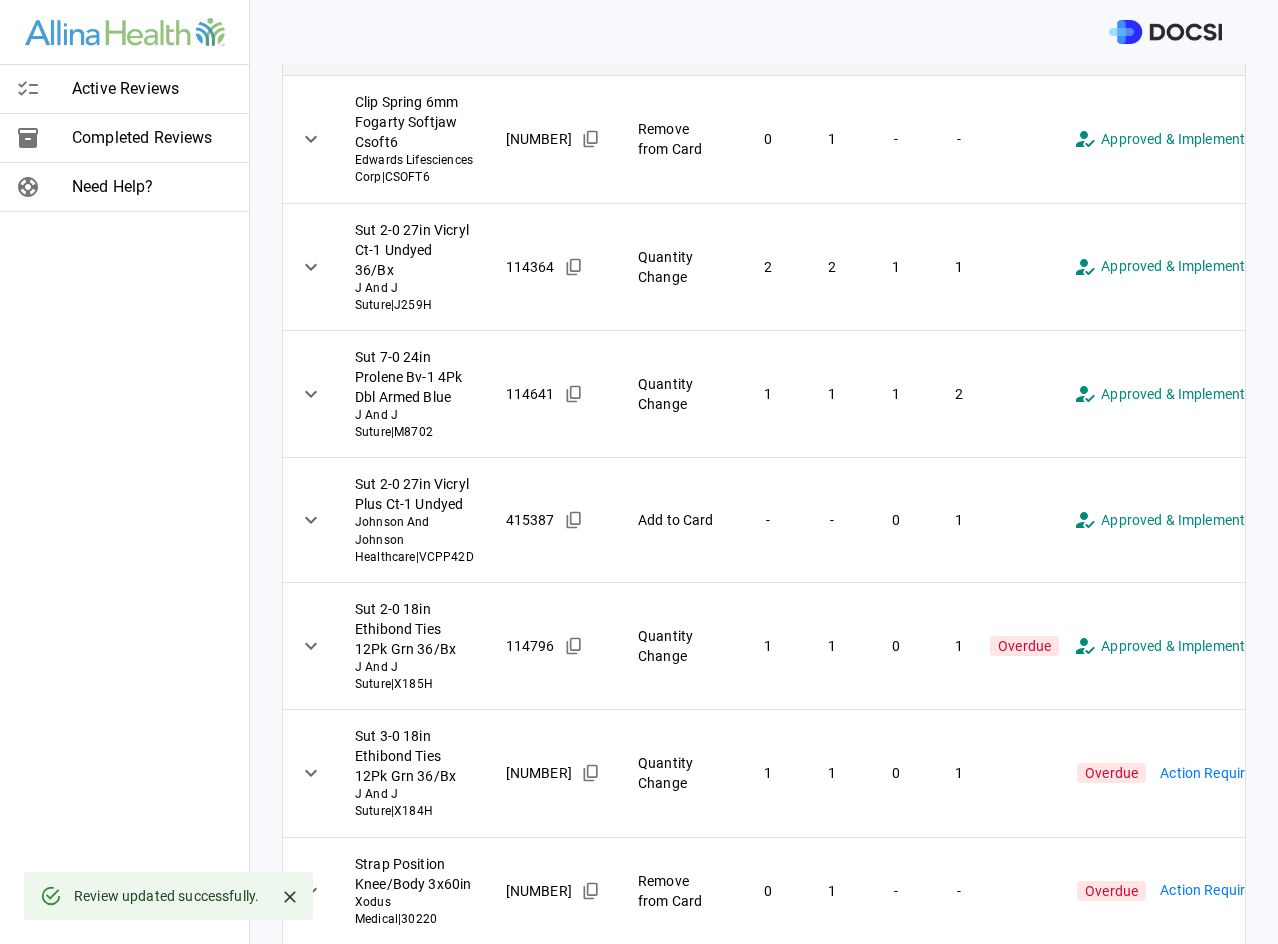 scroll, scrollTop: 950, scrollLeft: 0, axis: vertical 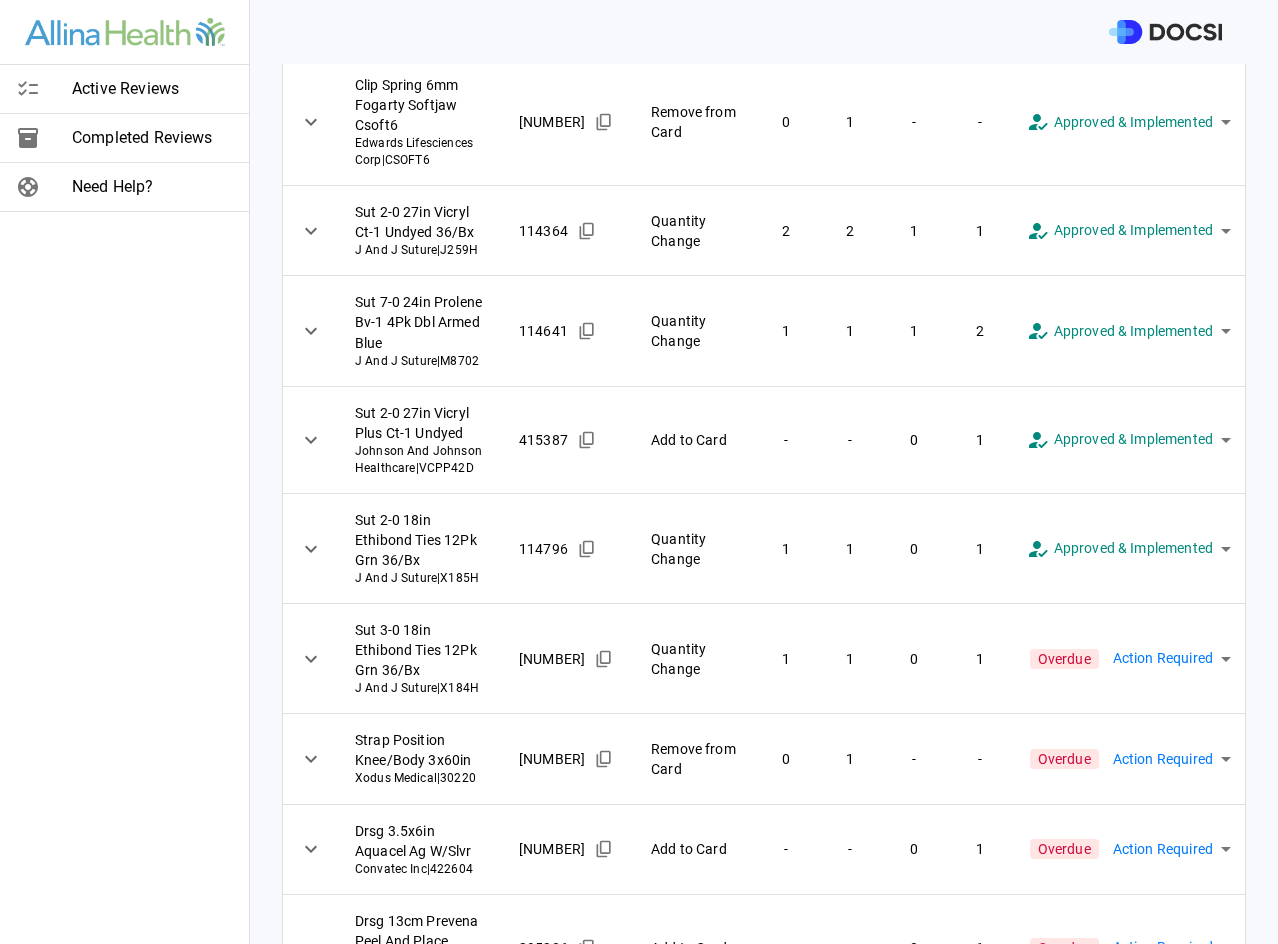 click on "**********" at bounding box center [639, 472] 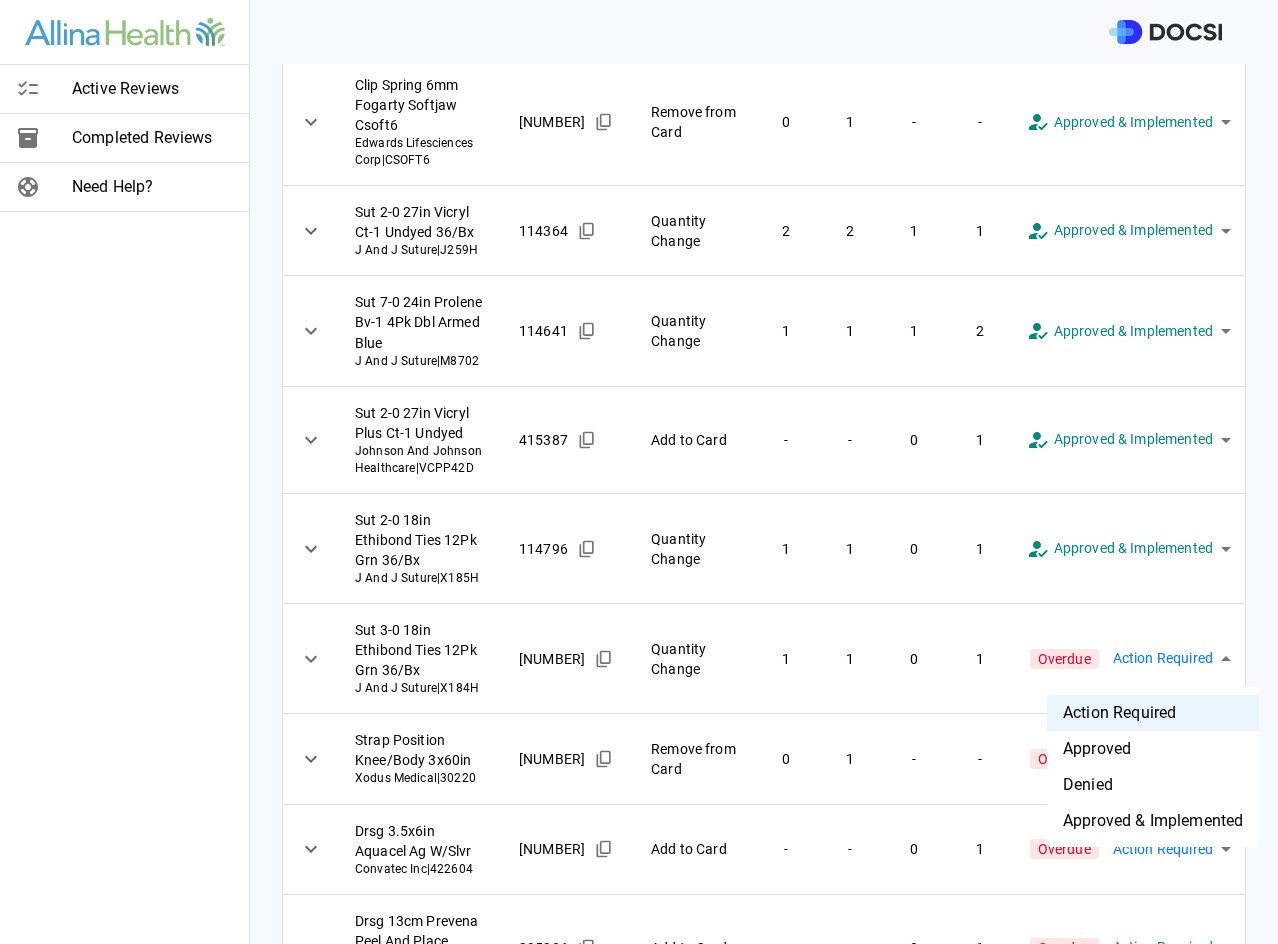 click on "Approved & Implemented" at bounding box center (1153, 821) 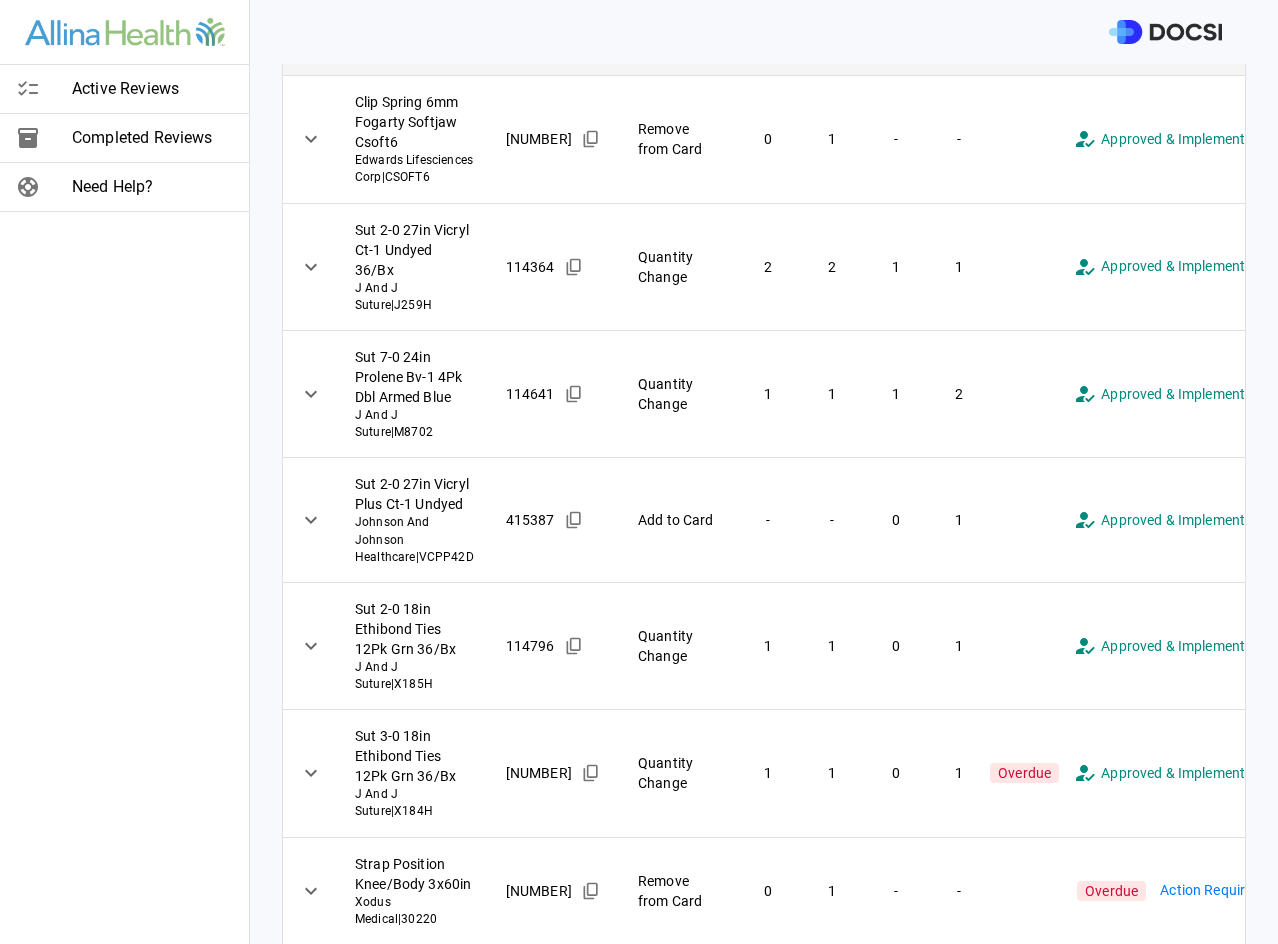 scroll, scrollTop: 950, scrollLeft: 0, axis: vertical 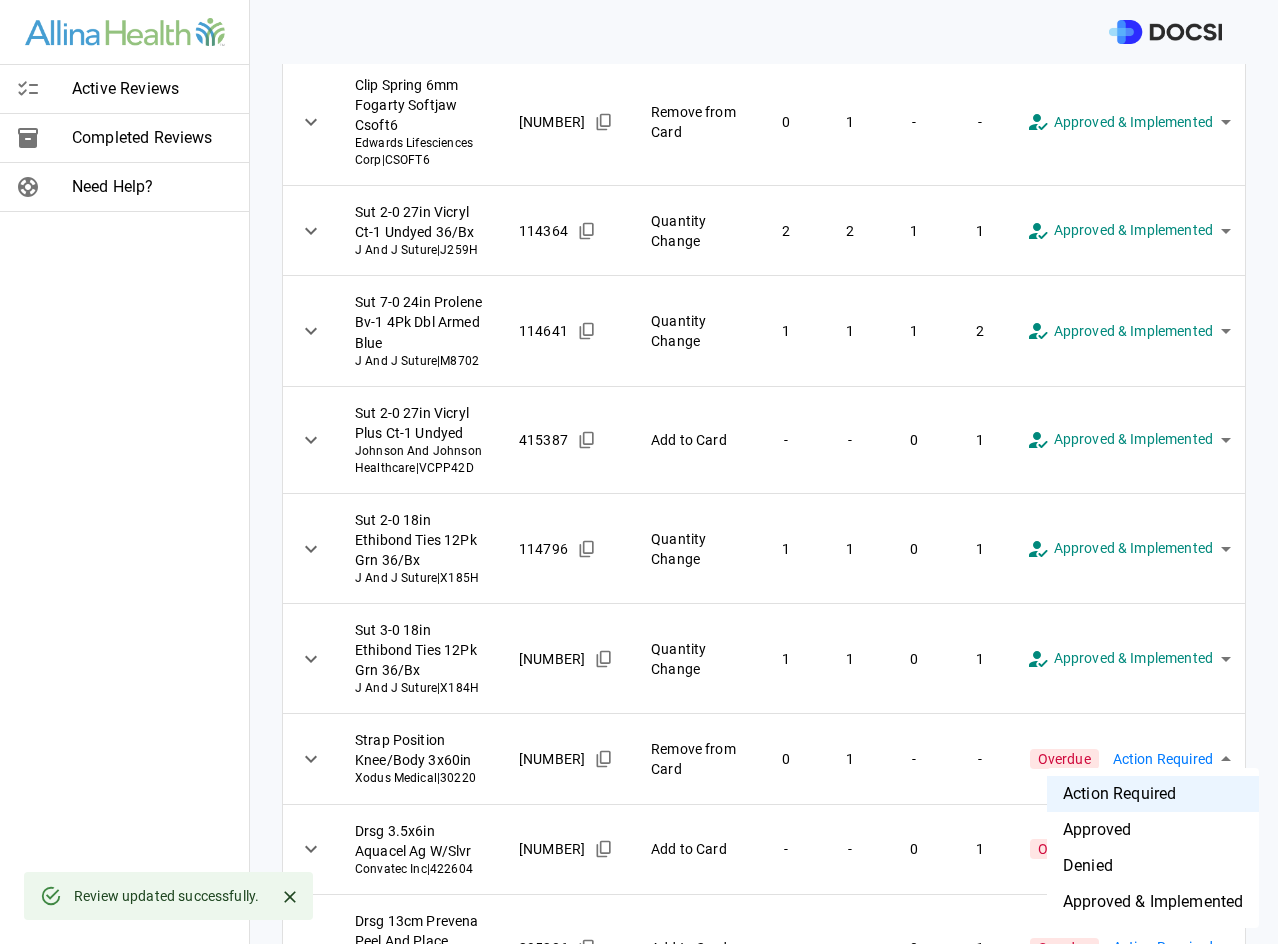 click on "**********" at bounding box center (639, 472) 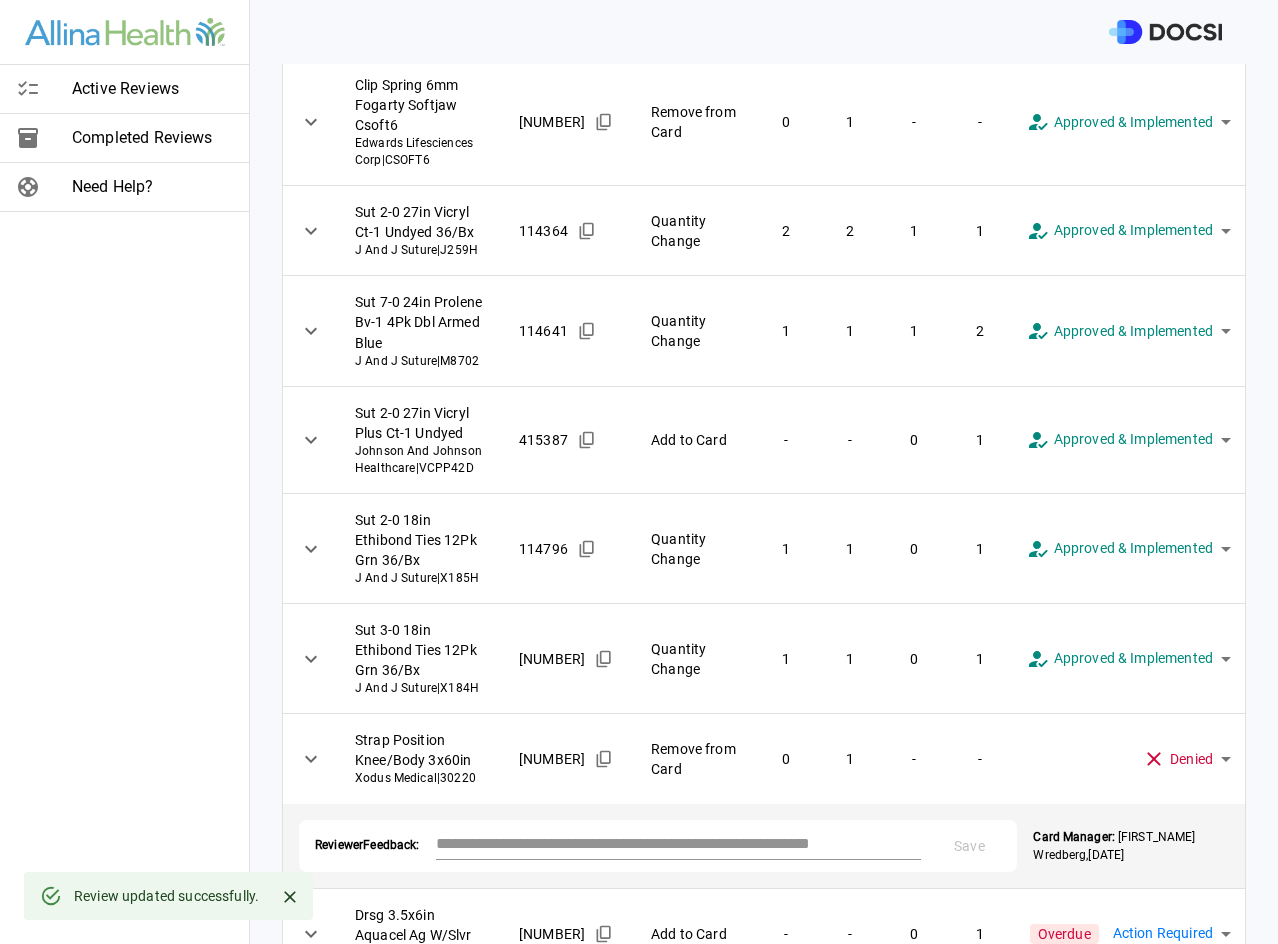 click at bounding box center [679, 843] 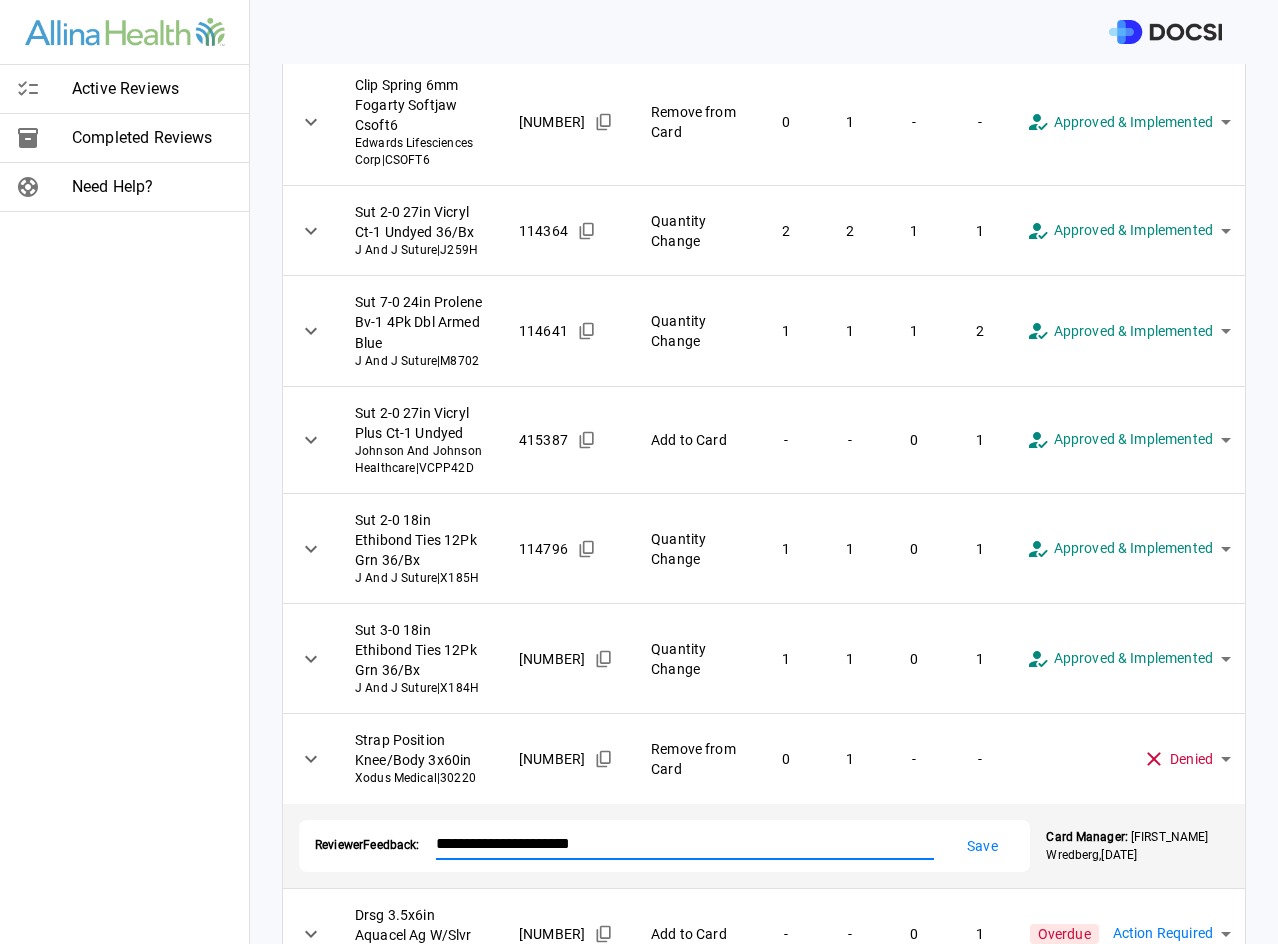 type on "**********" 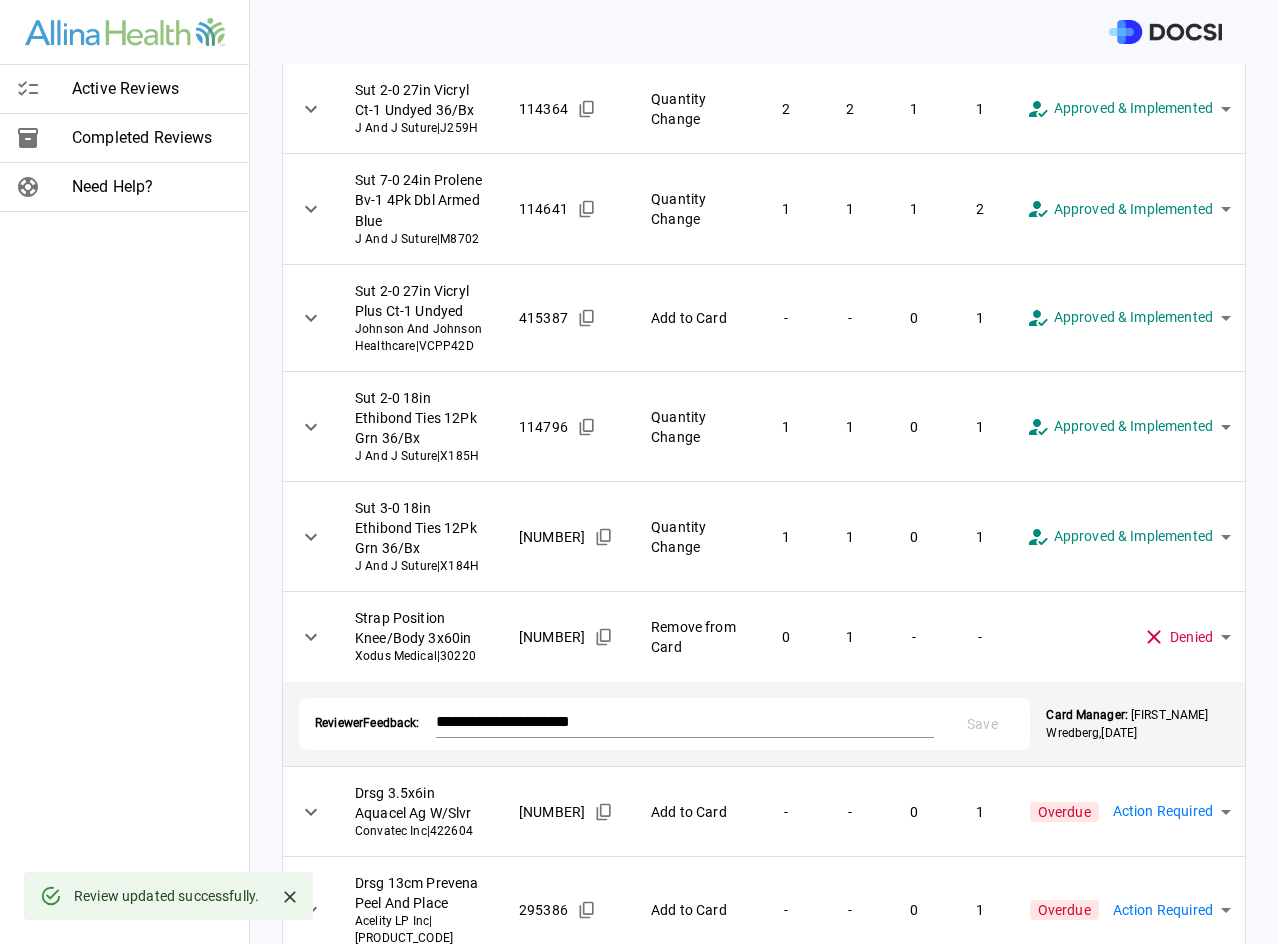 scroll, scrollTop: 1109, scrollLeft: 0, axis: vertical 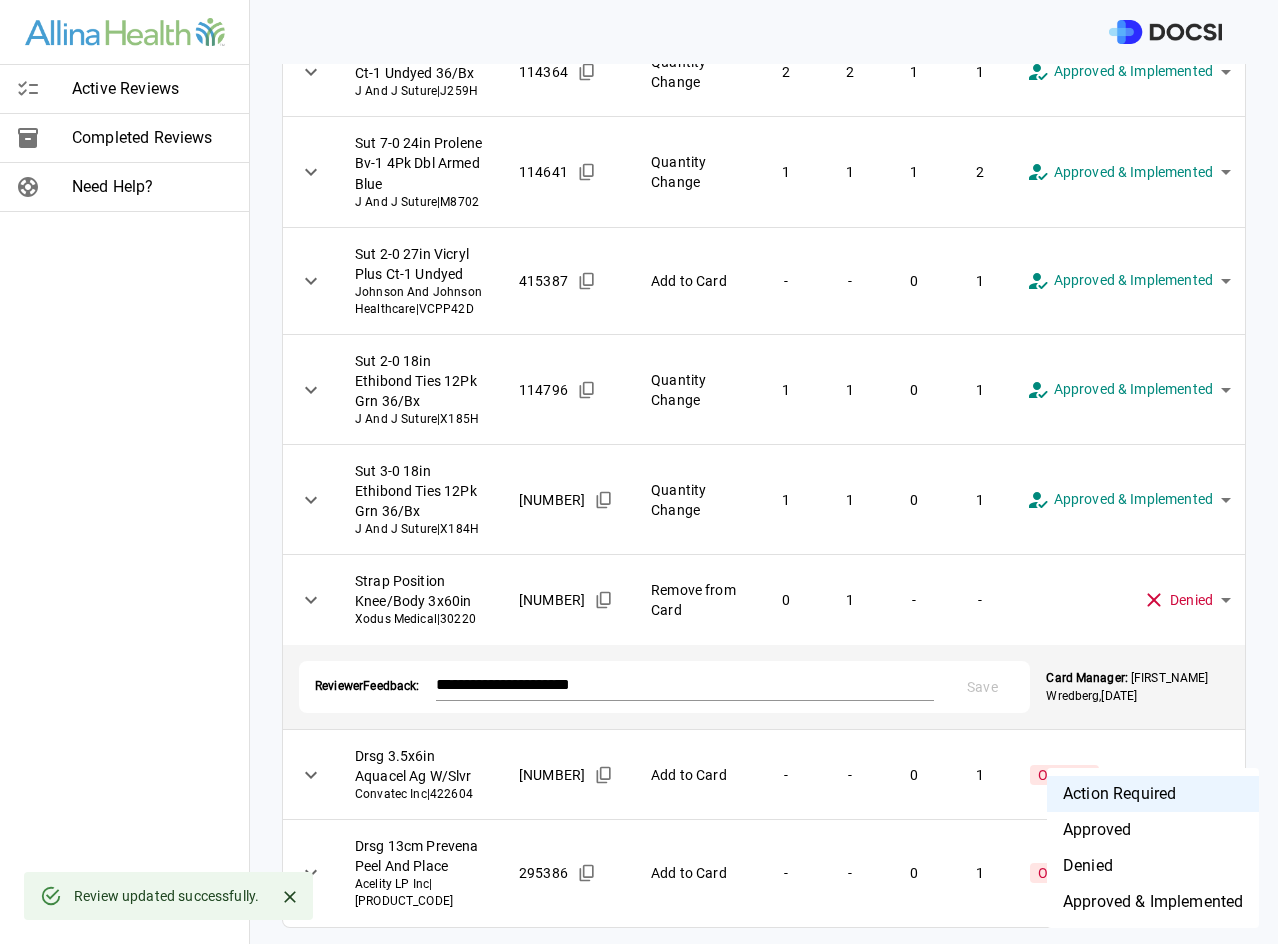 click on "**********" at bounding box center [639, 472] 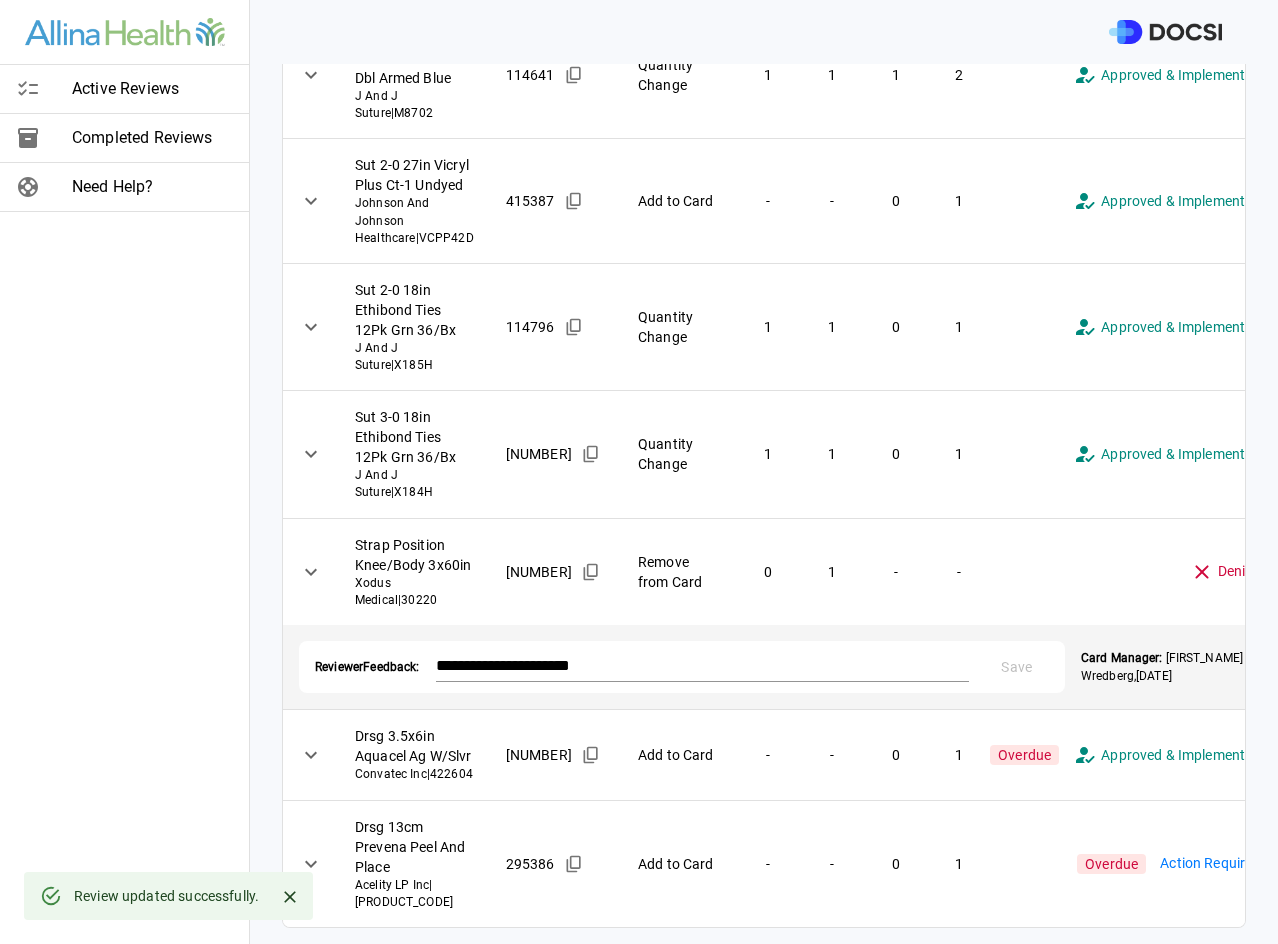 scroll, scrollTop: 1109, scrollLeft: 0, axis: vertical 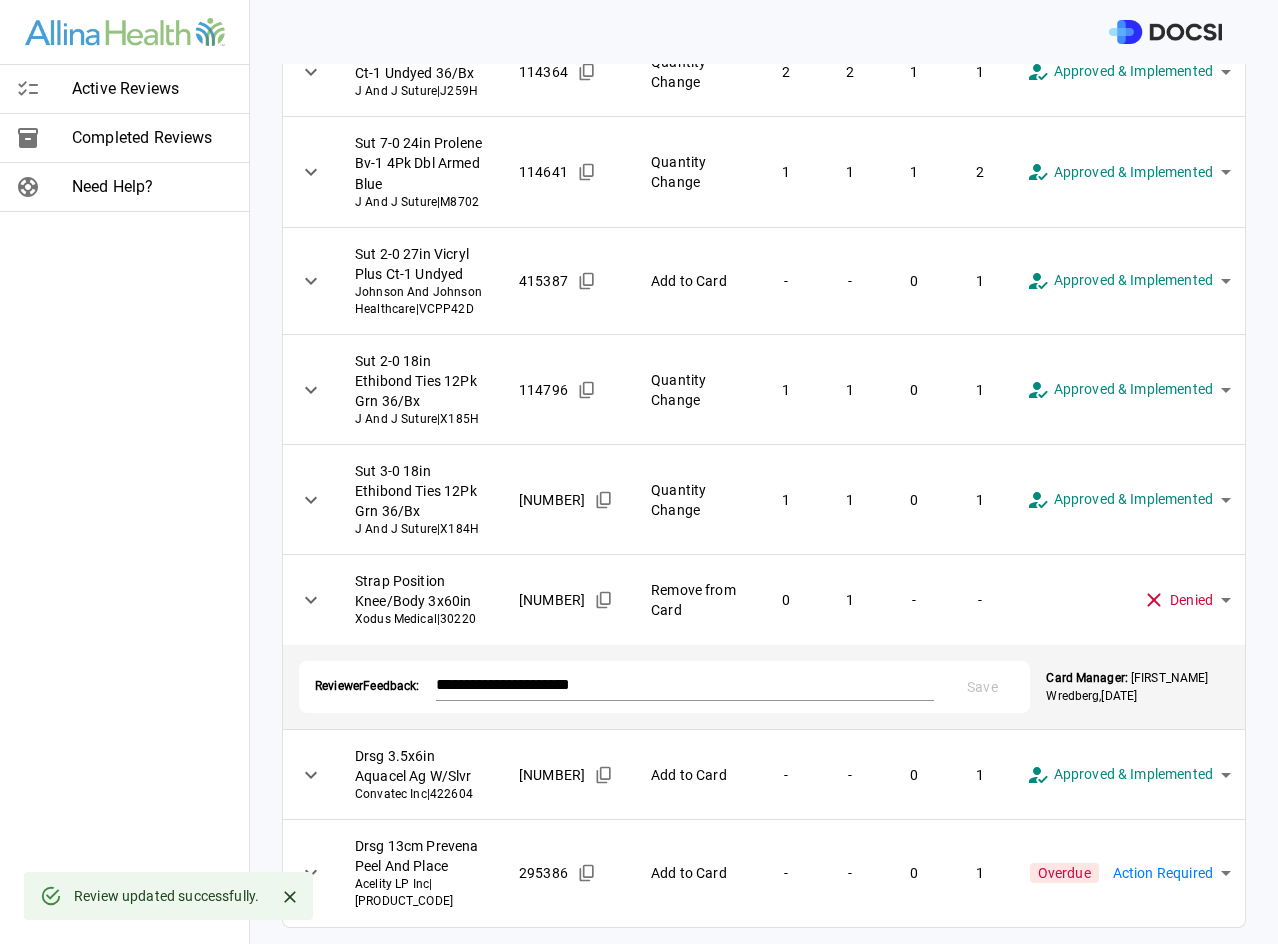 click on "**********" at bounding box center (639, 472) 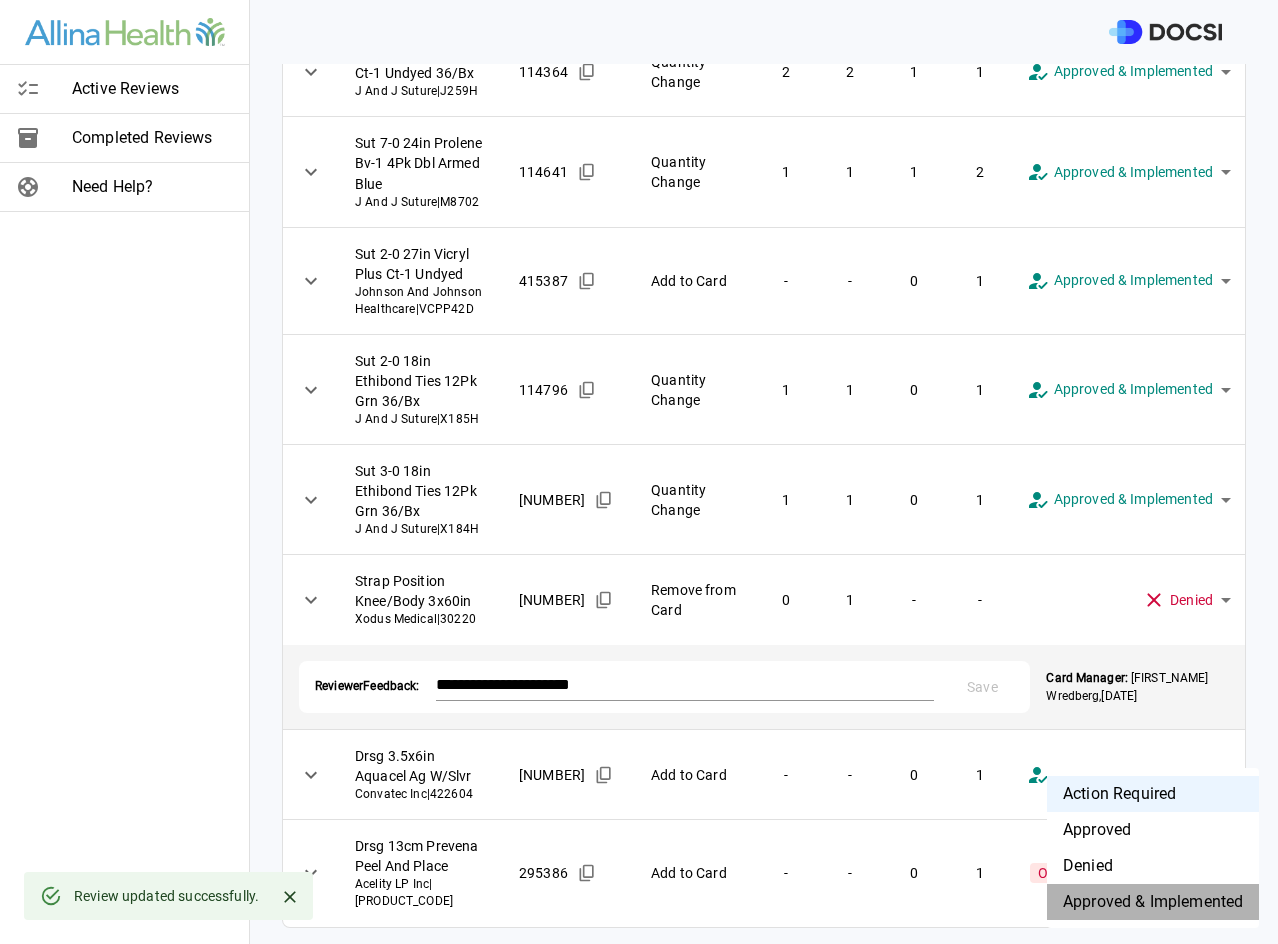 click on "Approved & Implemented" at bounding box center [1153, 902] 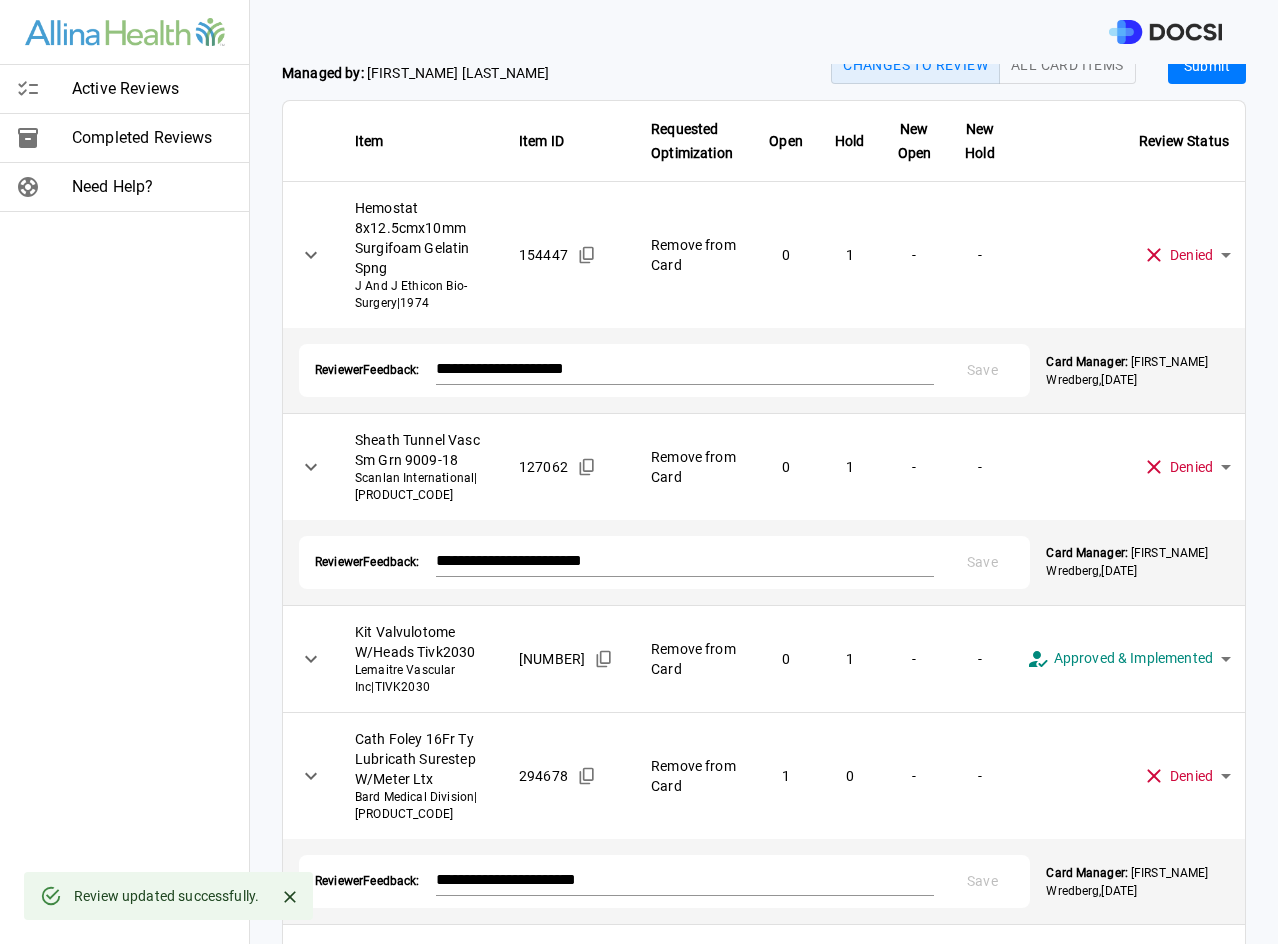 scroll, scrollTop: 0, scrollLeft: 0, axis: both 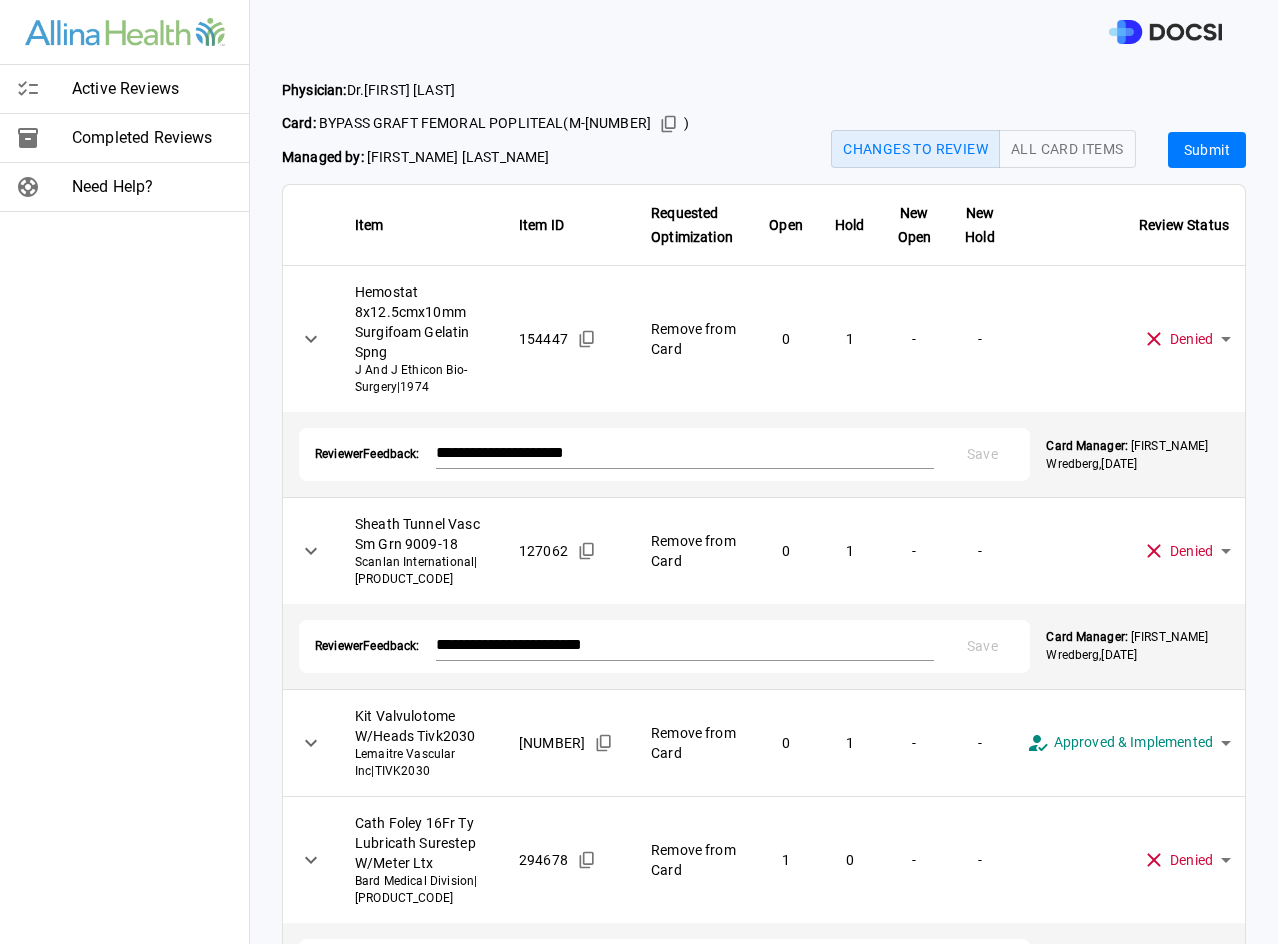 click on "Submit" at bounding box center [1207, 150] 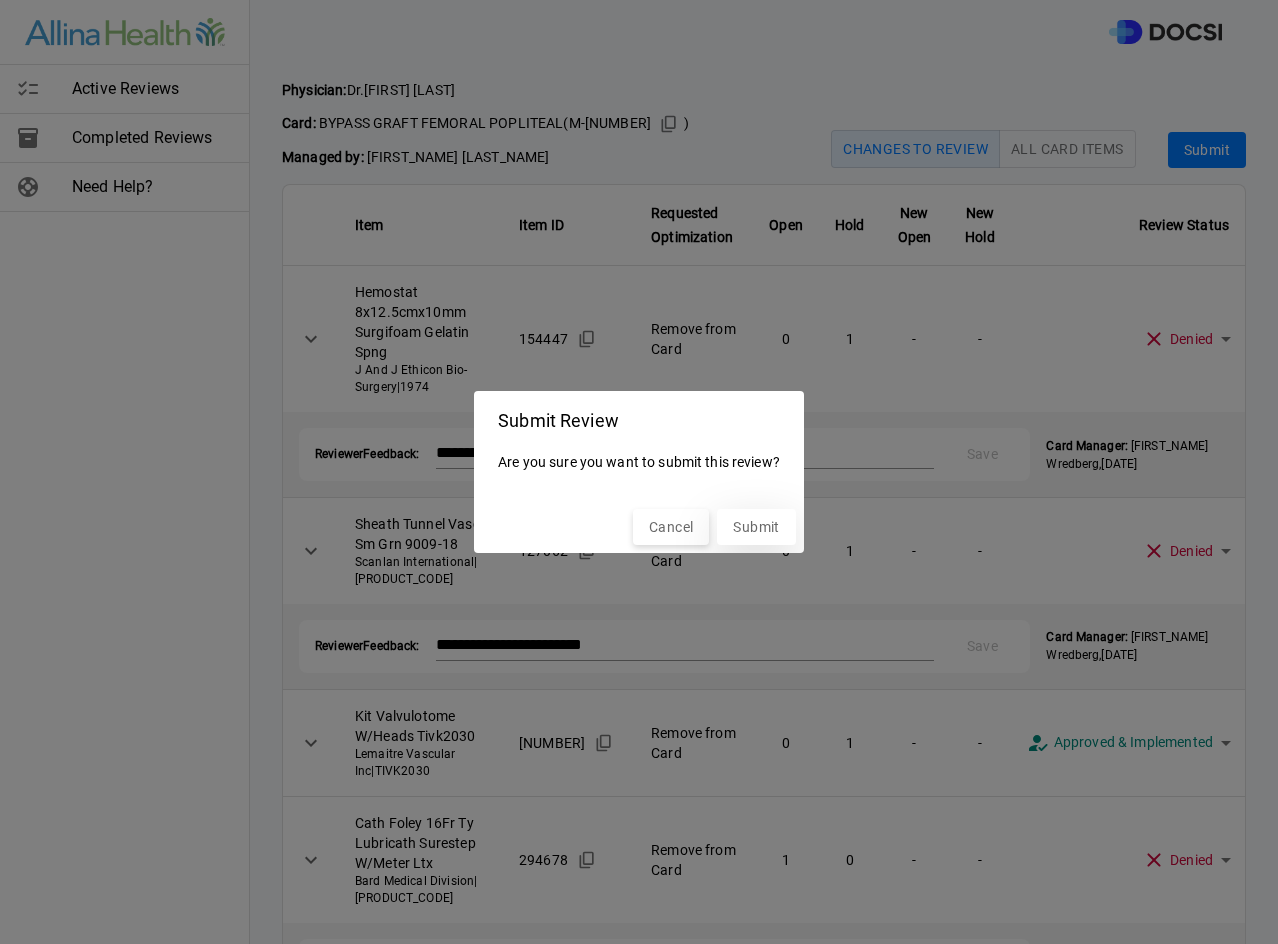 click on "Submit" at bounding box center [756, 527] 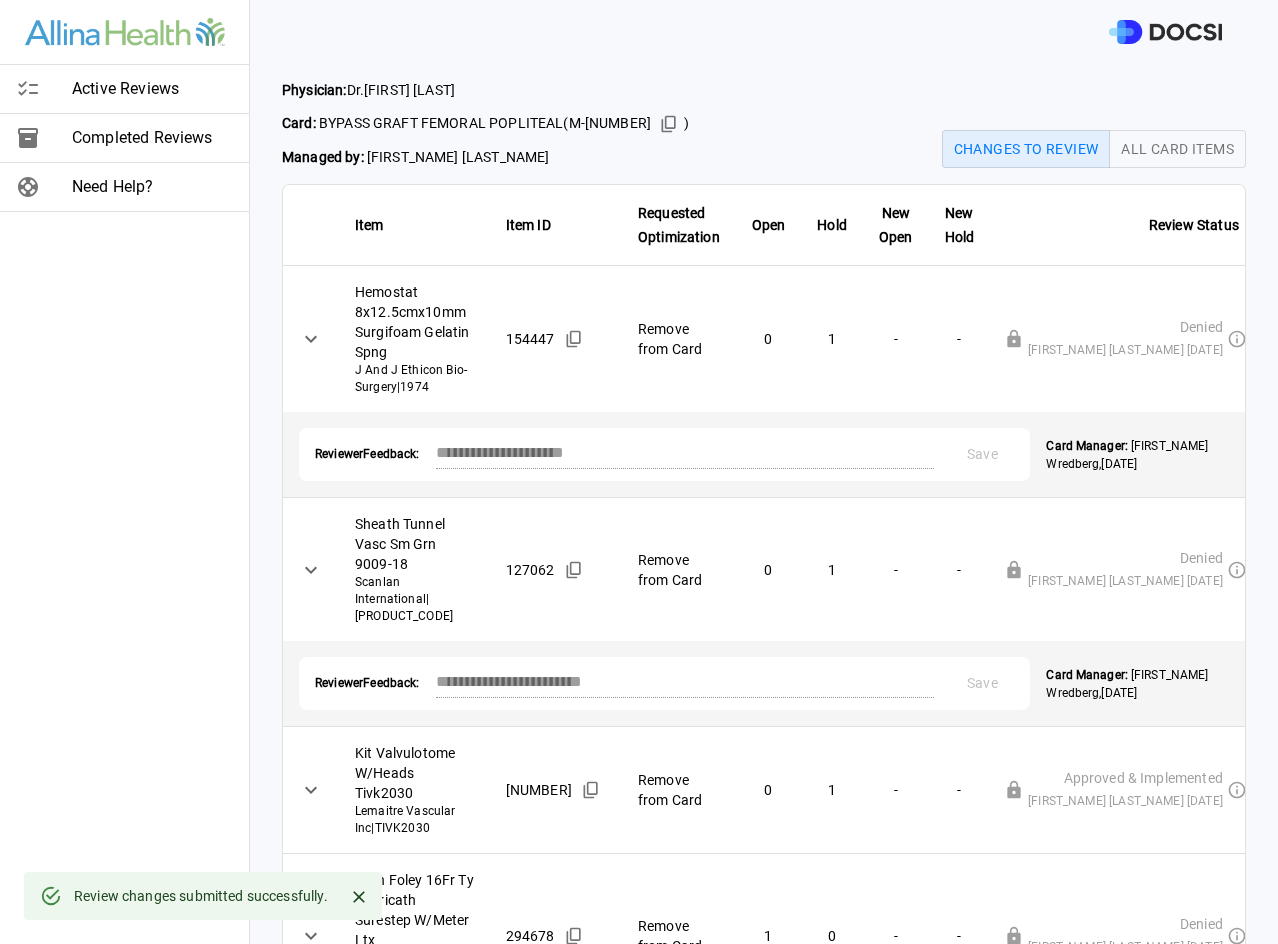 click on "Active Reviews" at bounding box center [152, 89] 